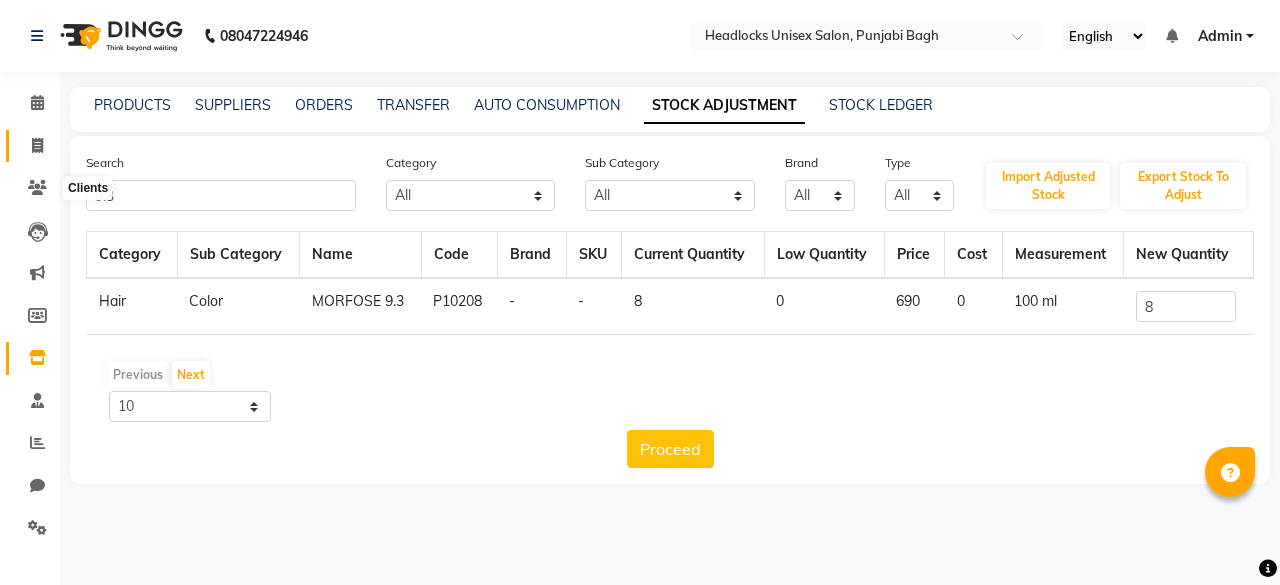scroll, scrollTop: 0, scrollLeft: 0, axis: both 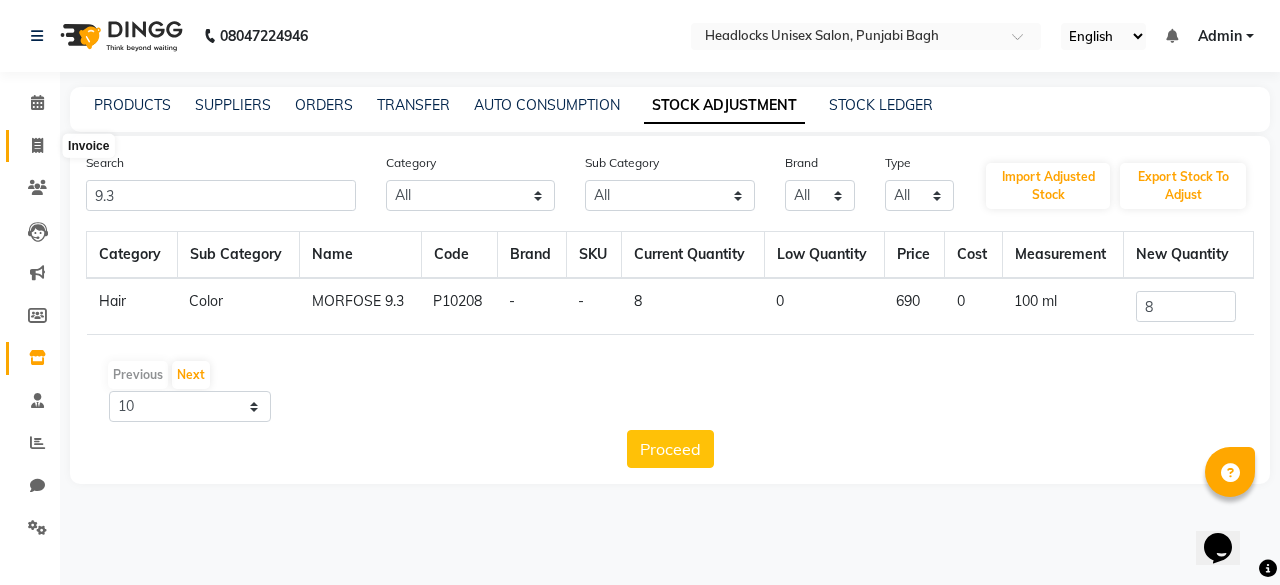 click 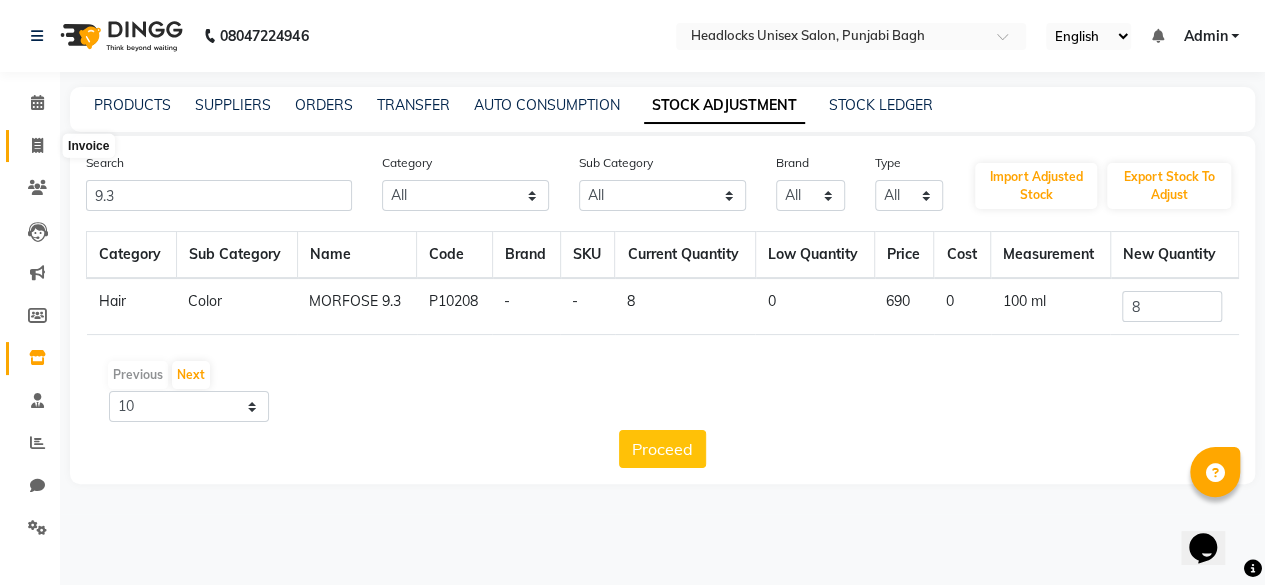 select on "7719" 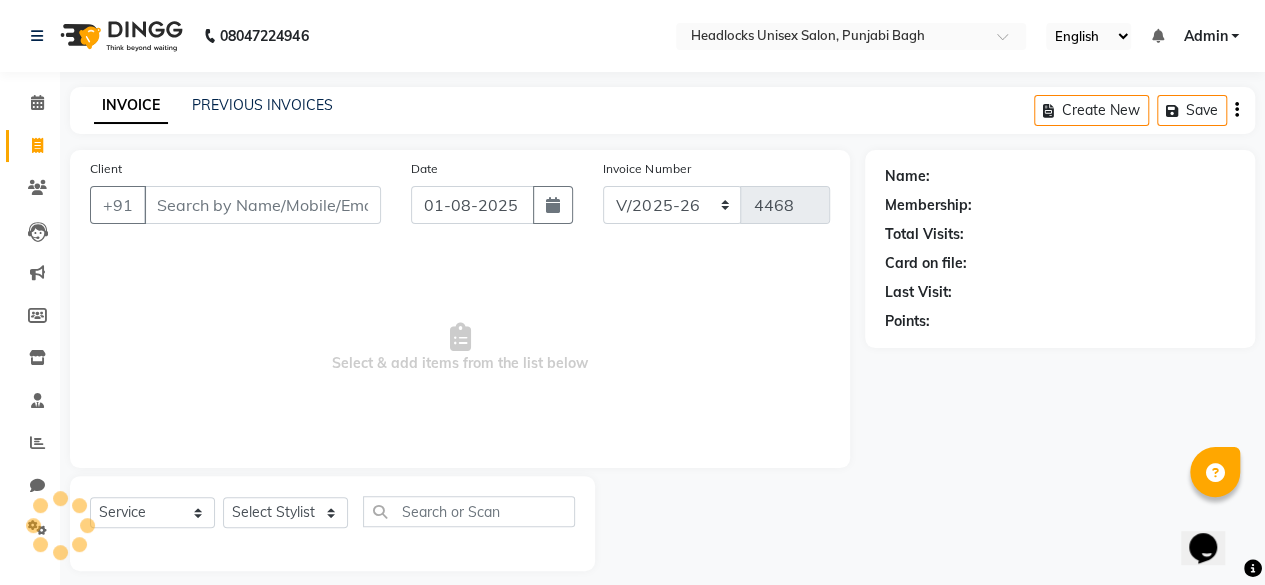 scroll, scrollTop: 15, scrollLeft: 0, axis: vertical 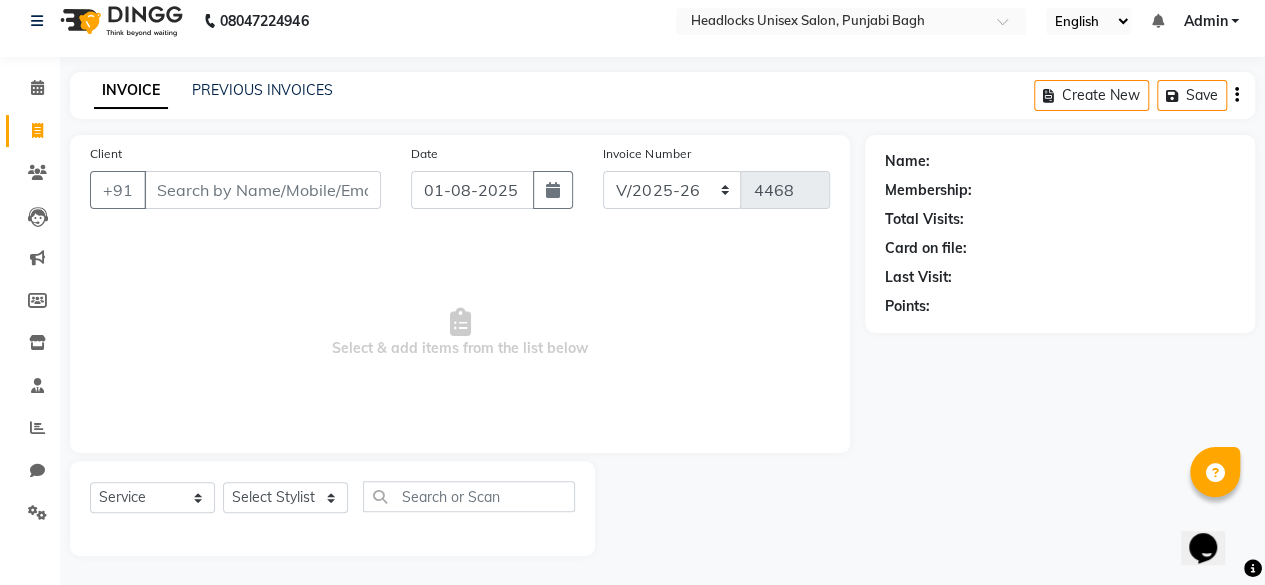 click on "Client" at bounding box center [262, 190] 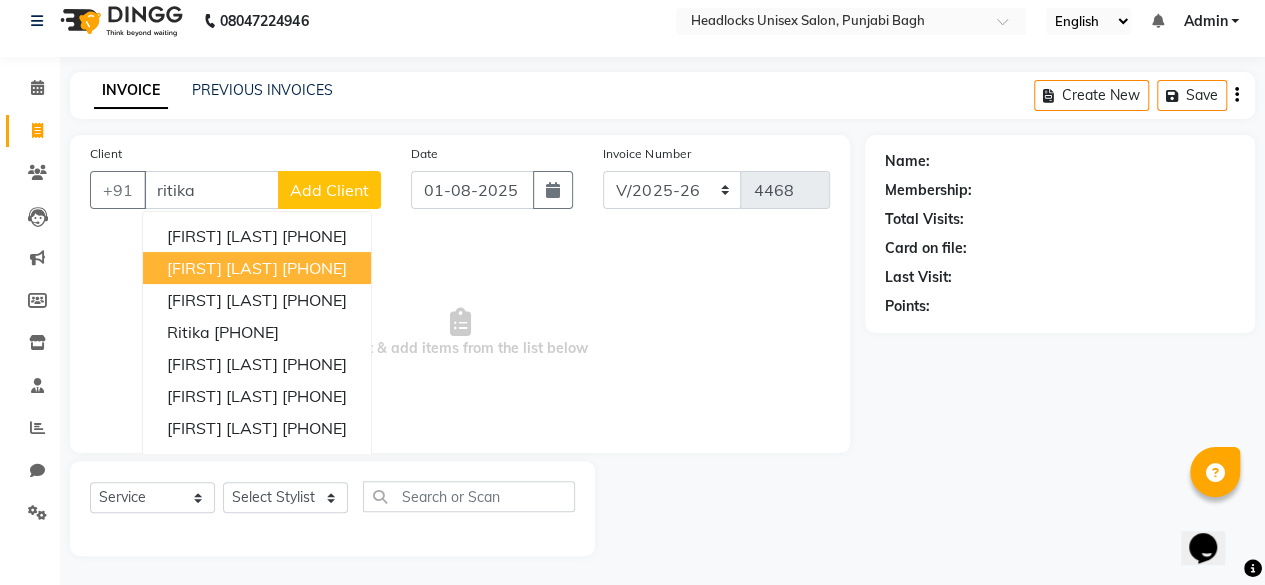 click on "[PHONE]" at bounding box center (314, 268) 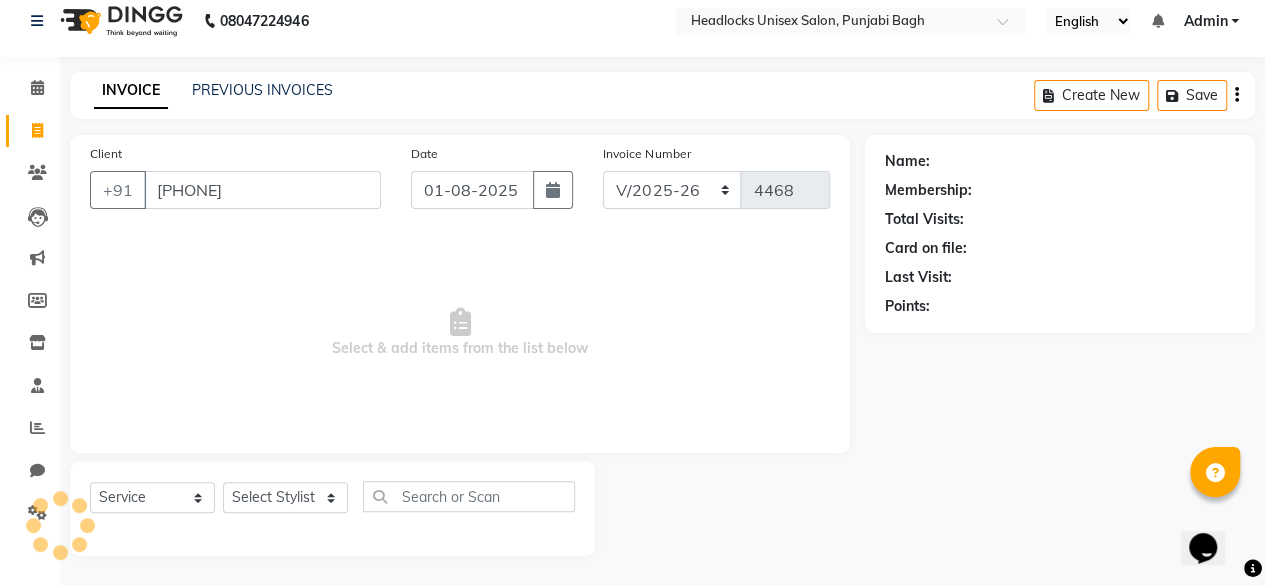 type on "[PHONE]" 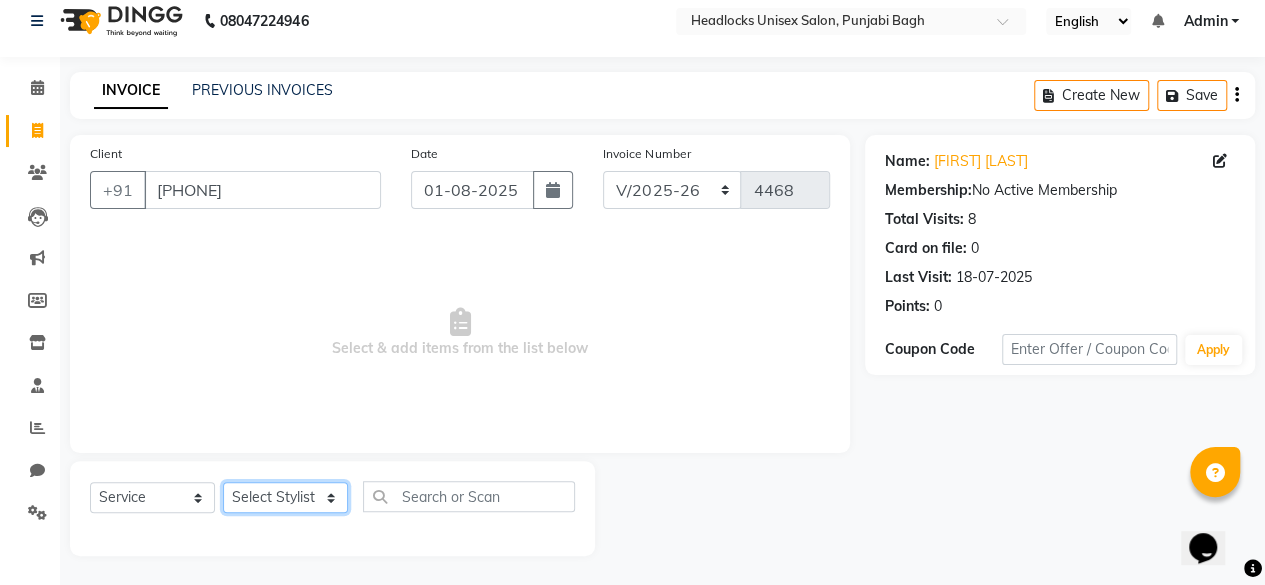 click on "Select Stylist ⁠Agnies ⁠Akash Arjun  Ashi Cefrina  Faizan  Irfan Jamshed Jenny Jullian Keshav kunal Mary mercy ⁠Minto ⁠Narayan nishant  Piyush priyanka Pummy ⁠Raman Rinku ⁠Rohit Roshan Ruby Samar Shanib Sonu  Sunny ⁠Sunny kumar  ⁠Usman ⁠Vikas Vikram" 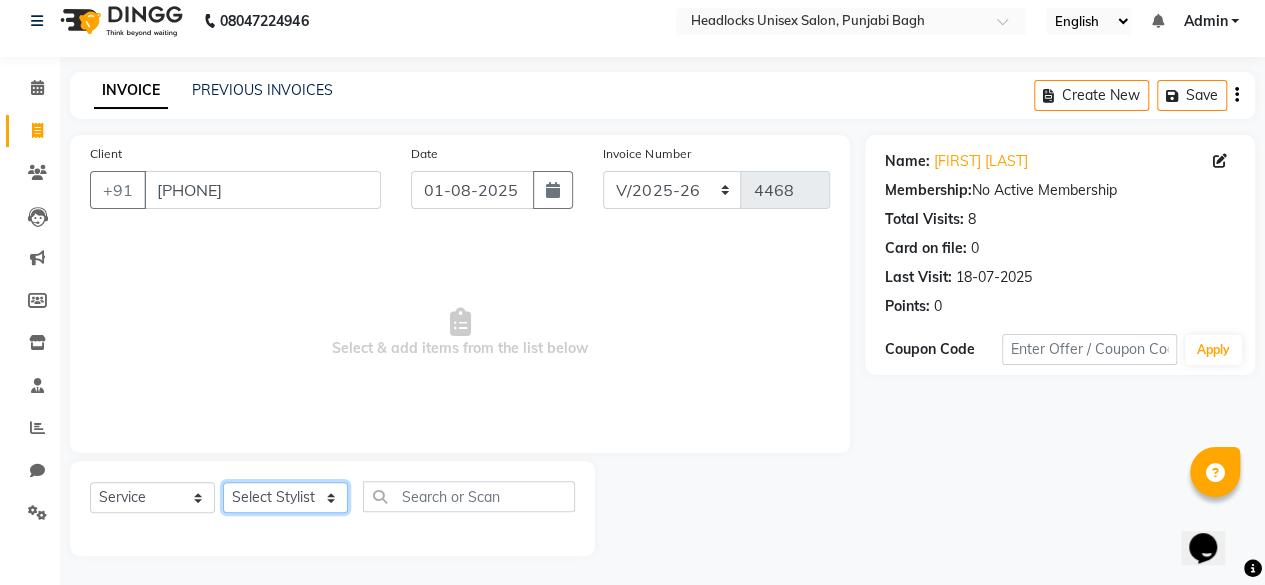 select on "69080" 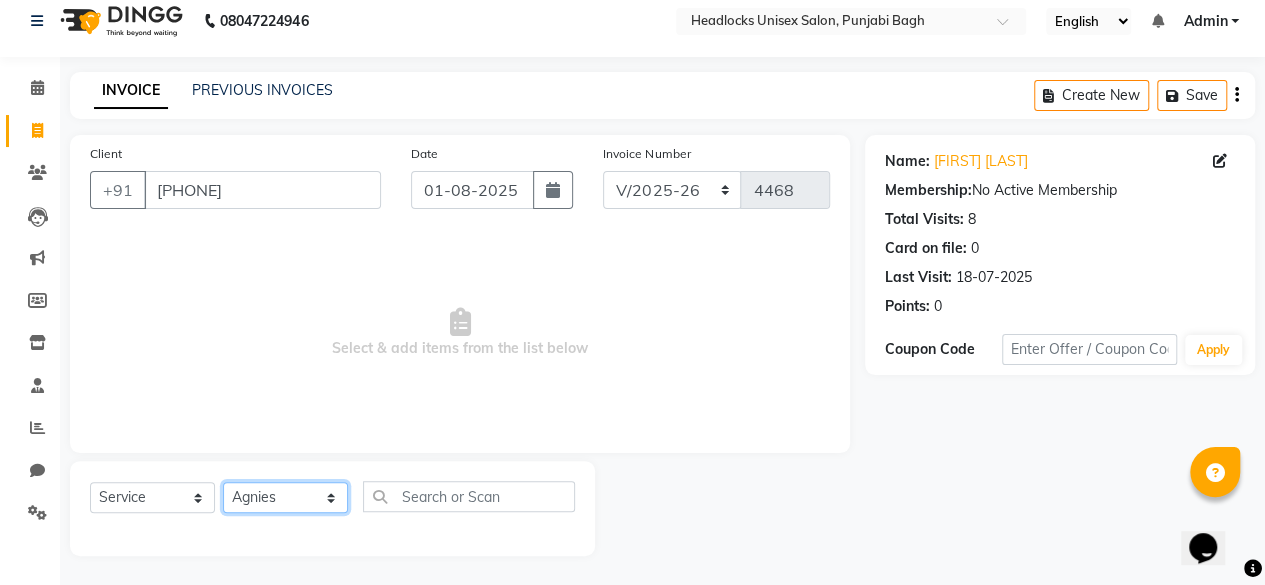 click on "Select Stylist ⁠Agnies ⁠Akash Arjun  Ashi Cefrina  Faizan  Irfan Jamshed Jenny Jullian Keshav kunal Mary mercy ⁠Minto ⁠Narayan nishant  Piyush priyanka Pummy ⁠Raman Rinku ⁠Rohit Roshan Ruby Samar Shanib Sonu  Sunny ⁠Sunny kumar  ⁠Usman ⁠Vikas Vikram" 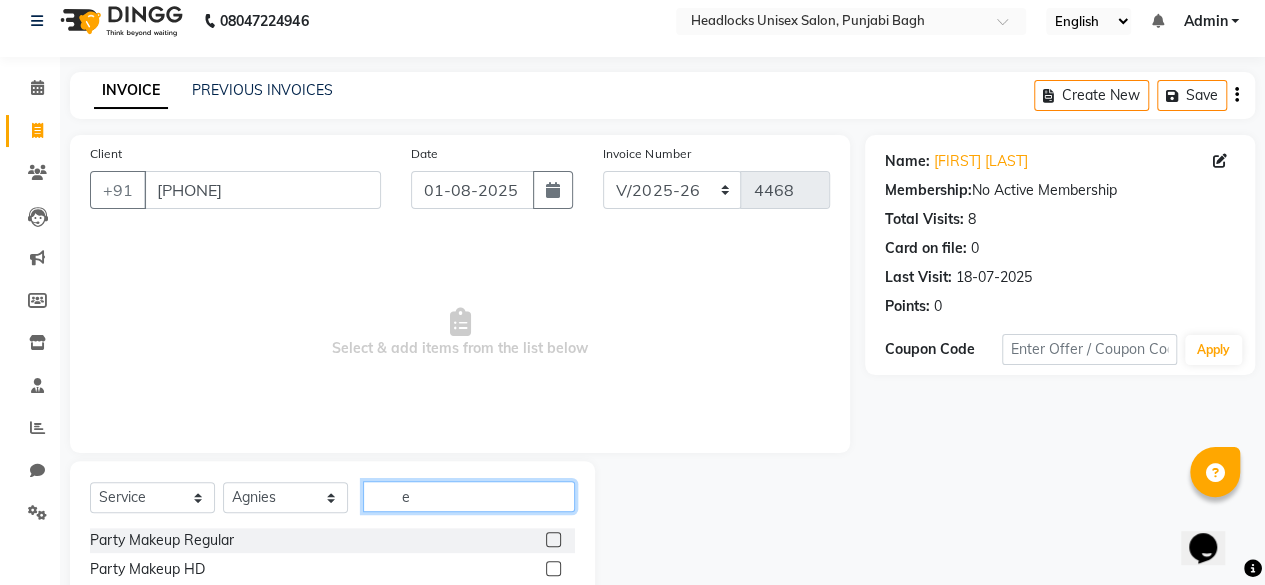 click on "e" 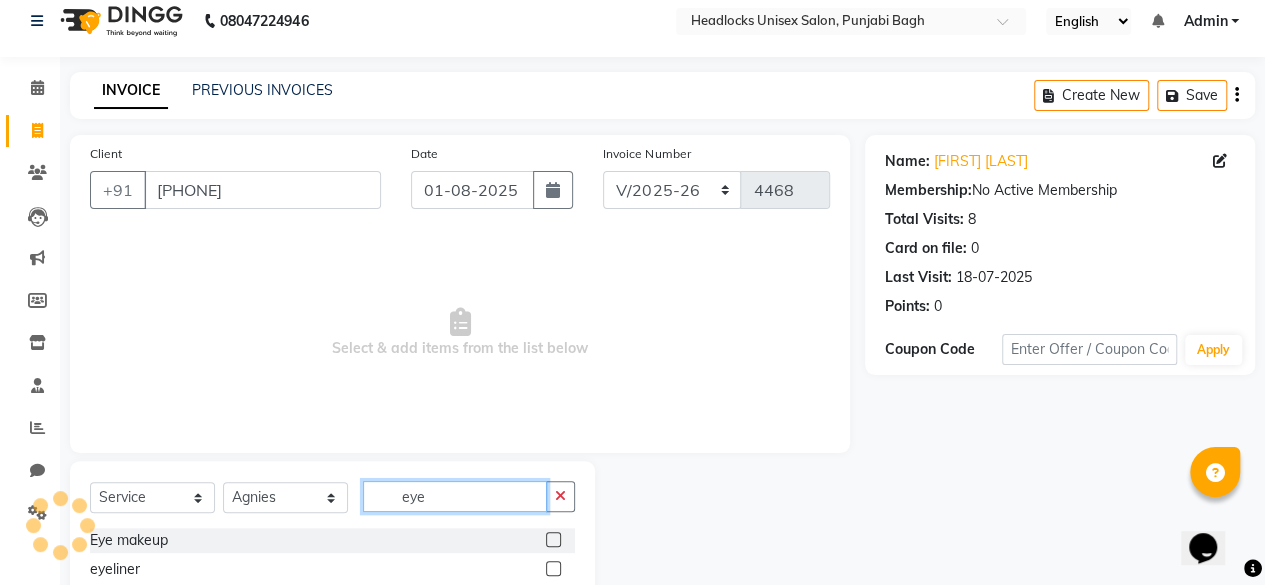 scroll, scrollTop: 160, scrollLeft: 0, axis: vertical 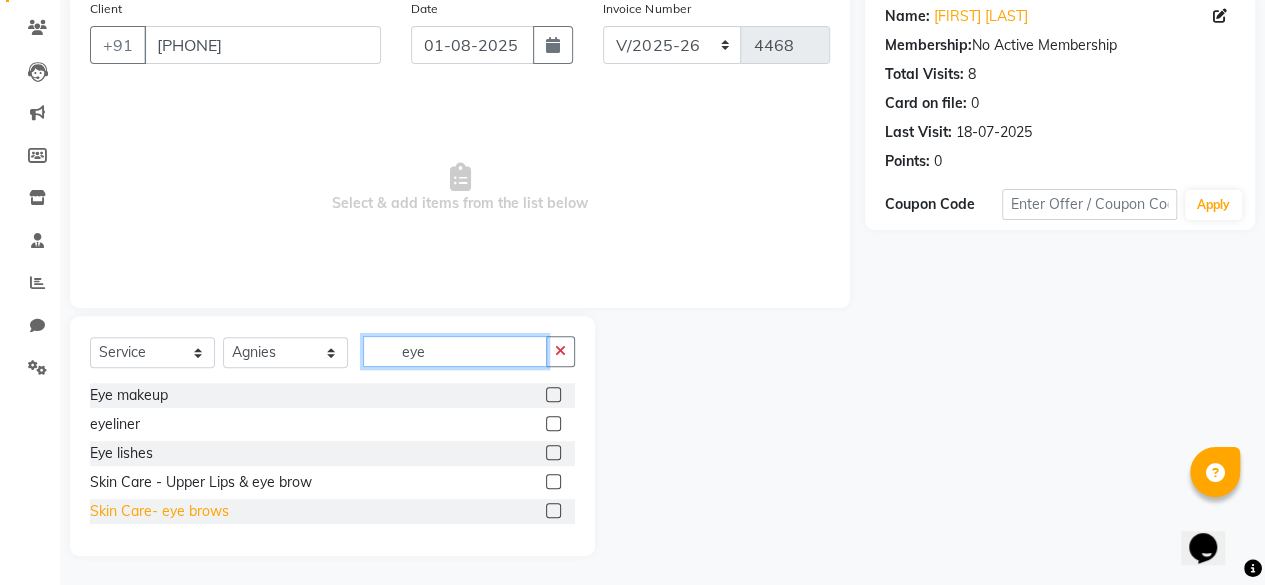 type on "eye" 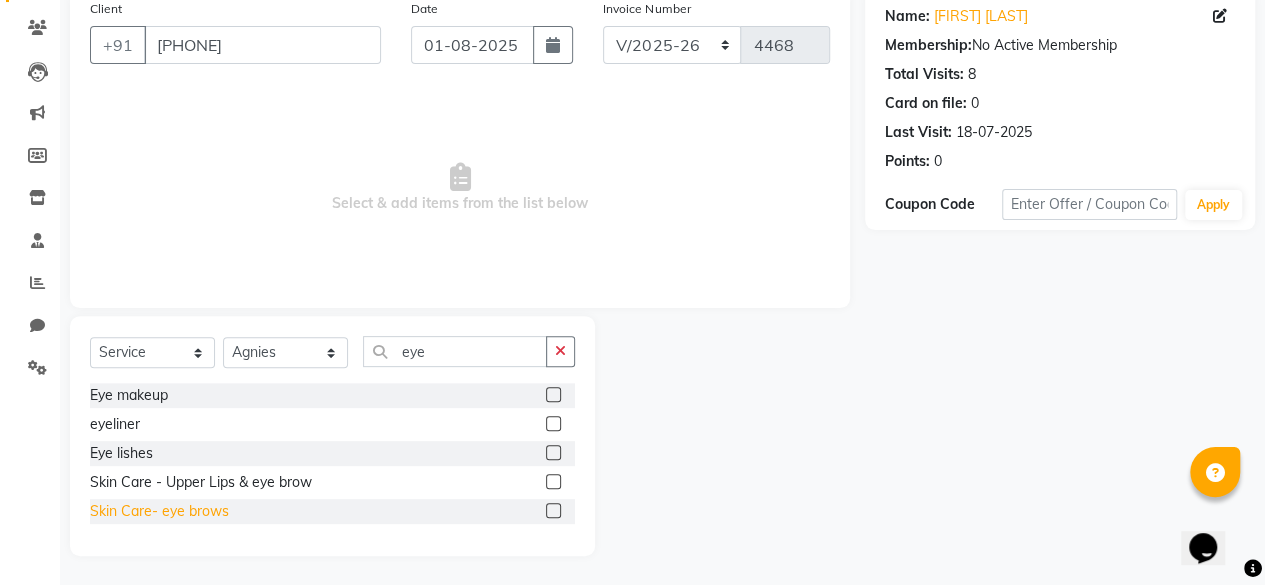 click on "Skin Care- eye brows" 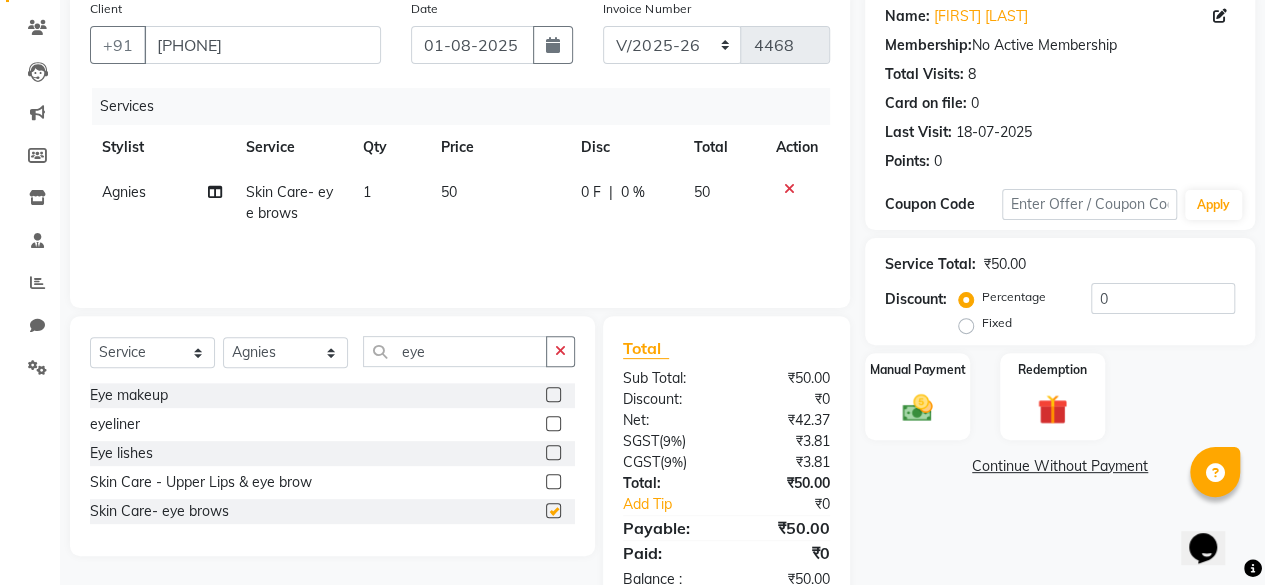 checkbox on "false" 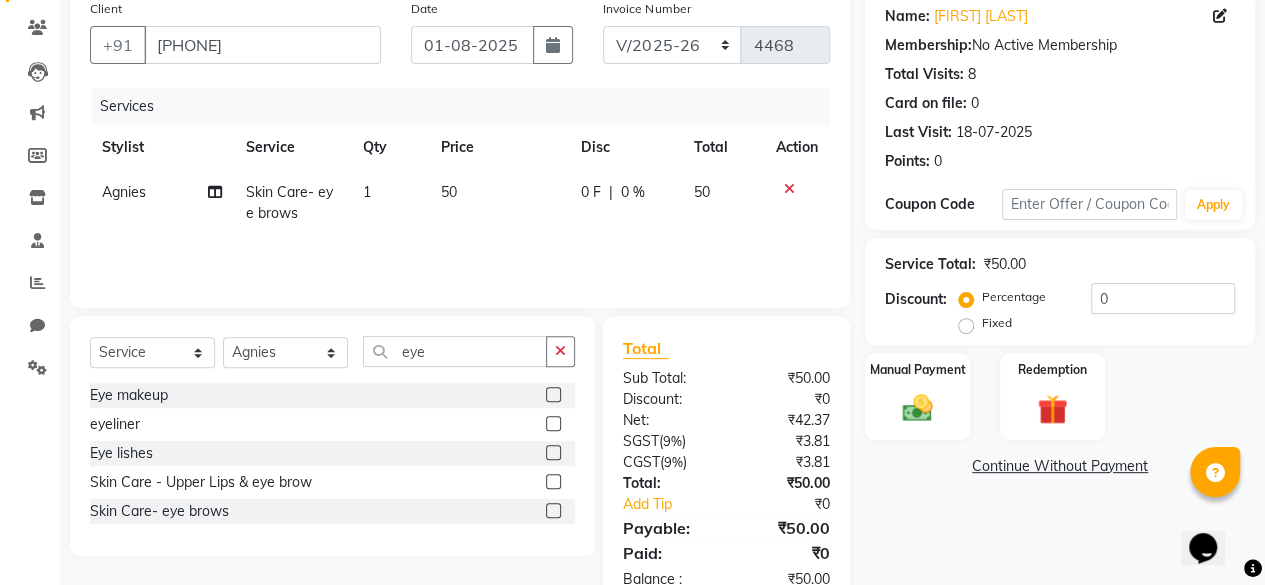 scroll, scrollTop: 213, scrollLeft: 0, axis: vertical 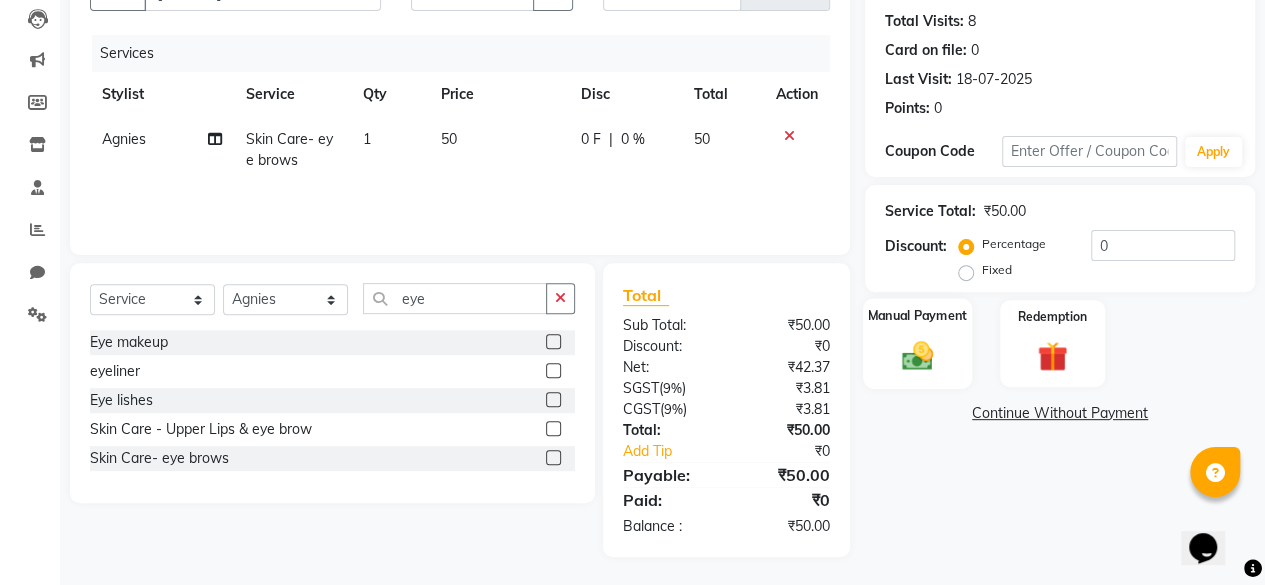 click on "Manual Payment" 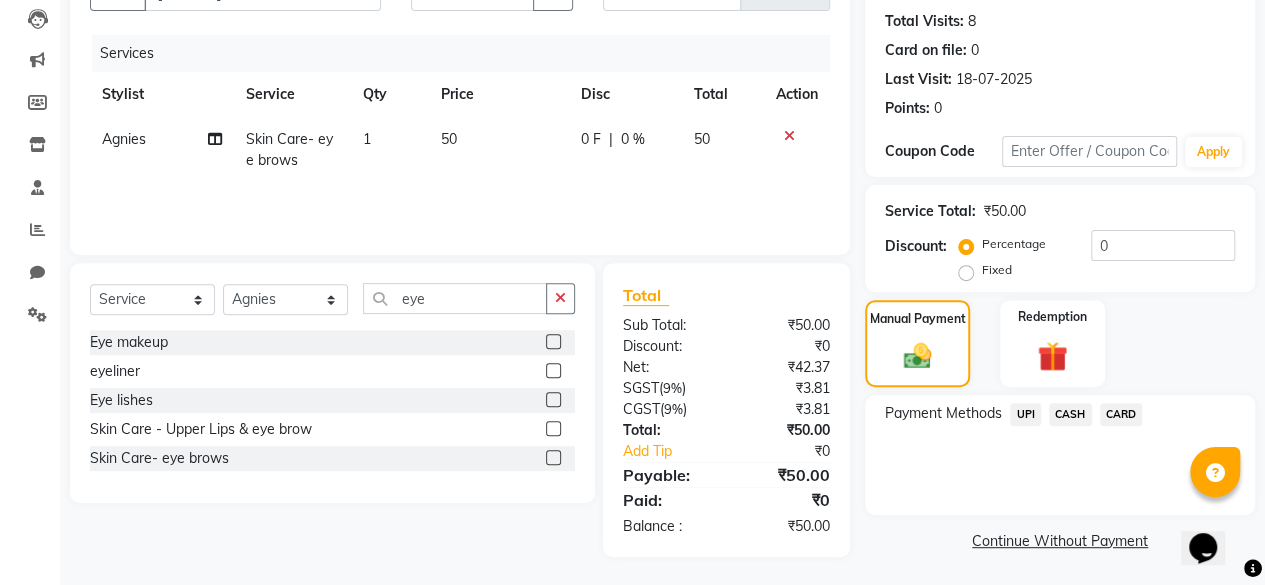 click on "Payment Methods  UPI   CASH   CARD" 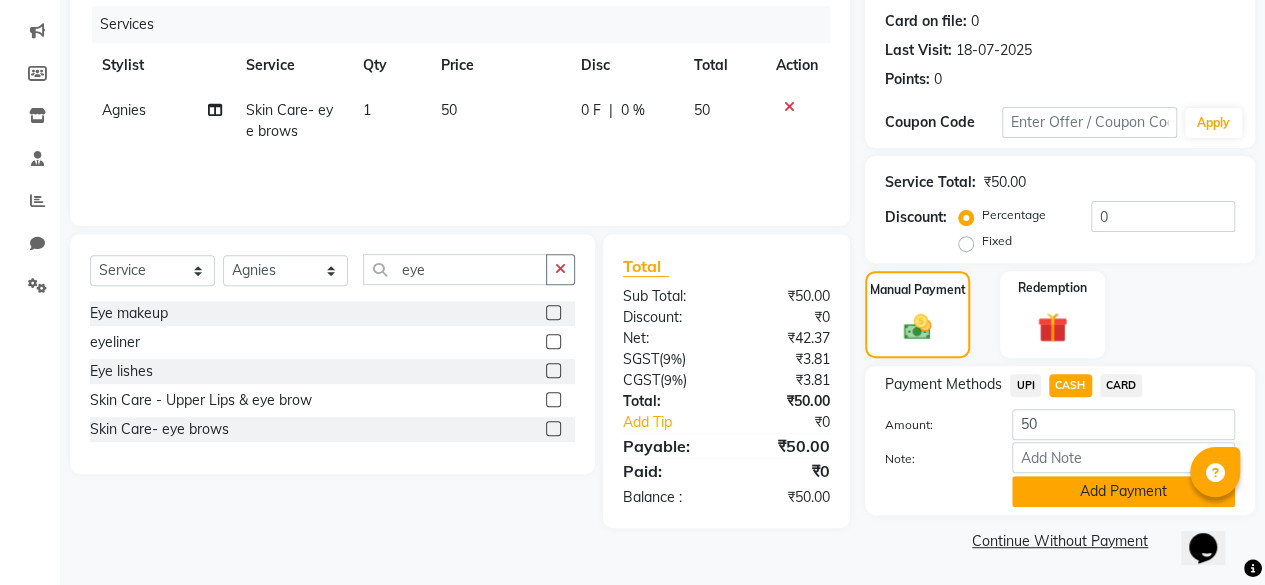 click on "Add Payment" 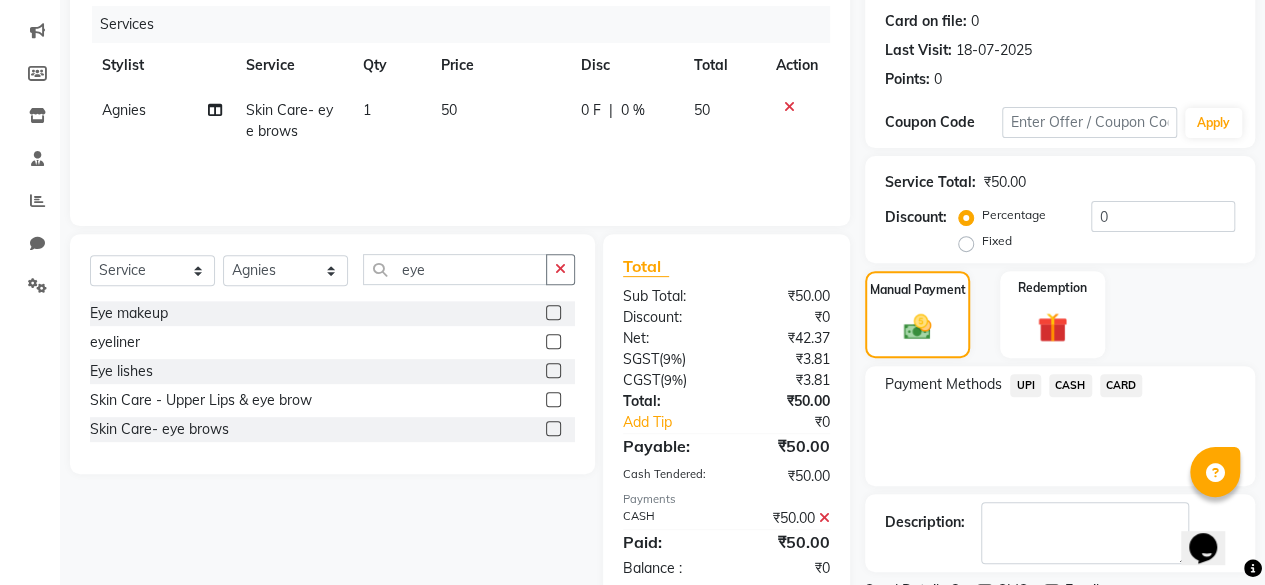 scroll, scrollTop: 324, scrollLeft: 0, axis: vertical 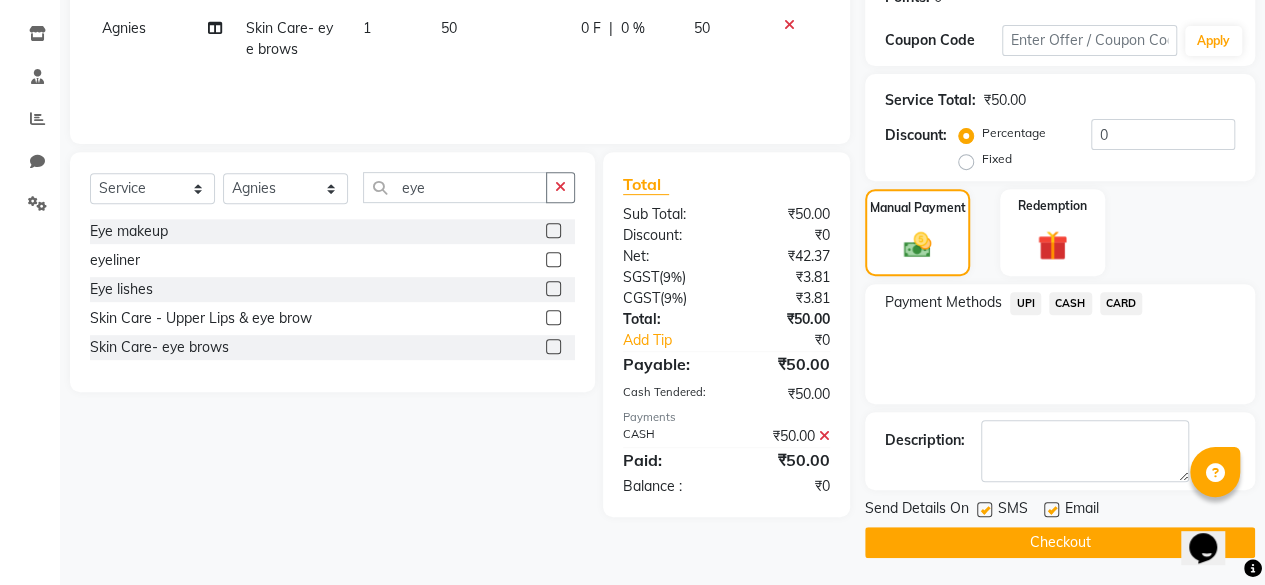 click on "SMS" 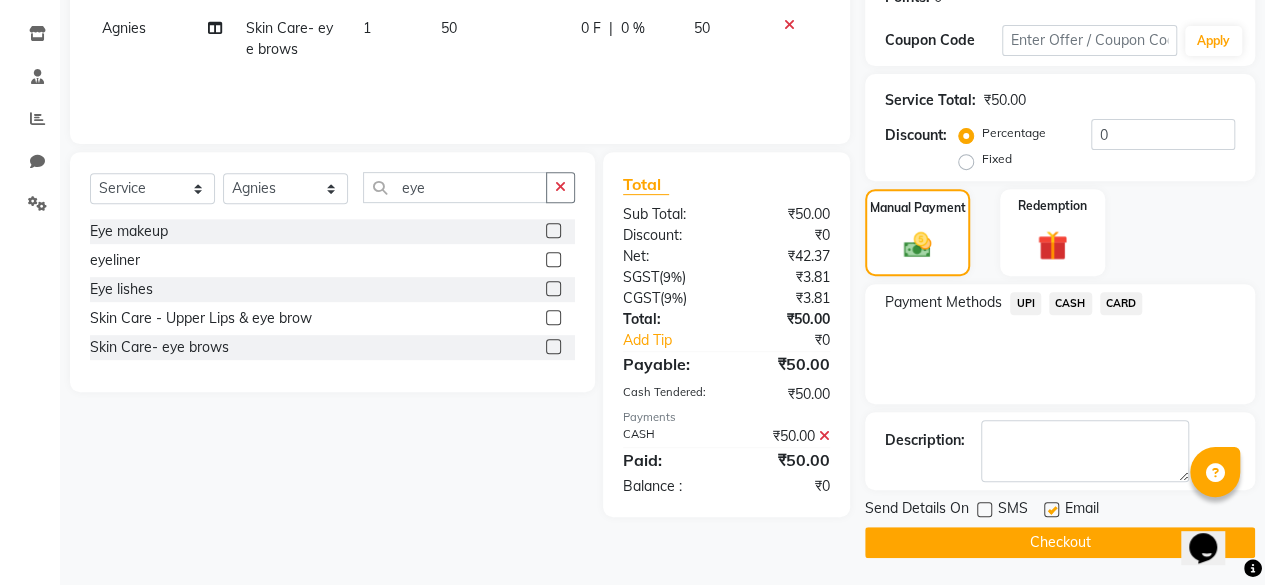 click on "Checkout" 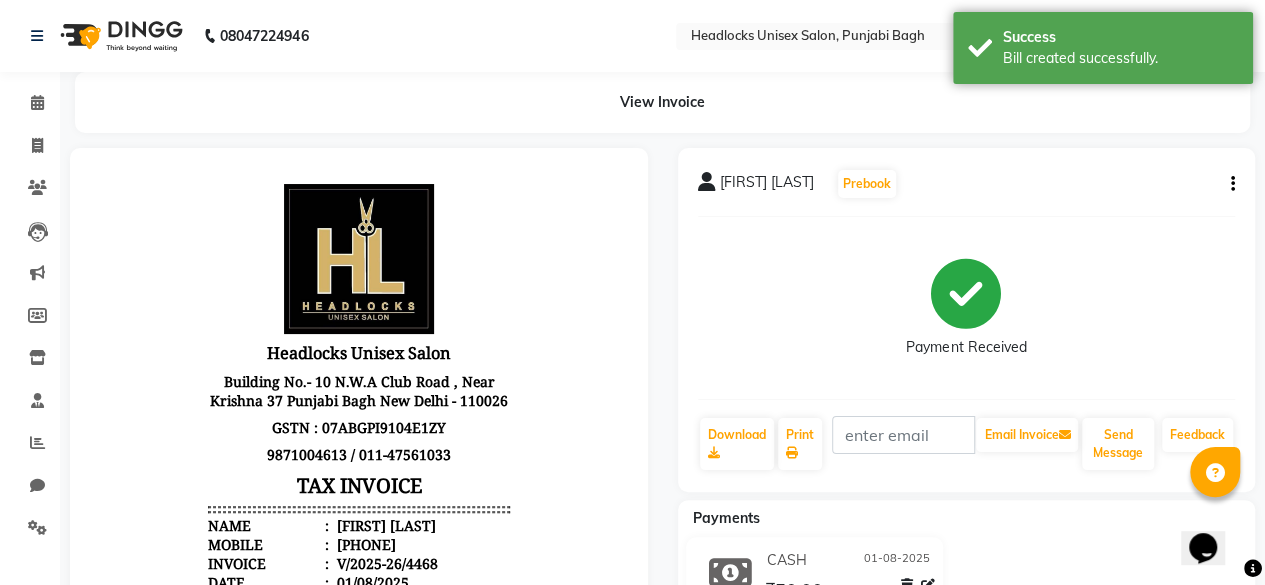 scroll, scrollTop: 0, scrollLeft: 0, axis: both 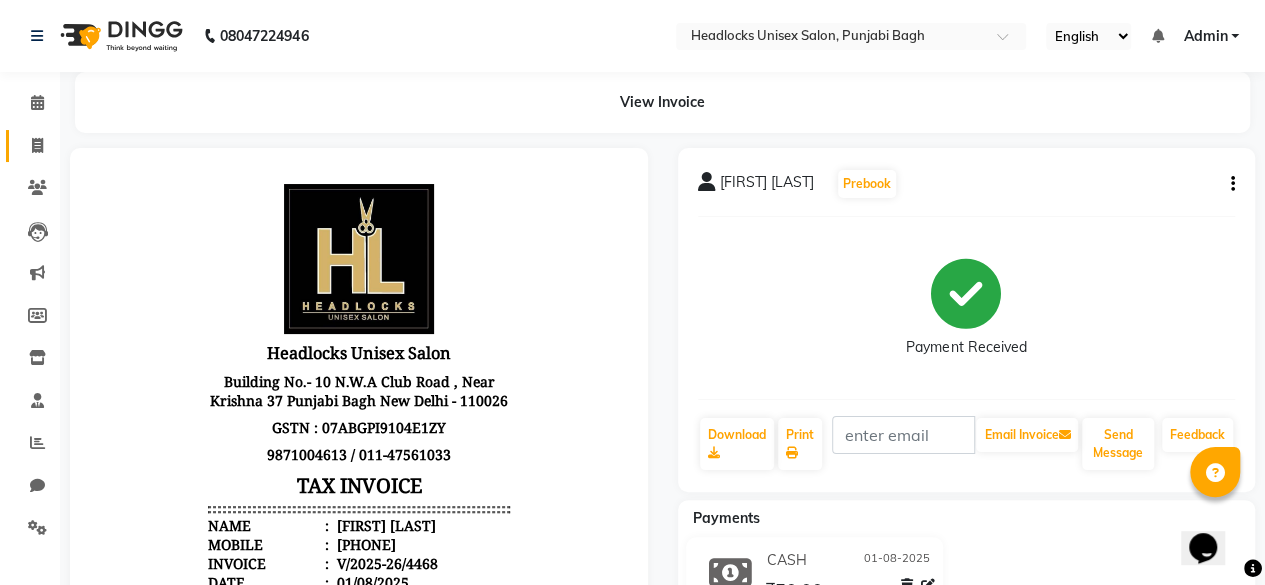 click on "Invoice" 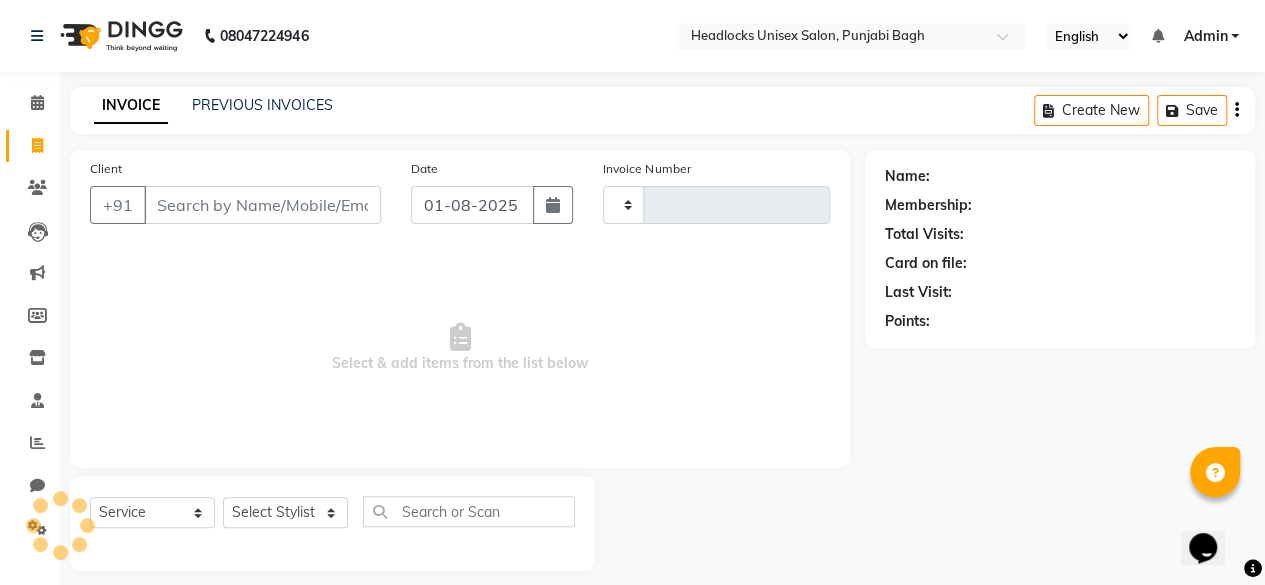 type on "4469" 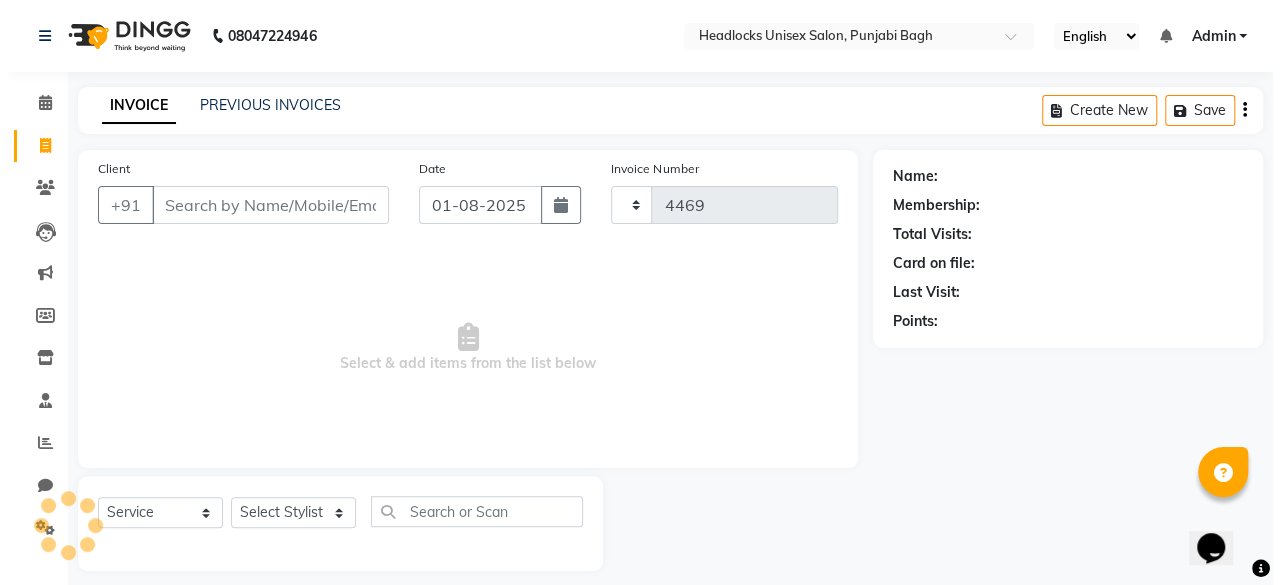 scroll, scrollTop: 15, scrollLeft: 0, axis: vertical 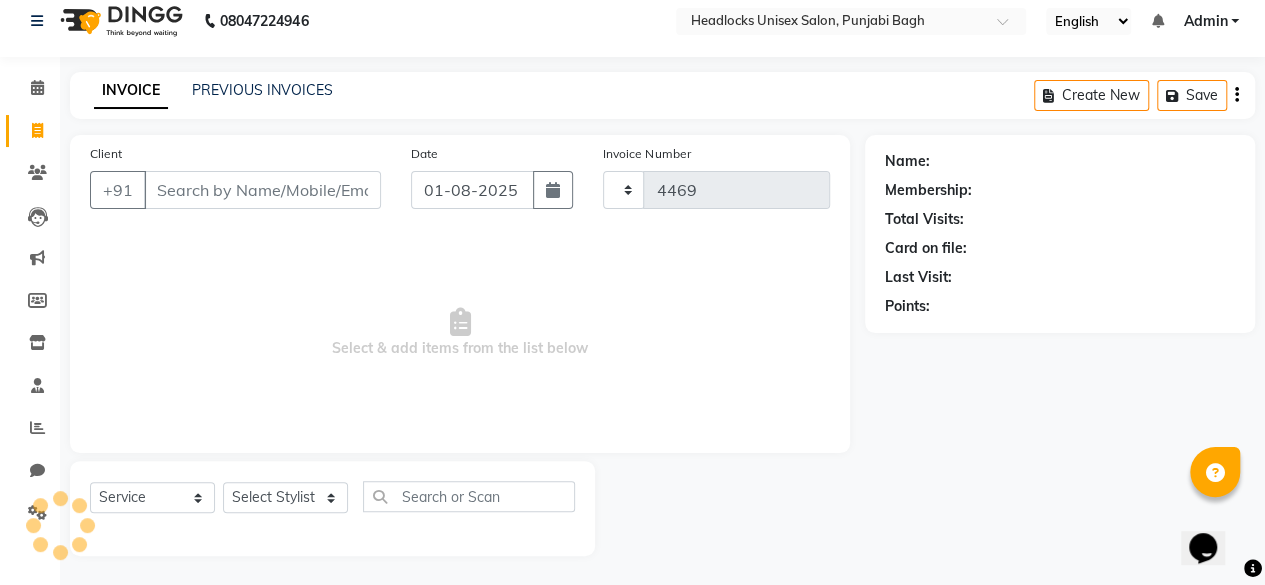 select on "7719" 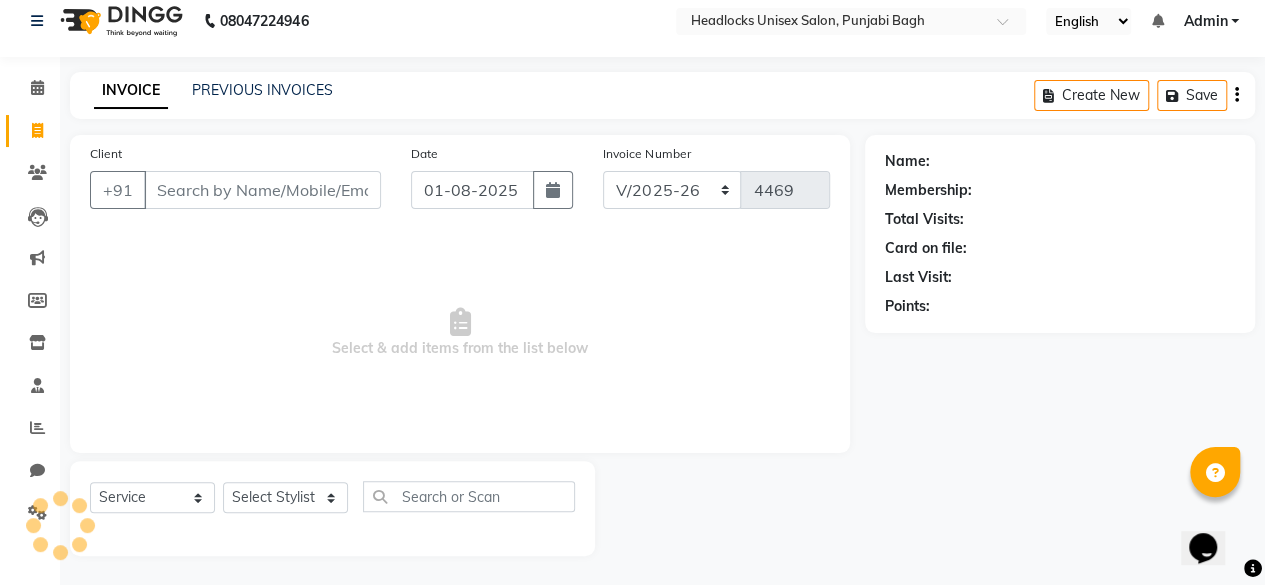 click on "Client" at bounding box center (262, 190) 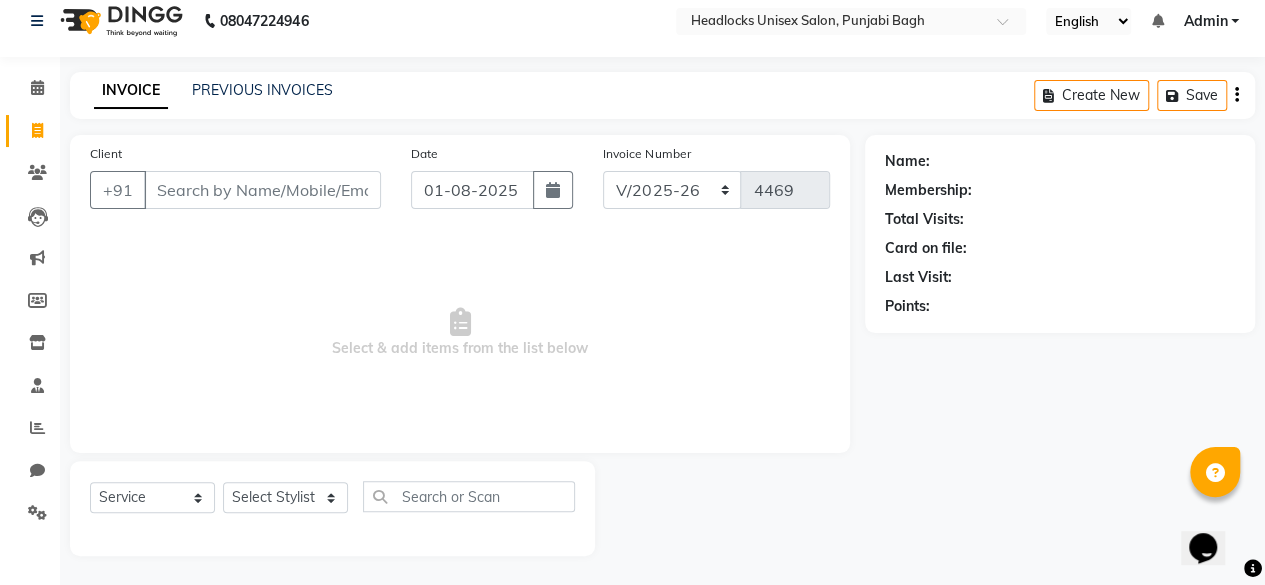 click on "Client" at bounding box center [262, 190] 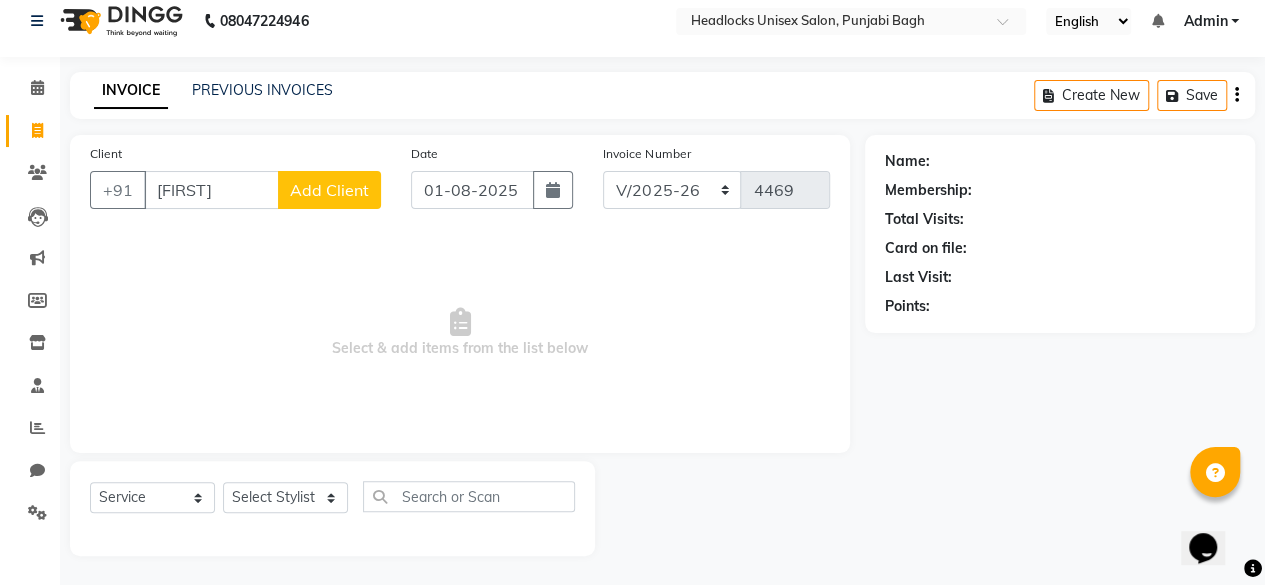 type on "sayna" 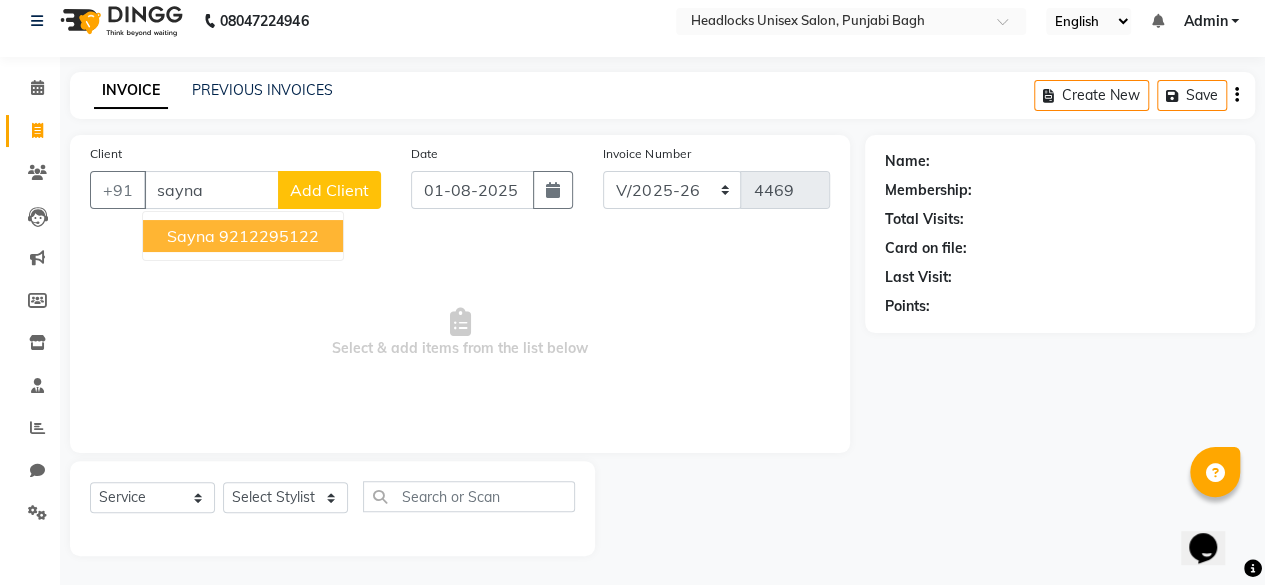 click on "sayna" at bounding box center [211, 190] 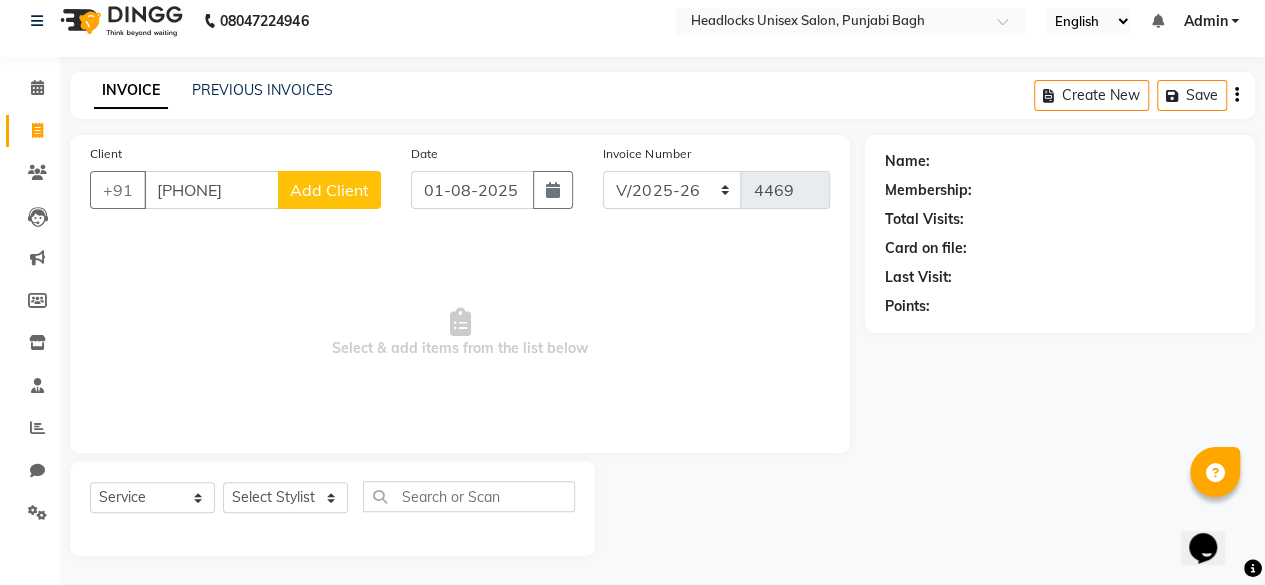 type on "[PHONE]" 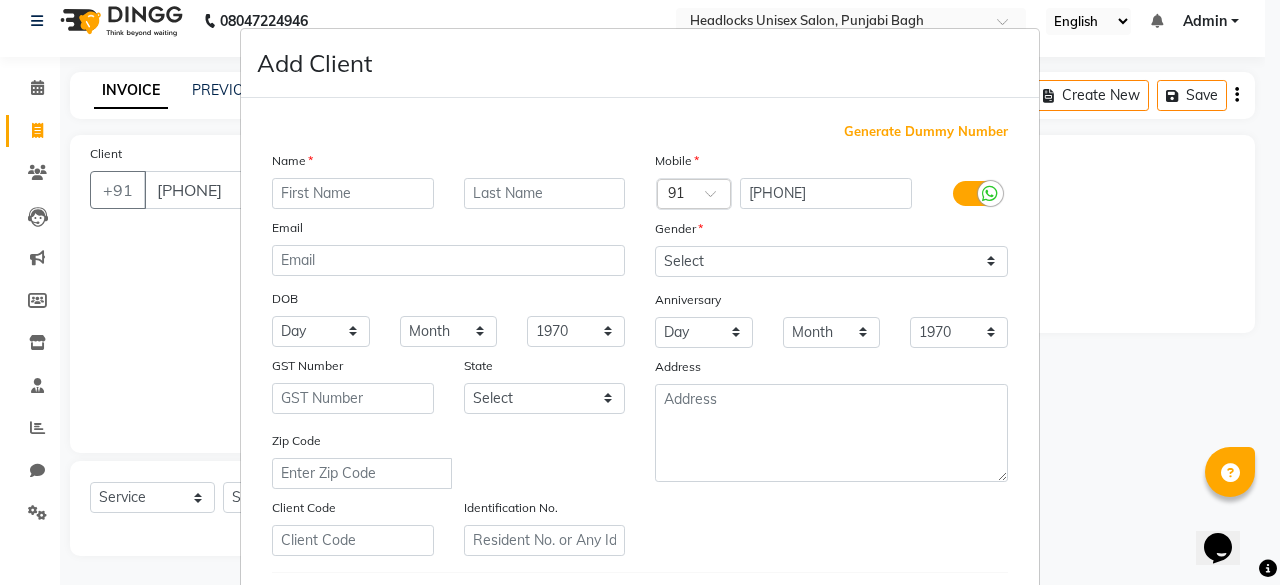 scroll, scrollTop: 334, scrollLeft: 0, axis: vertical 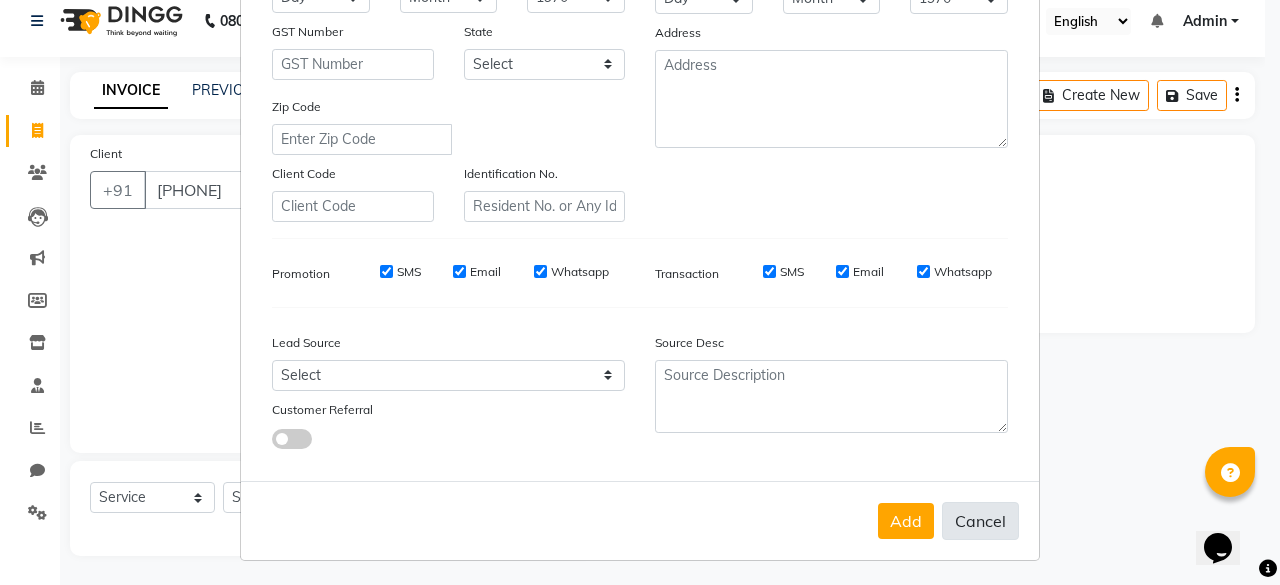 click on "Cancel" at bounding box center [980, 521] 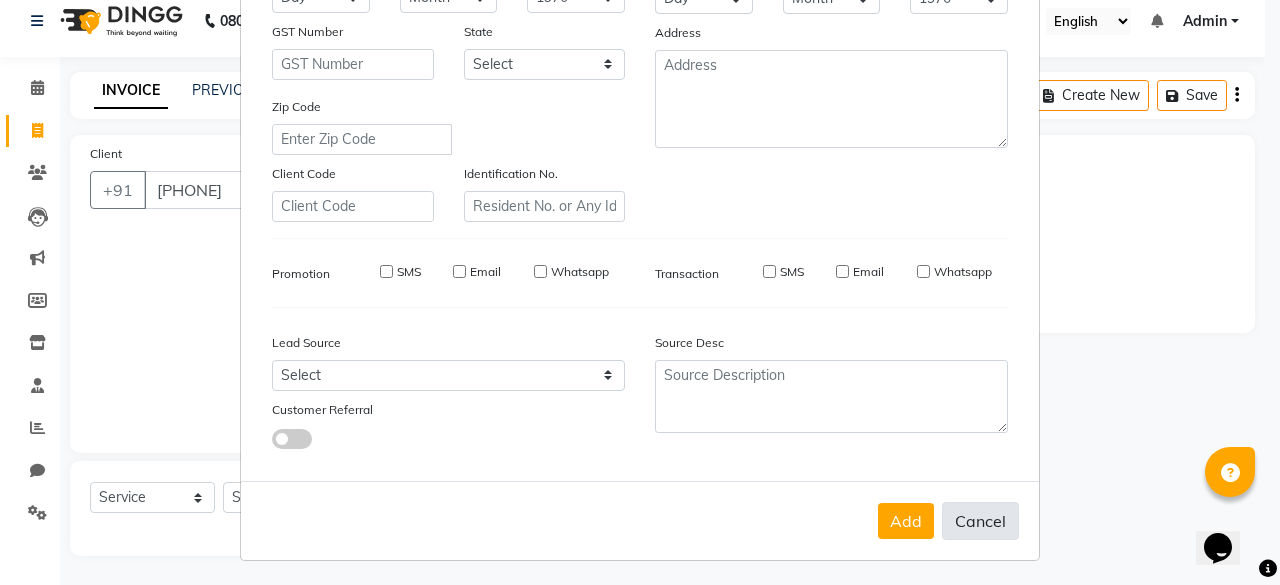 select 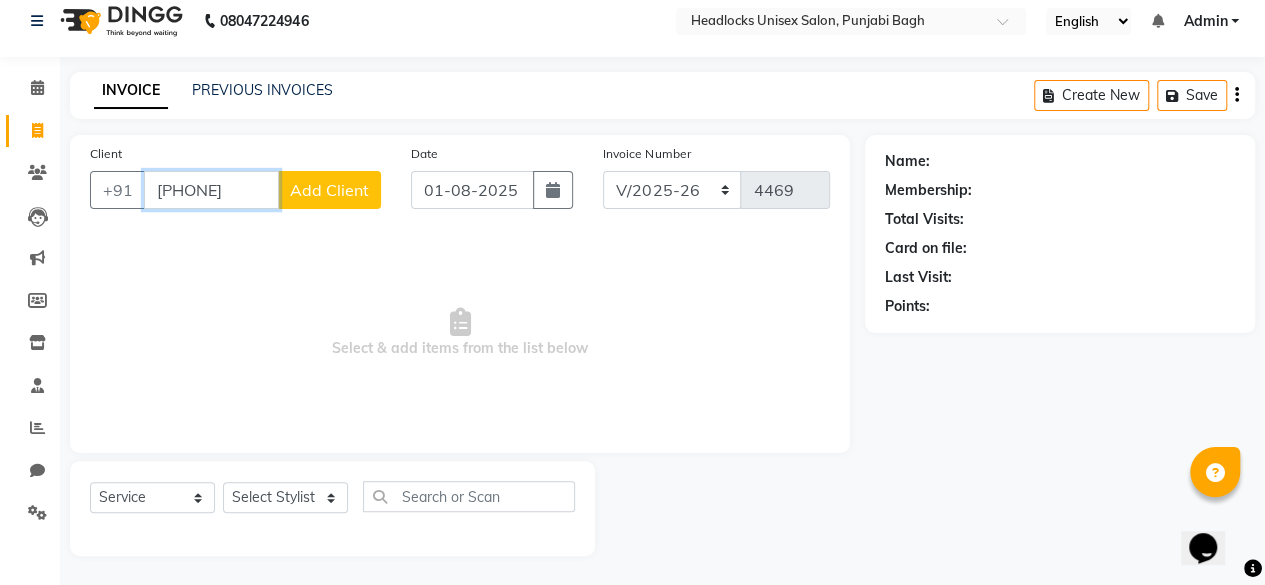 click on "[PHONE]" at bounding box center (211, 190) 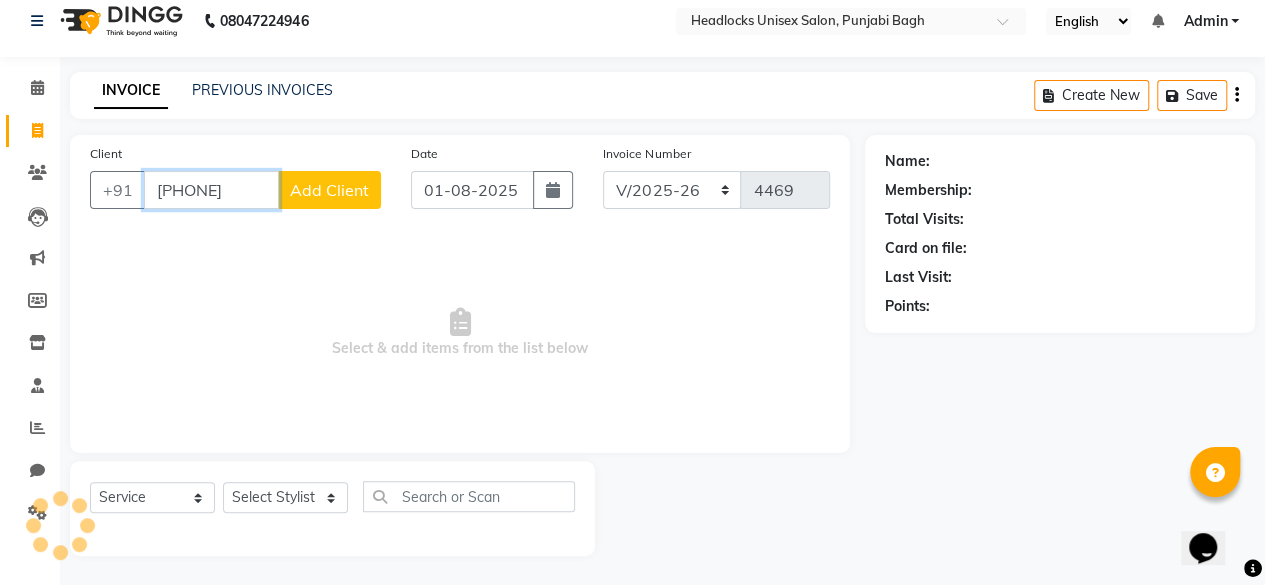 click on "[PHONE]" at bounding box center (211, 190) 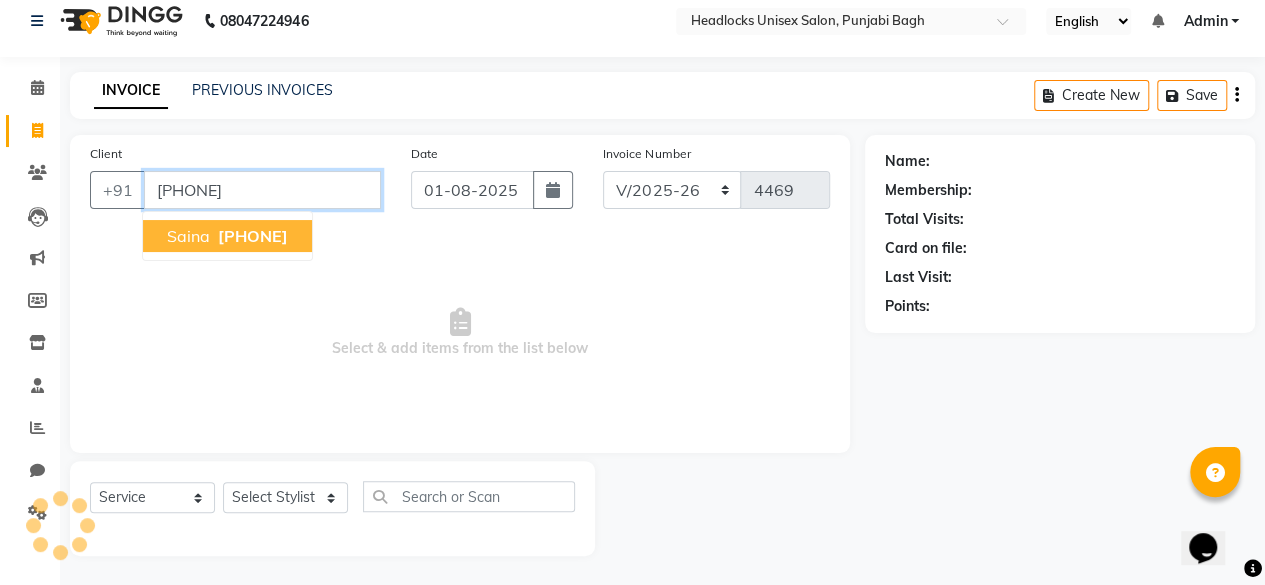 click on "[PHONE]" at bounding box center [253, 236] 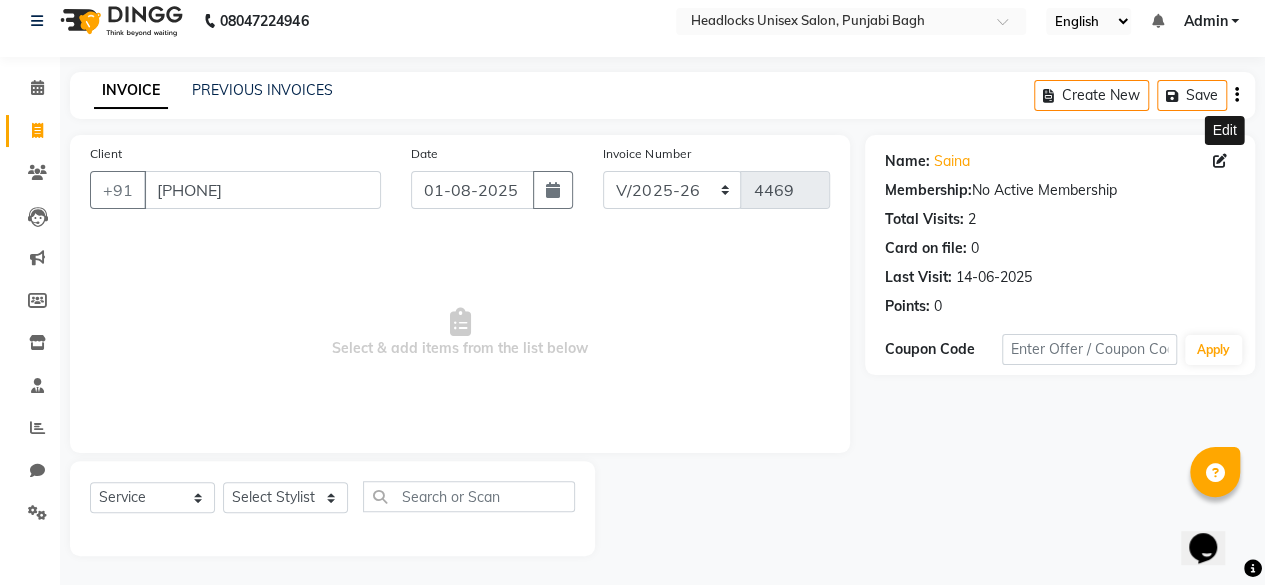 click 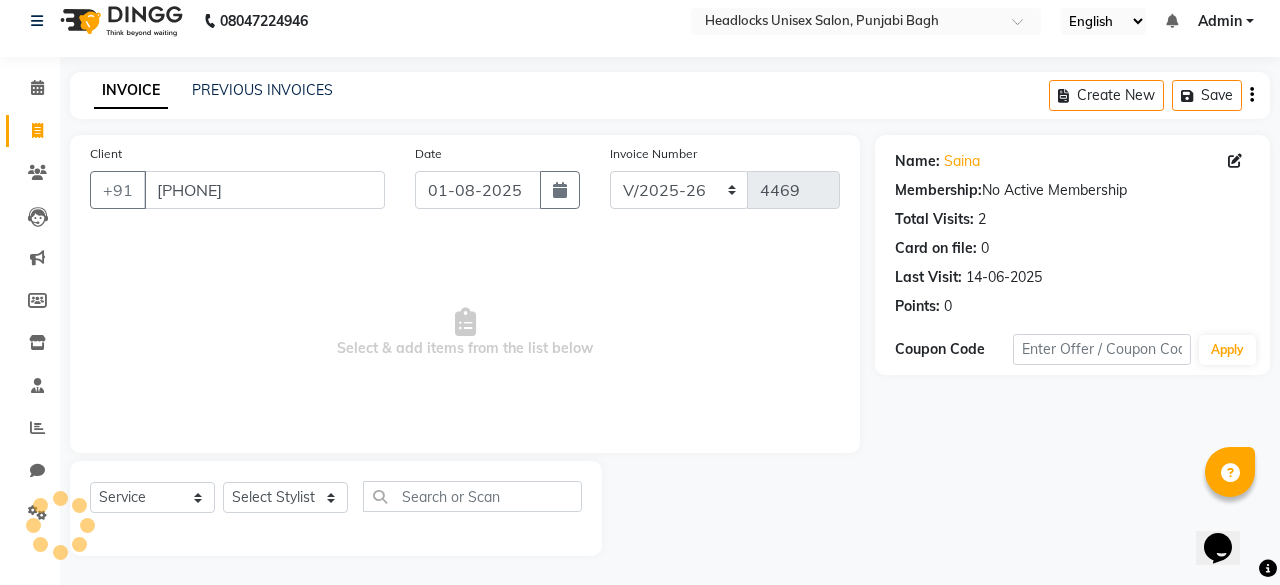 select on "female" 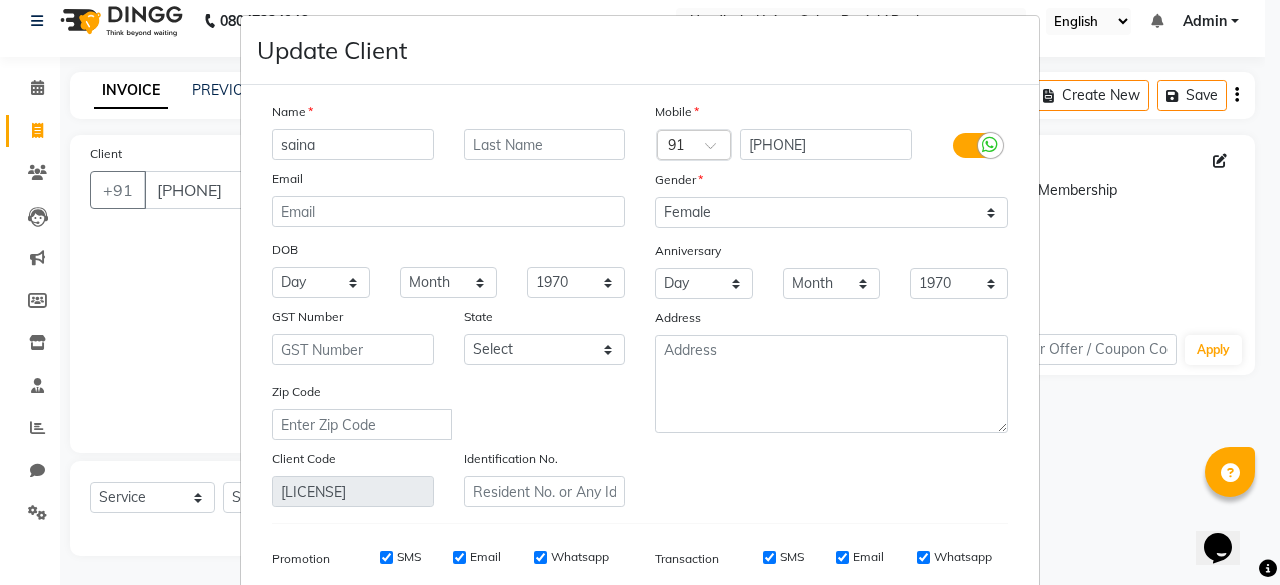 scroll, scrollTop: 0, scrollLeft: 0, axis: both 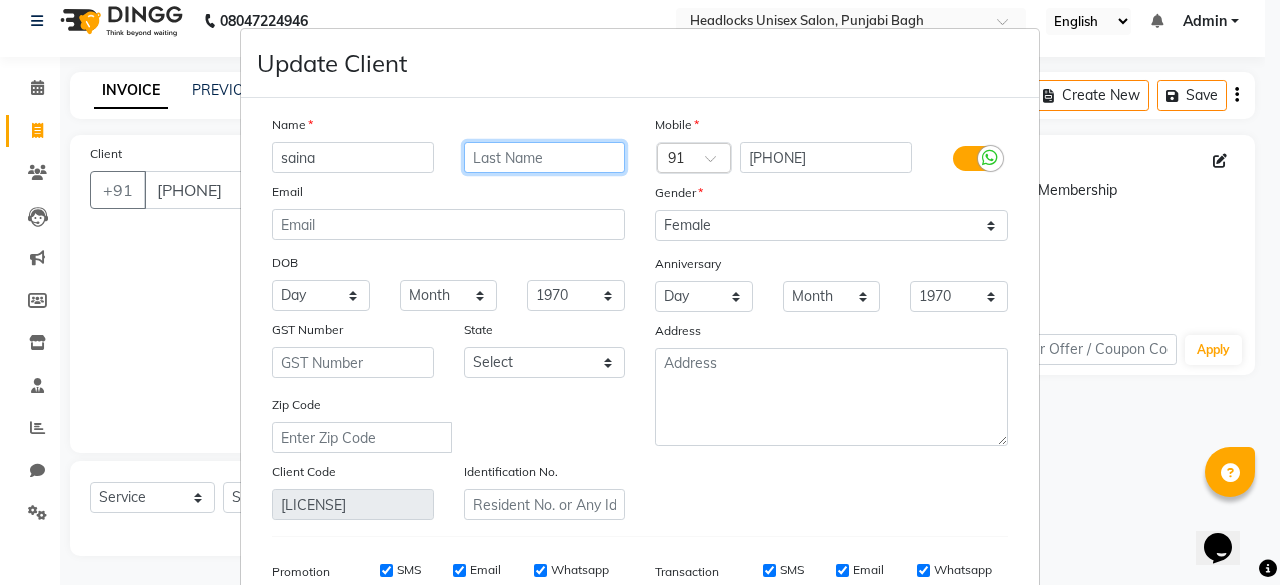 click at bounding box center (545, 157) 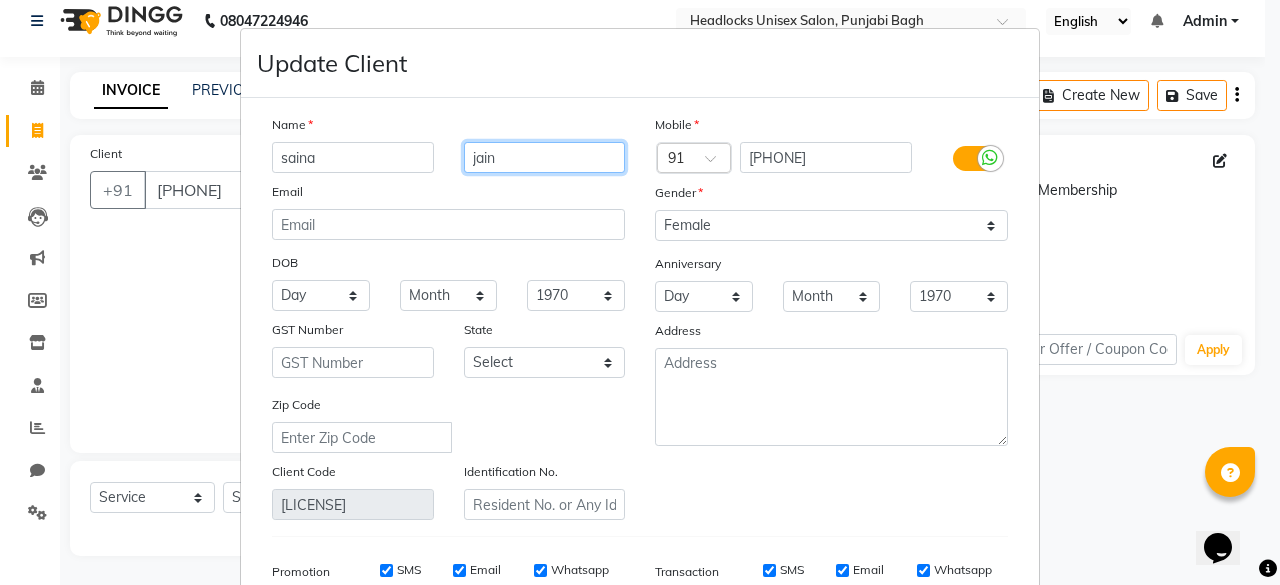 type on "jain" 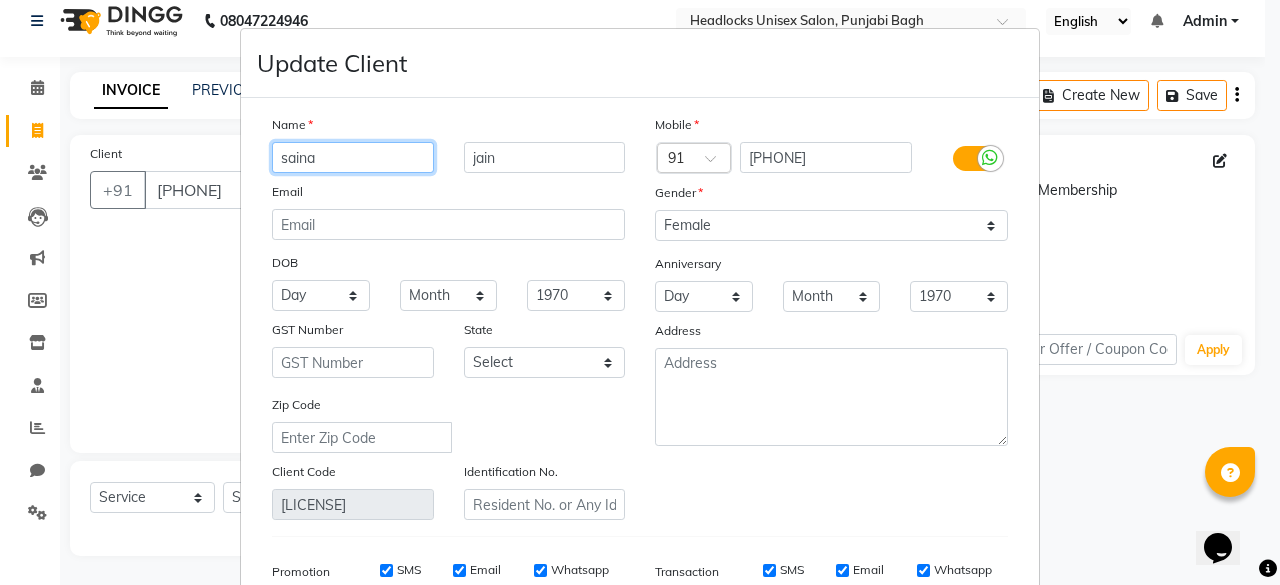 click on "saina" at bounding box center [353, 157] 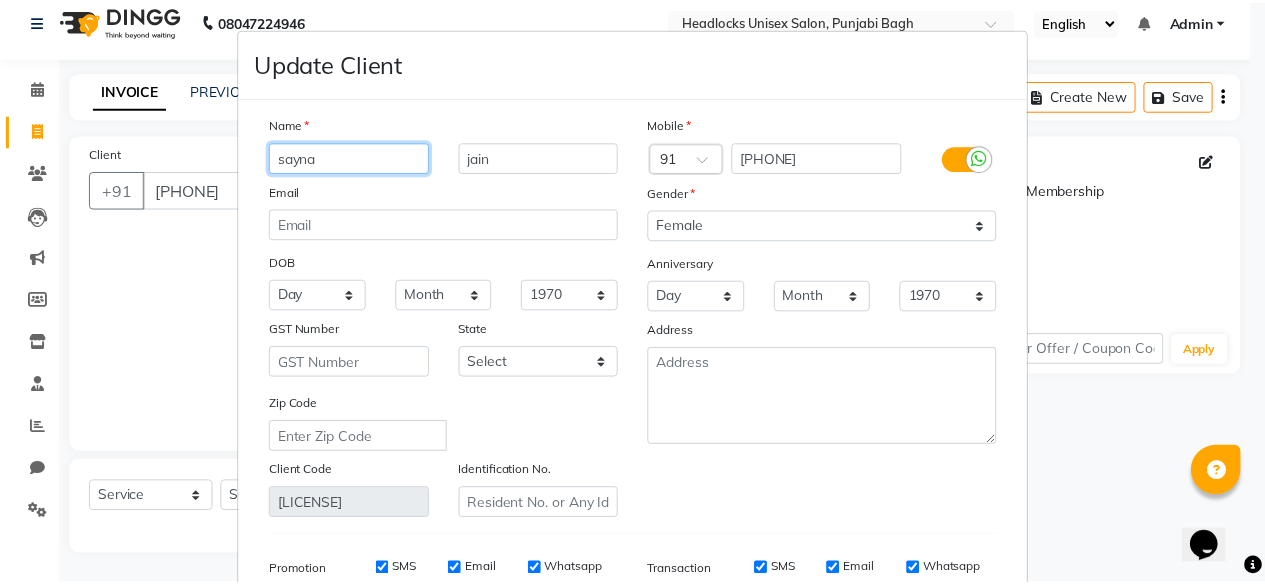 scroll, scrollTop: 299, scrollLeft: 0, axis: vertical 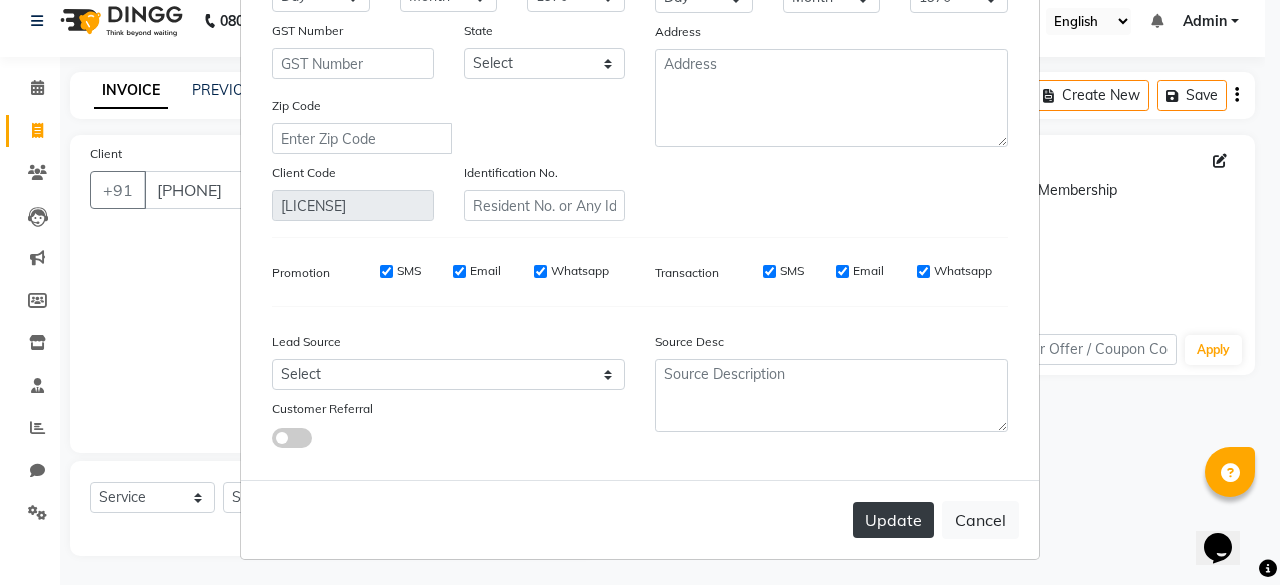 type on "sayna" 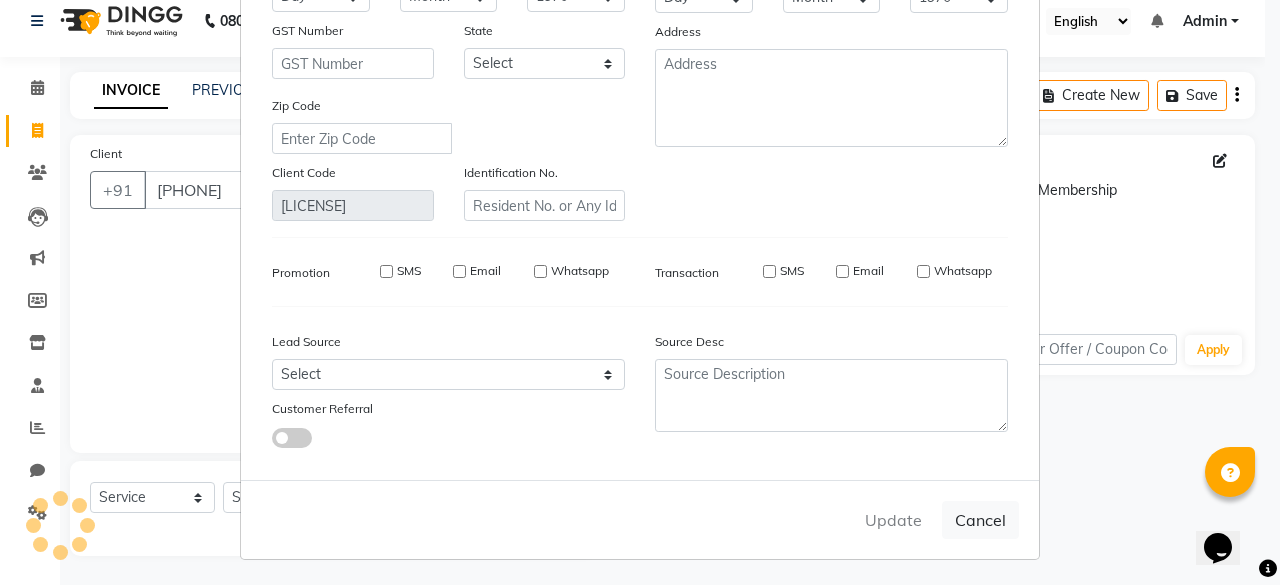 type 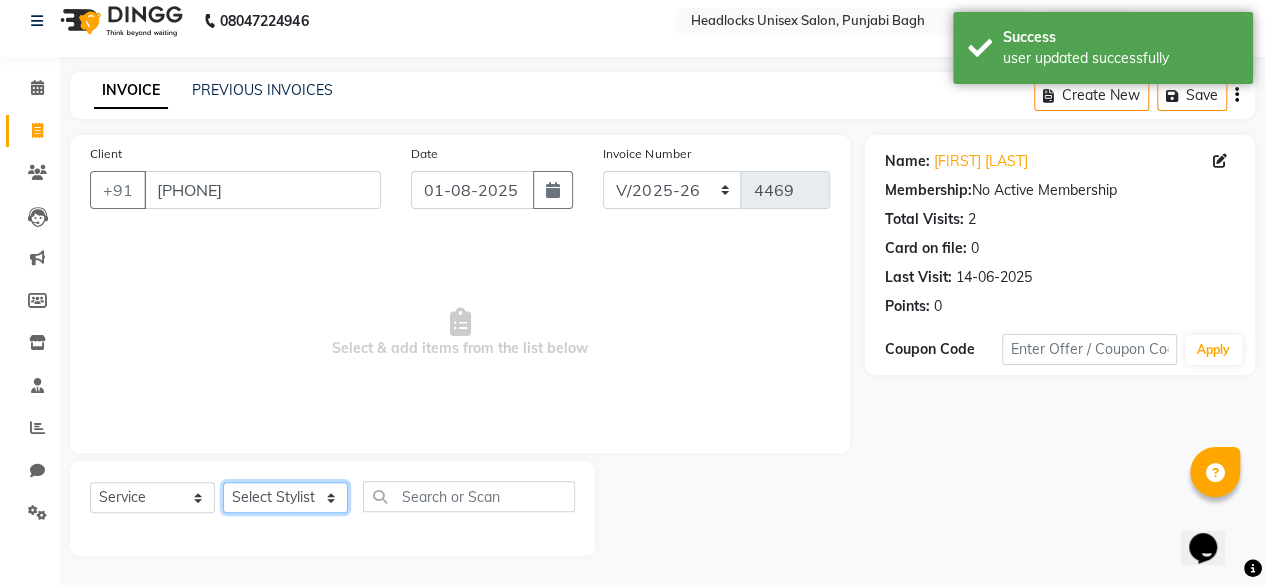 click on "Select Stylist ⁠Agnies ⁠Akash Arjun  Ashi Cefrina  Faizan  Irfan Jamshed Jenny Jullian Keshav kunal Mary mercy ⁠Minto ⁠Narayan nishant  Piyush priyanka Pummy ⁠Raman Rinku ⁠Rohit Roshan Ruby Samar Shanib Sonu  Sunny ⁠Sunny kumar  ⁠Usman ⁠Vikas Vikram" 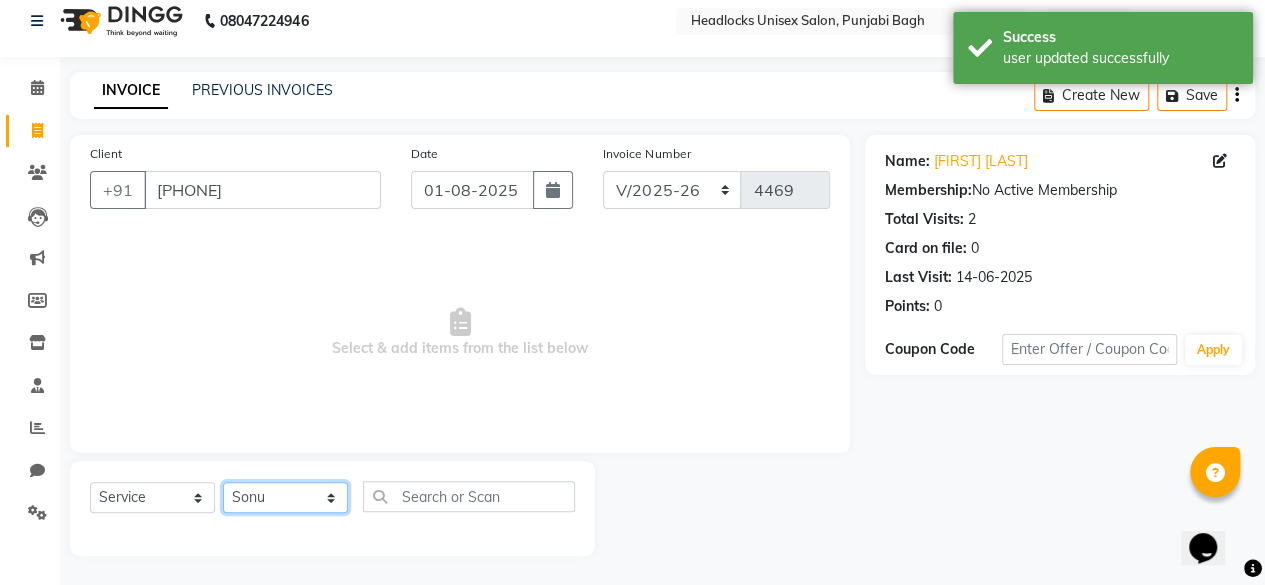 click on "Select Stylist ⁠Agnies ⁠Akash Arjun  Ashi Cefrina  Faizan  Irfan Jamshed Jenny Jullian Keshav kunal Mary mercy ⁠Minto ⁠Narayan nishant  Piyush priyanka Pummy ⁠Raman Rinku ⁠Rohit Roshan Ruby Samar Shanib Sonu  Sunny ⁠Sunny kumar  ⁠Usman ⁠Vikas Vikram" 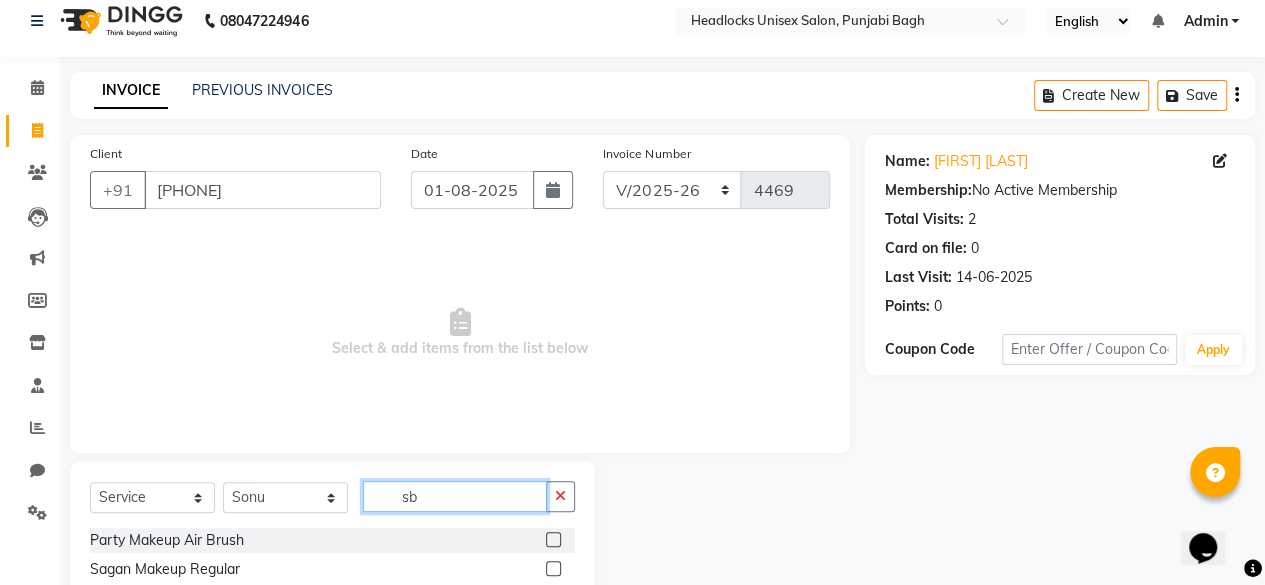 click on "sb" 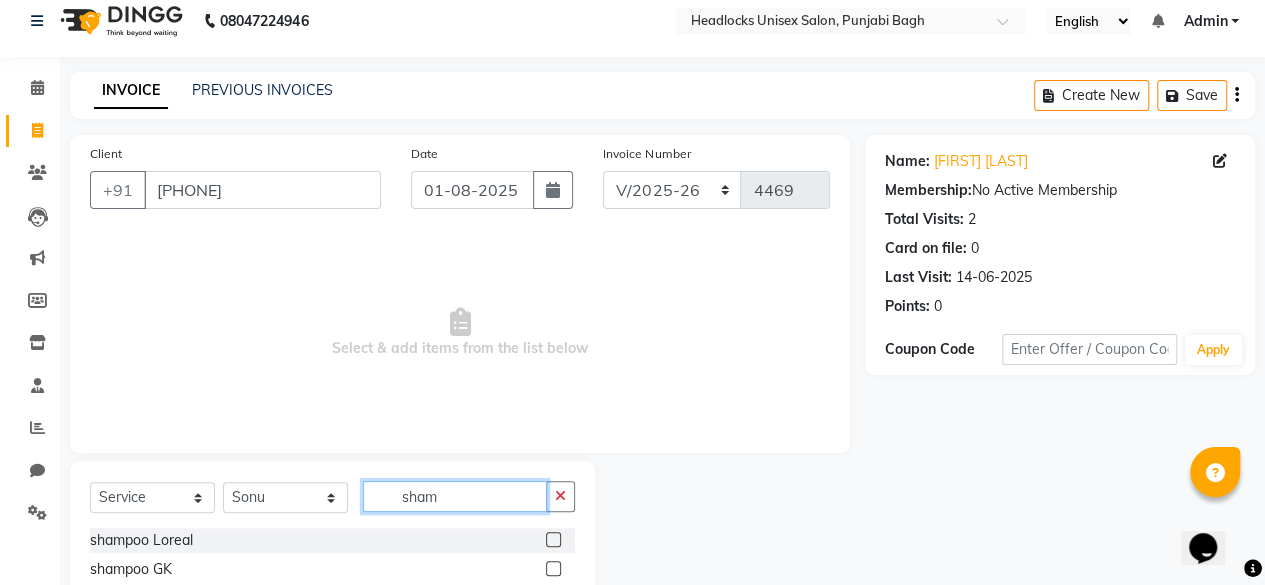 scroll, scrollTop: 215, scrollLeft: 0, axis: vertical 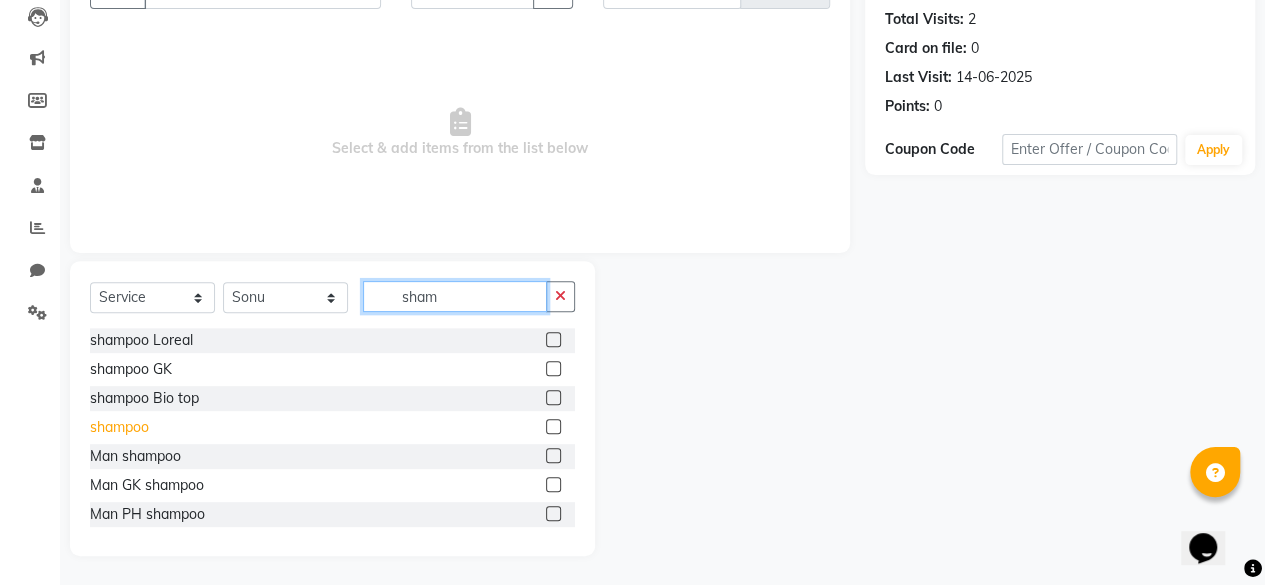 type on "sham" 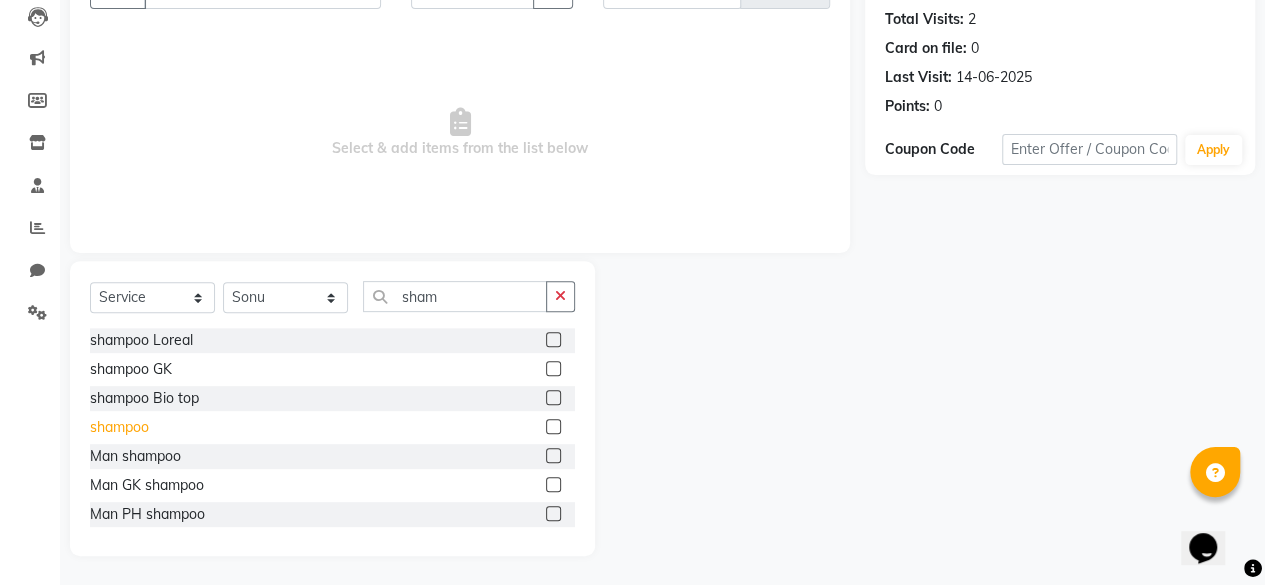 click on "shampoo" 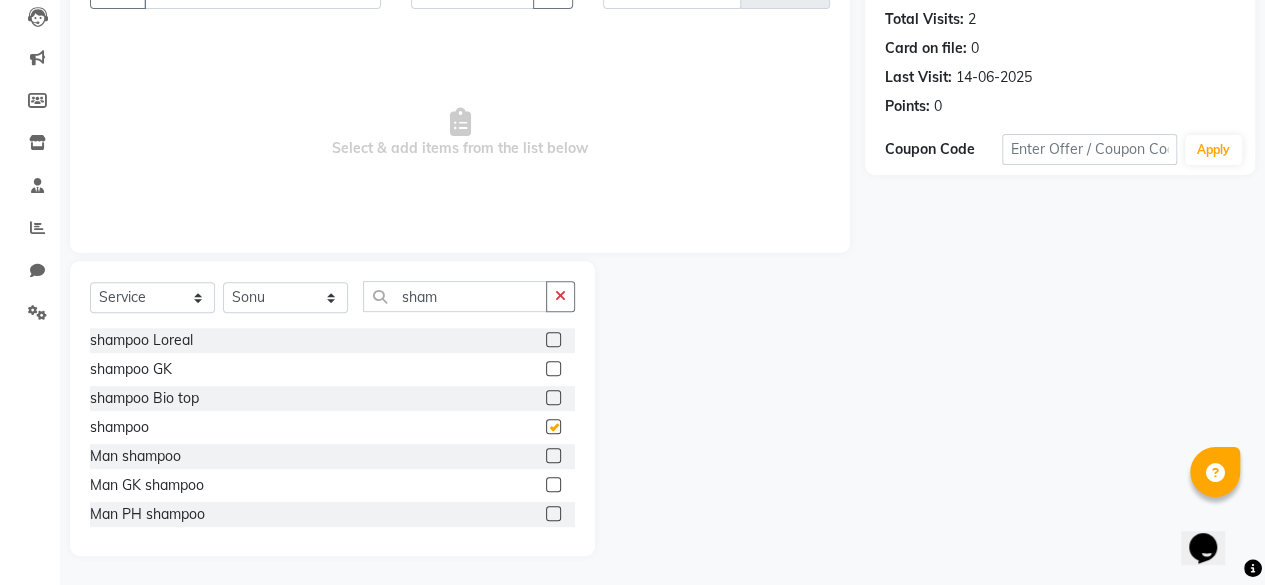 checkbox on "false" 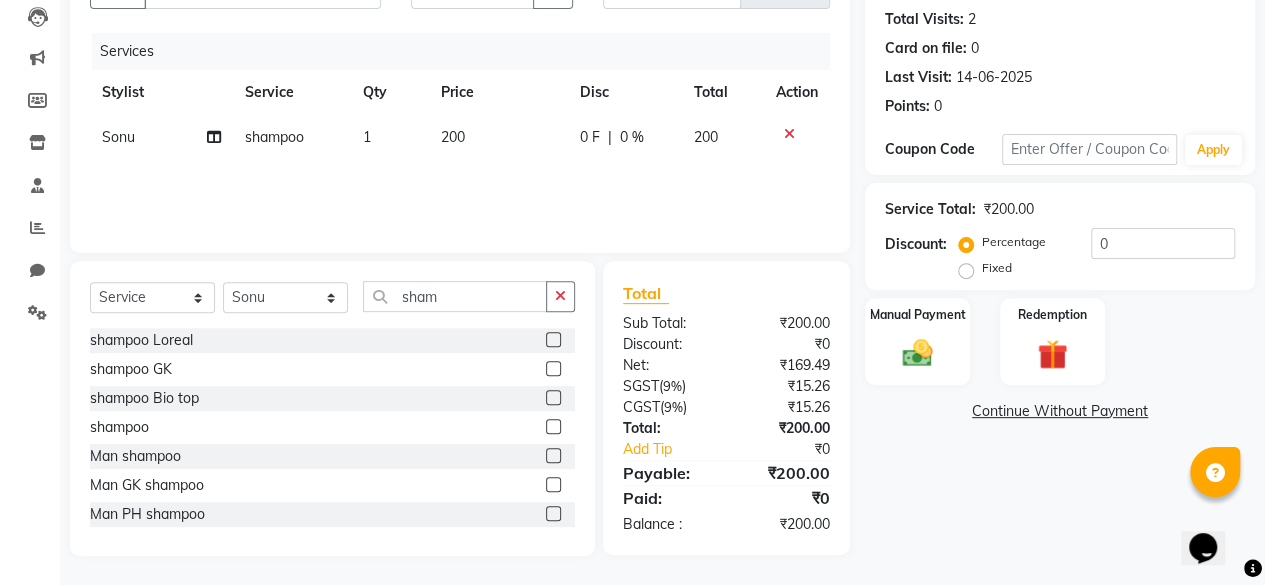 scroll, scrollTop: 2, scrollLeft: 0, axis: vertical 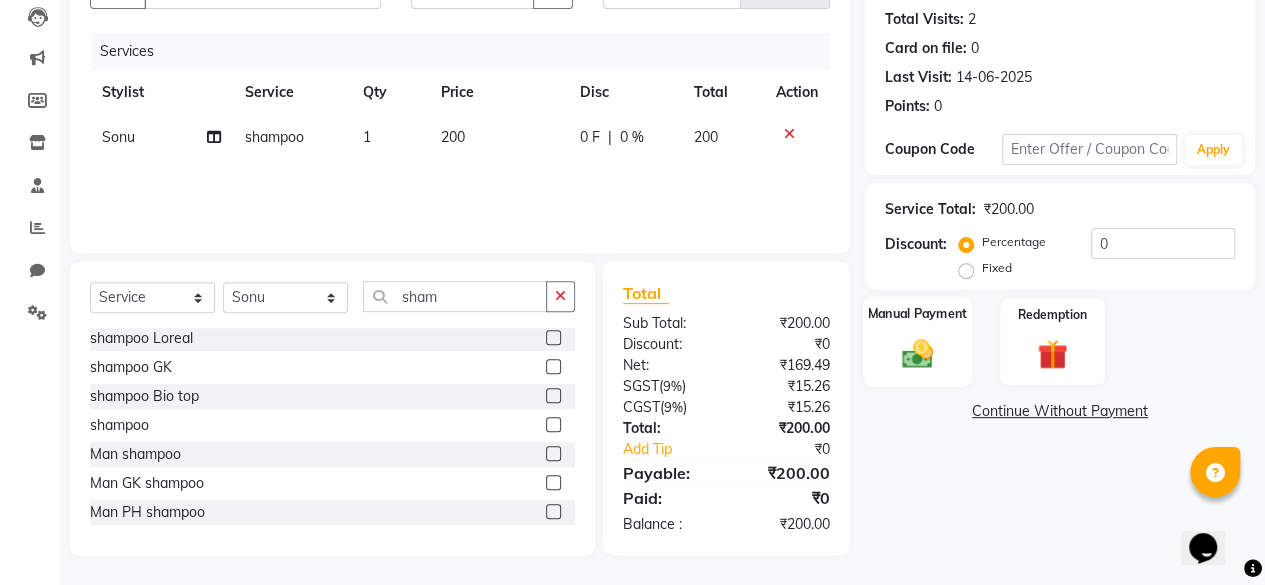 click 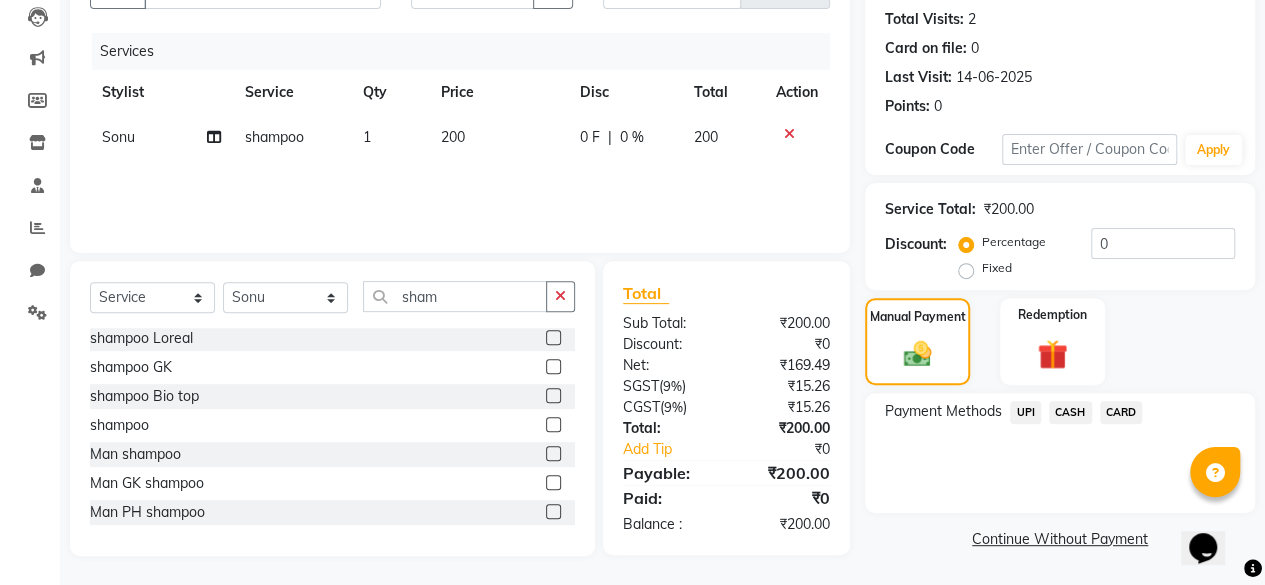 click on "CASH" 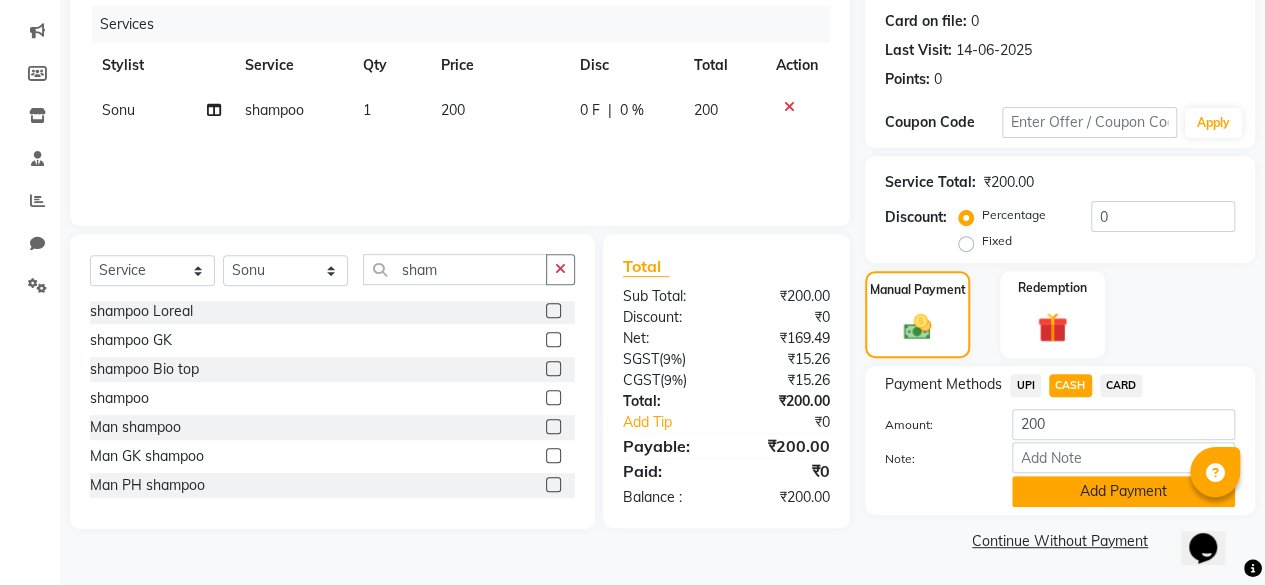 click on "Add Payment" 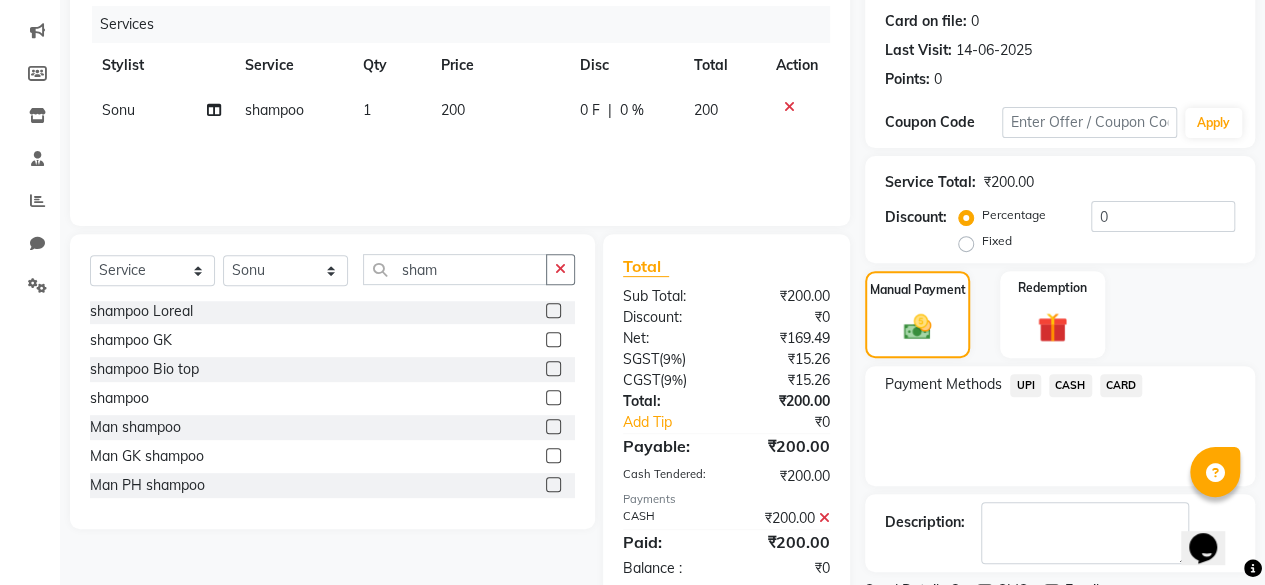scroll, scrollTop: 324, scrollLeft: 0, axis: vertical 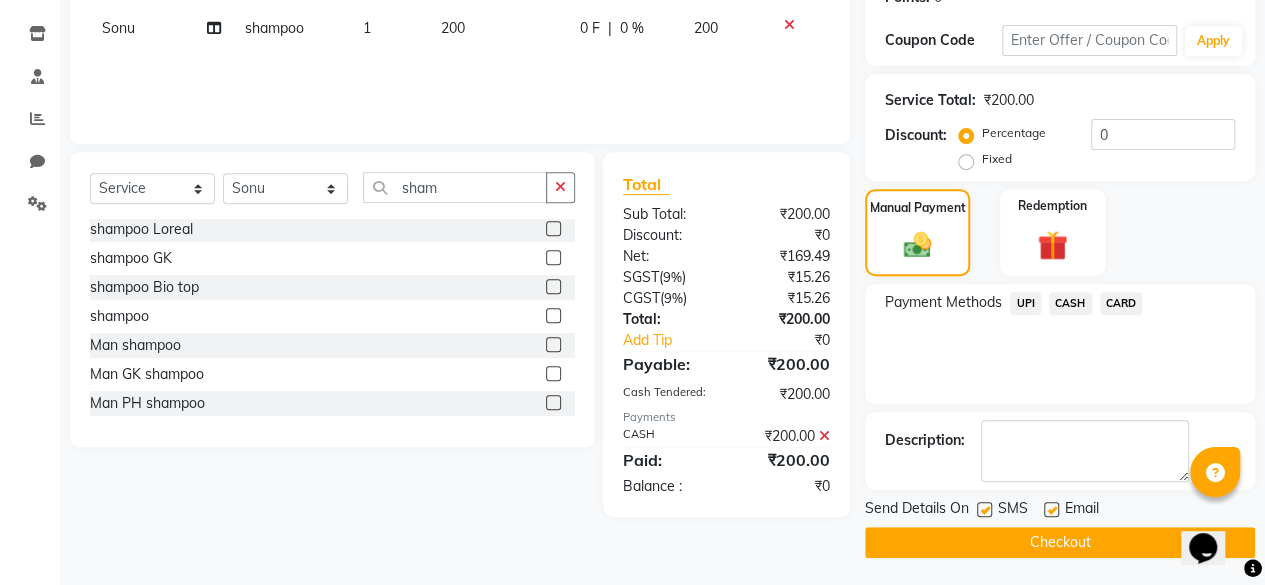 click 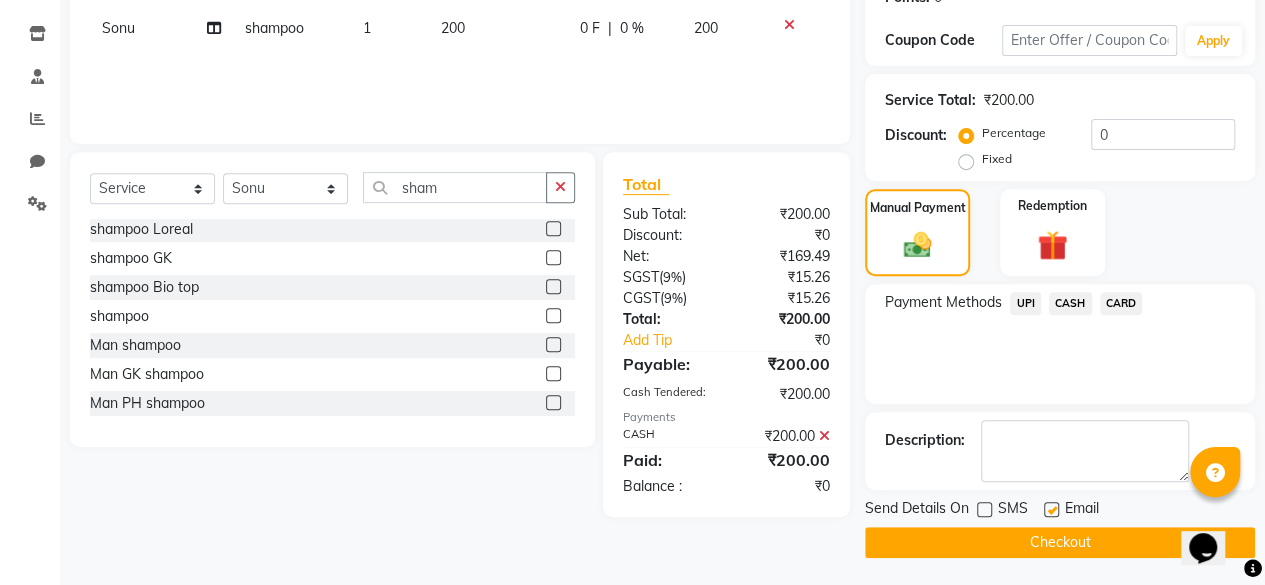 click on "Checkout" 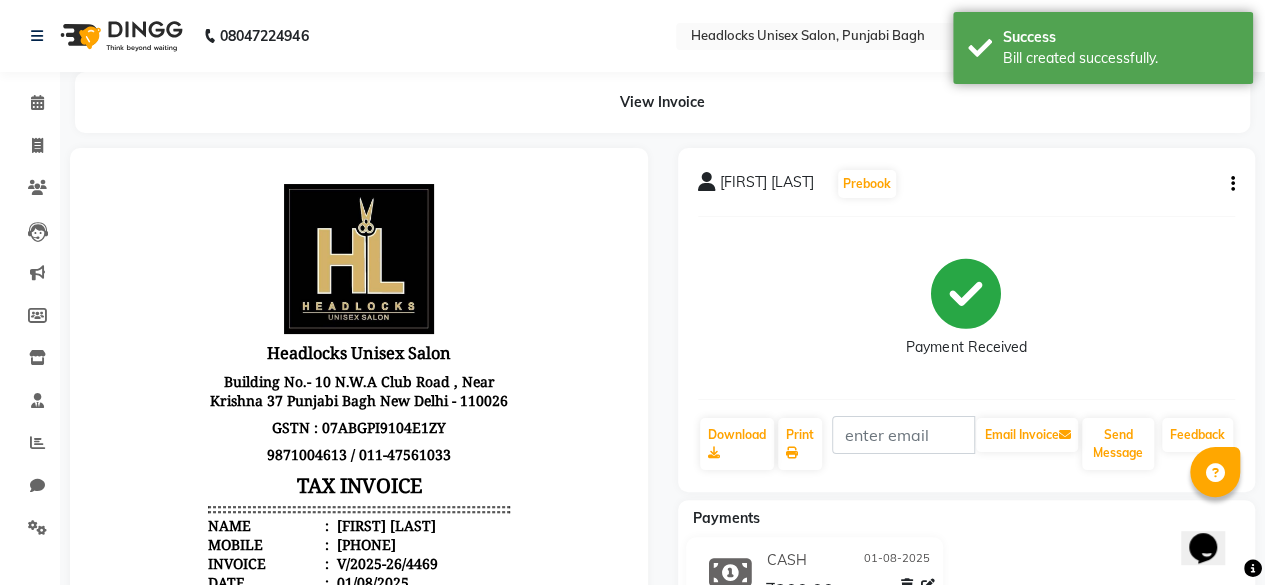 scroll, scrollTop: 0, scrollLeft: 0, axis: both 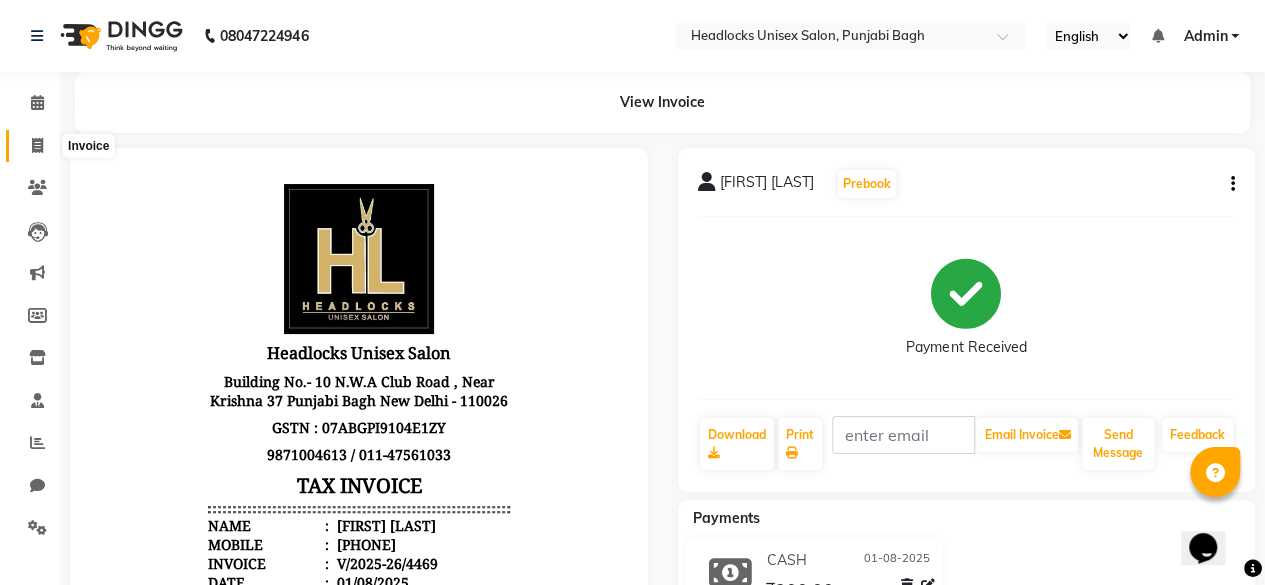 click 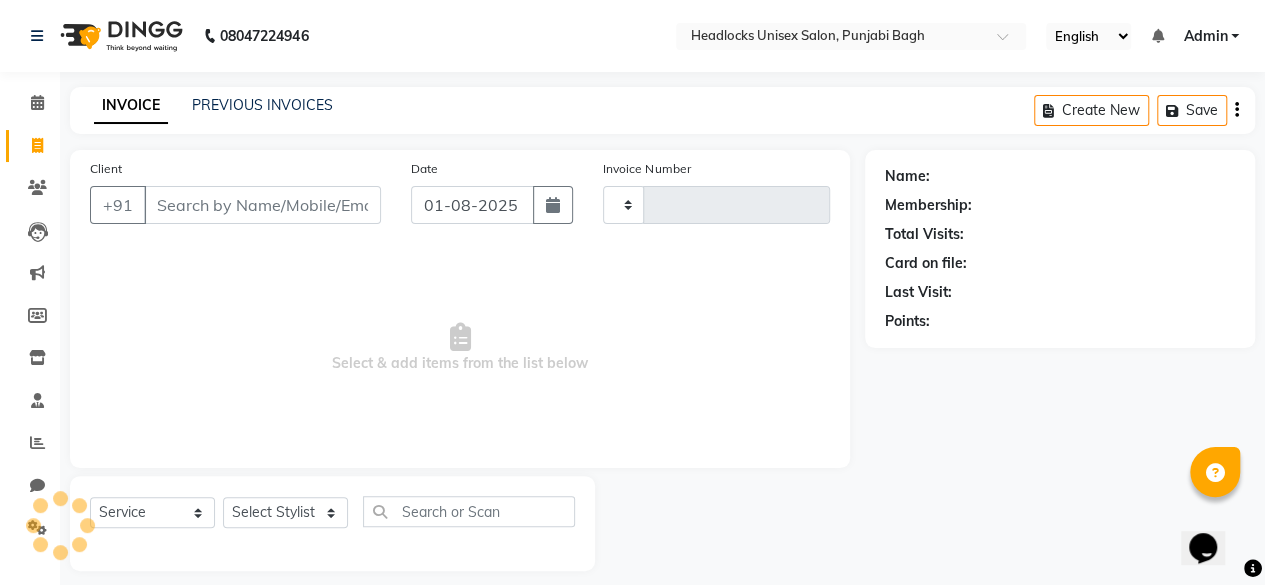 type on "4470" 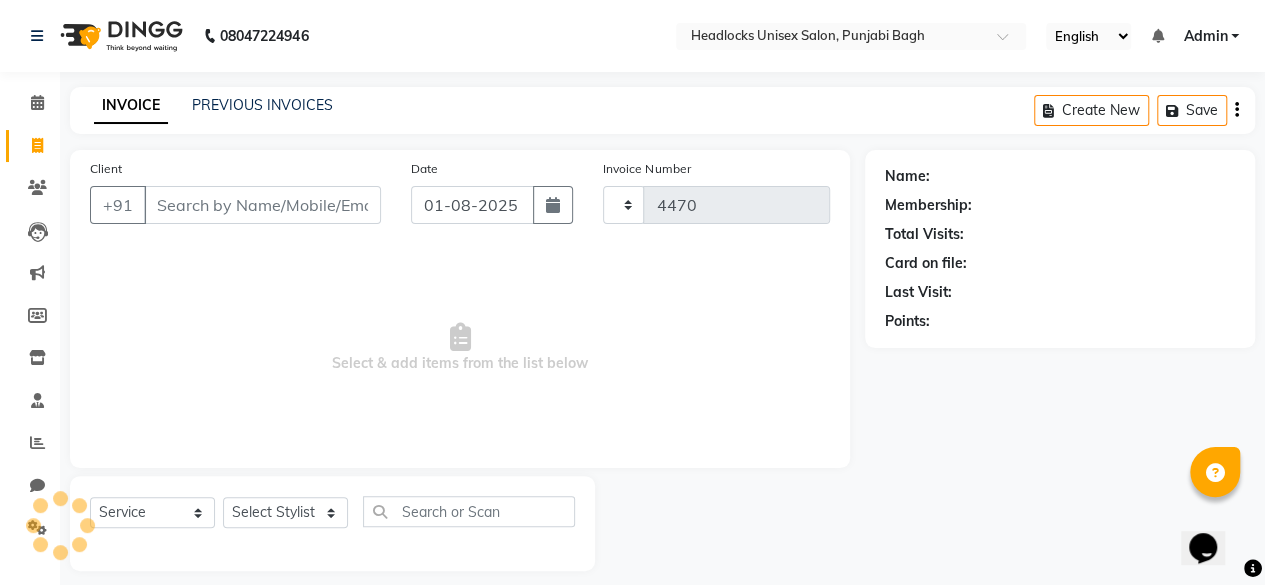 select on "7719" 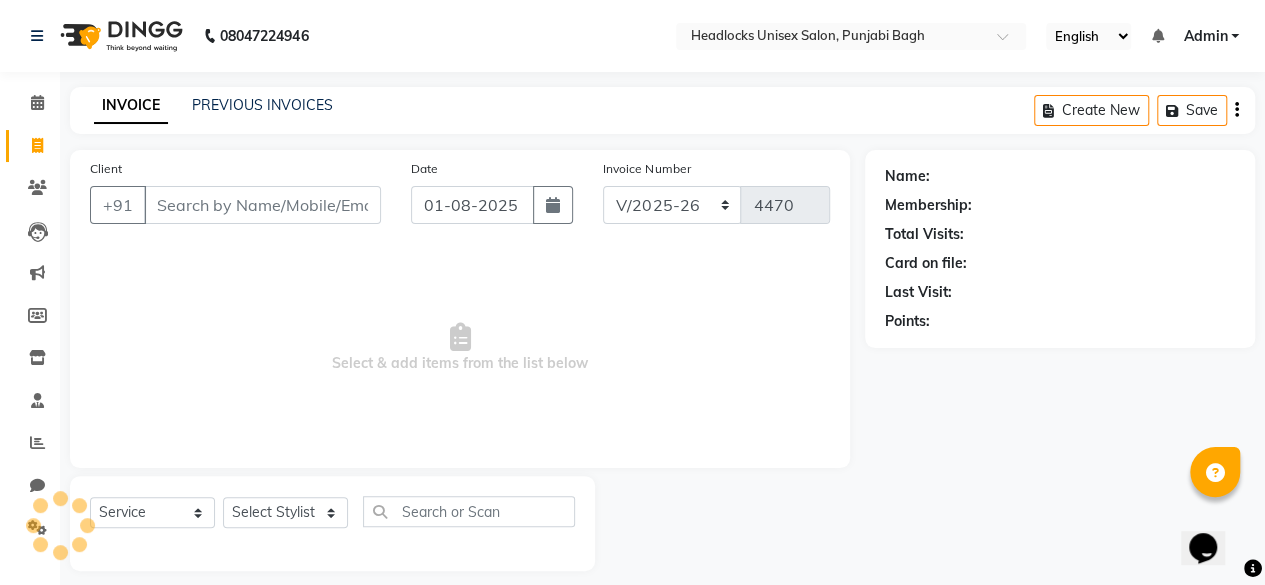 scroll, scrollTop: 15, scrollLeft: 0, axis: vertical 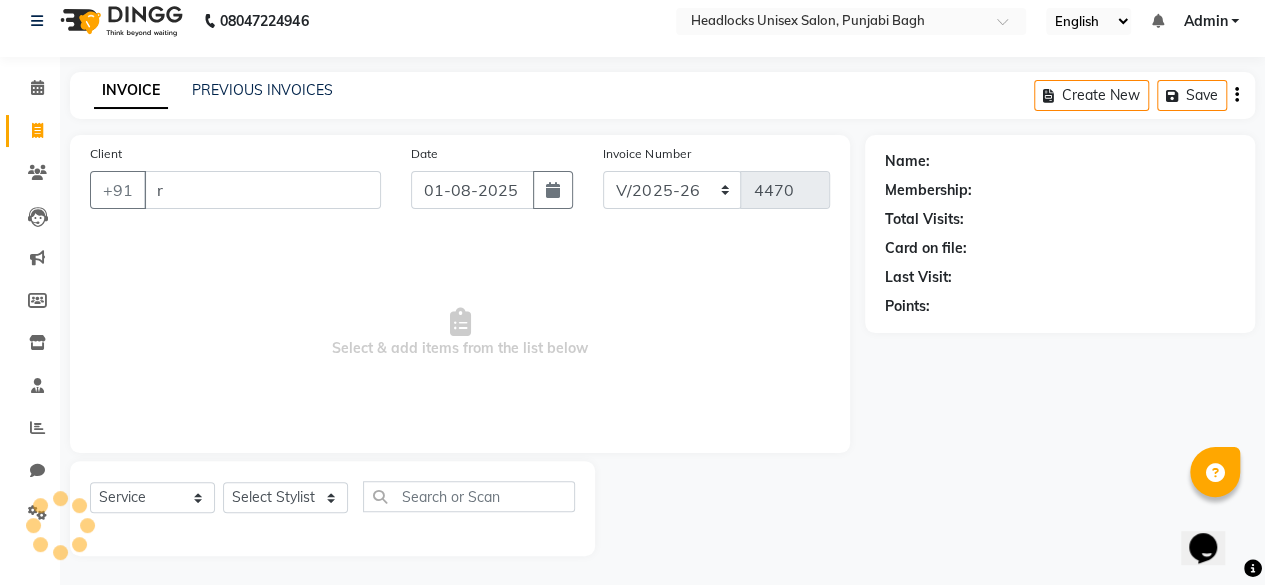 click on "r" at bounding box center (262, 190) 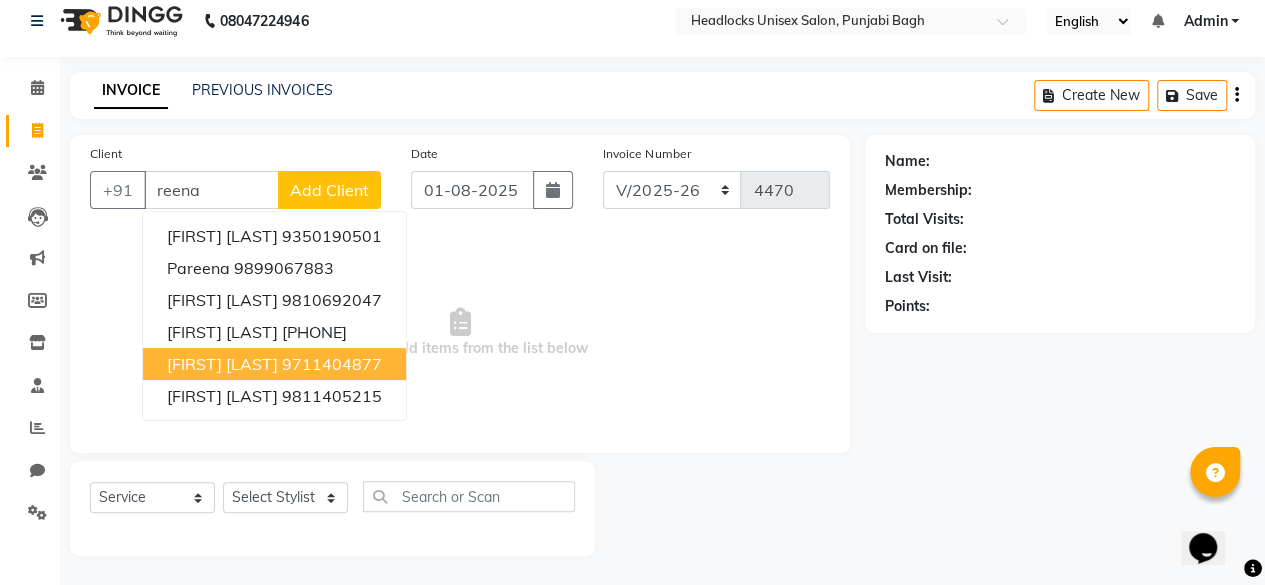 click on "9711404877" at bounding box center (332, 364) 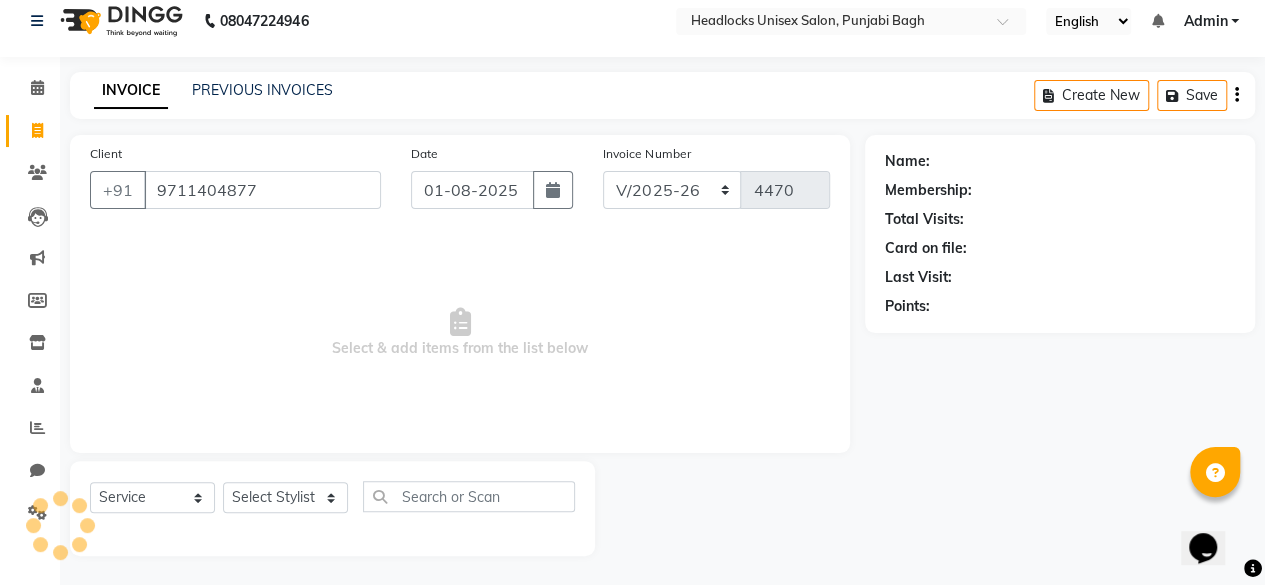 type on "9711404877" 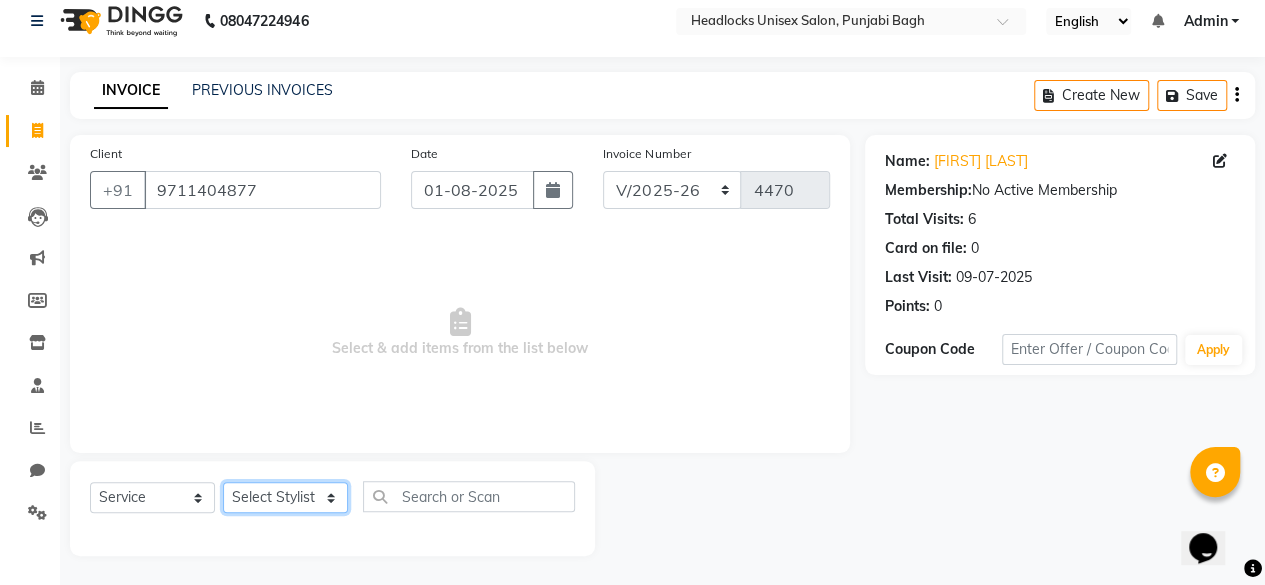 click on "Select Stylist ⁠Agnies ⁠Akash Arjun  Ashi Cefrina  Faizan  Irfan Jamshed Jenny Jullian Keshav kunal Mary mercy ⁠Minto ⁠Narayan nishant  Piyush priyanka Pummy ⁠Raman Rinku ⁠Rohit Roshan Ruby Samar Shanib Sonu  Sunny ⁠Sunny kumar  ⁠Usman ⁠Vikas Vikram" 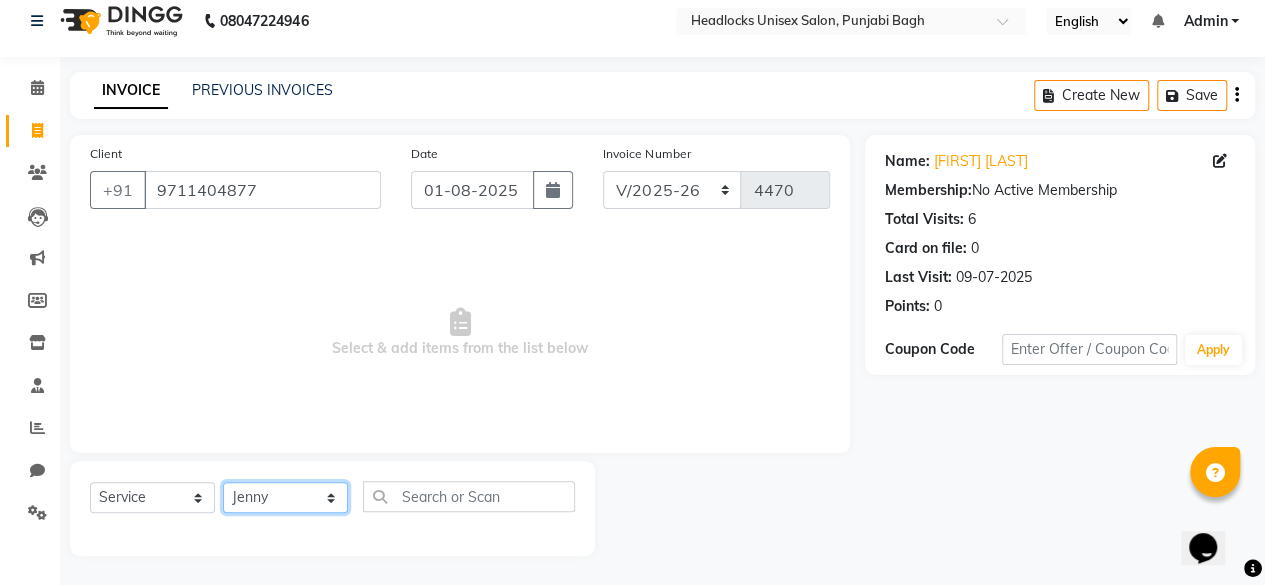 click on "Select Stylist ⁠Agnies ⁠Akash Arjun  Ashi Cefrina  Faizan  Irfan Jamshed Jenny Jullian Keshav kunal Mary mercy ⁠Minto ⁠Narayan nishant  Piyush priyanka Pummy ⁠Raman Rinku ⁠Rohit Roshan Ruby Samar Shanib Sonu  Sunny ⁠Sunny kumar  ⁠Usman ⁠Vikas Vikram" 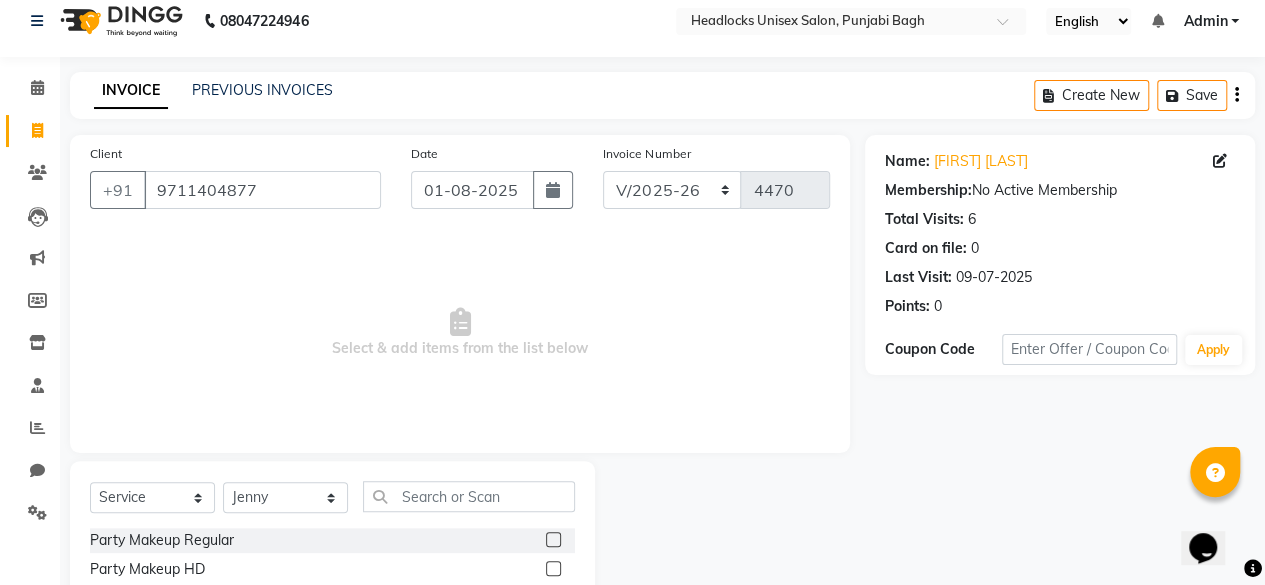 click on "Mobile Country Code × 91 [PHONE] Gender Select Male Female Other Prefer Not To Say Anniversary Day 01 02 03 04 05 06 07 08 09 10 11 12 13 14 15 16 17 18 19 20 21 22 23 24 25 26 27 28 29 30 31 Month January February March April May June July August September October November December 1970 1971 1972 1973 1974 1975 1976 1977 1978 1979 1980 1981 1982 1983 1984 1985 1986 1987 1988 1989 1990 1991 1992 1993 1994 1995 1996 1997 1998 1999 2000 2001 2002 2003 2004 2005 2006 2007 2008 2009 2010 2011 2012 2013 2014 2015 2016 2017 2018 2019 2020 2021 2022 2023 2024 2025 Address" 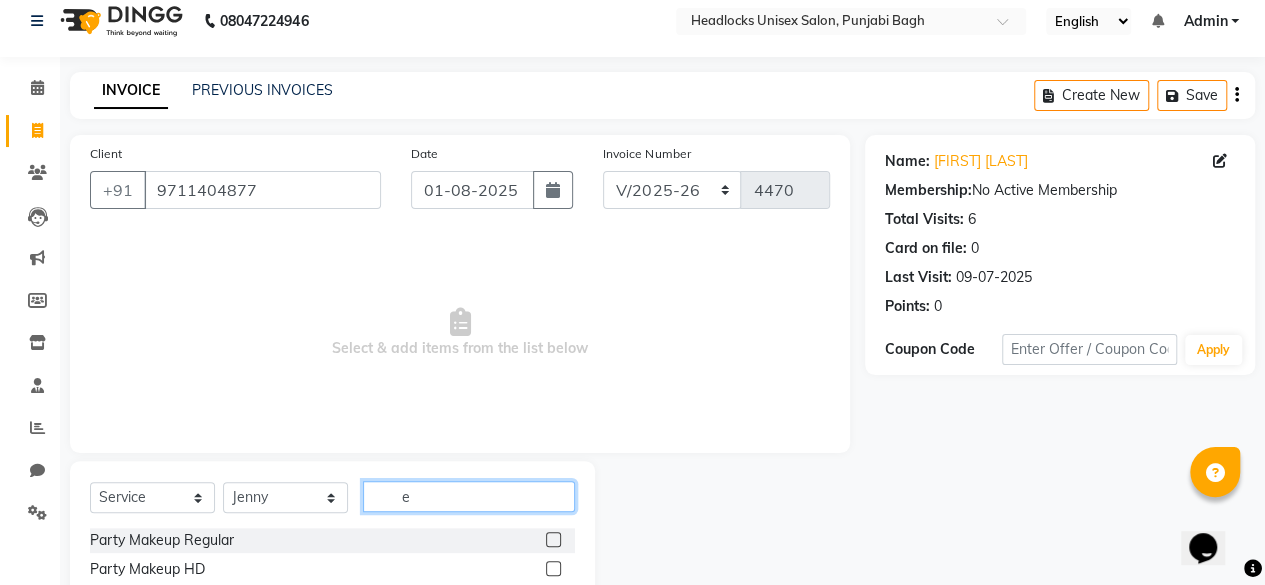 click on "e" 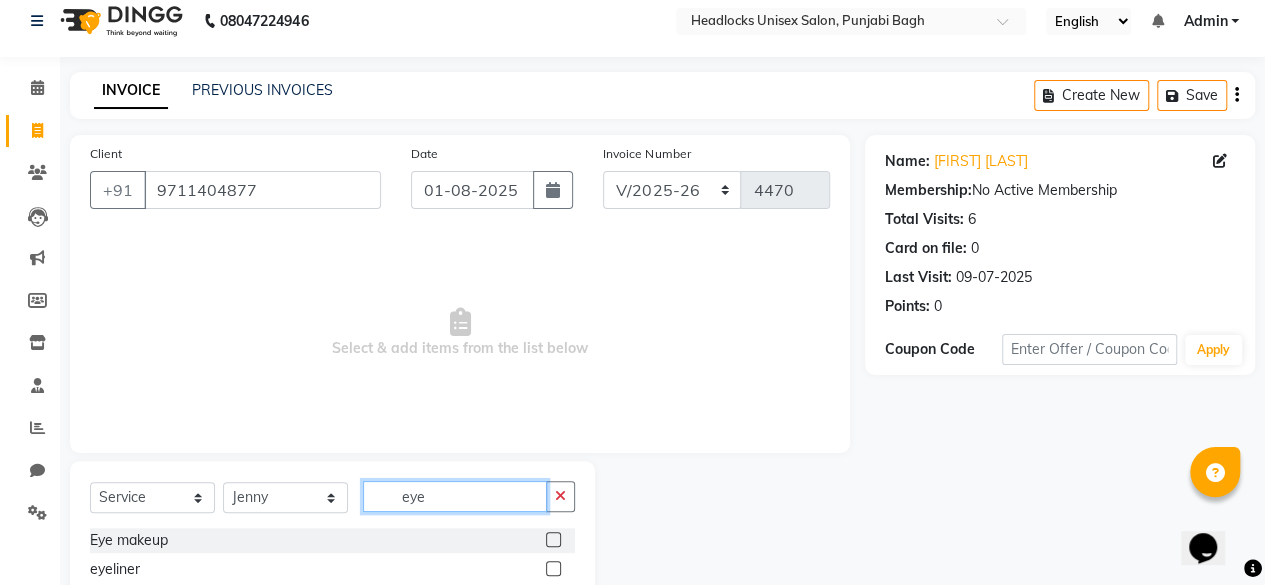 scroll, scrollTop: 160, scrollLeft: 0, axis: vertical 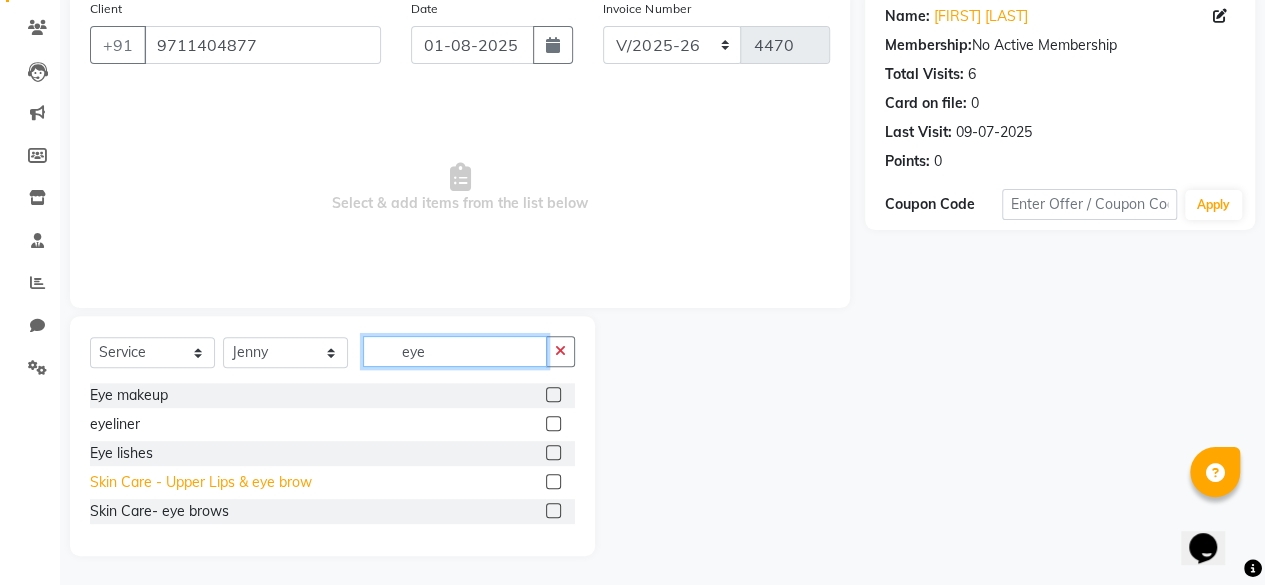 type on "eye" 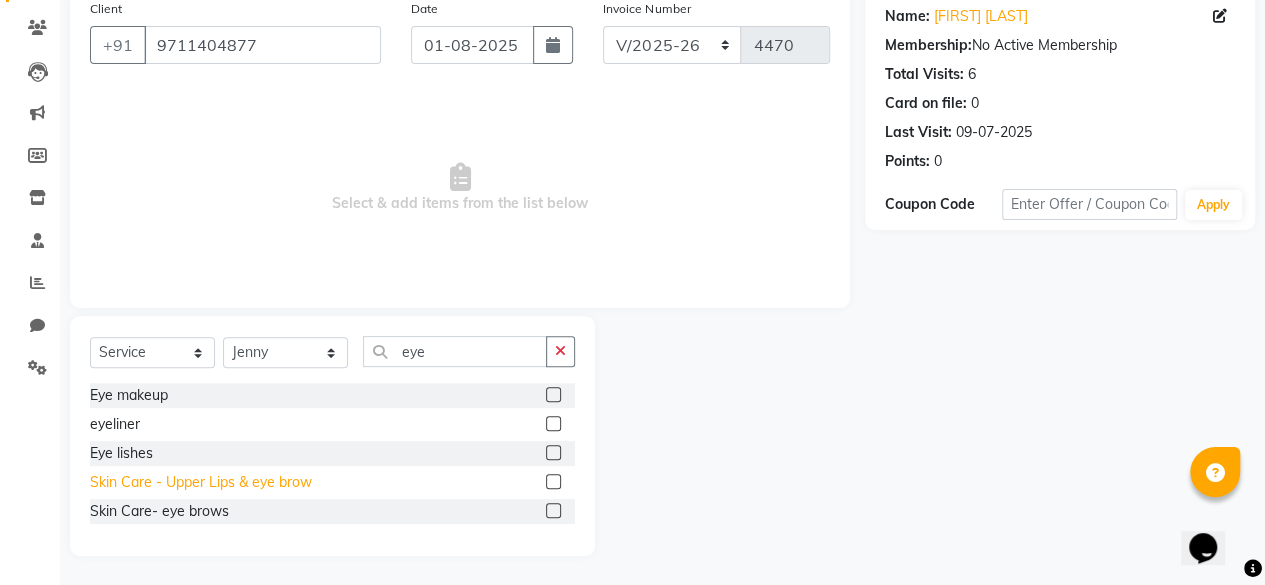 click on "Skin Care - Upper Lips & eye brow" 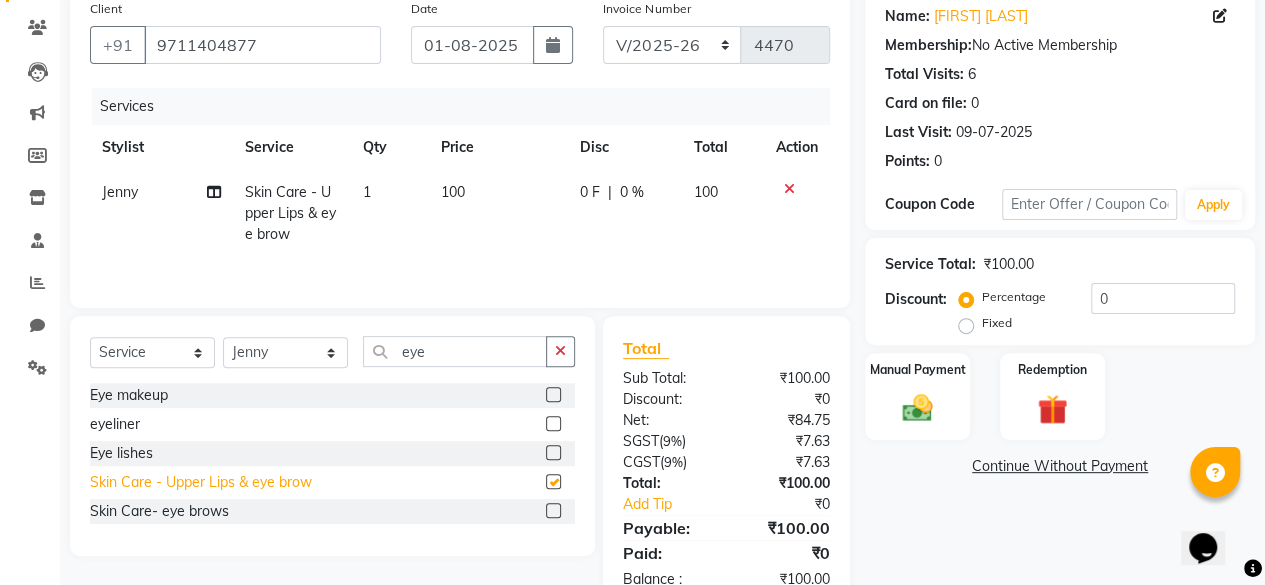 checkbox on "false" 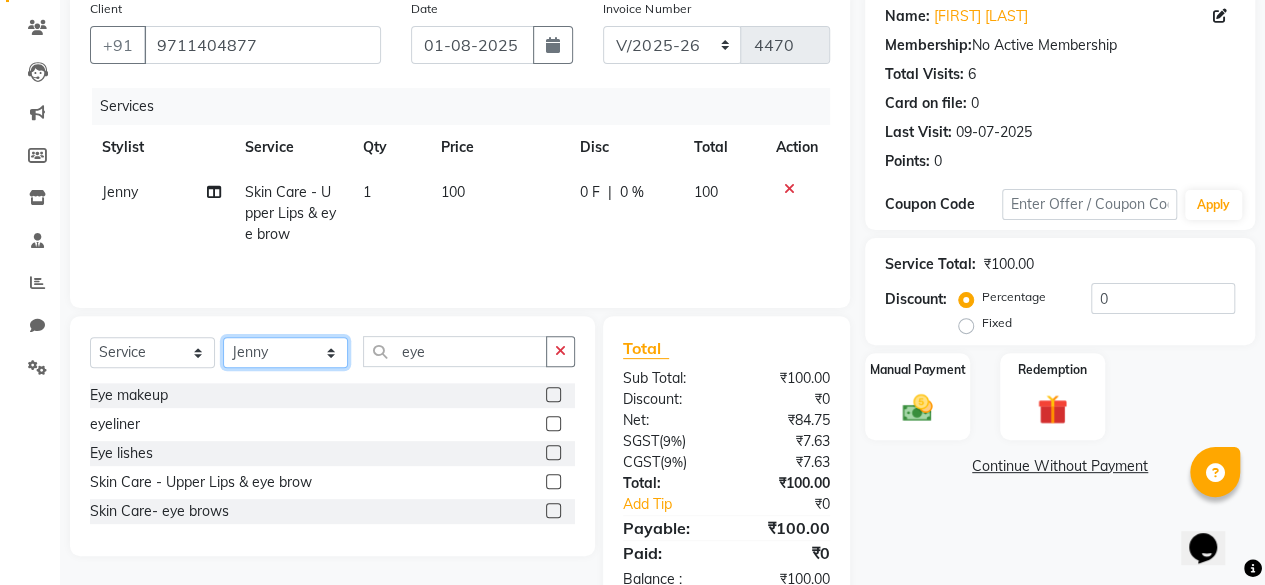 click on "Select Stylist ⁠Agnies ⁠Akash Arjun  Ashi Cefrina  Faizan  Irfan Jamshed Jenny Jullian Keshav kunal Mary mercy ⁠Minto ⁠Narayan nishant  Piyush priyanka Pummy ⁠Raman Rinku ⁠Rohit Roshan Ruby Samar Shanib Sonu  Sunny ⁠Sunny kumar  ⁠Usman ⁠Vikas Vikram" 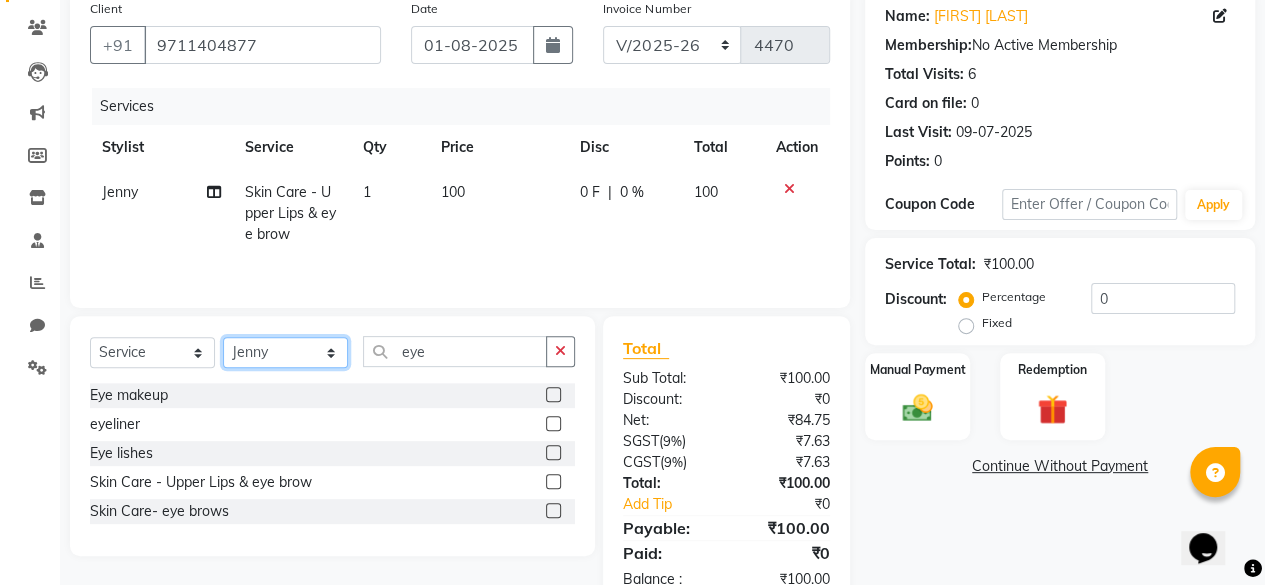 select on "[PHONE]" 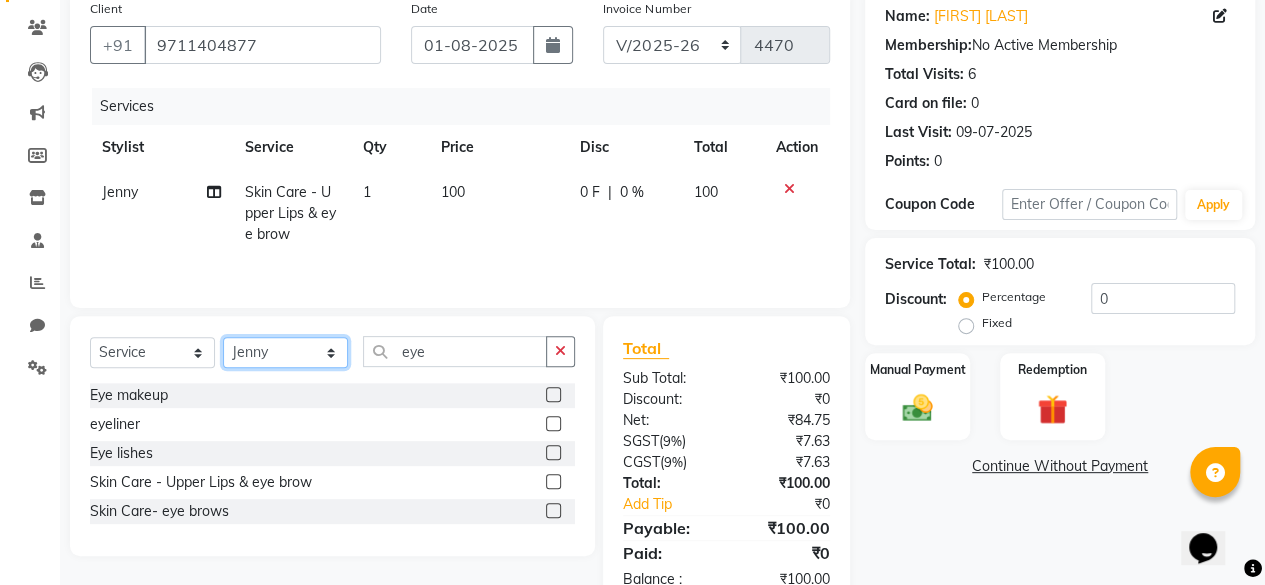 click on "Select Stylist ⁠Agnies ⁠Akash Arjun  Ashi Cefrina  Faizan  Irfan Jamshed Jenny Jullian Keshav kunal Mary mercy ⁠Minto ⁠Narayan nishant  Piyush priyanka Pummy ⁠Raman Rinku ⁠Rohit Roshan Ruby Samar Shanib Sonu  Sunny ⁠Sunny kumar  ⁠Usman ⁠Vikas Vikram" 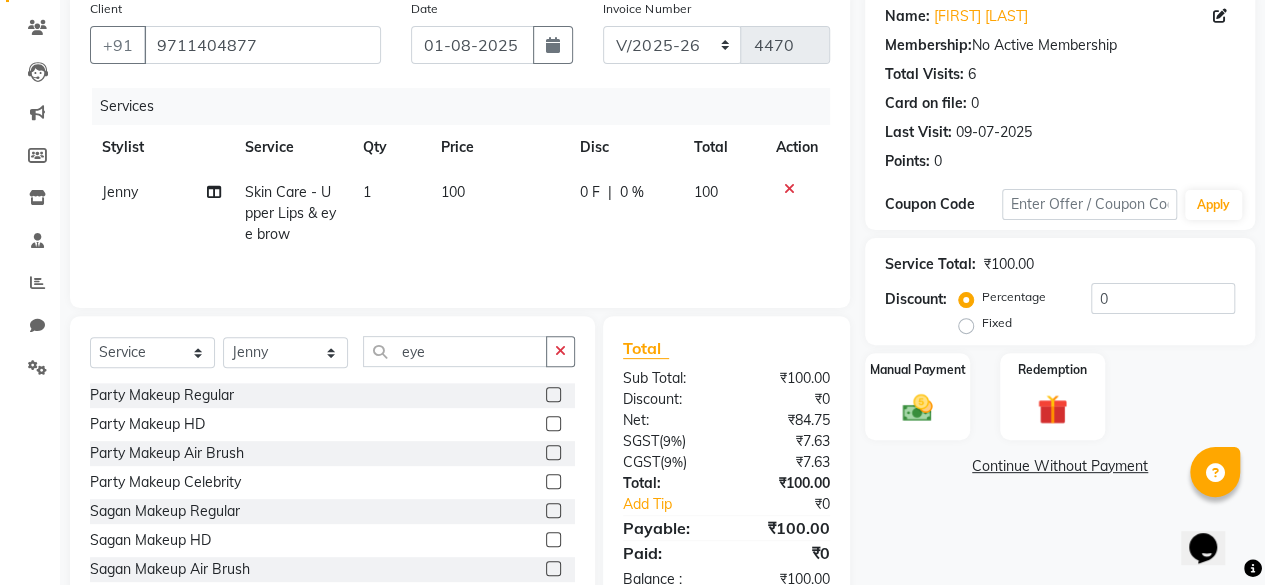 click on "Select  Service  Product  Membership  Package Voucher Prepaid Gift Card  Select Stylist ⁠Agnies ⁠Akash Arjun  Ashi Cefrina  Faizan  Irfan Jamshed Jenny Jullian Keshav kunal Mary mercy ⁠Minto ⁠Narayan nishant  Piyush priyanka Pummy ⁠Raman Rinku ⁠Rohit Roshan Ruby Samar Shanib Sonu  Sunny ⁠Sunny kumar  ⁠Usman ⁠Vikas Vikram eye Party Makeup Regular  Party Makeup HD  Party Makeup Air Brush  Party Makeup Celebrity  Sagan Makeup Regular  Sagan Makeup HD  Sagan Makeup Air Brush  Bridal Makeup Regular  Bridal Makeup HD  Bridal Makeup Air Brush  Bridal Makeup Celebrity  Eye makeup  eyeliner  lipsticks  Dressing  Eye lishes  Saree driping   Loreal Bleach  Oxy Bleach  Arms Bleach Fruit  Full Body Bleach  Body Polishing  d tan  Under arms bleach  Body massage   full legs bleach   Half legs bleach   Full arms bleach  Half arms bleach   Full front bleach   Half arms bleach   Full body bleach   Body scrub  Stomach bleach  Back massage   Foot massage  Hand massage  Head massage  Dry massage  Nail Extension" 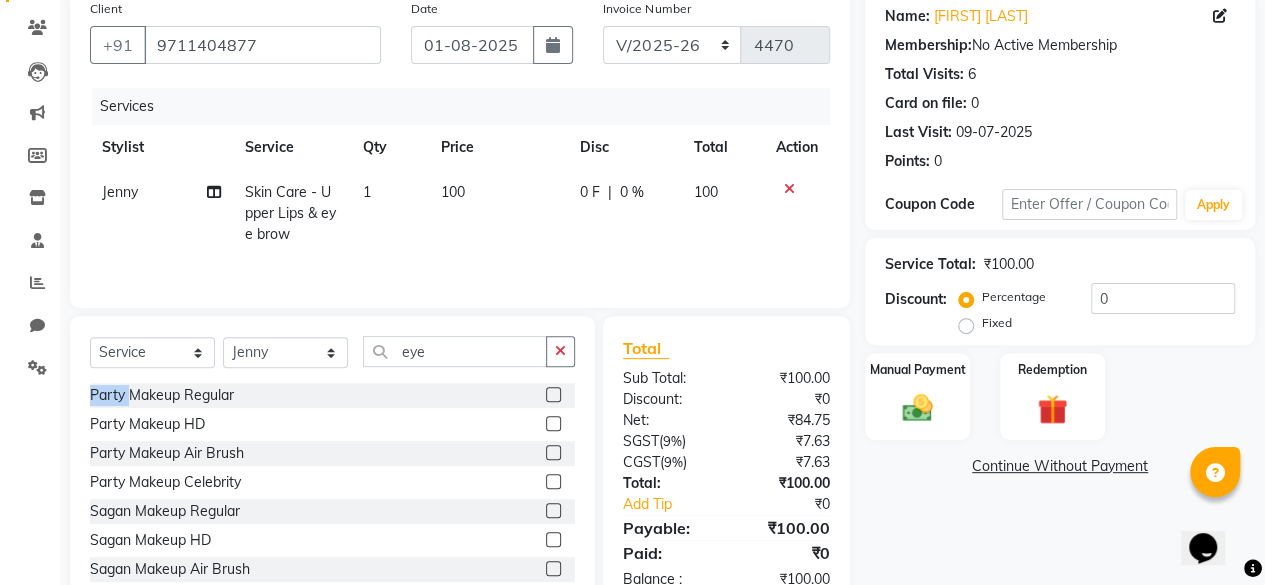 click on "Select  Service  Product  Membership  Package Voucher Prepaid Gift Card  Select Stylist ⁠Agnies ⁠Akash Arjun  Ashi Cefrina  Faizan  Irfan Jamshed Jenny Jullian Keshav kunal Mary mercy ⁠Minto ⁠Narayan nishant  Piyush priyanka Pummy ⁠Raman Rinku ⁠Rohit Roshan Ruby Samar Shanib Sonu  Sunny ⁠Sunny kumar  ⁠Usman ⁠Vikas Vikram eye Party Makeup Regular  Party Makeup HD  Party Makeup Air Brush  Party Makeup Celebrity  Sagan Makeup Regular  Sagan Makeup HD  Sagan Makeup Air Brush  Bridal Makeup Regular  Bridal Makeup HD  Bridal Makeup Air Brush  Bridal Makeup Celebrity  Eye makeup  eyeliner  lipsticks  Dressing  Eye lishes  Saree driping   Loreal Bleach  Oxy Bleach  Arms Bleach Fruit  Full Body Bleach  Body Polishing  d tan  Under arms bleach  Body massage   full legs bleach   Half legs bleach   Full arms bleach  Half arms bleach   Full front bleach   Half arms bleach   Full body bleach   Body scrub  Stomach bleach  Back massage   Foot massage  Hand massage  Head massage  Dry massage  Nail Extension" 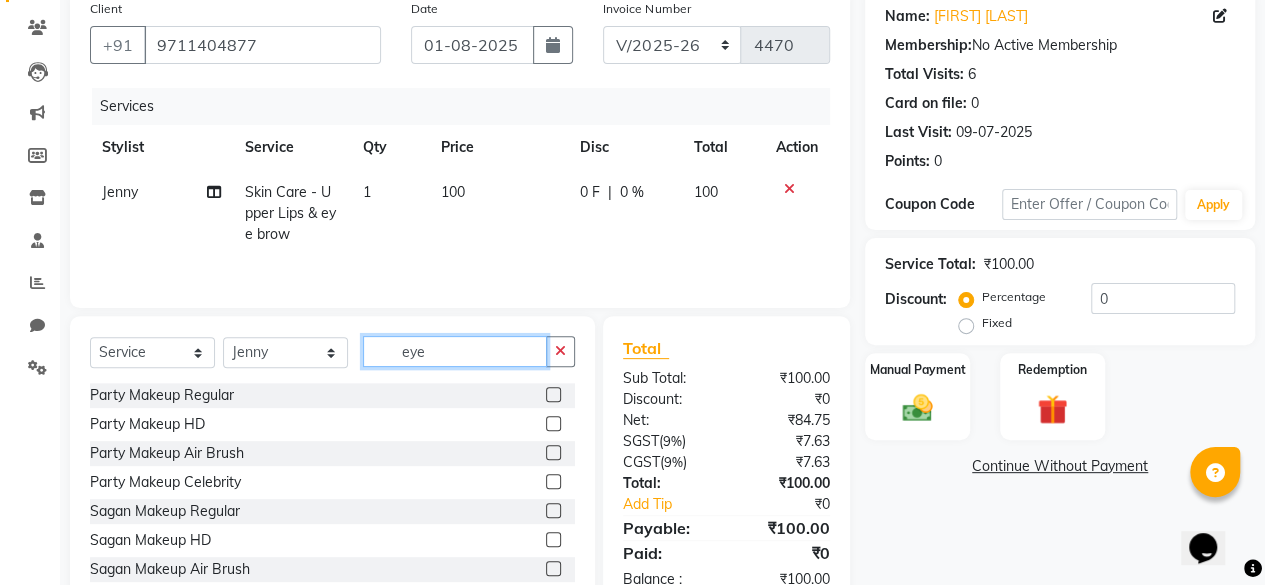 click on "eye" 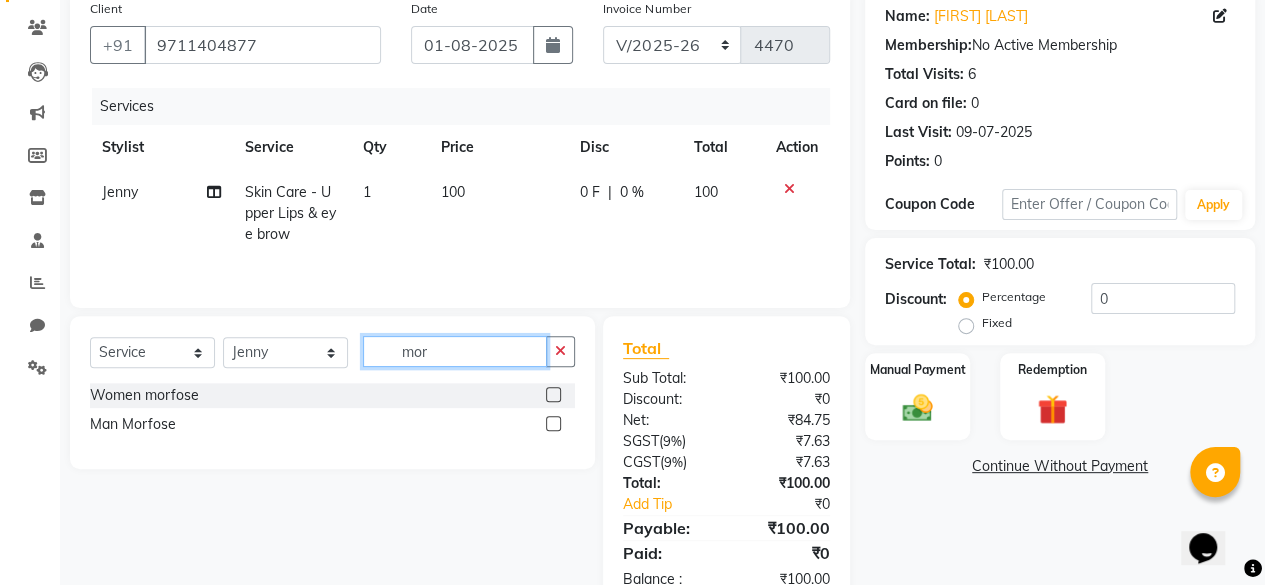 type on "mor" 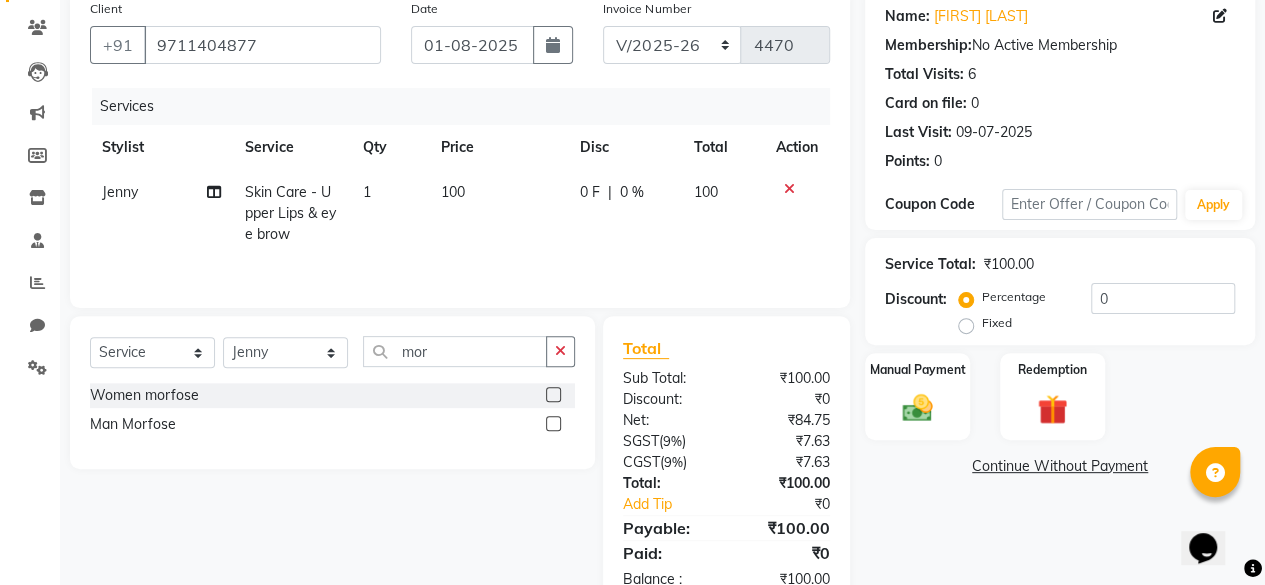 click on "Women morfose" 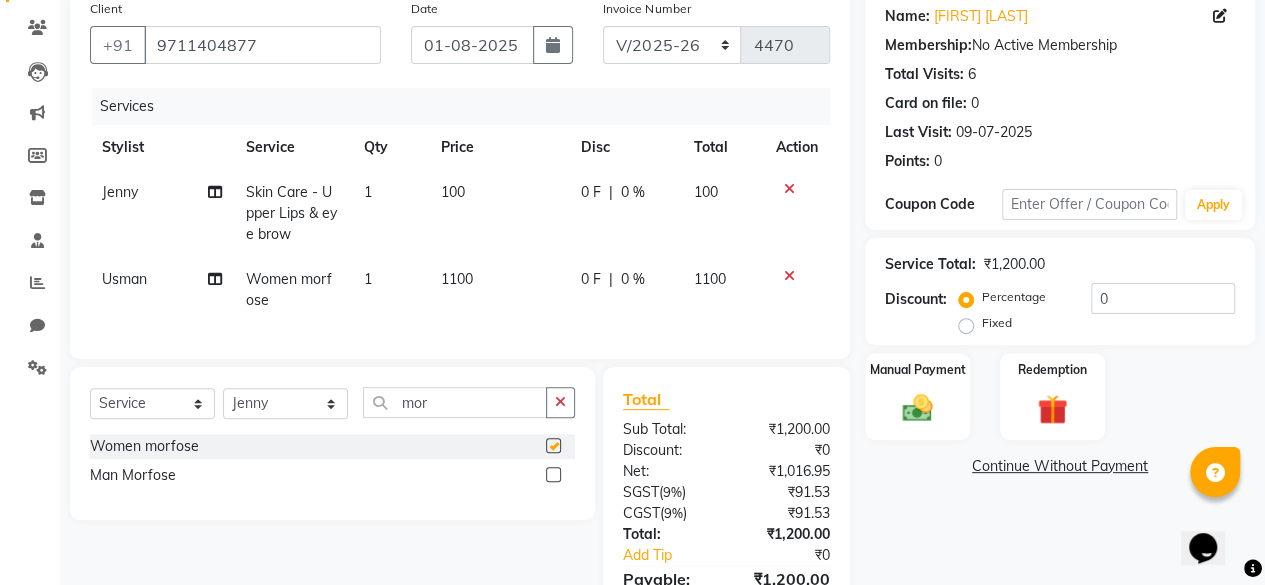 checkbox on "false" 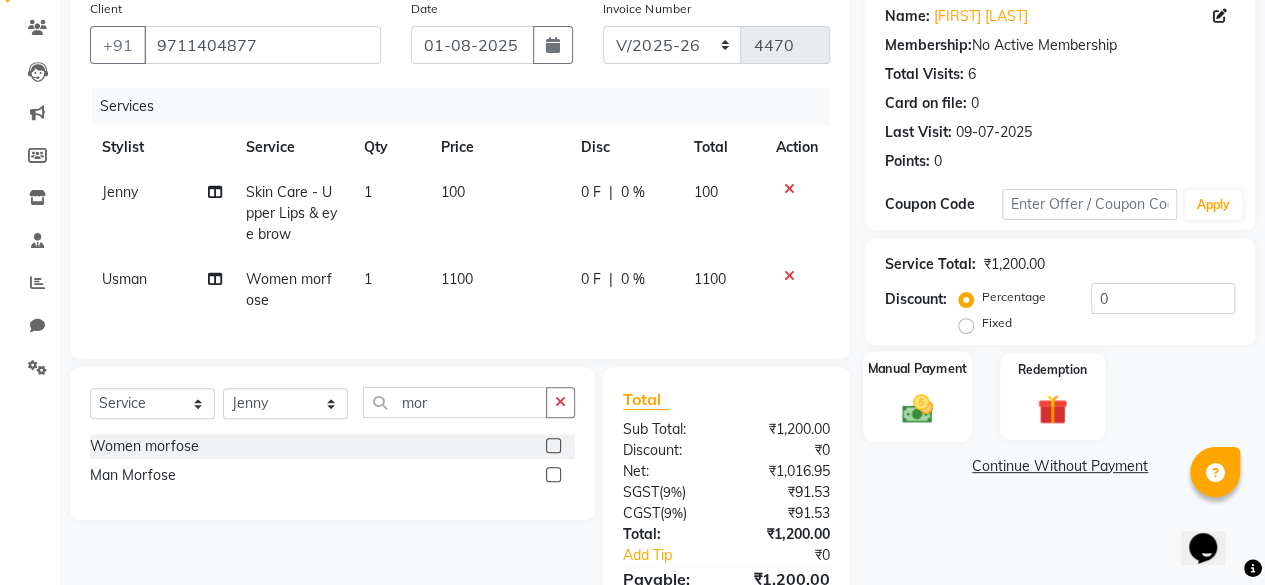 click on "Manual Payment" 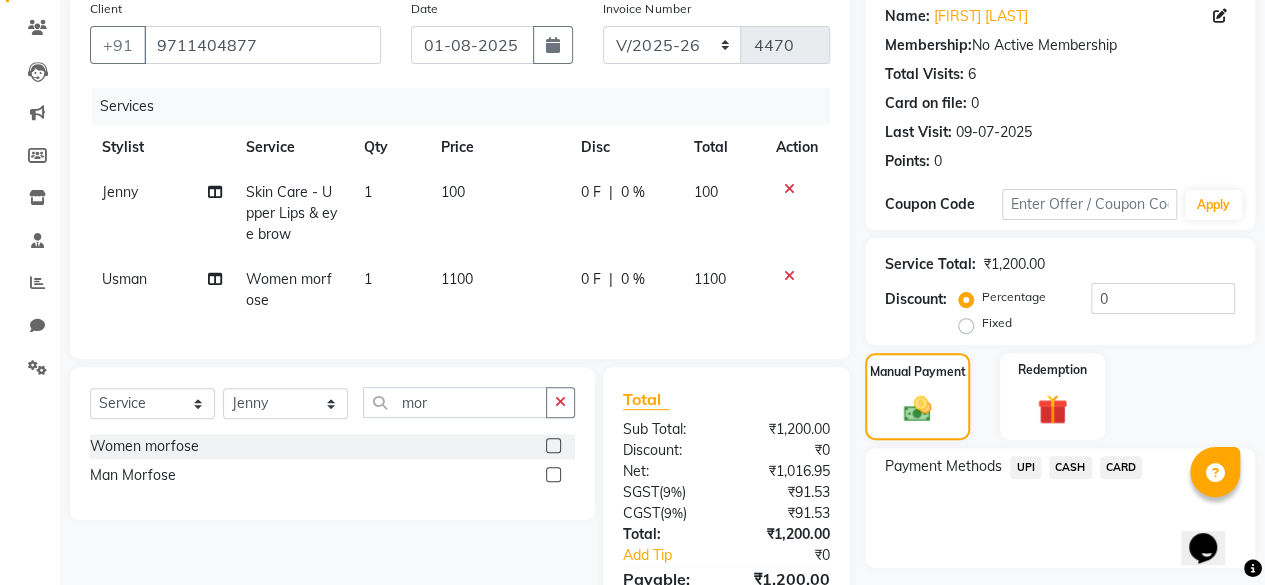 click on "UPI" 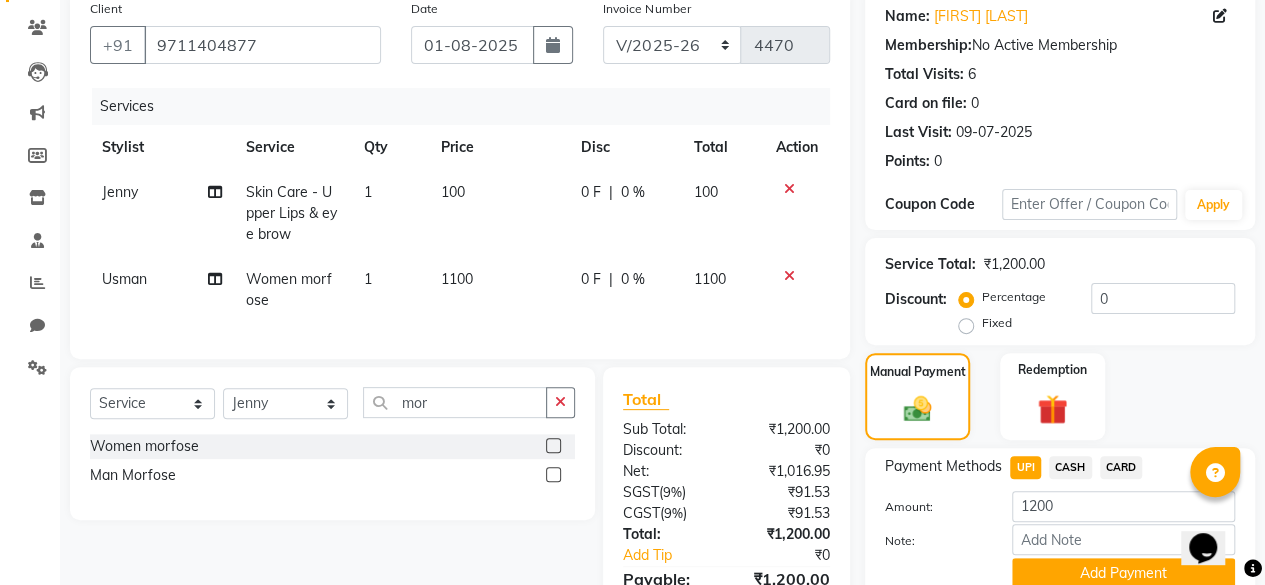 scroll, scrollTop: 280, scrollLeft: 0, axis: vertical 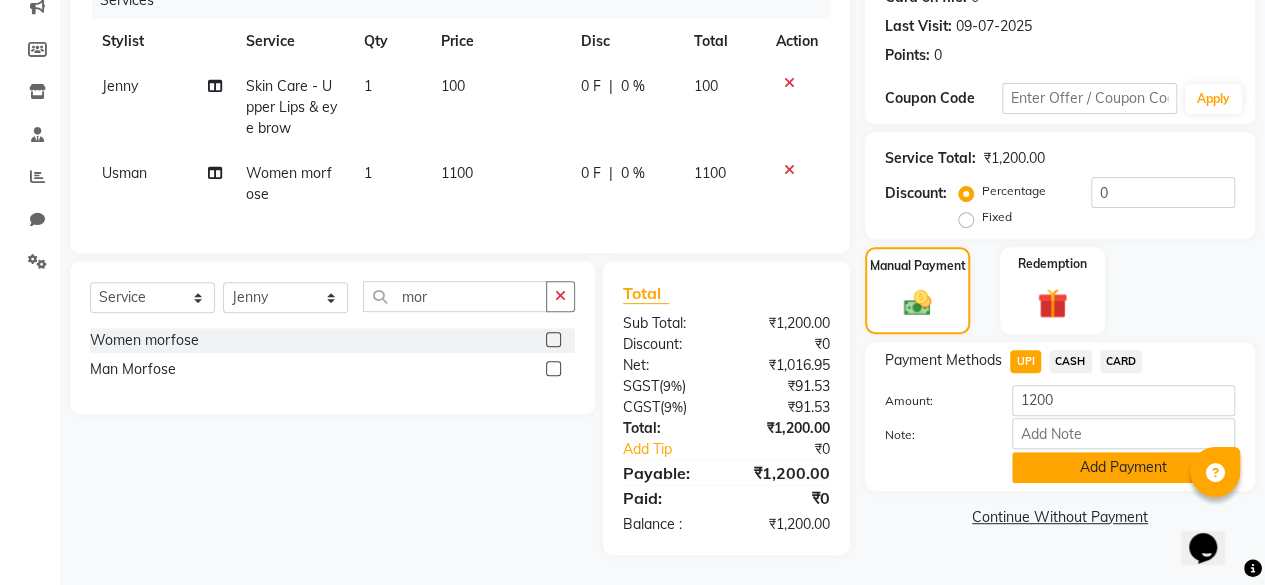 click on "Add Payment" 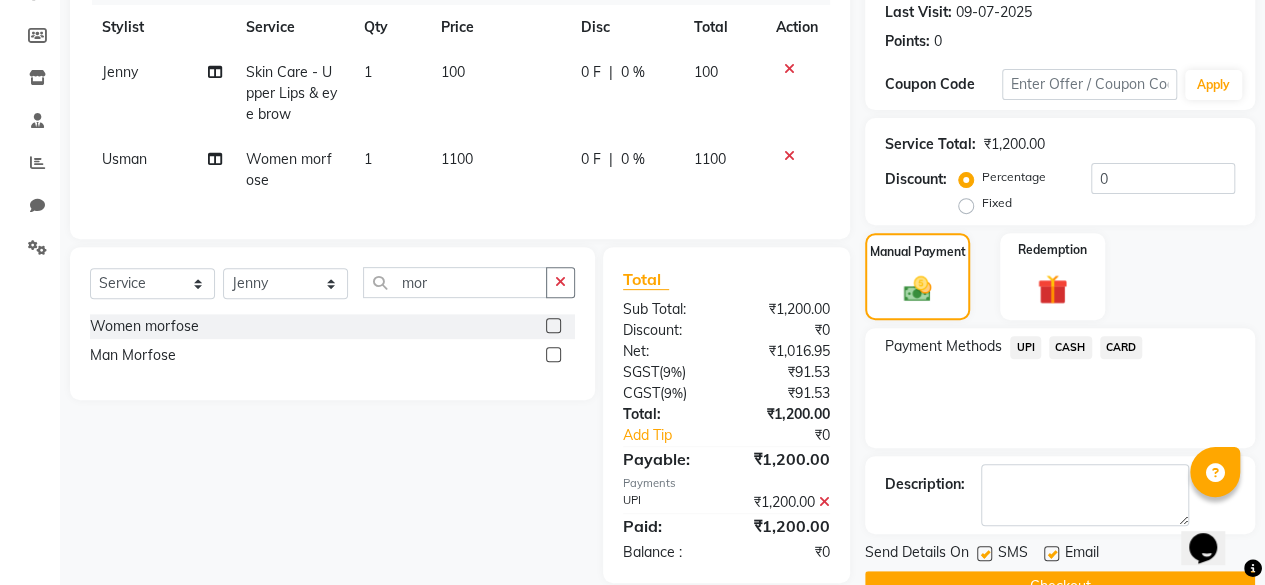 scroll, scrollTop: 324, scrollLeft: 0, axis: vertical 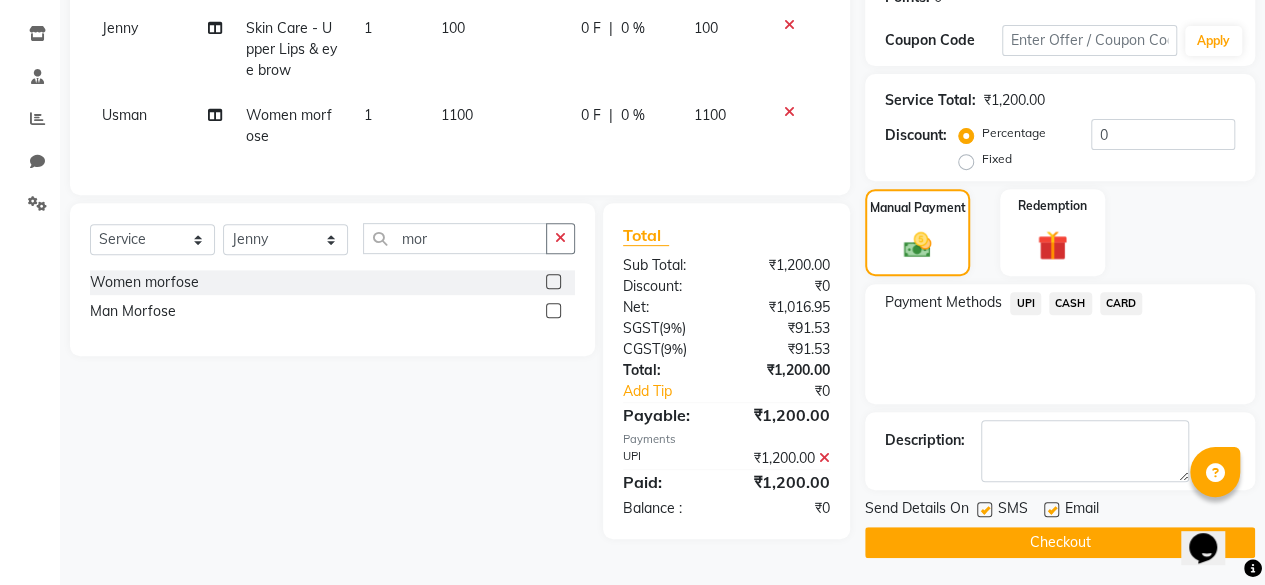 click on "UPI" 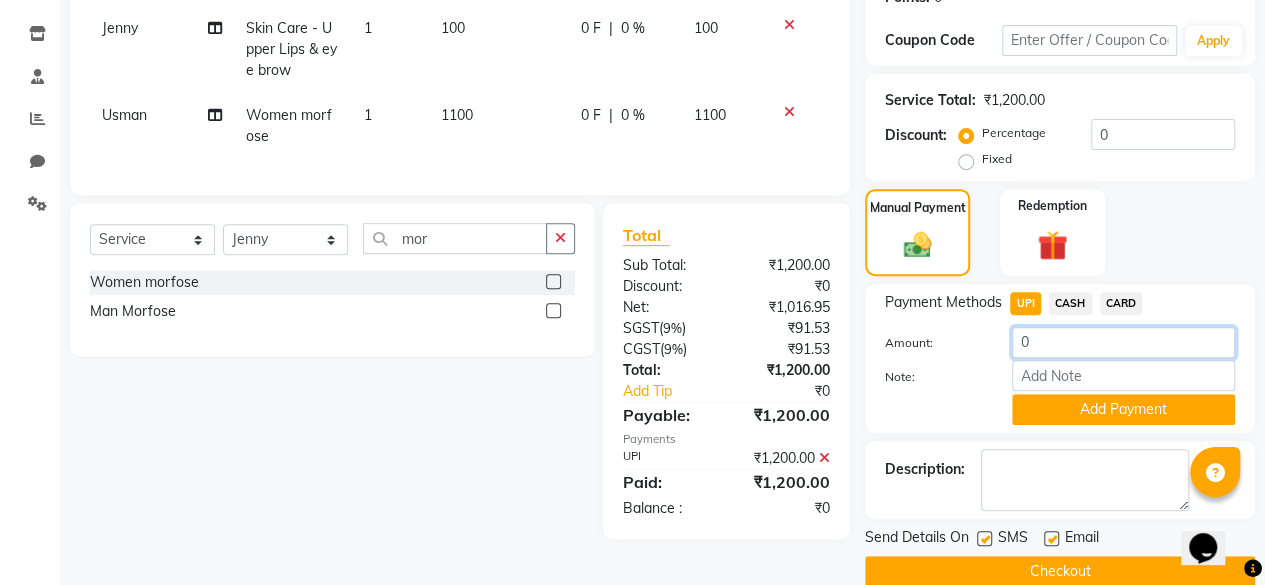 click on "0" 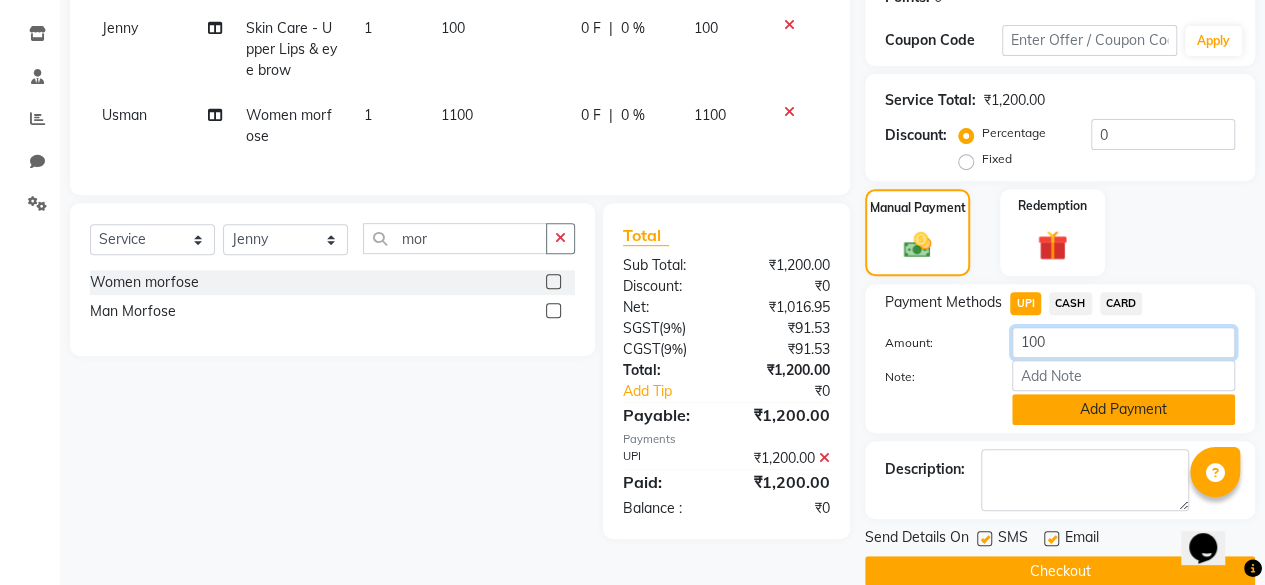 type on "100" 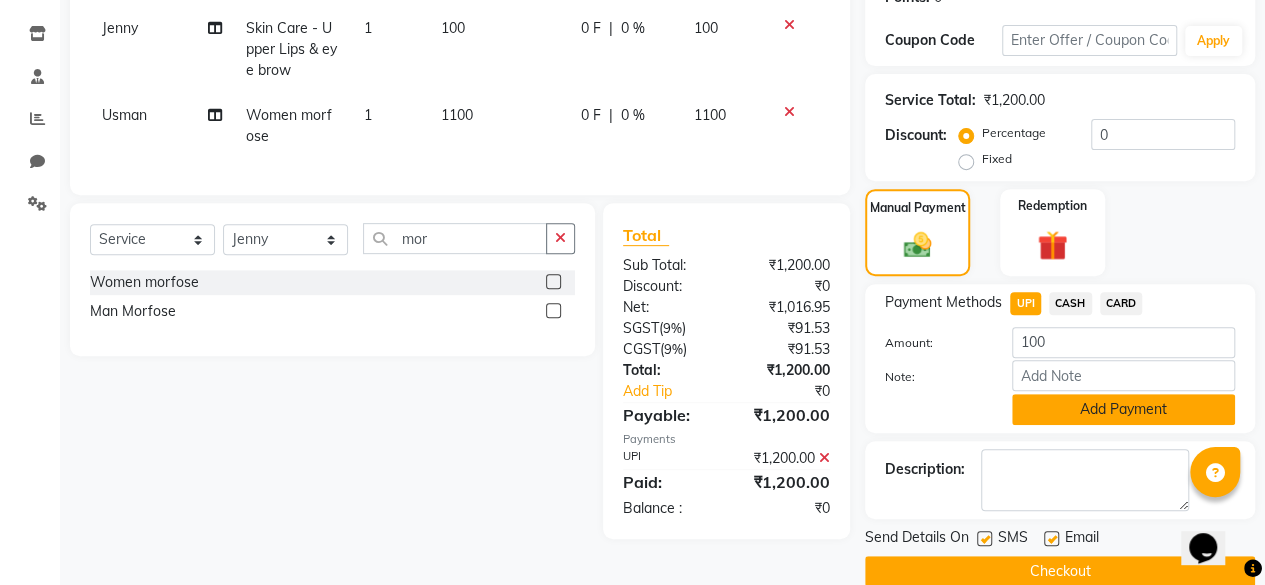 click on "Add Payment" 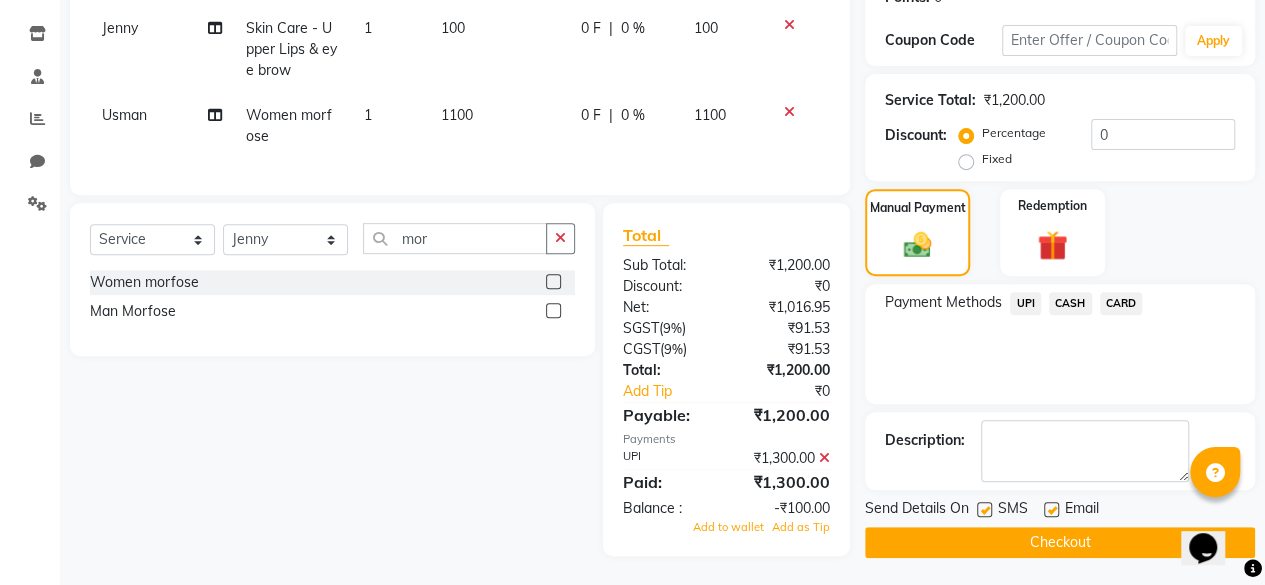 scroll, scrollTop: 338, scrollLeft: 0, axis: vertical 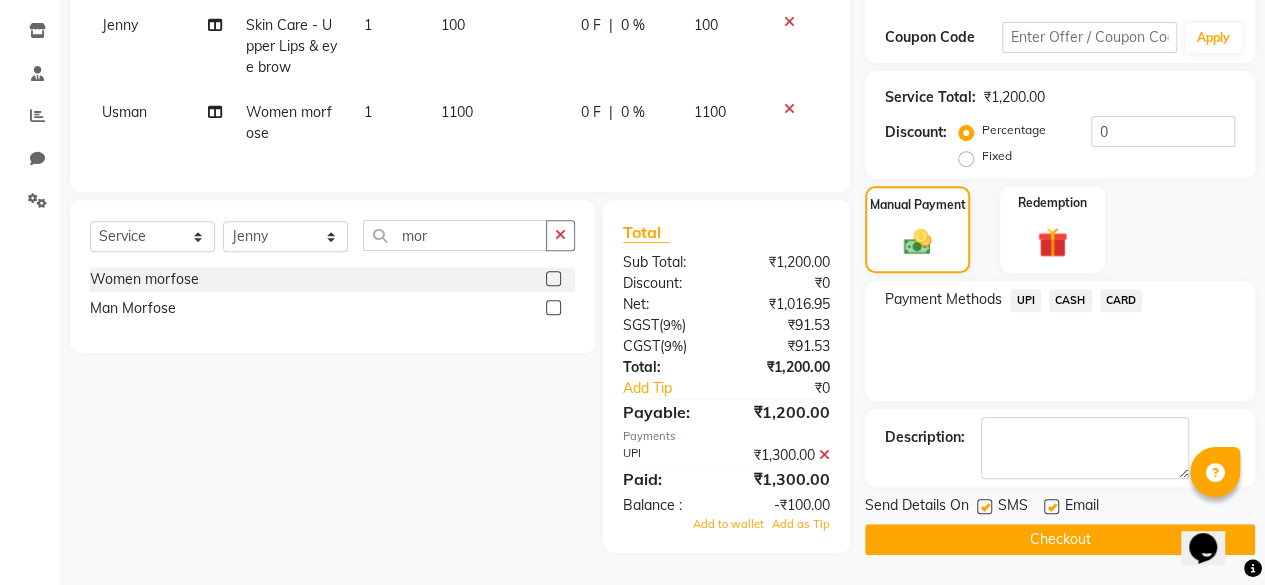 click 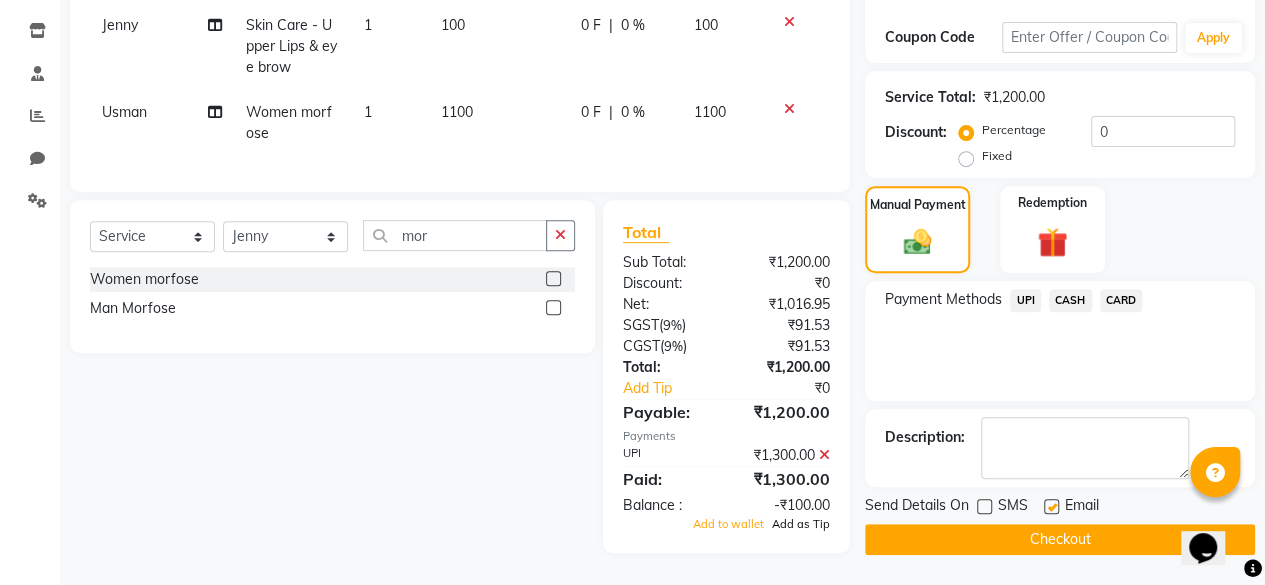 click on "Add as Tip" 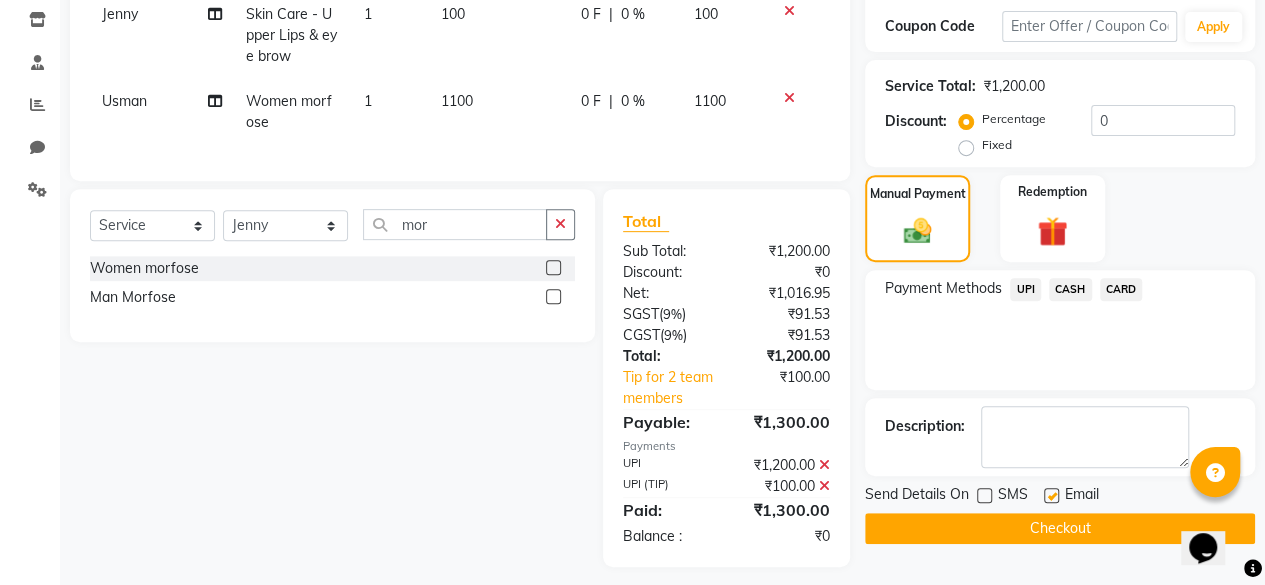 click on "Checkout" 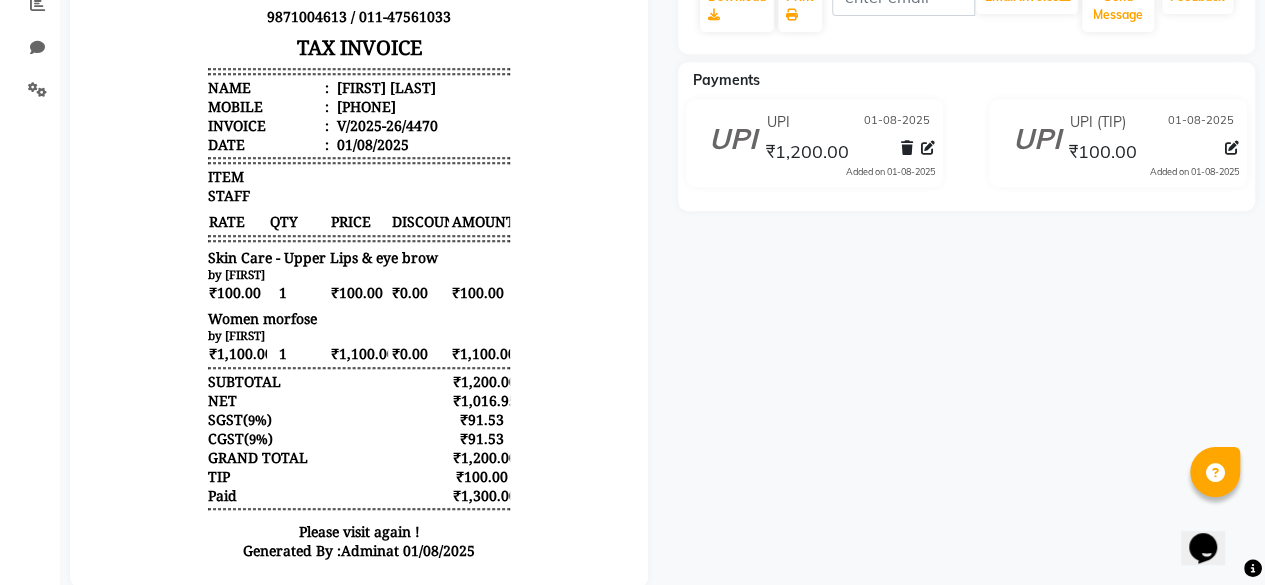 scroll, scrollTop: 0, scrollLeft: 0, axis: both 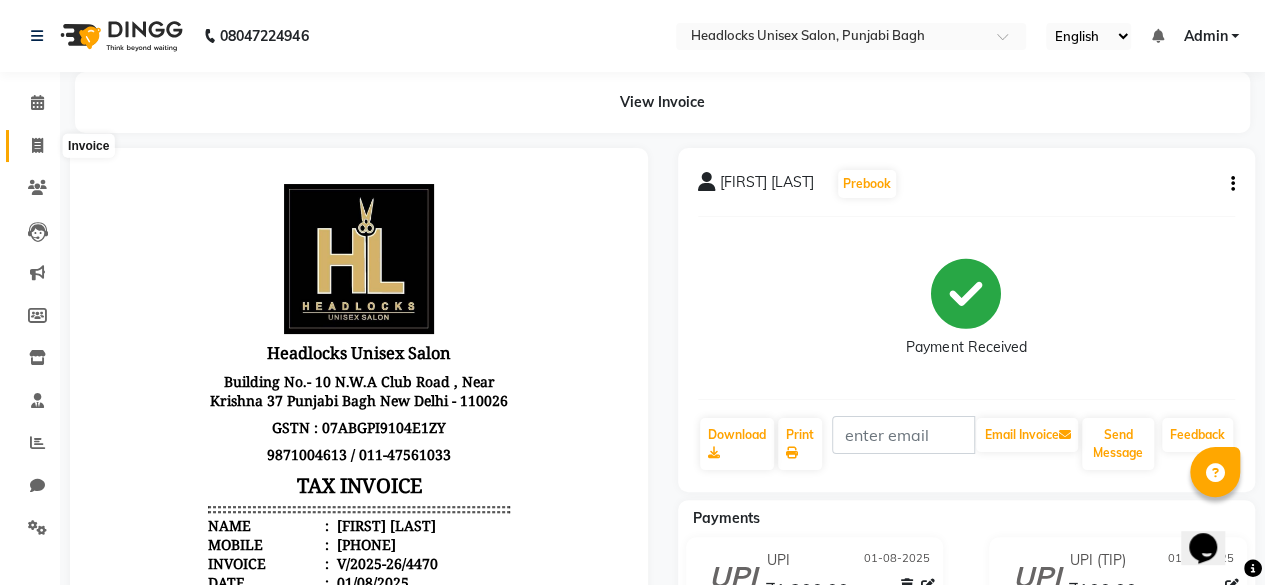 click 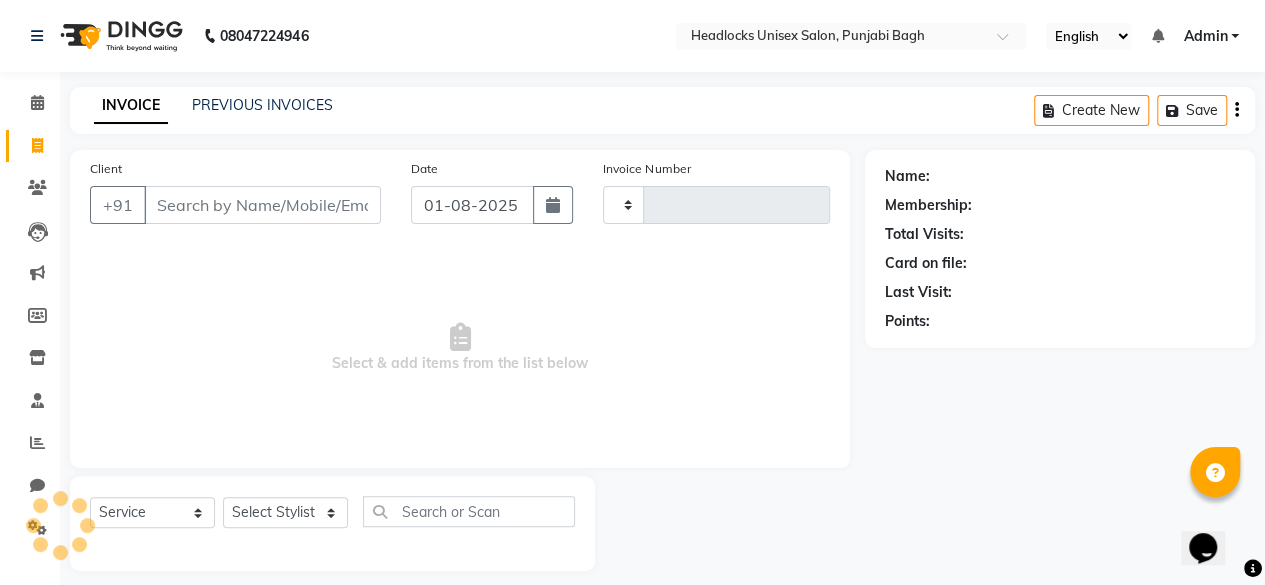 type on "4471" 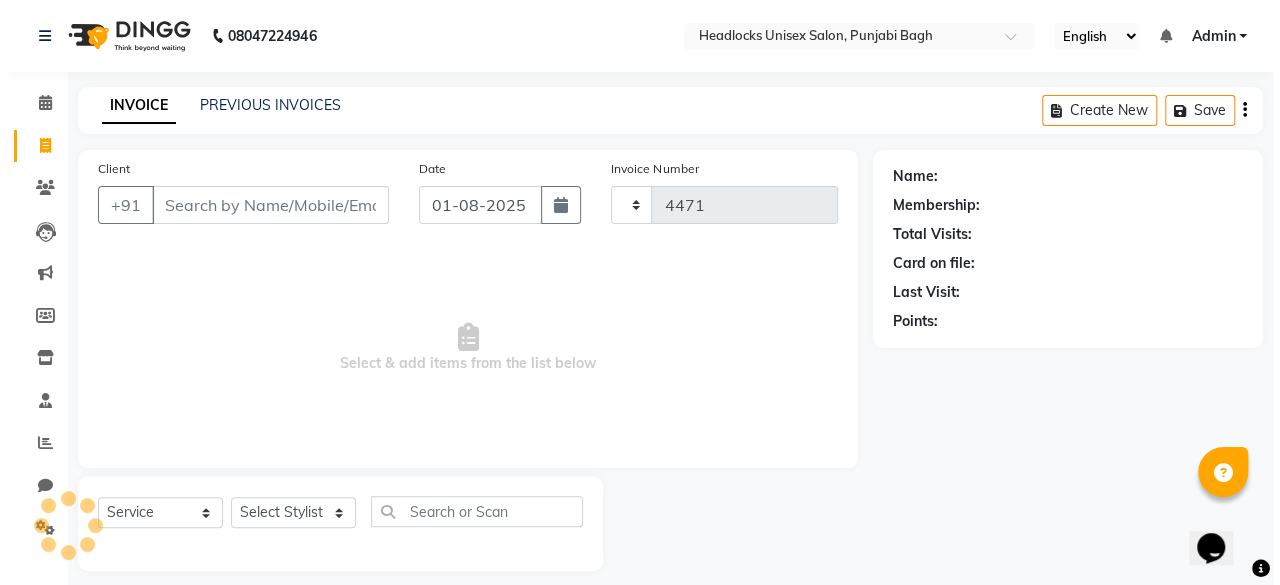 scroll, scrollTop: 15, scrollLeft: 0, axis: vertical 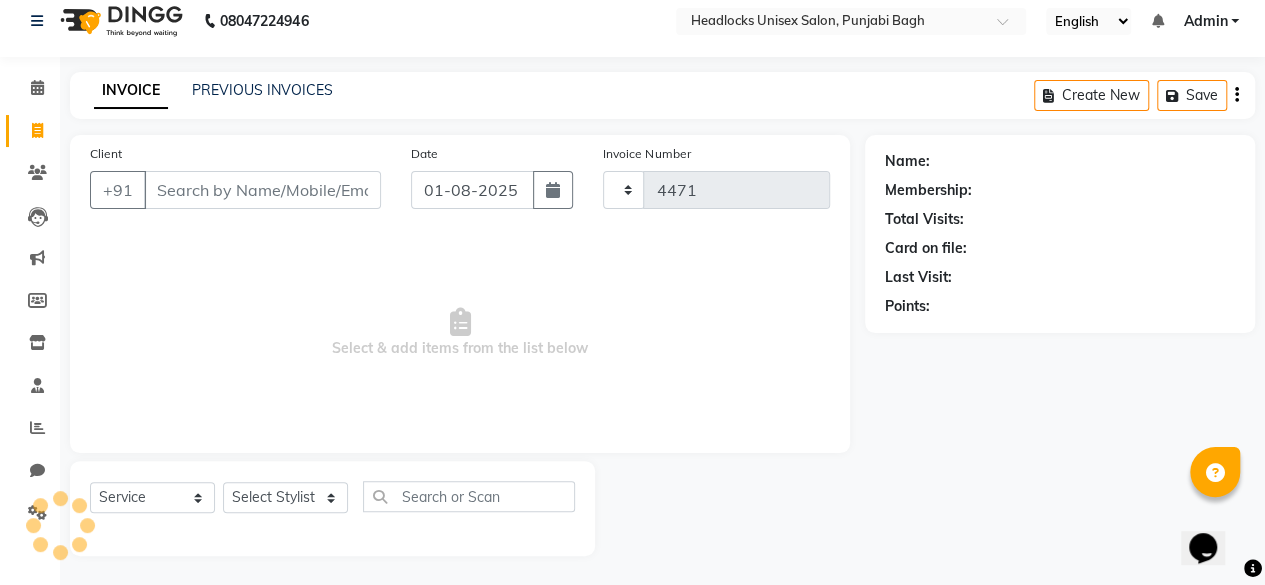 select on "7719" 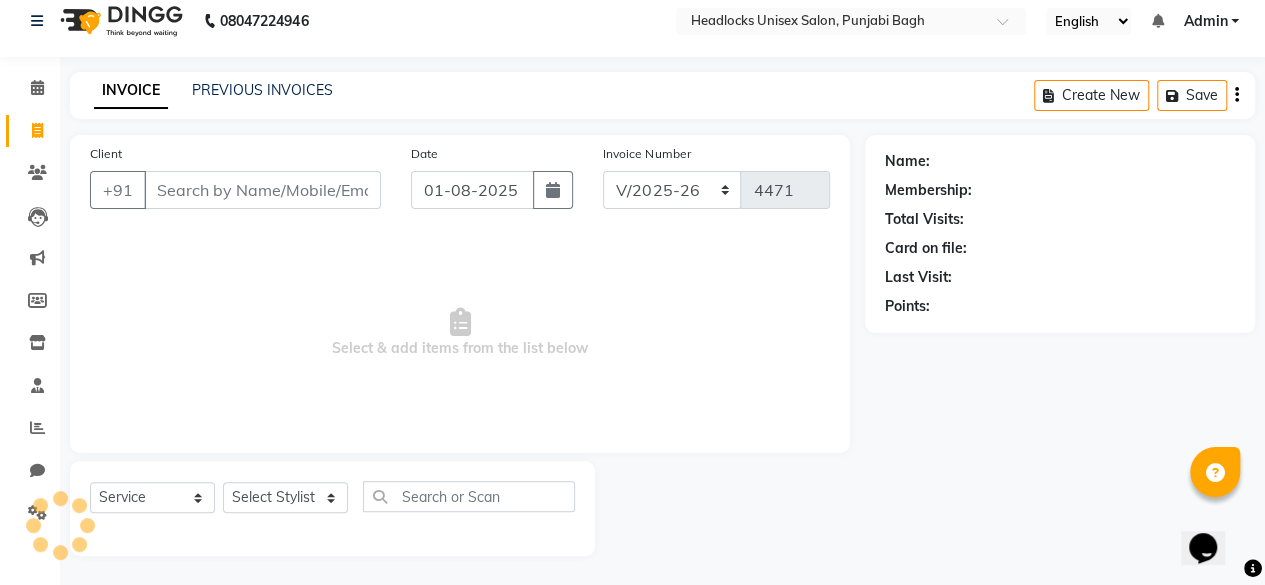 click on "Client" at bounding box center [262, 190] 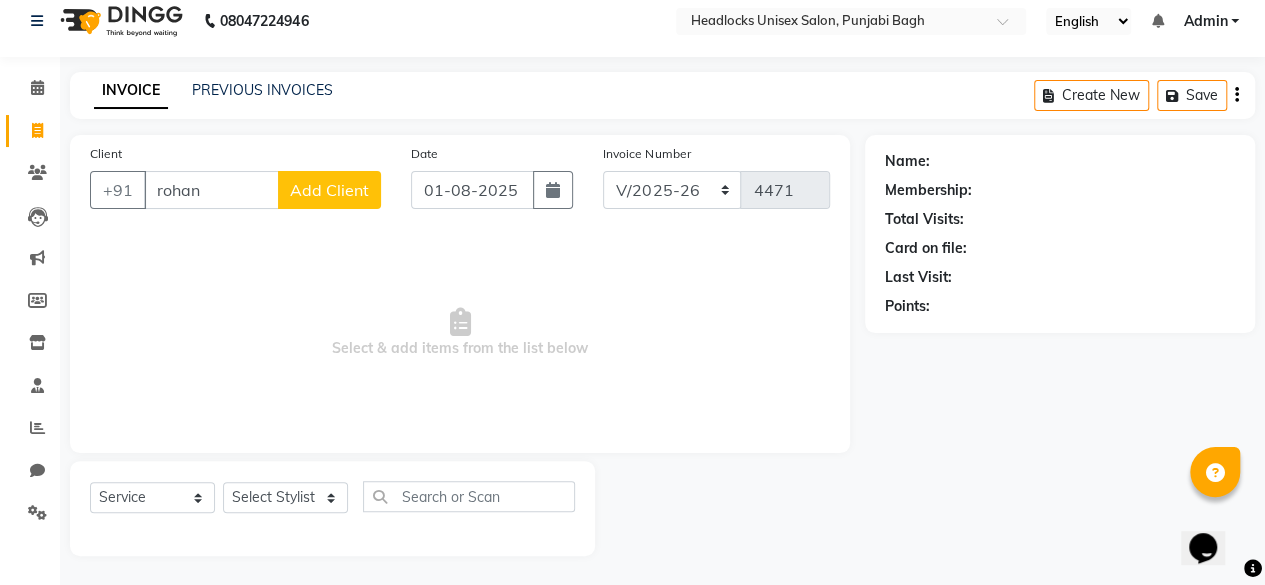 type on "rohan" 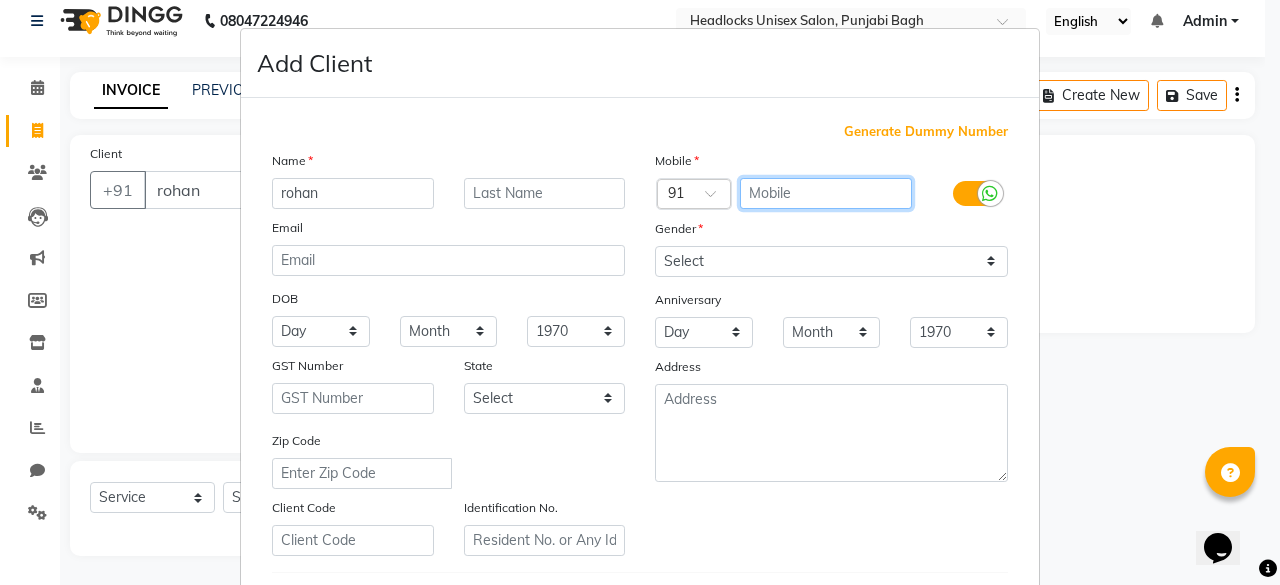 click at bounding box center [826, 193] 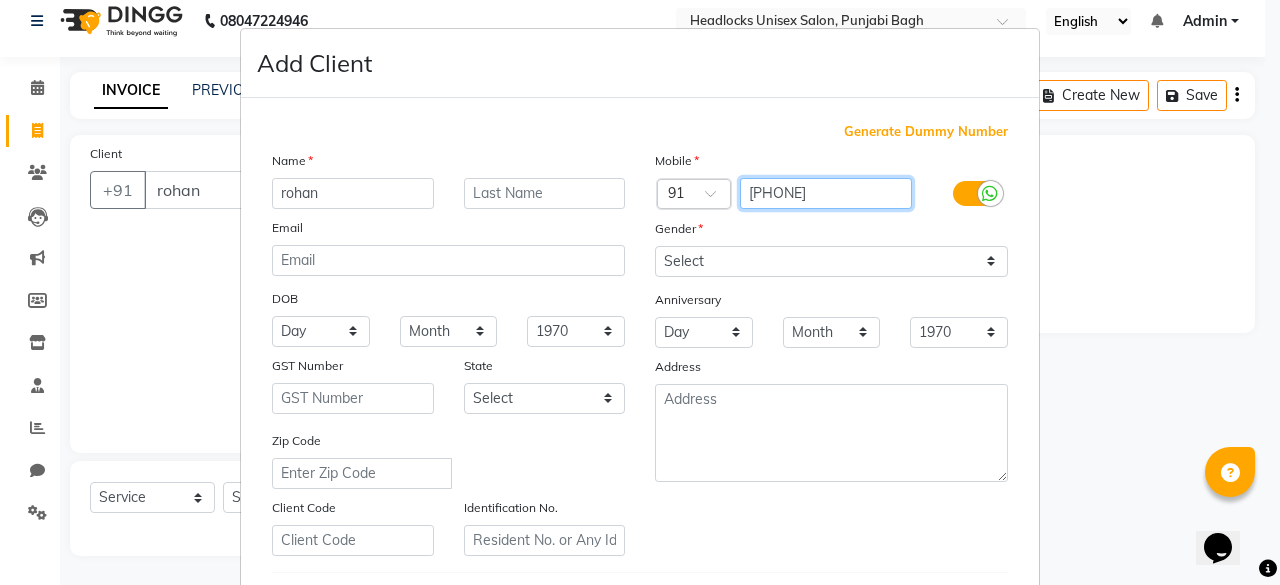 type on "[PHONE]" 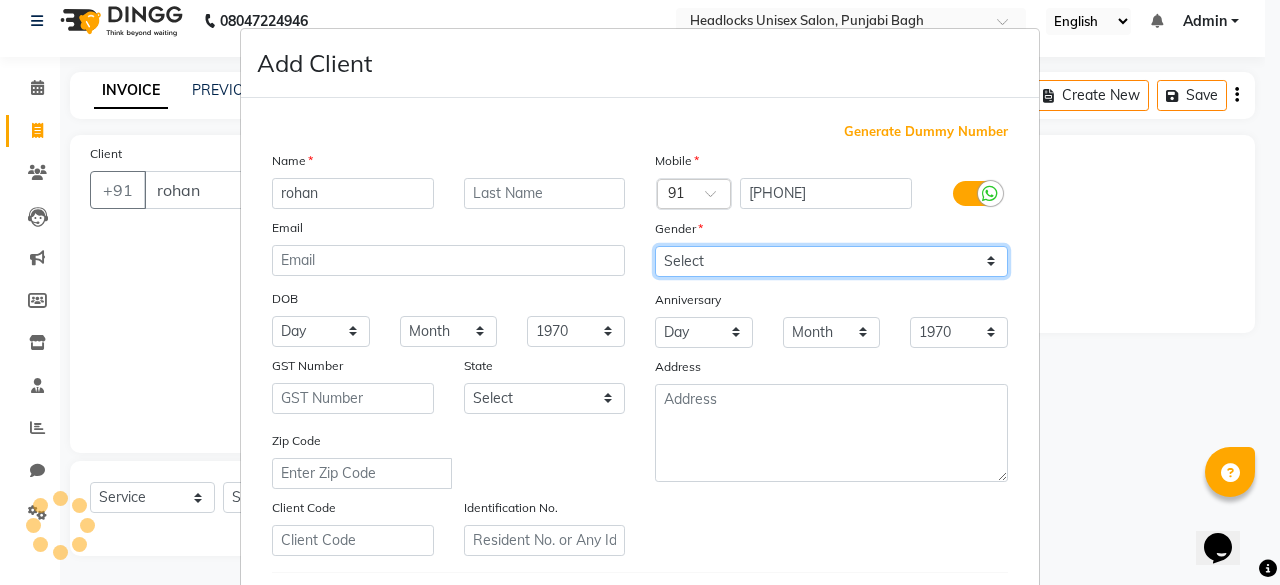 click on "Select Male Female Other Prefer Not To Say" at bounding box center [831, 261] 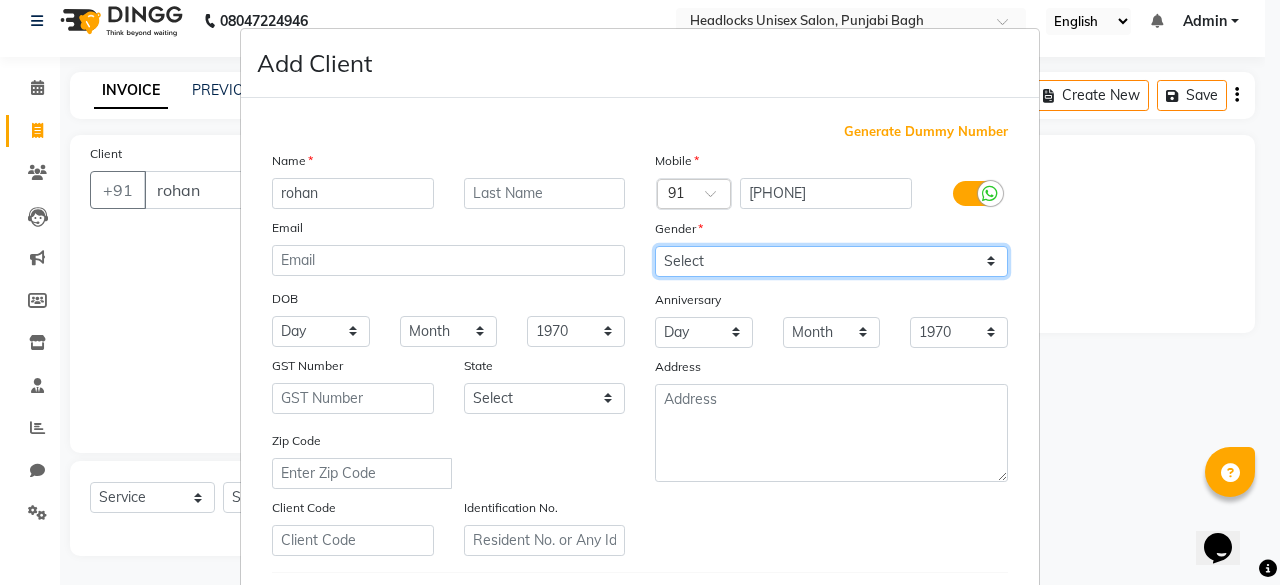 select on "male" 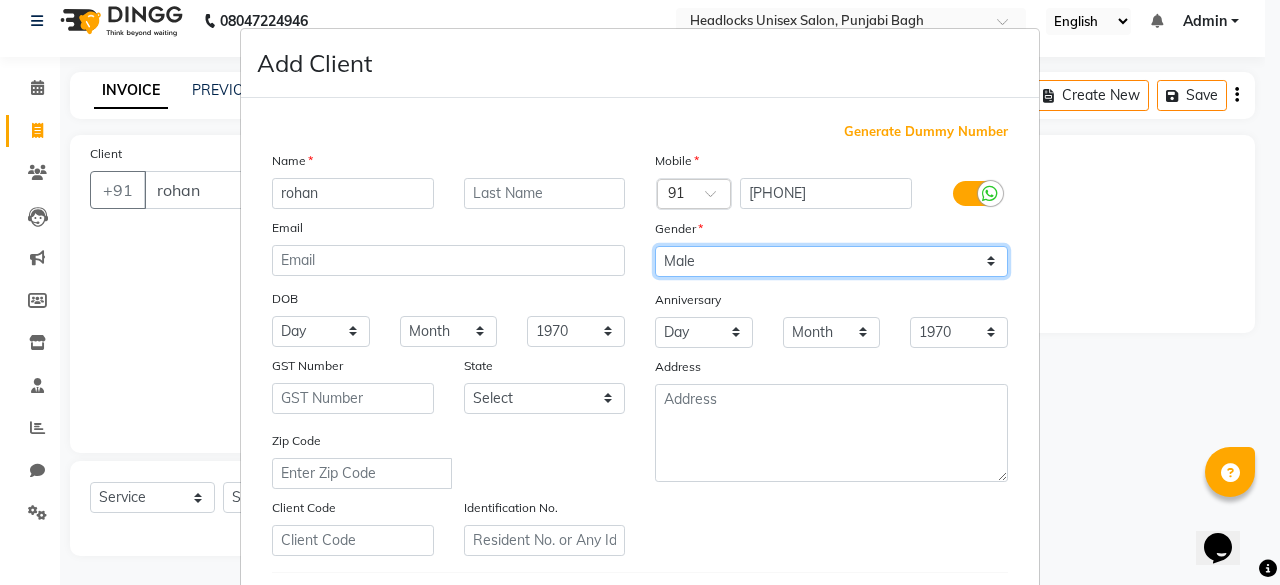 click on "Select Male Female Other Prefer Not To Say" at bounding box center [831, 261] 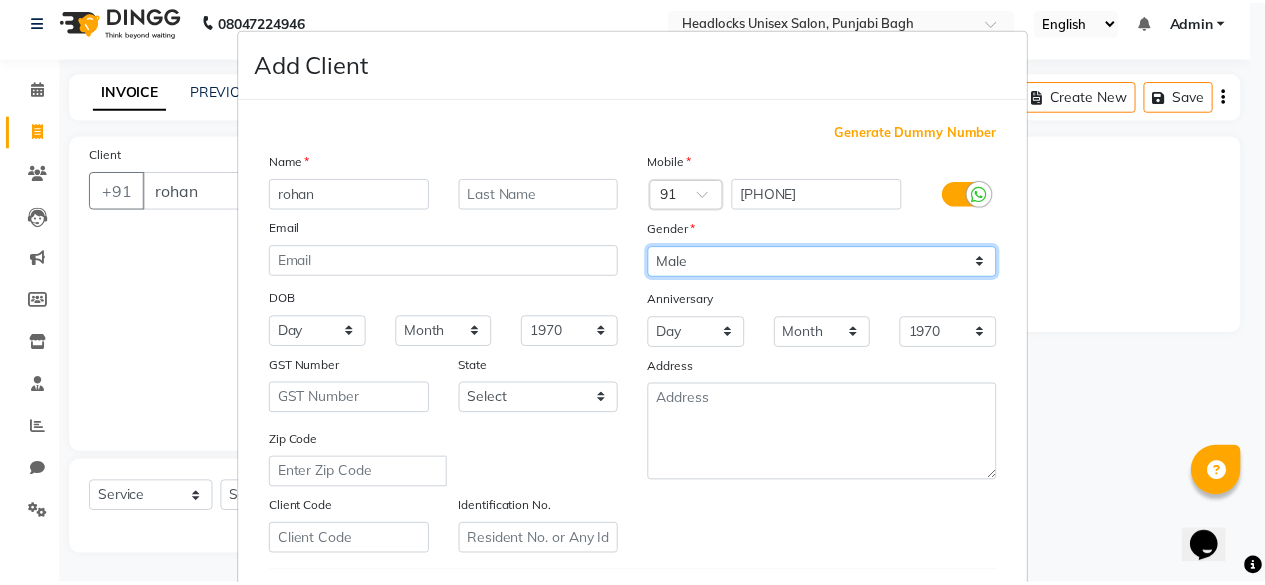 scroll, scrollTop: 334, scrollLeft: 0, axis: vertical 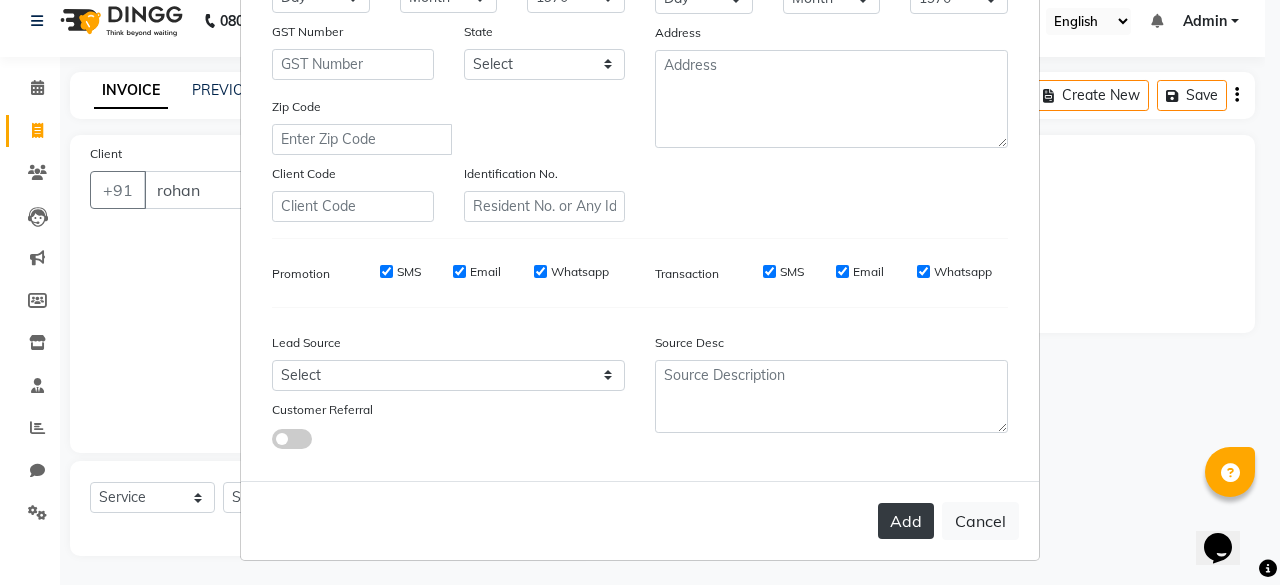 click on "Add" at bounding box center [906, 521] 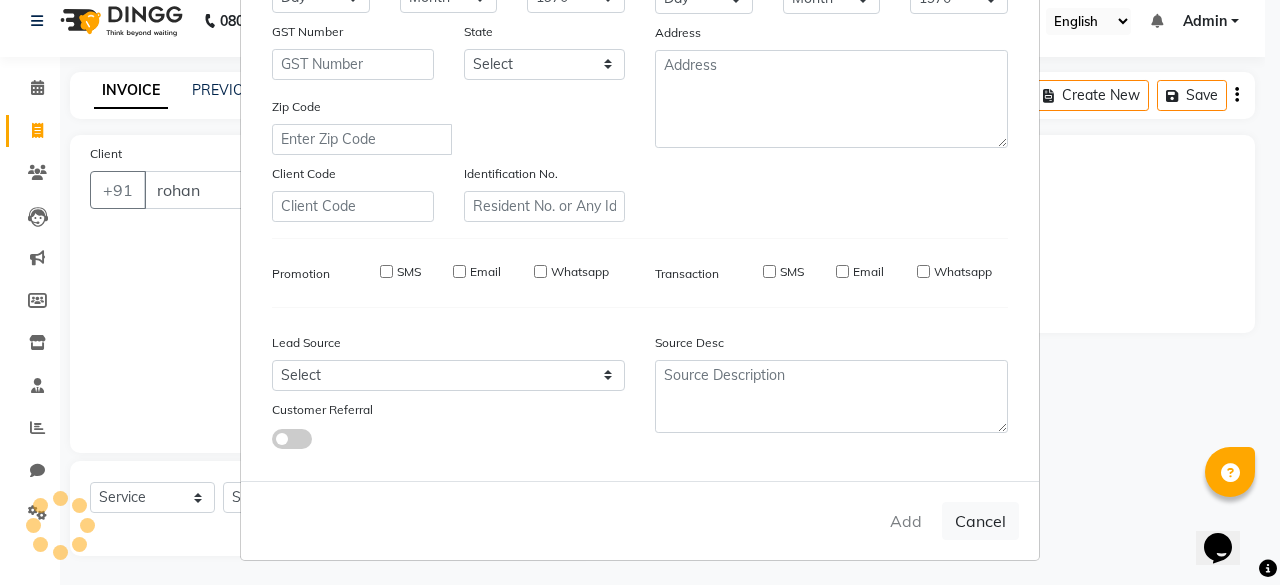 type on "[PHONE]" 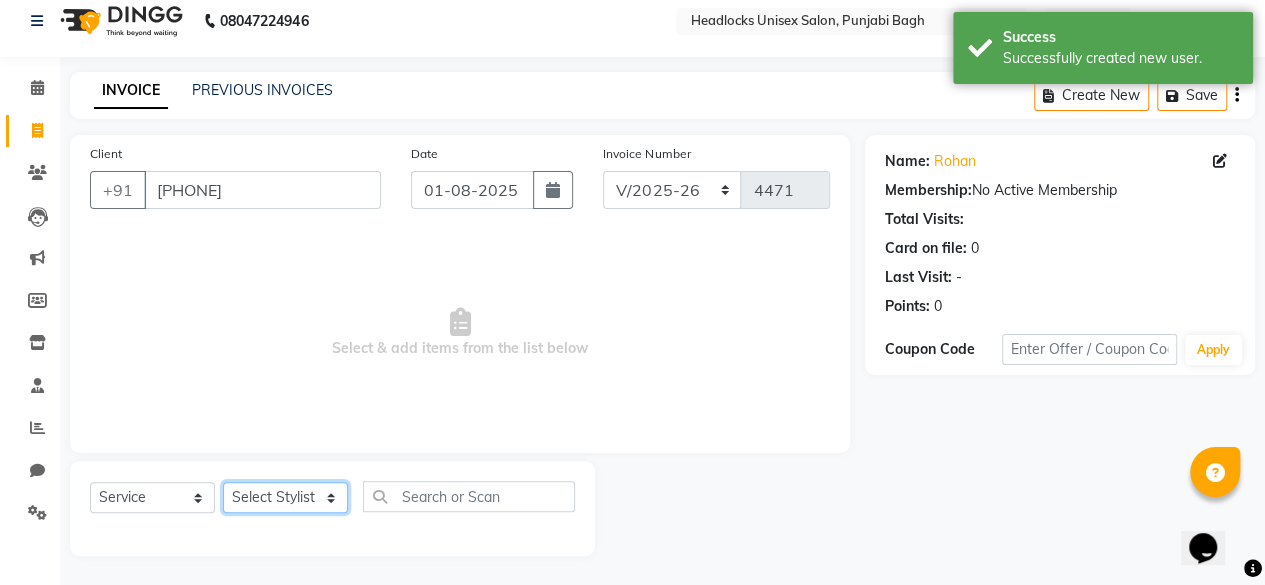 click on "Select Stylist ⁠Agnies ⁠Akash Arjun  Ashi Cefrina  Faizan  Irfan Jamshed Jenny Jullian Keshav kunal Mary mercy ⁠Minto ⁠Narayan nishant  Piyush priyanka Pummy ⁠Raman Rinku ⁠Rohit Roshan Ruby Samar Shanib Sonu  Sunny ⁠Sunny kumar  ⁠Usman ⁠Vikas Vikram" 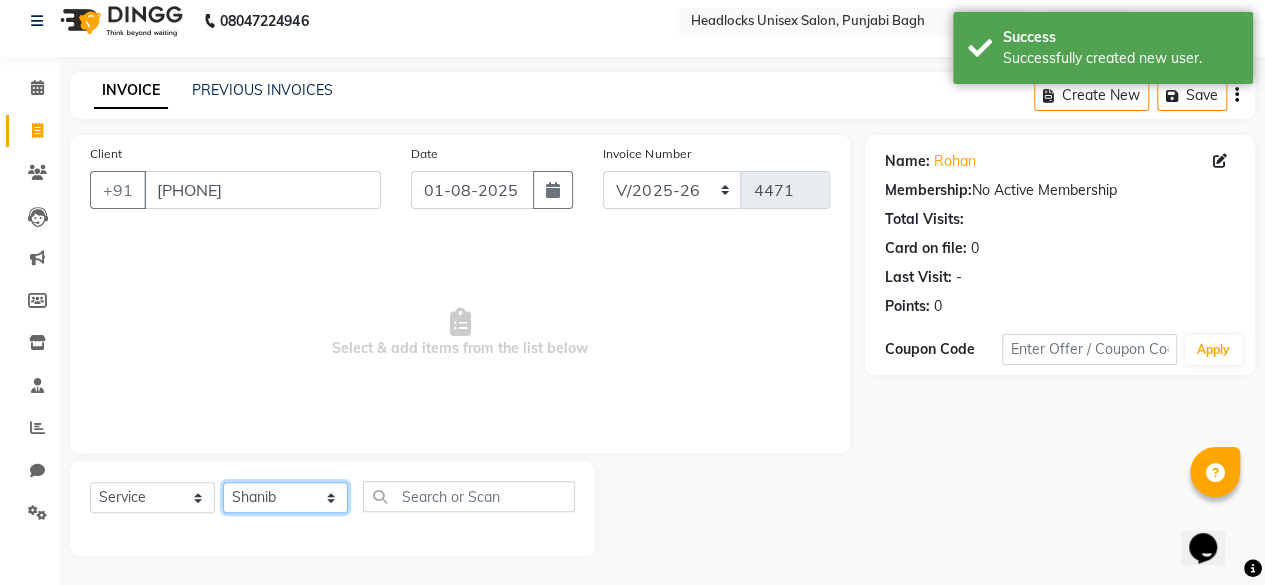 click on "Select Stylist ⁠Agnies ⁠Akash Arjun  Ashi Cefrina  Faizan  Irfan Jamshed Jenny Jullian Keshav kunal Mary mercy ⁠Minto ⁠Narayan nishant  Piyush priyanka Pummy ⁠Raman Rinku ⁠Rohit Roshan Ruby Samar Shanib Sonu  Sunny ⁠Sunny kumar  ⁠Usman ⁠Vikas Vikram" 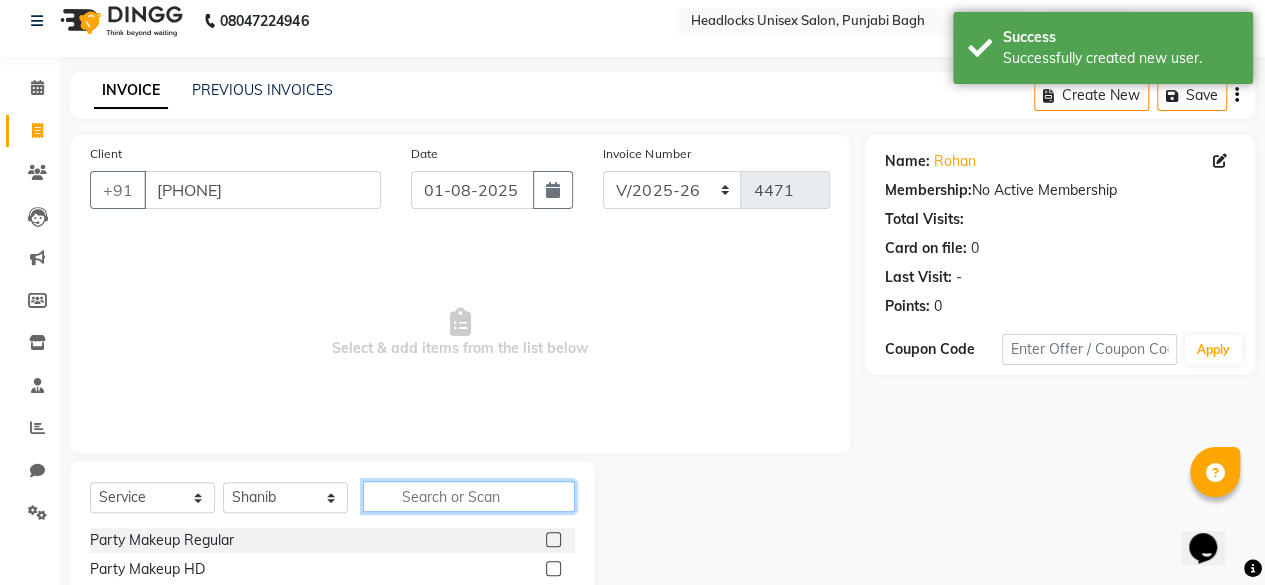 click 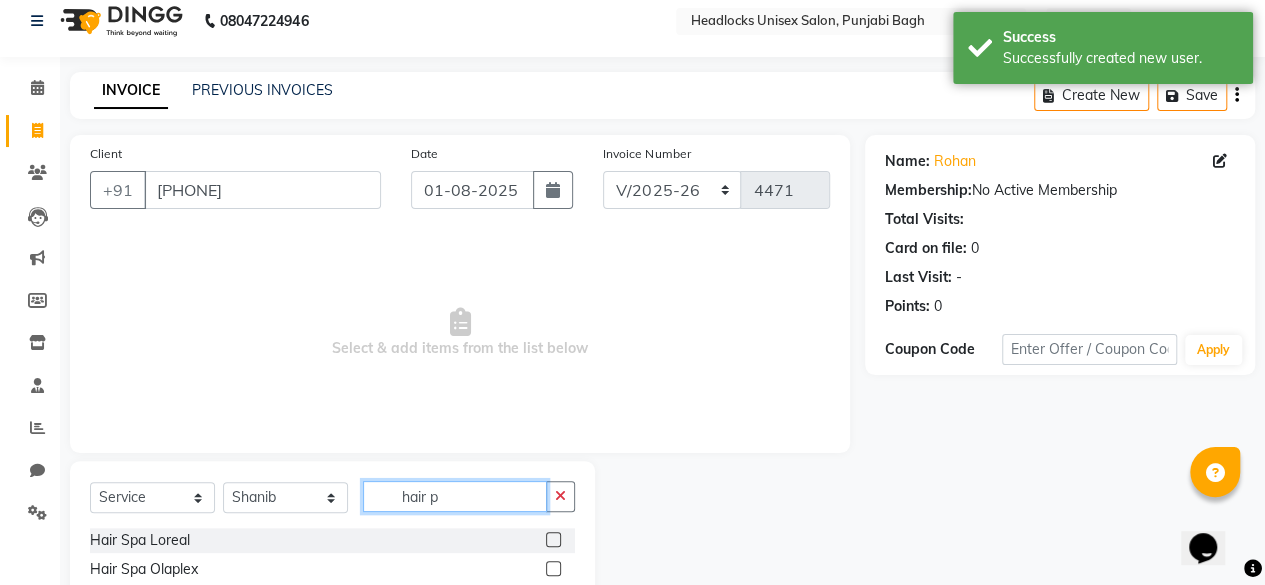 scroll, scrollTop: 189, scrollLeft: 0, axis: vertical 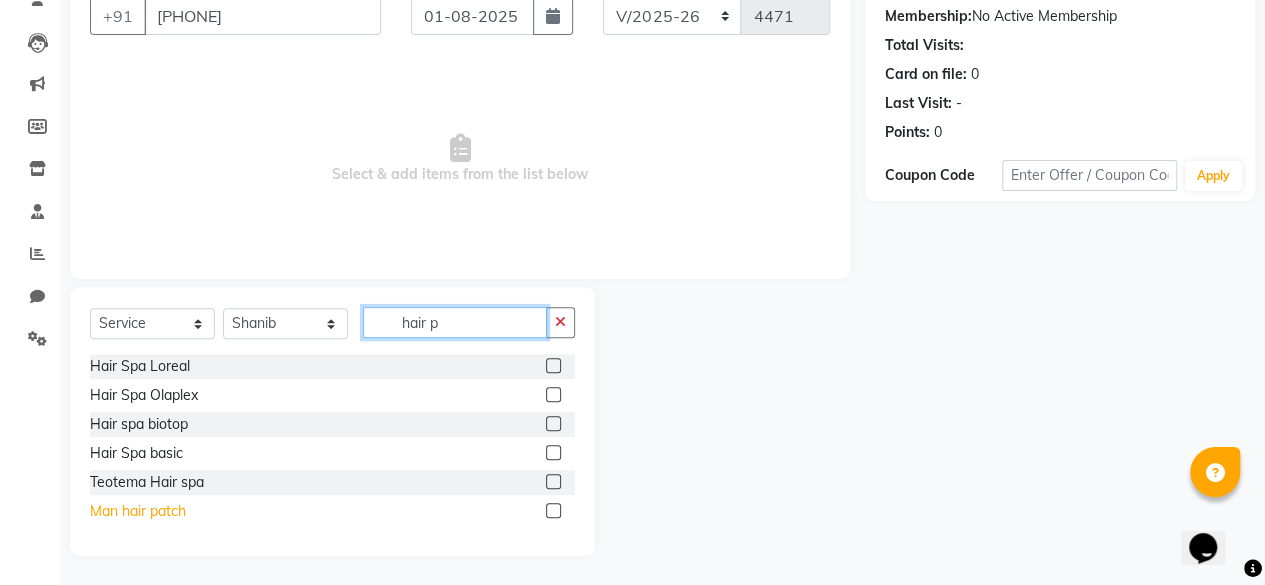 type on "hair p" 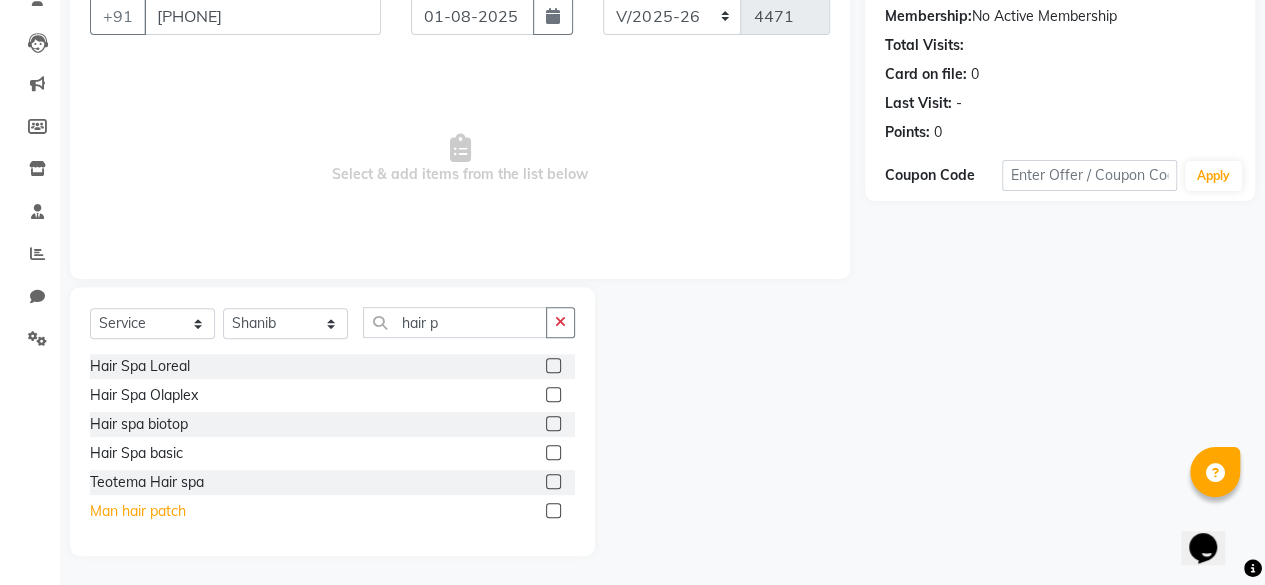 click on "Man hair patch" 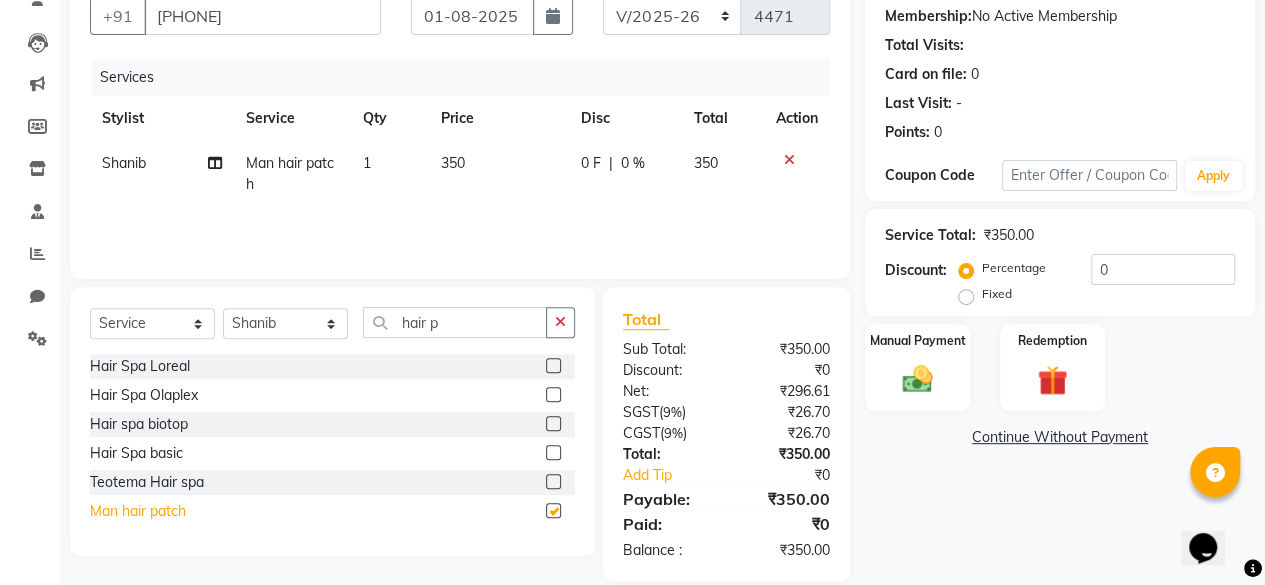 checkbox on "false" 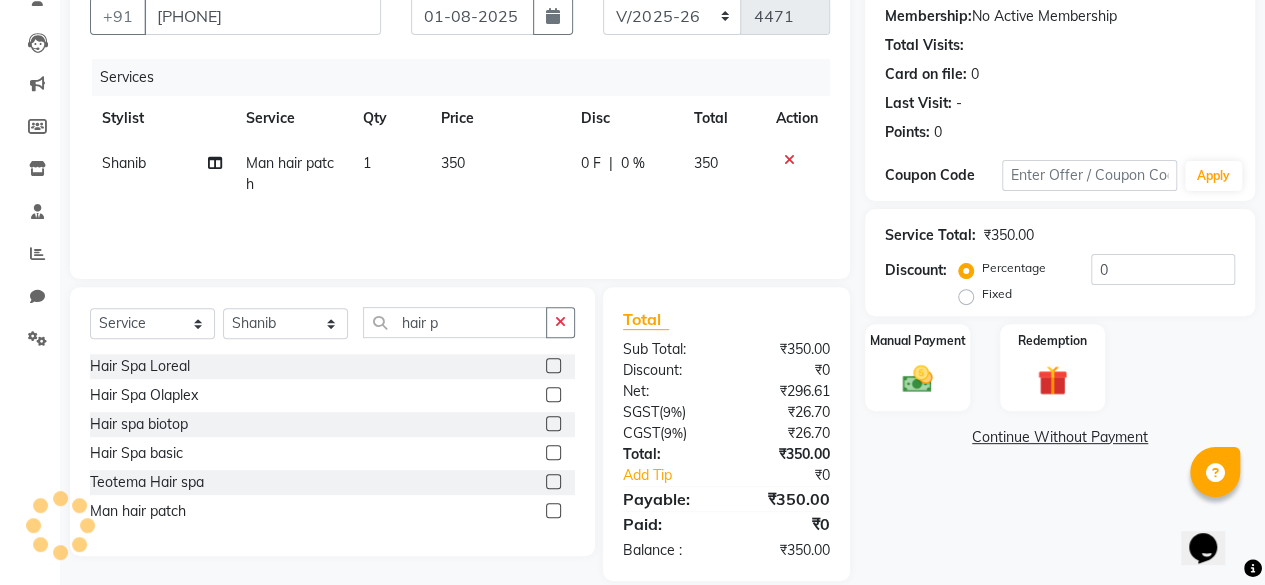 click on "350" 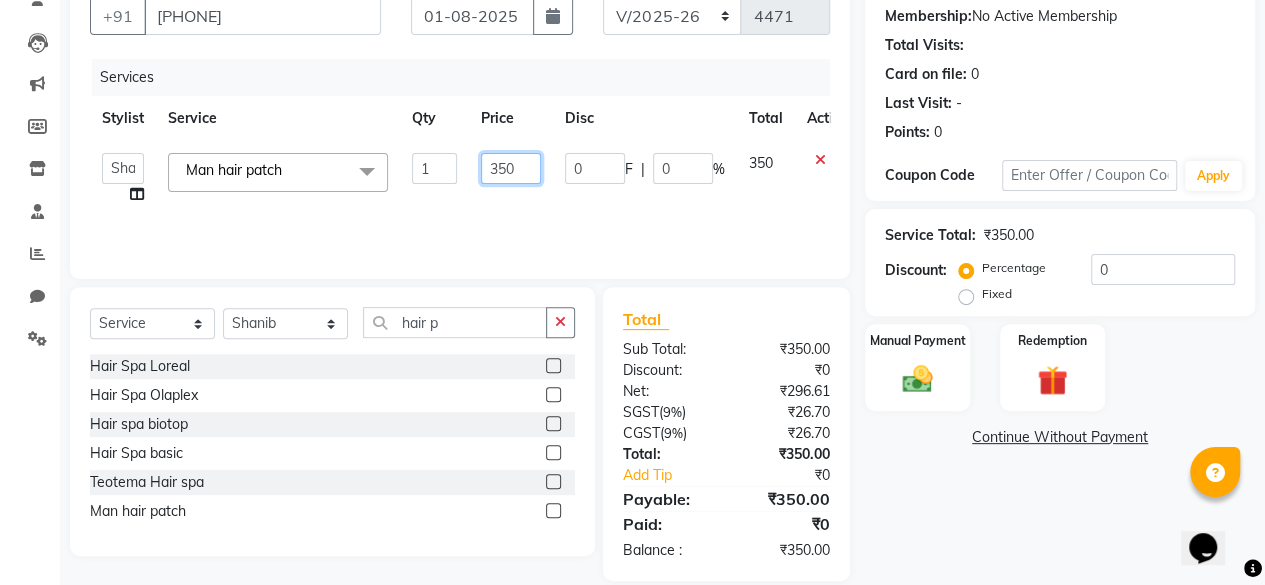 click on "350" 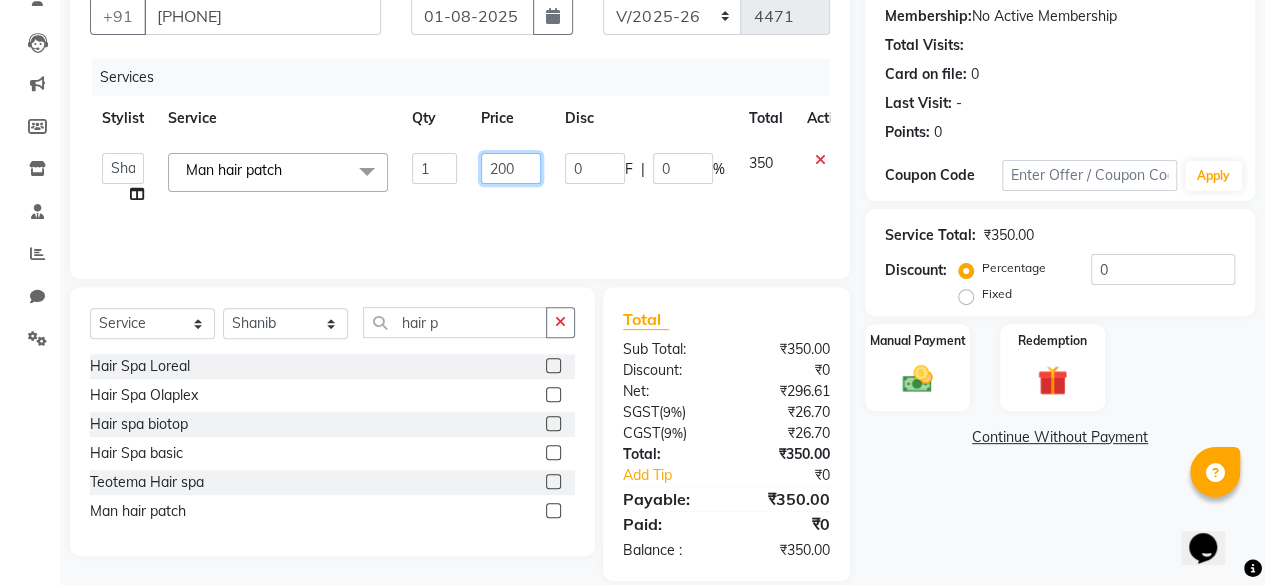 type on "2000" 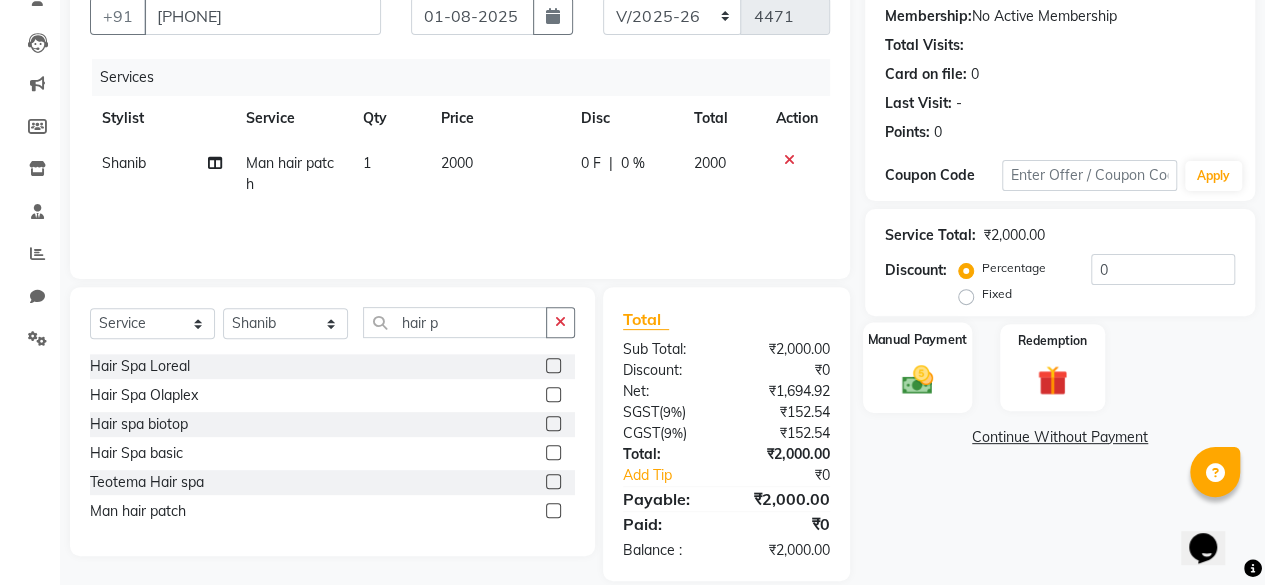 click on "Manual Payment" 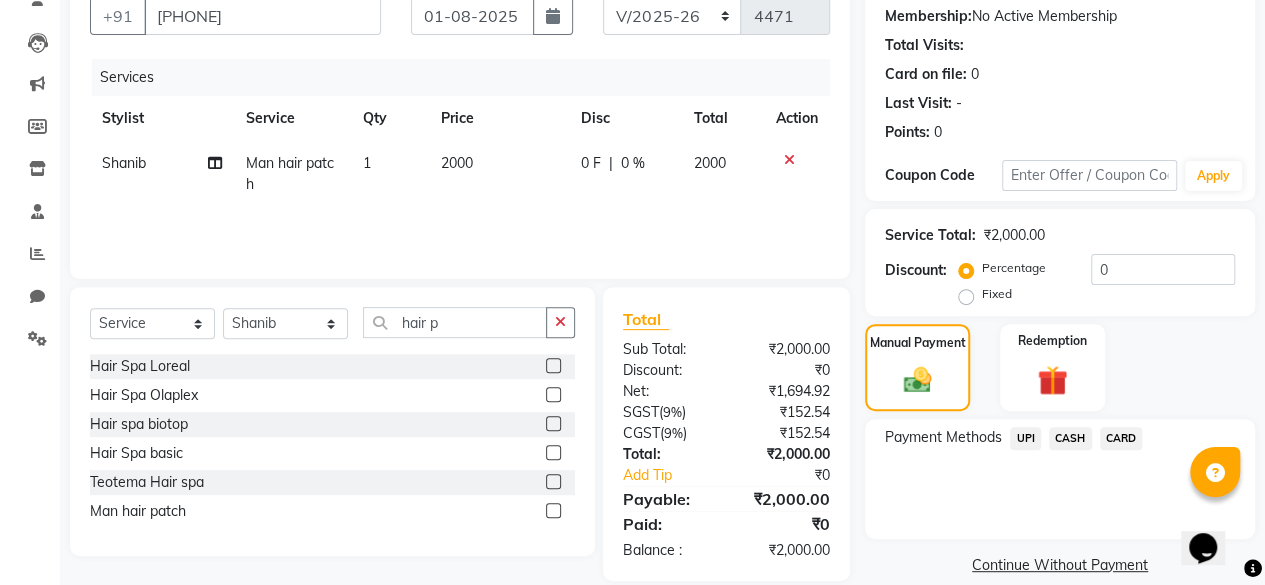 drag, startPoint x: 958, startPoint y: 359, endPoint x: 1030, endPoint y: 433, distance: 103.24728 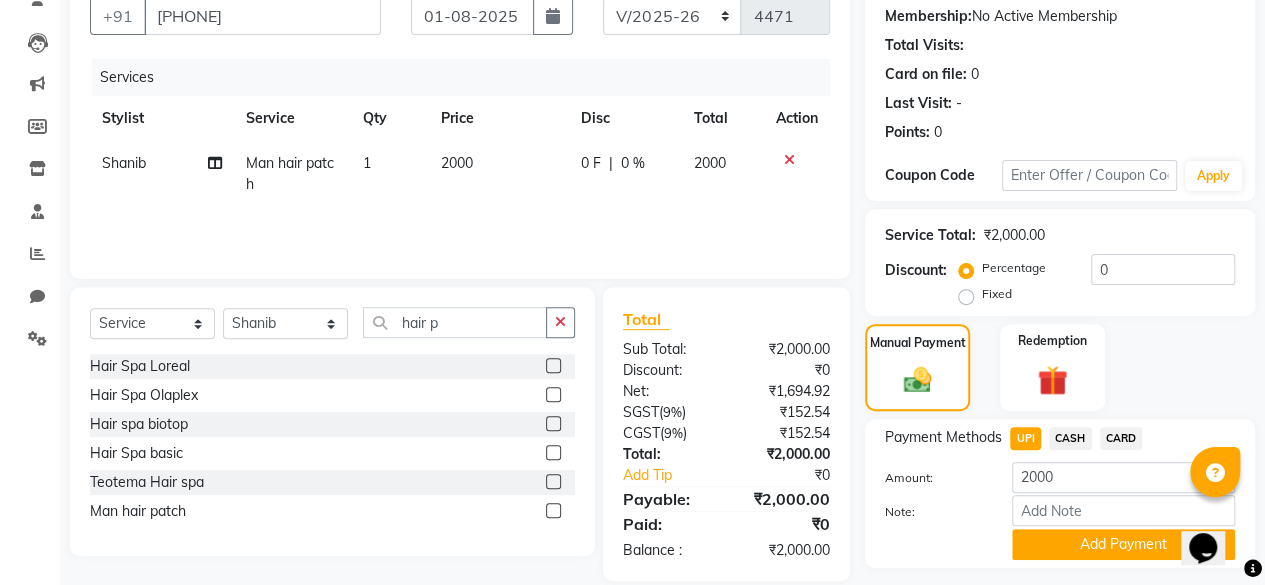 scroll, scrollTop: 242, scrollLeft: 0, axis: vertical 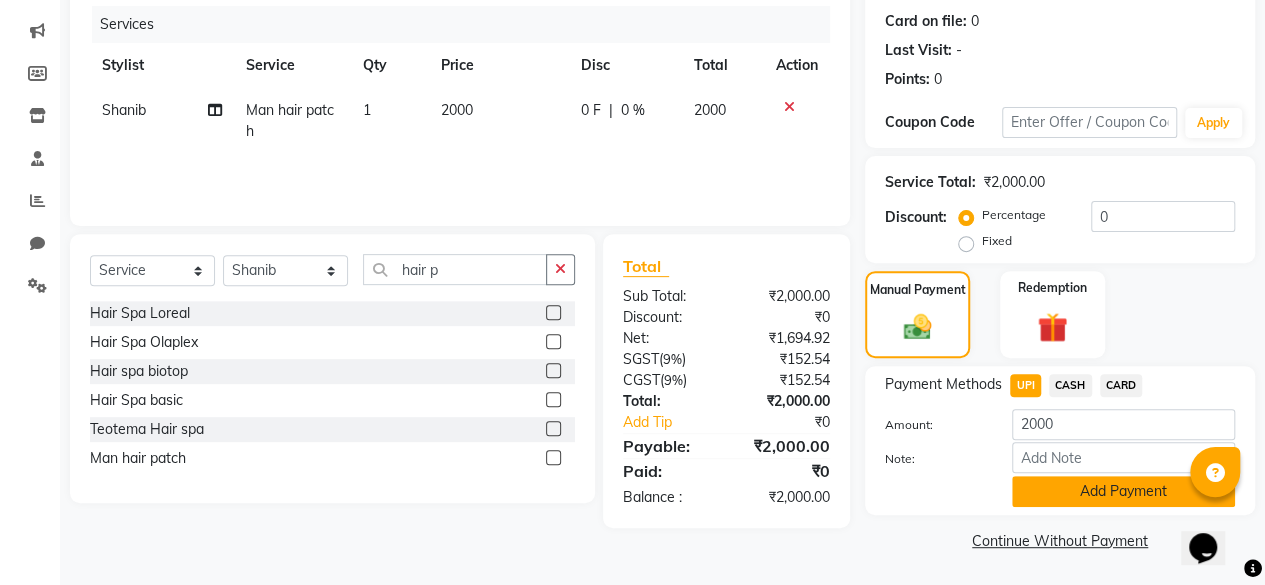 click on "Add Payment" 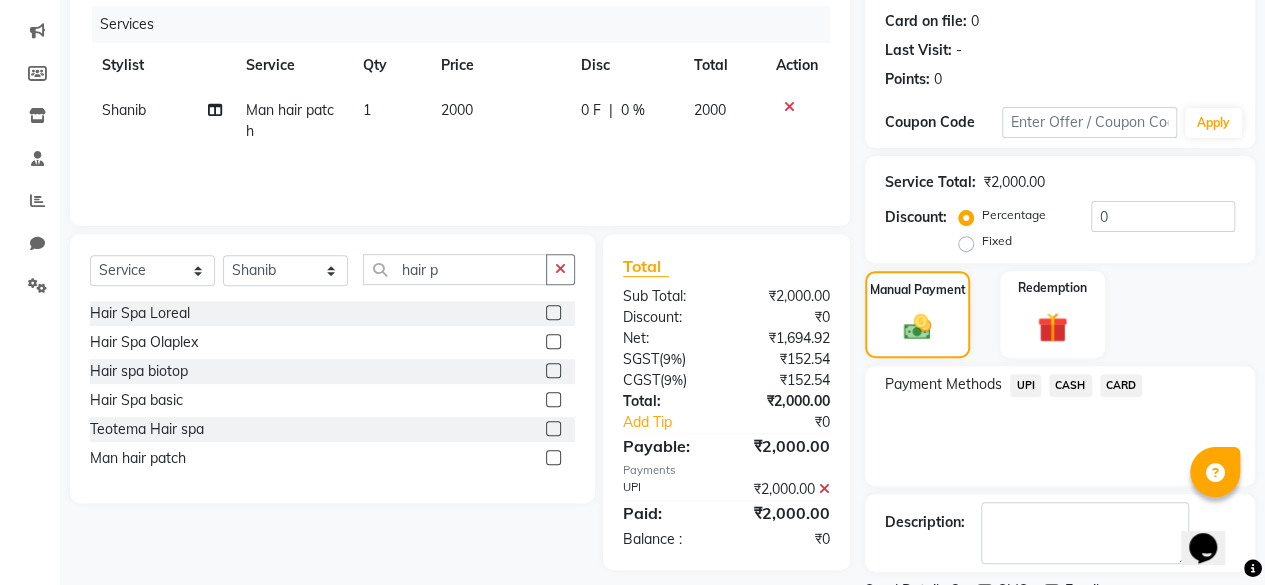 scroll, scrollTop: 324, scrollLeft: 0, axis: vertical 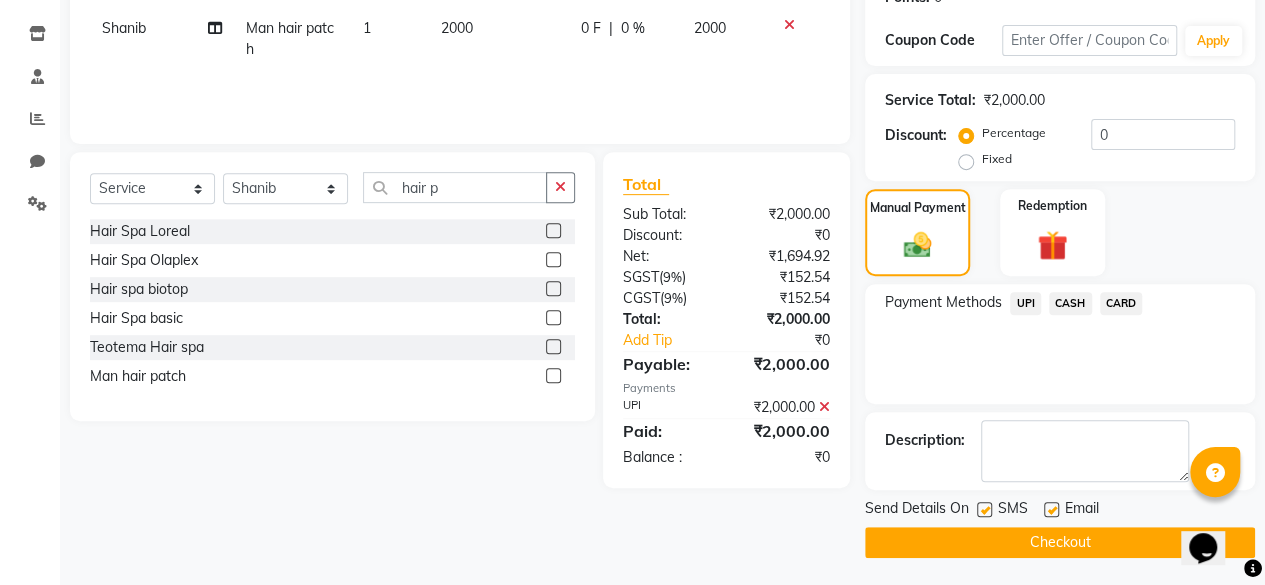 click 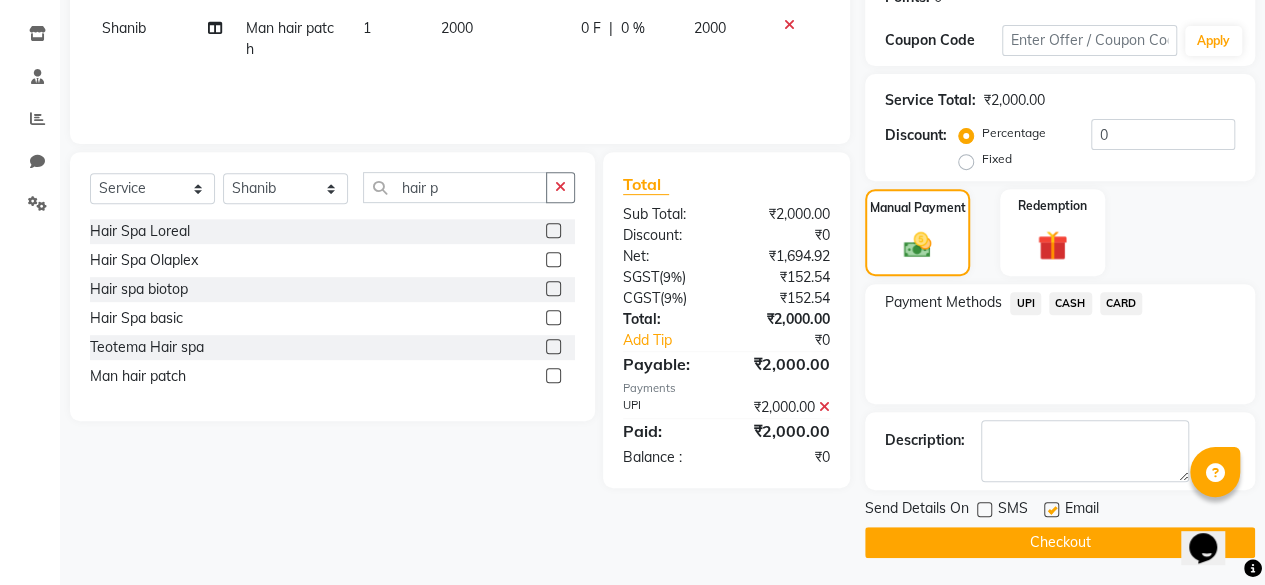 click on "Checkout" 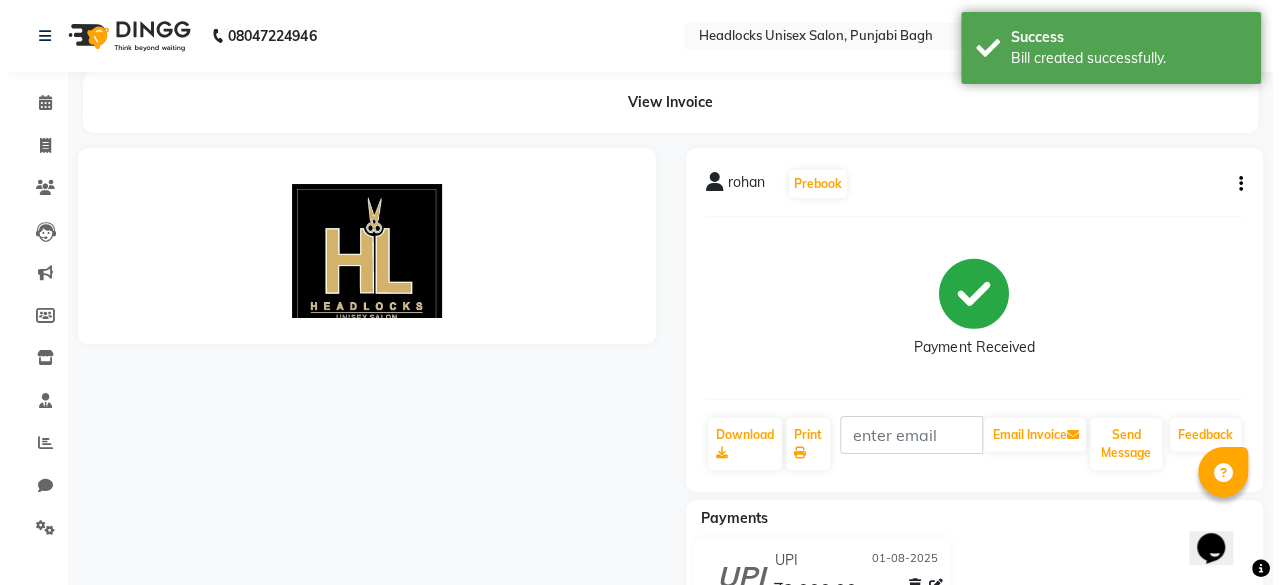 scroll, scrollTop: 0, scrollLeft: 0, axis: both 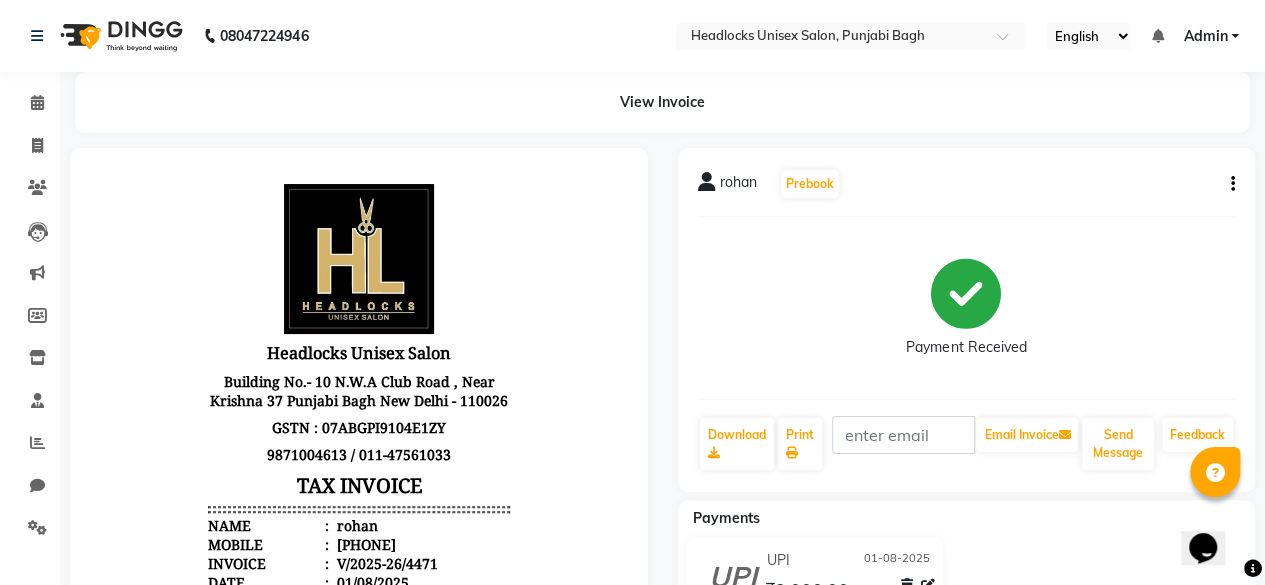 click on "Payment Received" 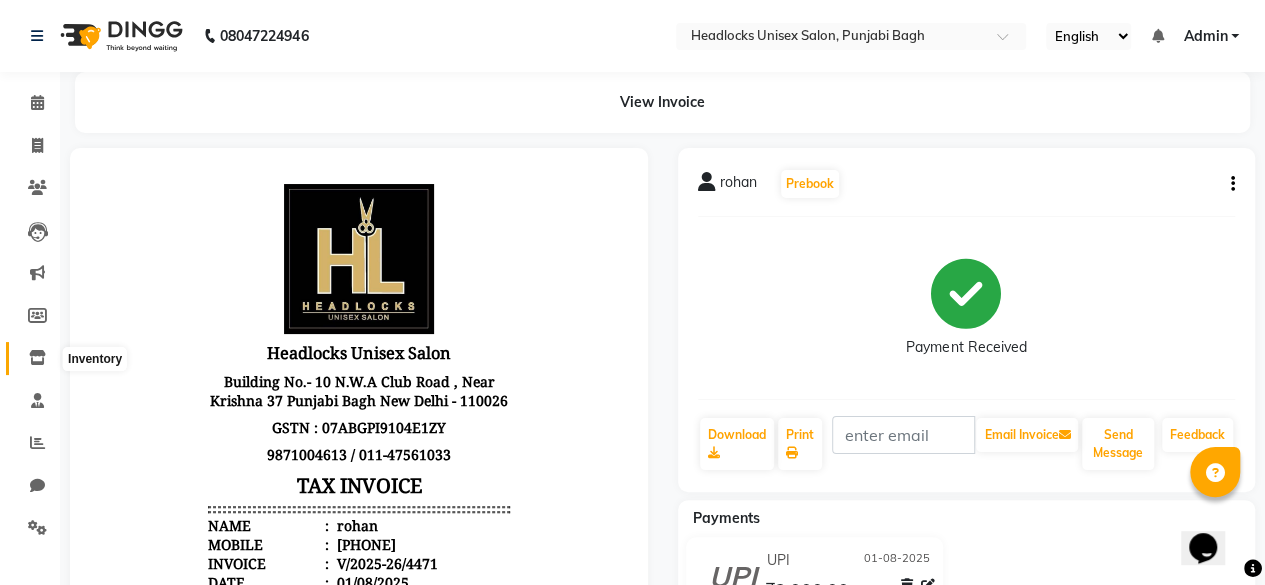 click 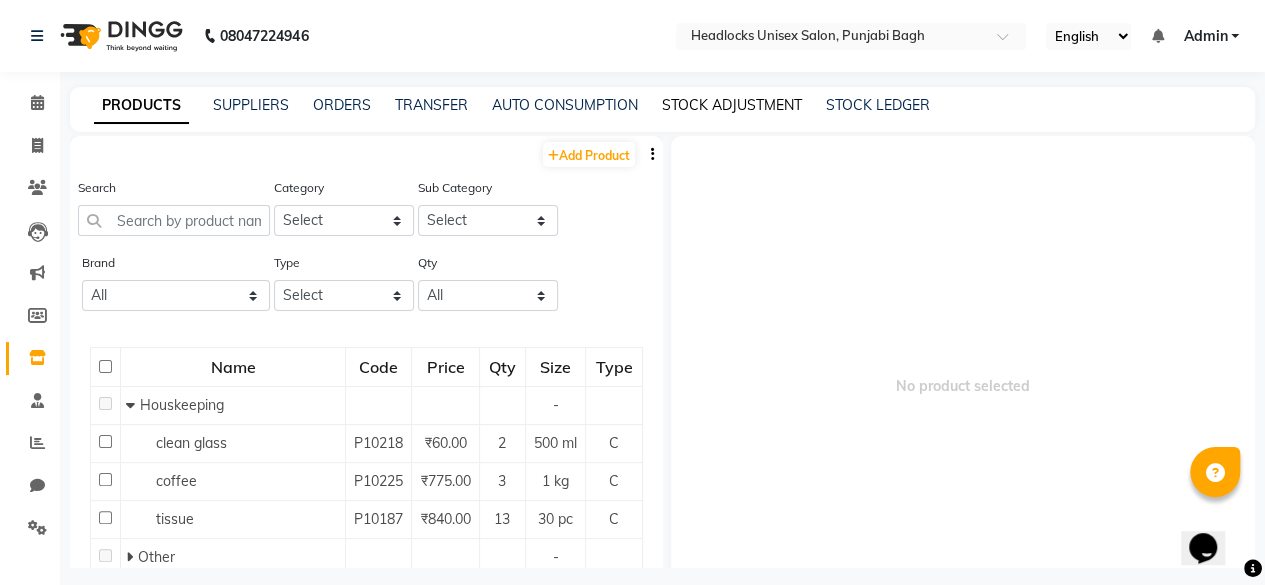 click on "STOCK ADJUSTMENT" 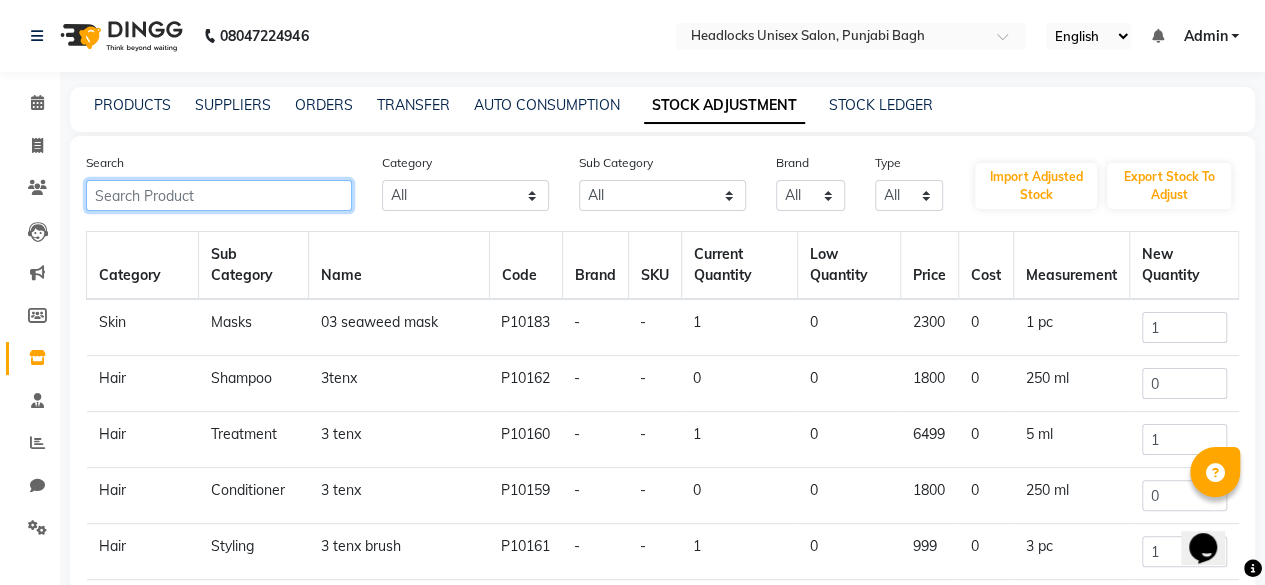 click 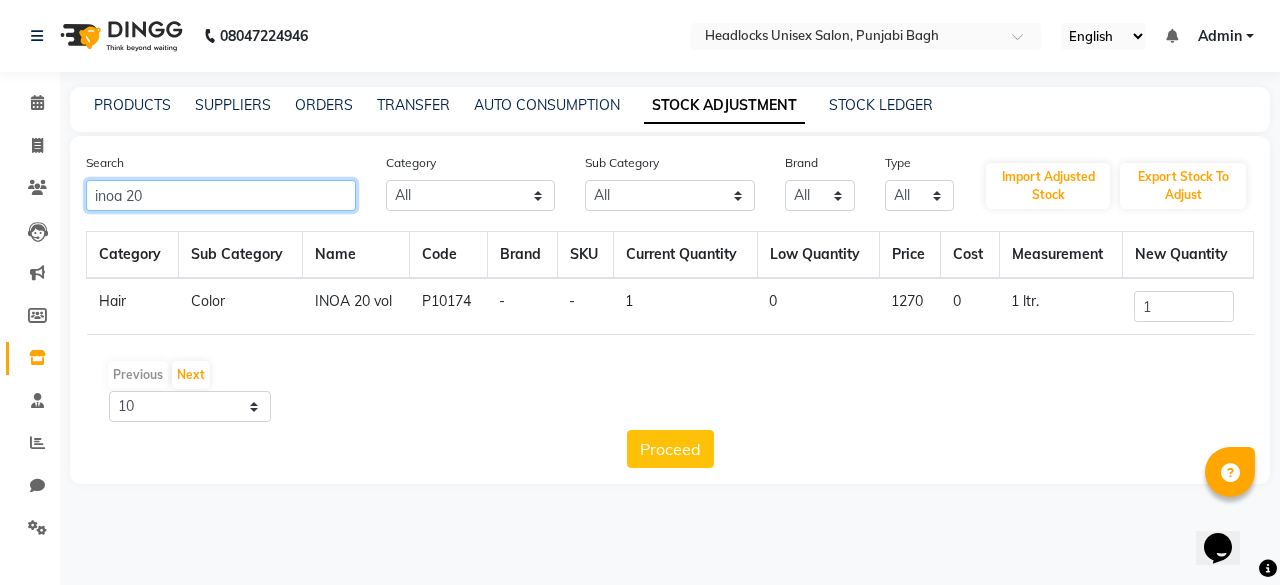 type on "inoa 20" 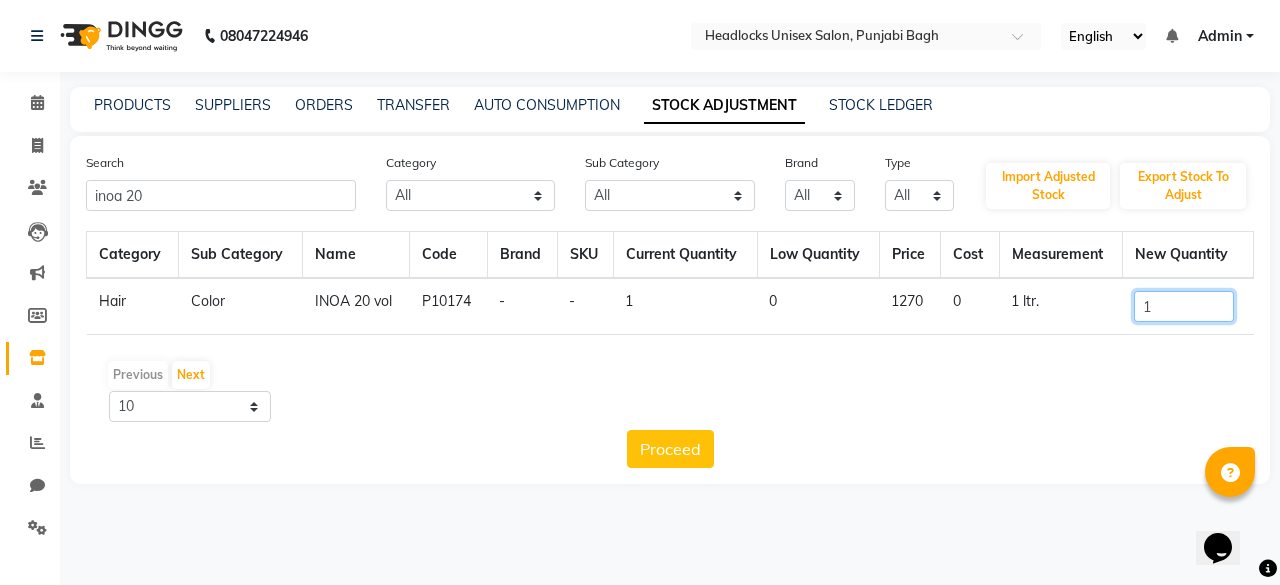click on "1" 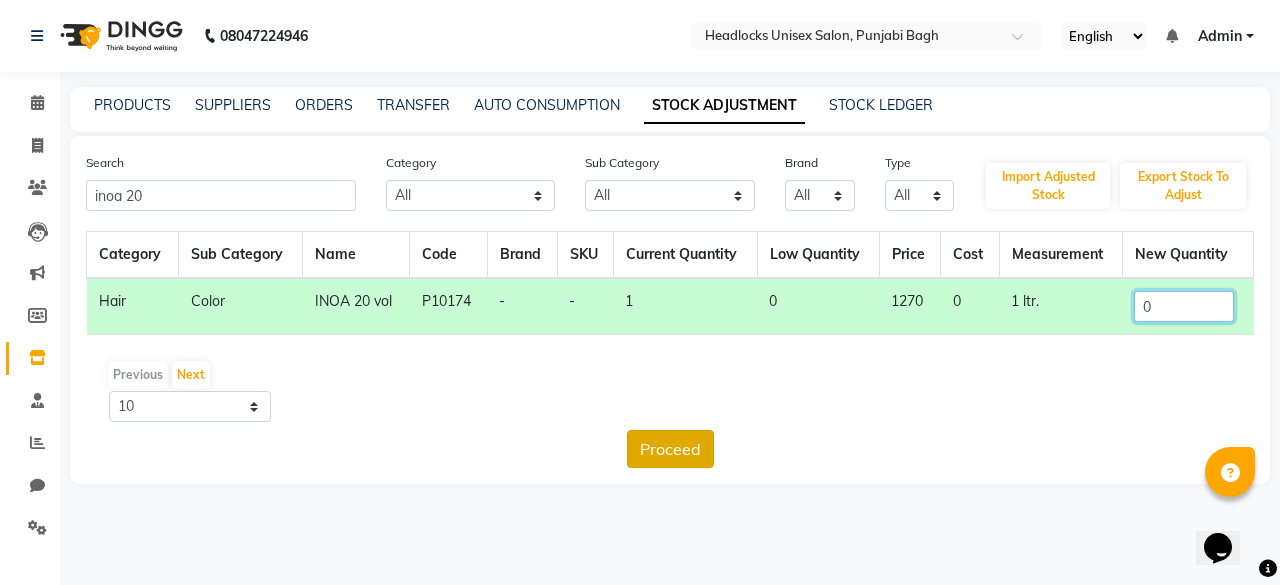 type on "0" 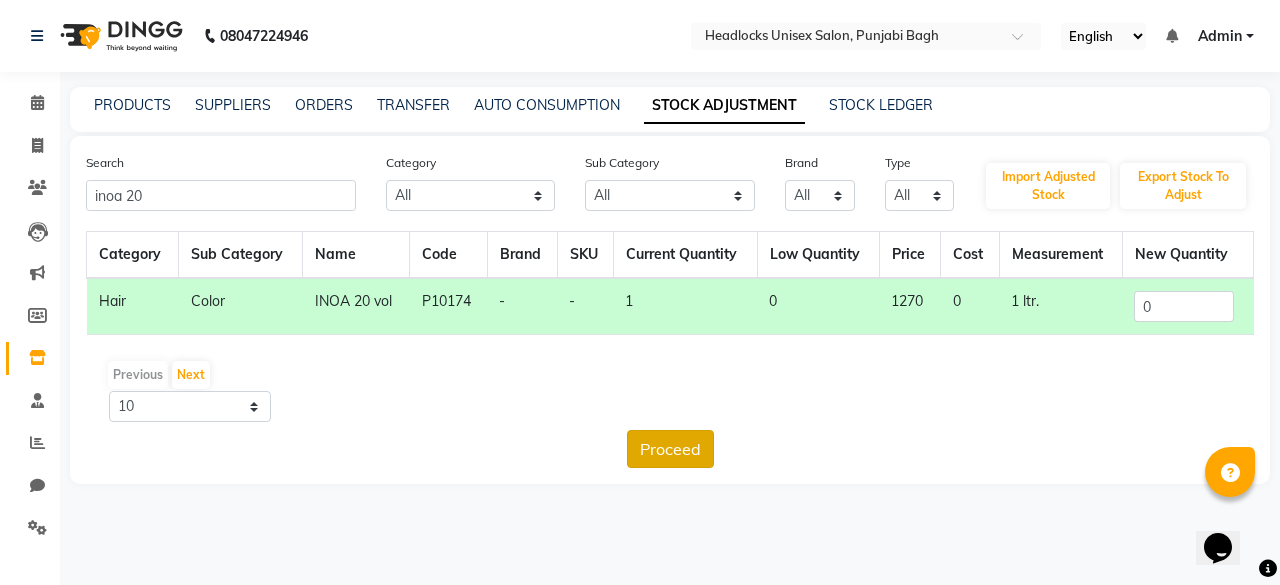 click on "Proceed" 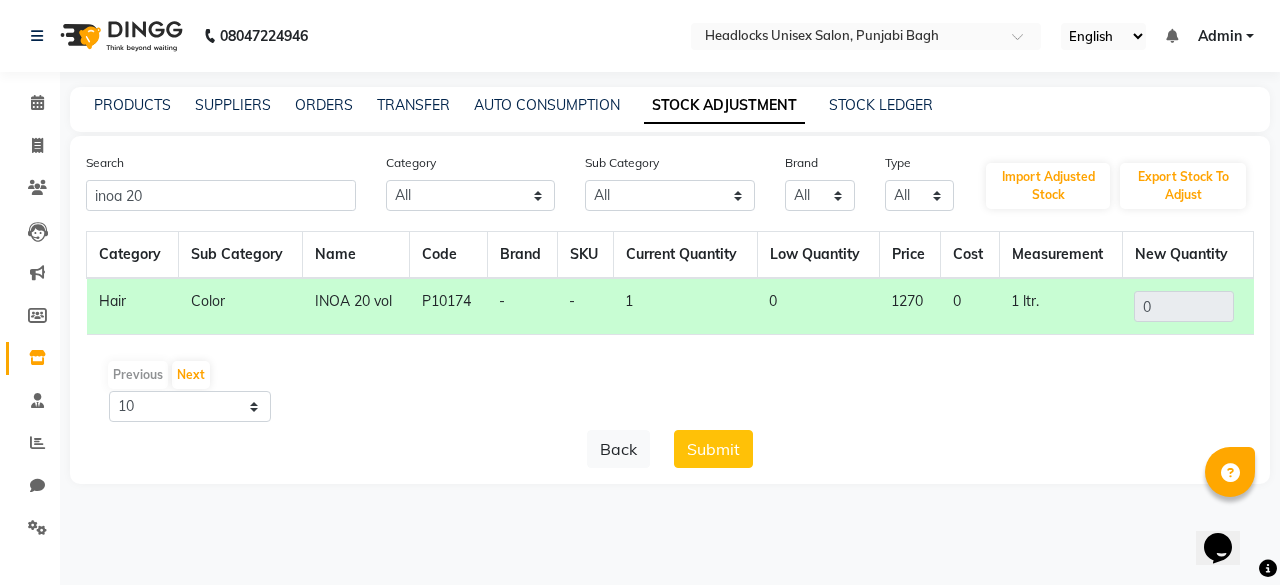 click on "Submit" 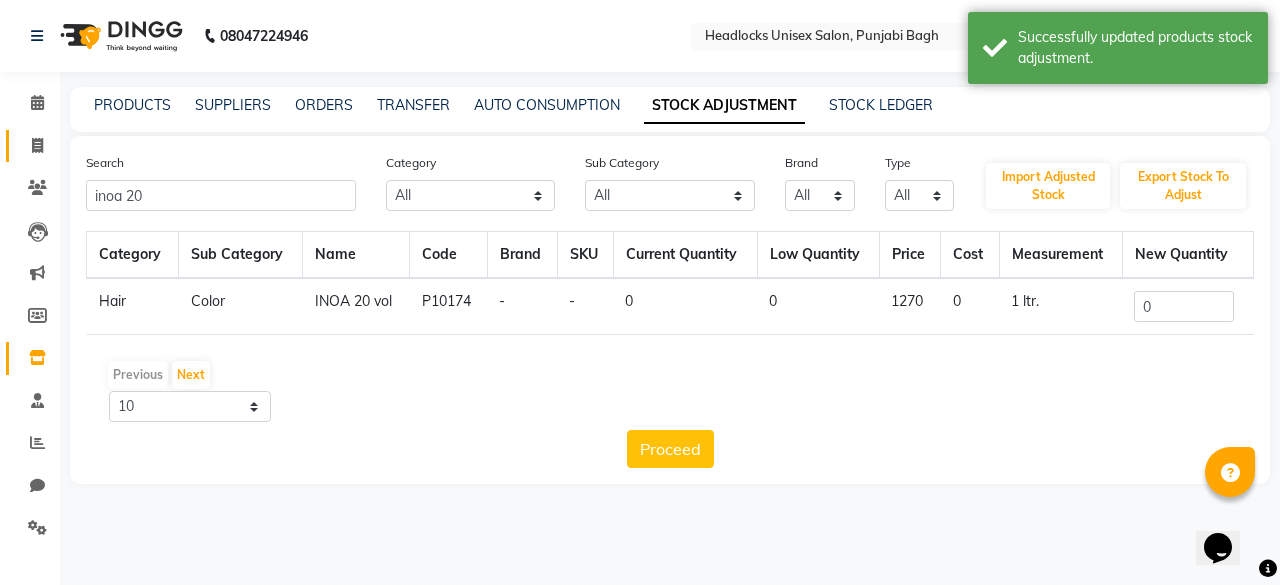click on "Invoice" 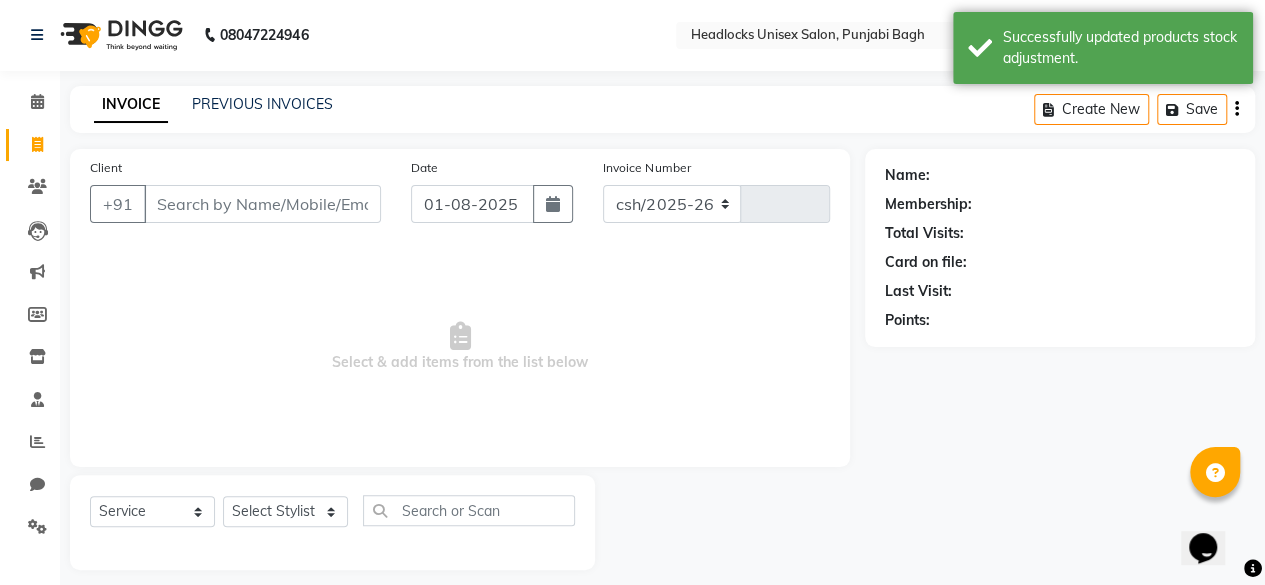 select on "7719" 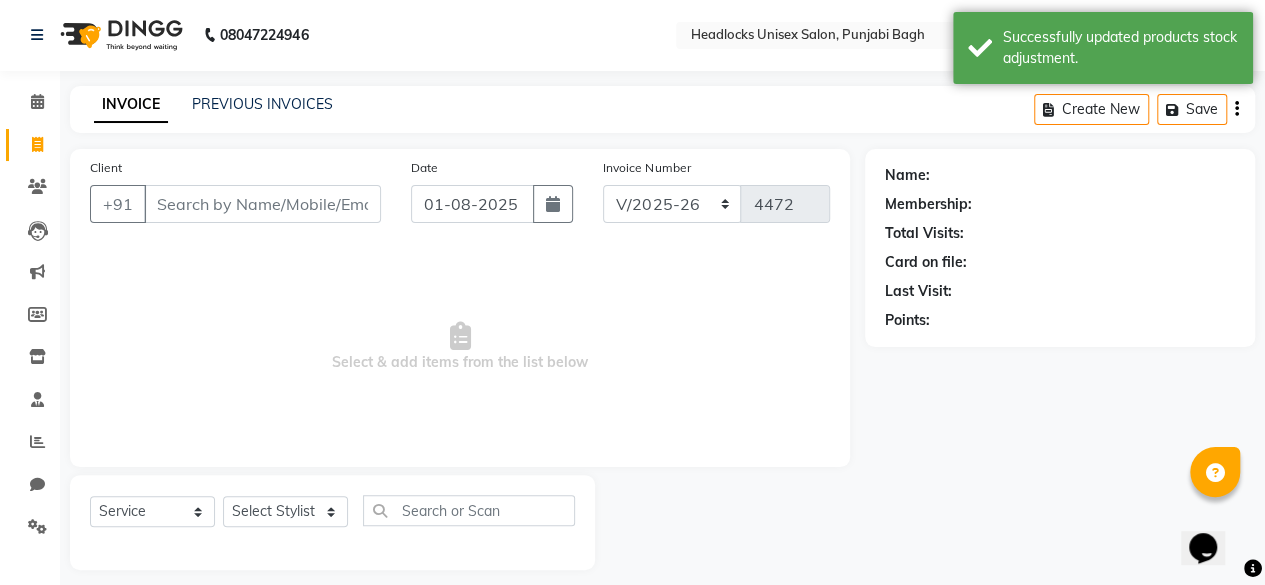 scroll, scrollTop: 15, scrollLeft: 0, axis: vertical 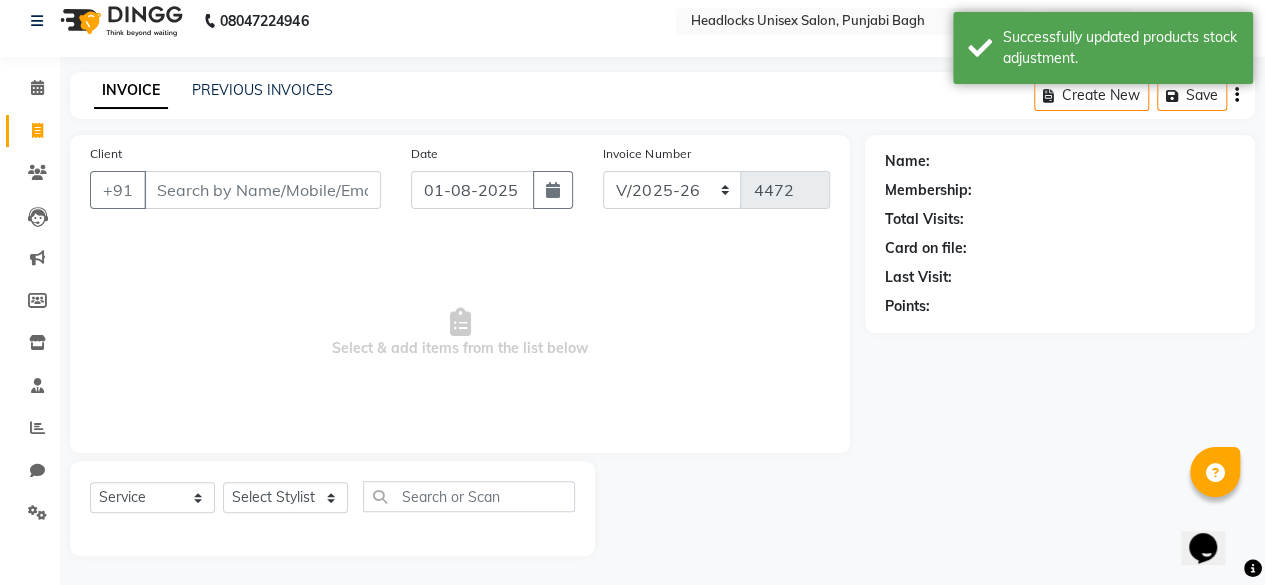 click on "Client" at bounding box center [262, 190] 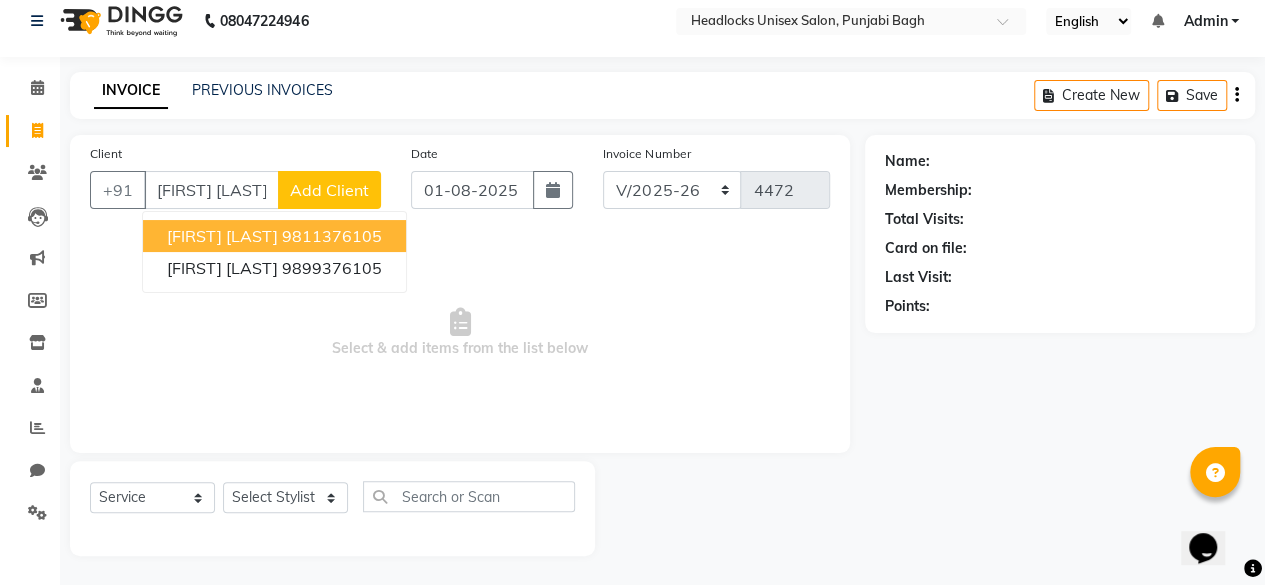 click on "9811376105" at bounding box center (332, 236) 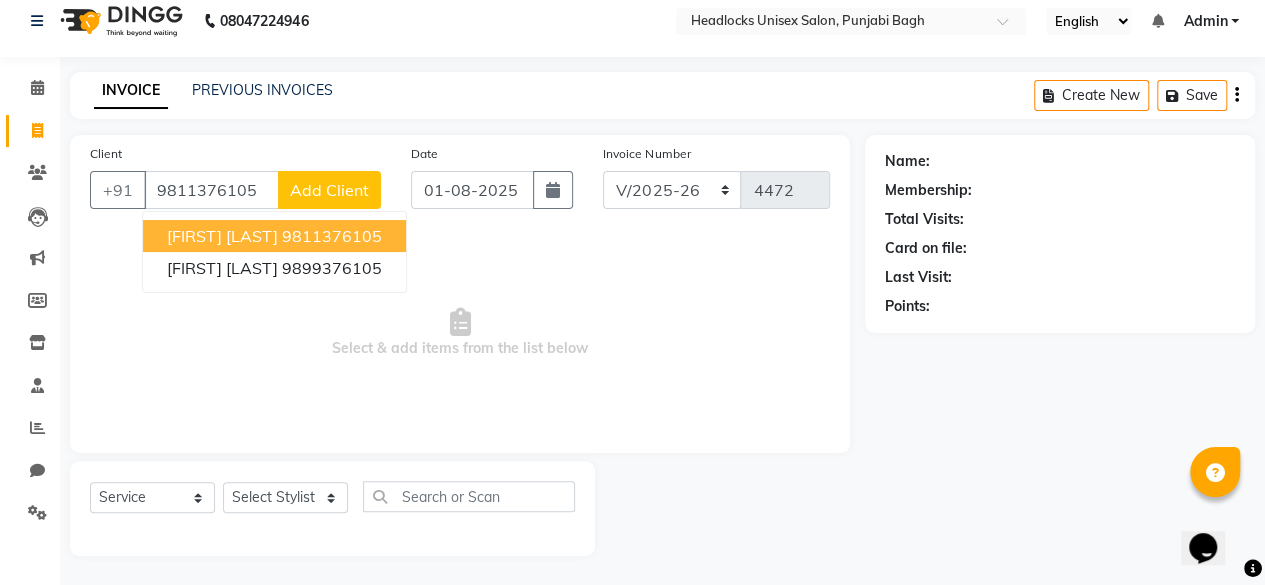 type on "9811376105" 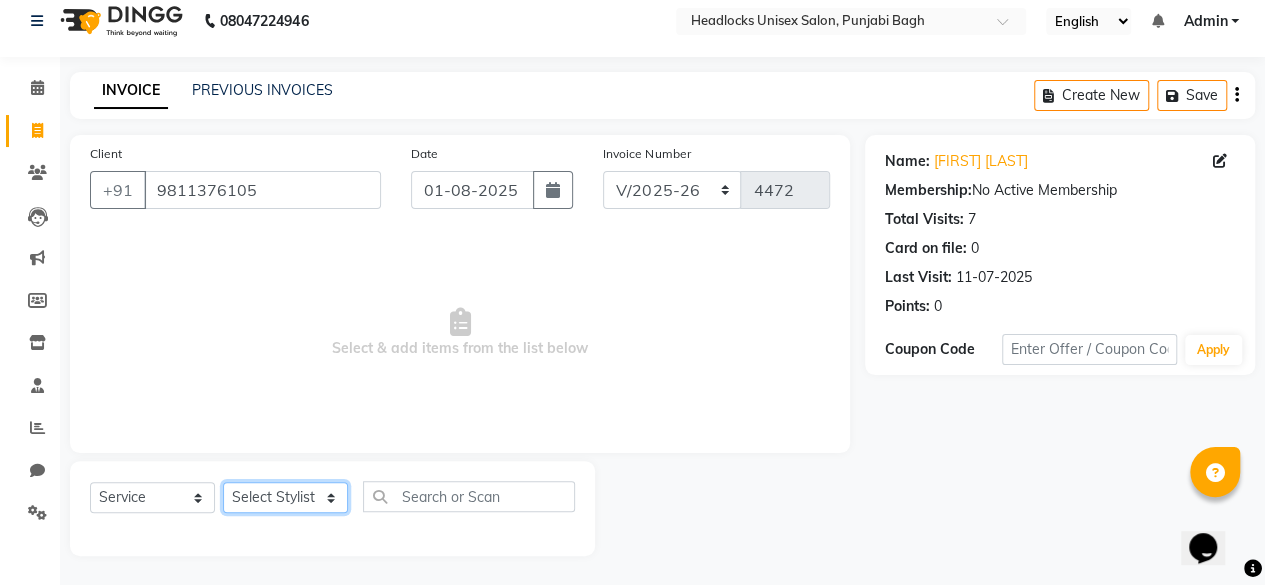 click on "Select Stylist ⁠Agnies ⁠Akash Arjun  Ashi Cefrina  Faizan  Irfan Jamshed Jenny Jullian Keshav kunal Mary mercy ⁠Minto ⁠Narayan nishant  Piyush priyanka Pummy ⁠Raman Rinku ⁠Rohit Roshan Ruby Samar Shanib Sonu  Sunny ⁠Sunny kumar  ⁠Usman ⁠Vikas Vikram" 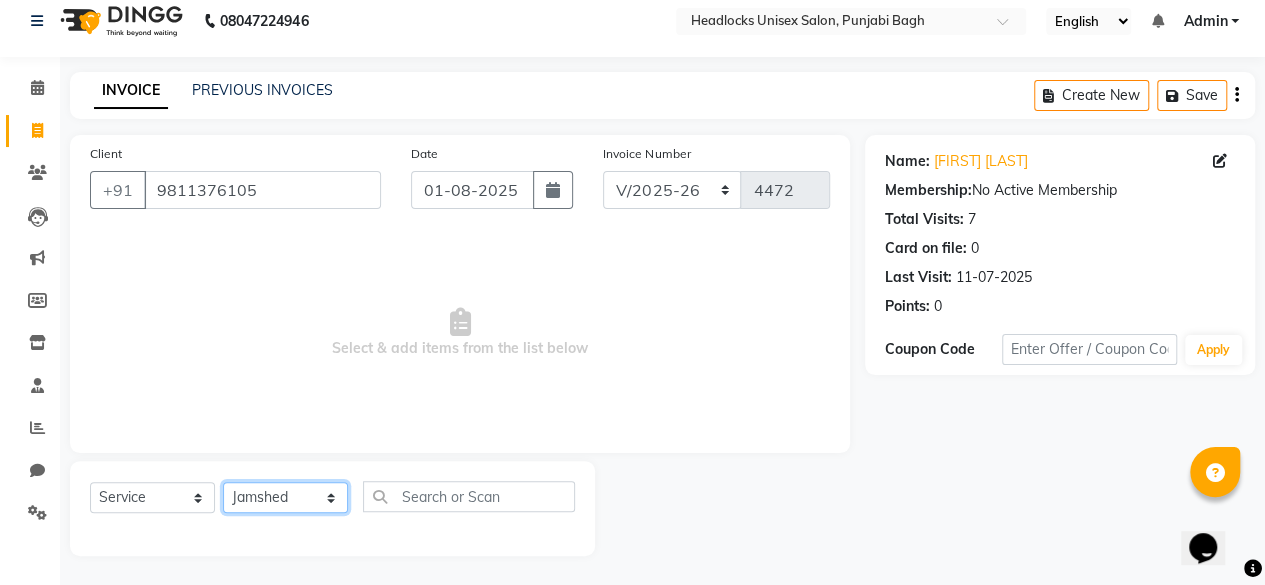 click on "Select Stylist ⁠Agnies ⁠Akash Arjun  Ashi Cefrina  Faizan  Irfan Jamshed Jenny Jullian Keshav kunal Mary mercy ⁠Minto ⁠Narayan nishant  Piyush priyanka Pummy ⁠Raman Rinku ⁠Rohit Roshan Ruby Samar Shanib Sonu  Sunny ⁠Sunny kumar  ⁠Usman ⁠Vikas Vikram" 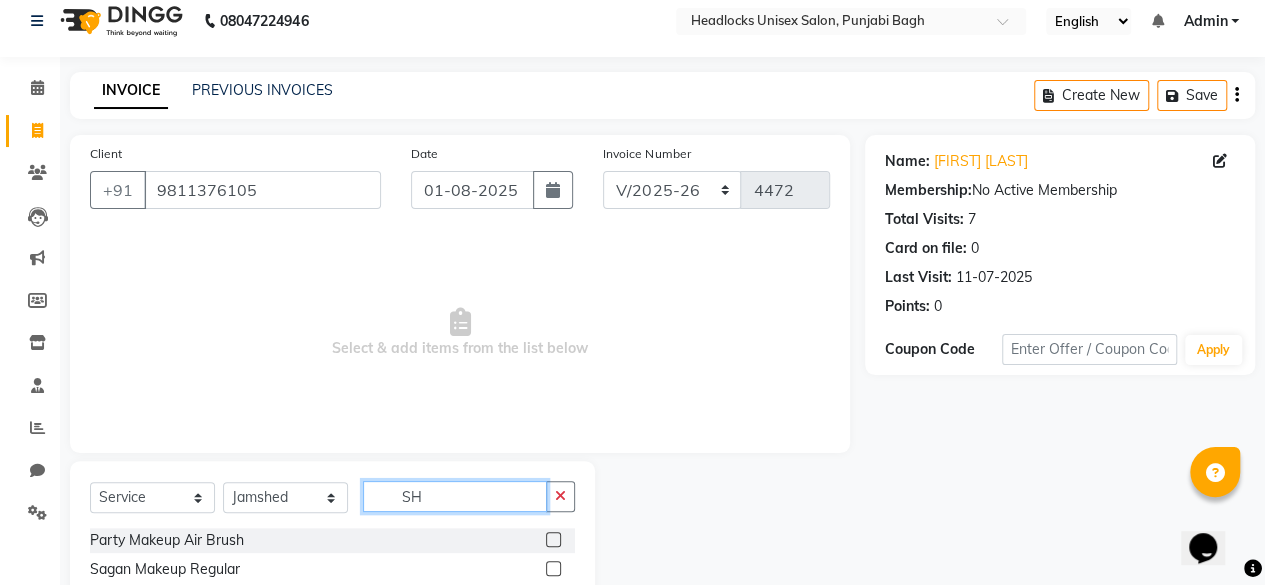 click on "SH" 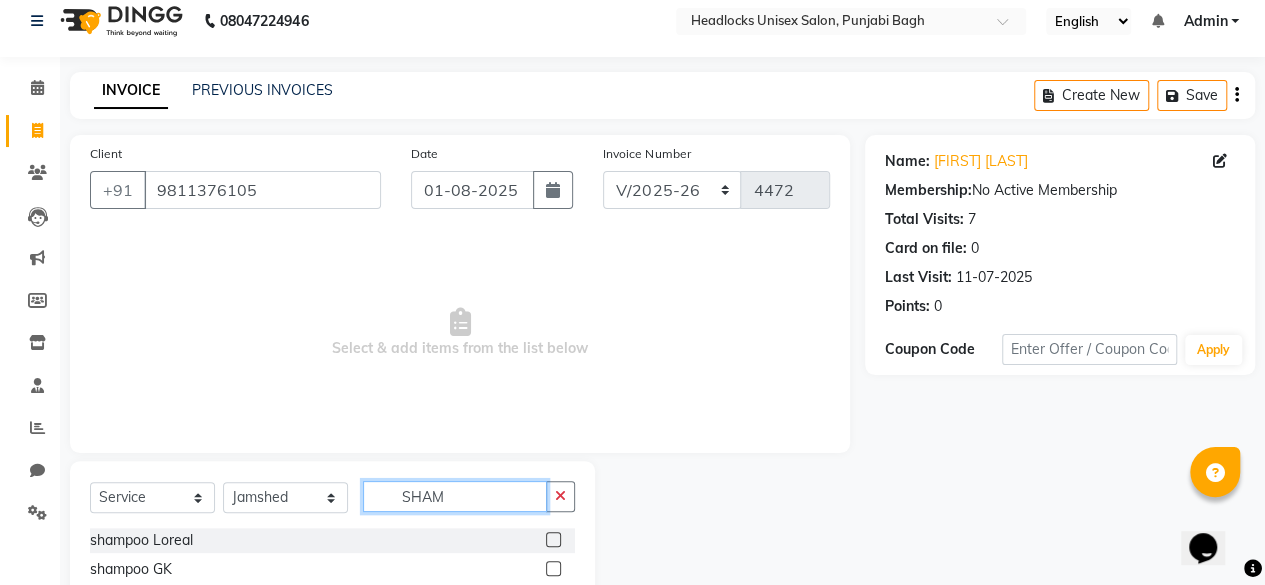 scroll, scrollTop: 215, scrollLeft: 0, axis: vertical 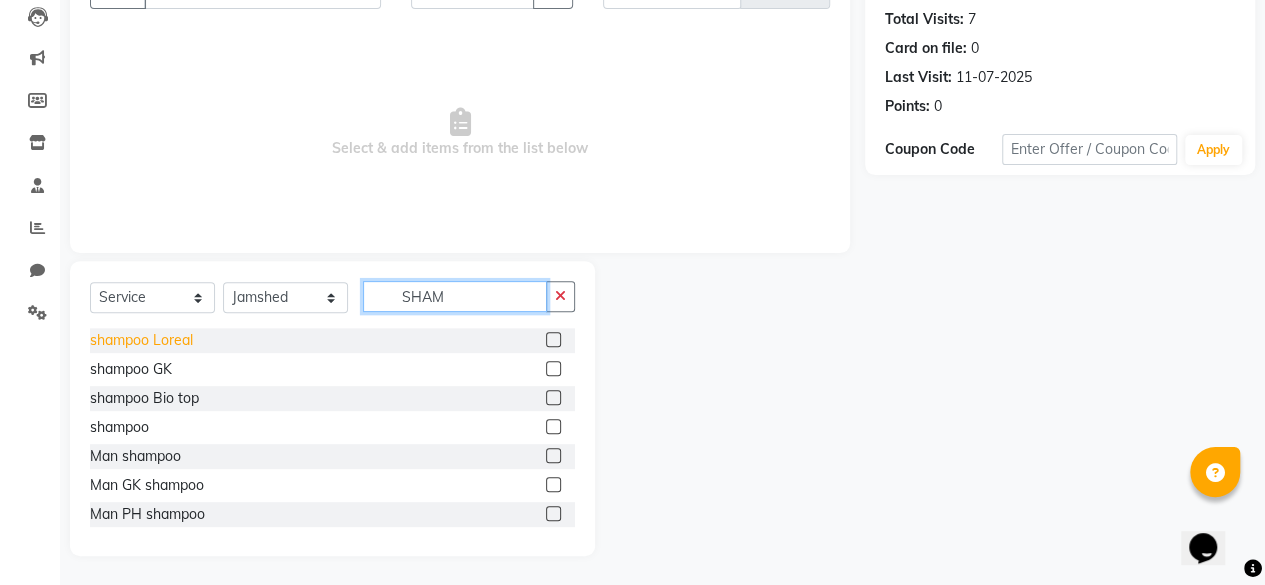 type on "SHAM" 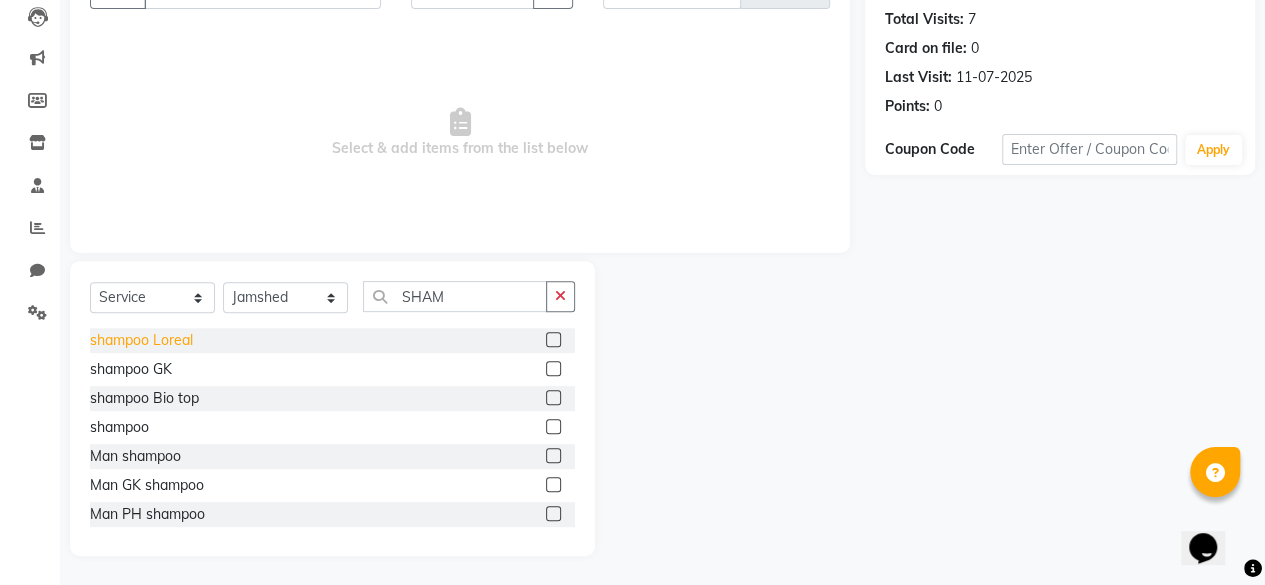 click on "shampoo Loreal" 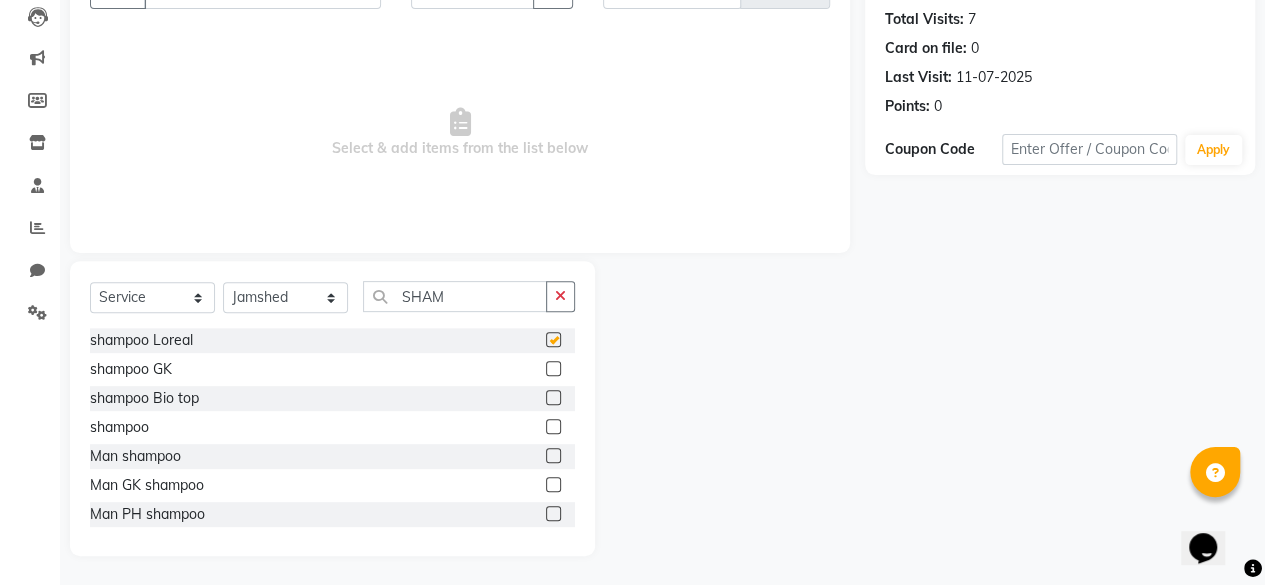checkbox on "false" 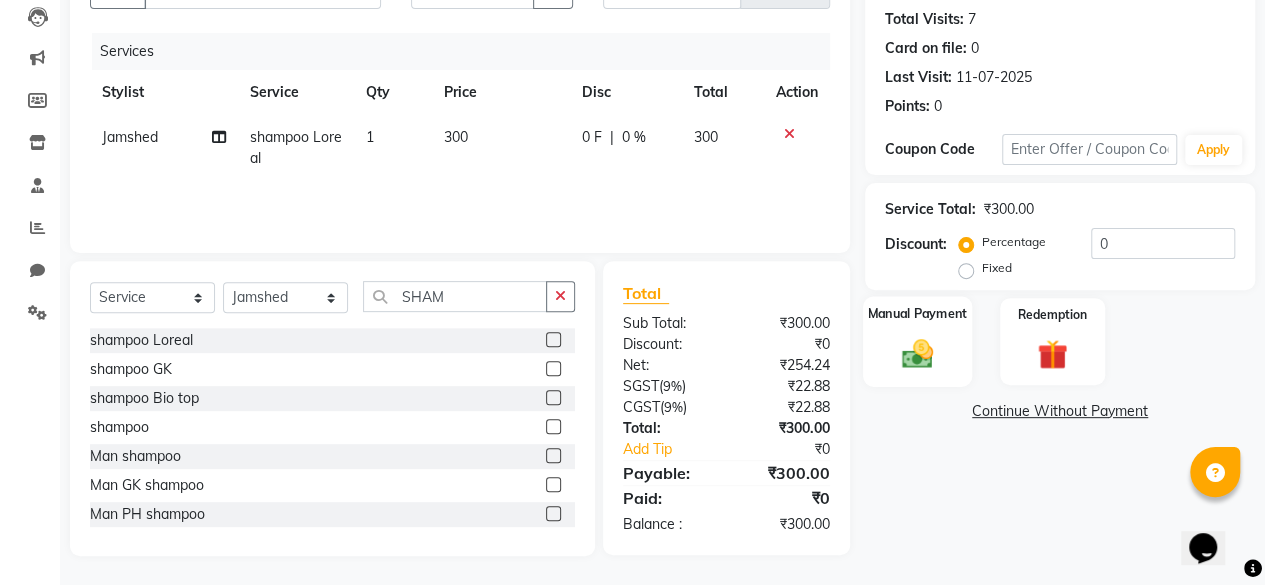click 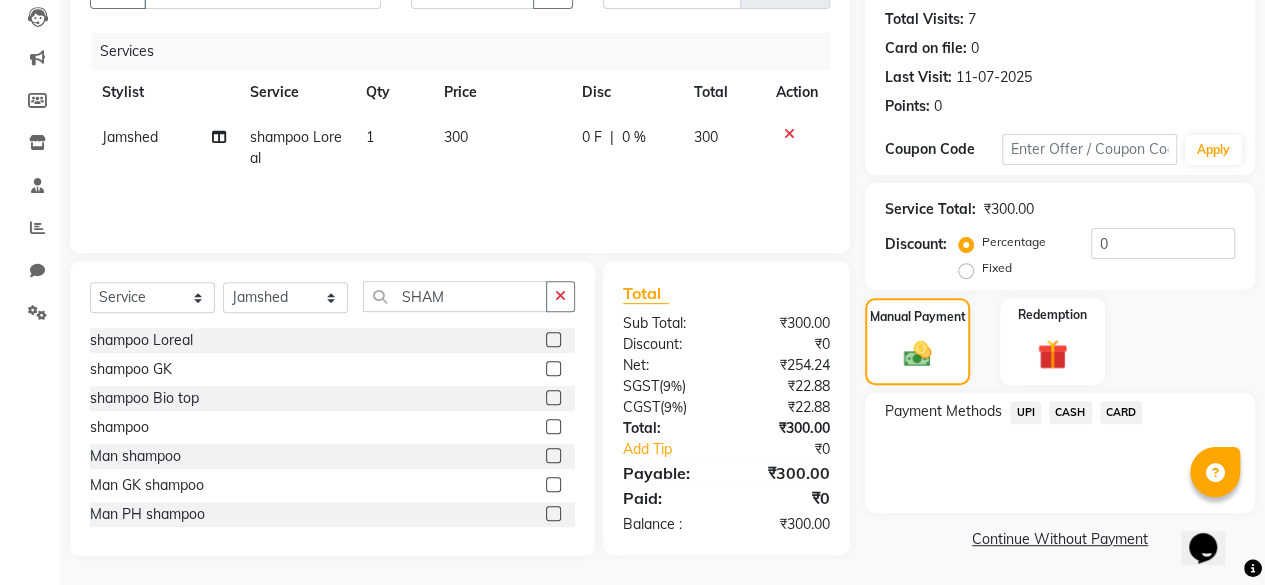 click on "CASH" 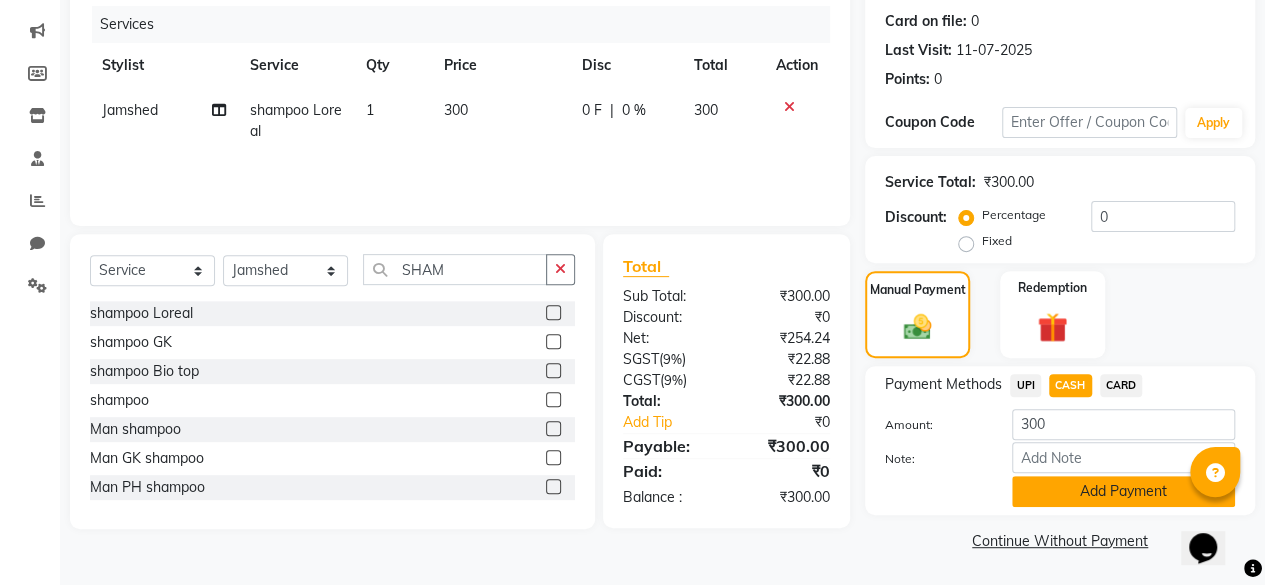 click on "Add Payment" 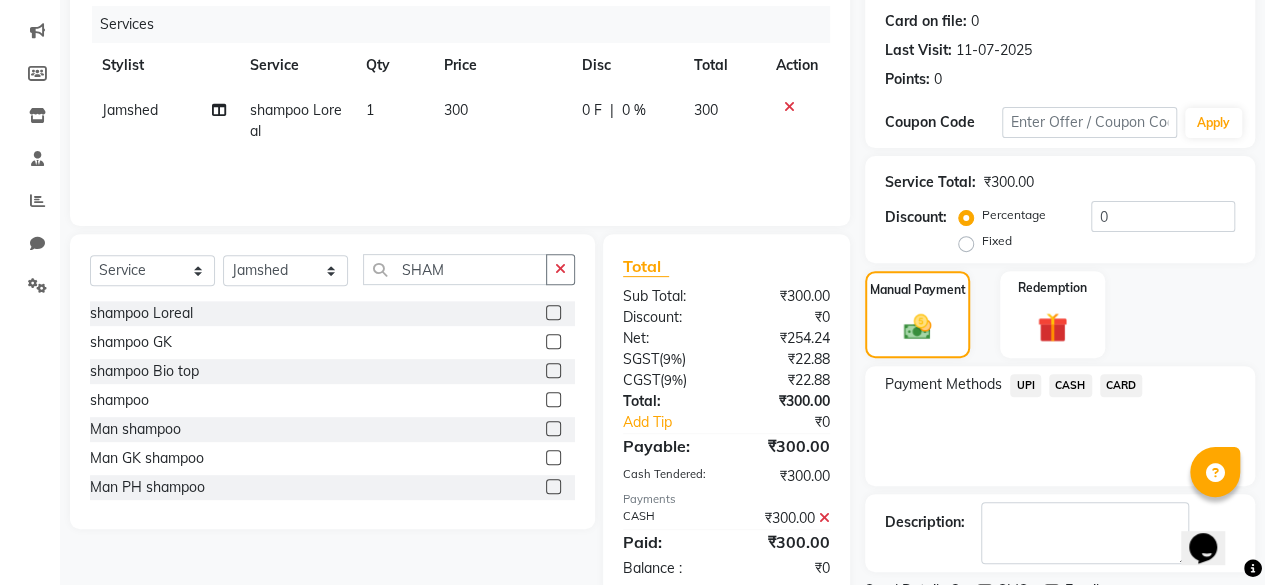 scroll, scrollTop: 324, scrollLeft: 0, axis: vertical 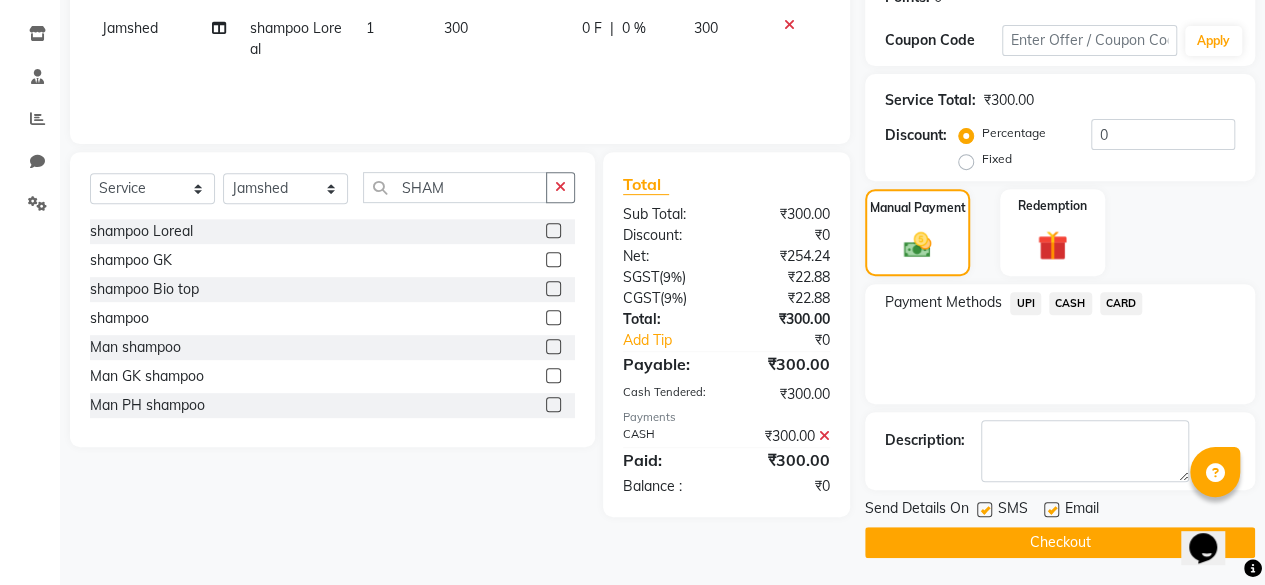 click 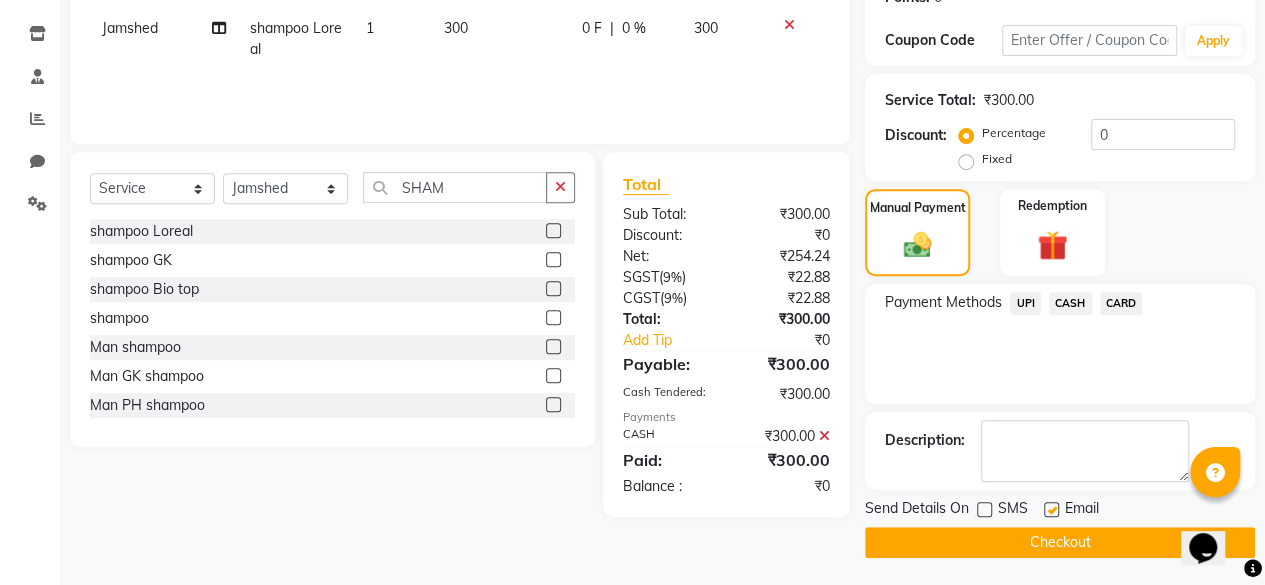 click on "Checkout" 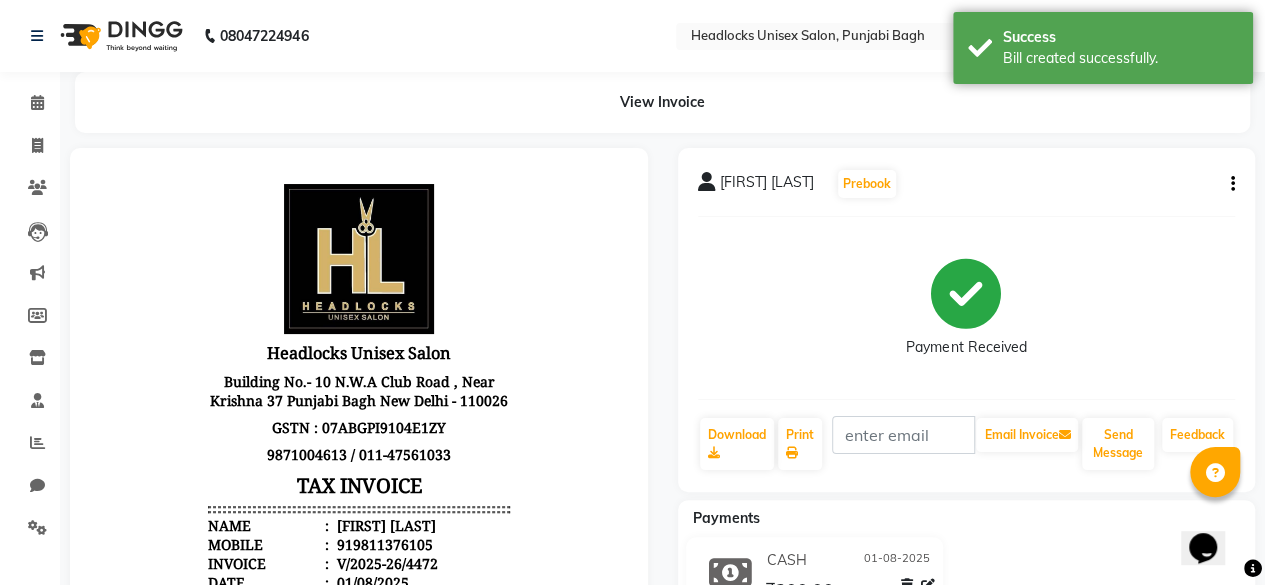 scroll, scrollTop: 0, scrollLeft: 0, axis: both 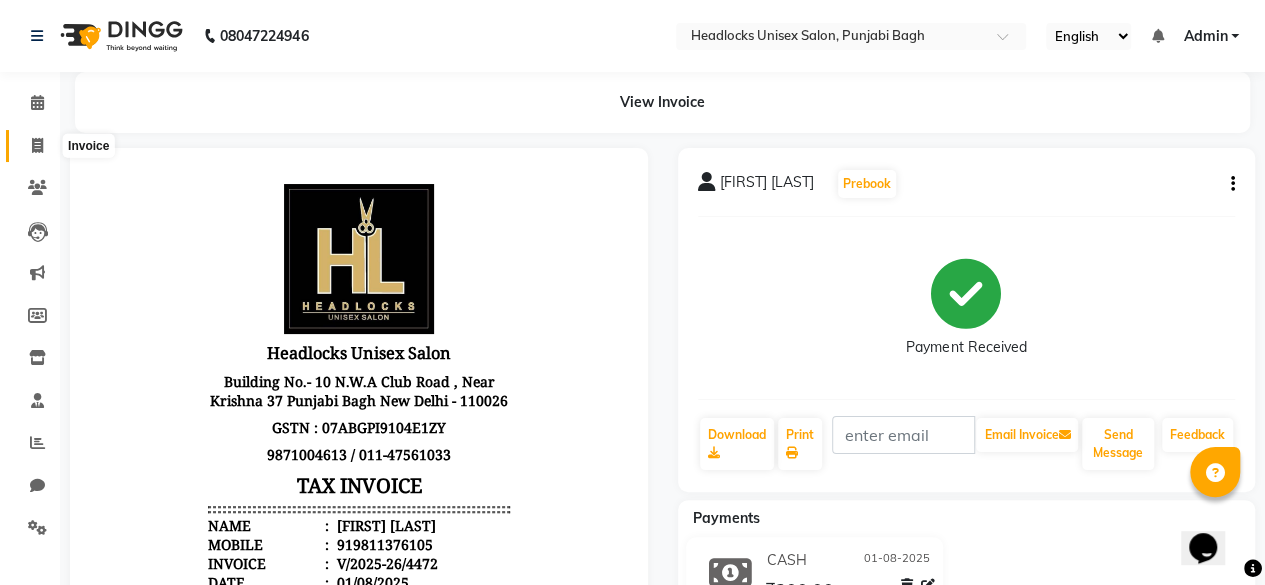 click 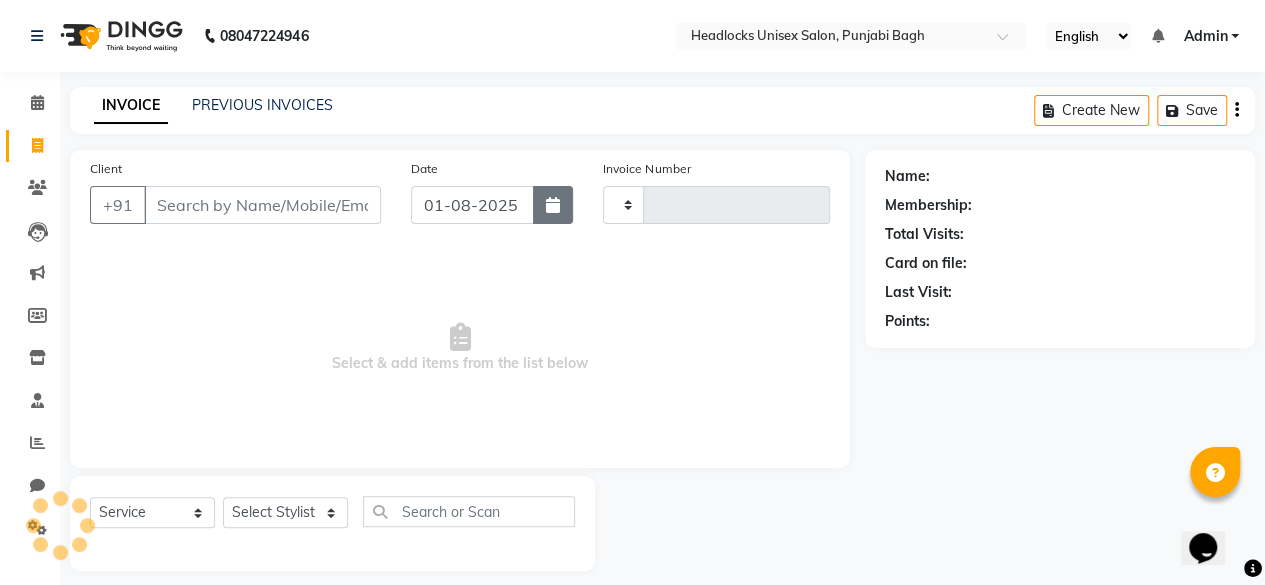 type on "4473" 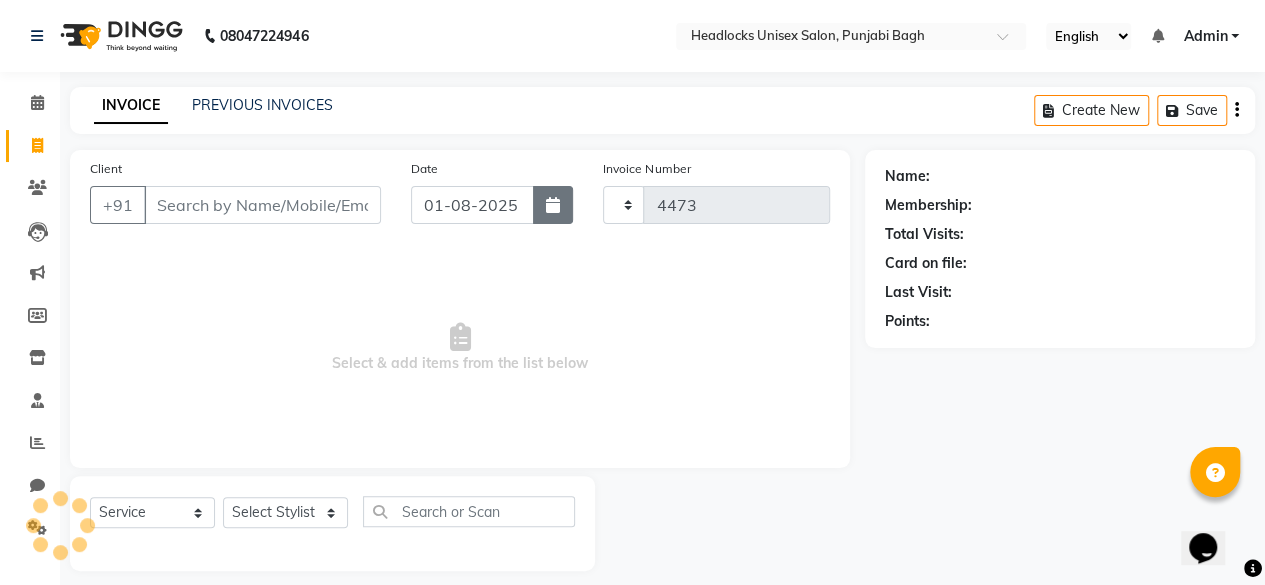 select on "7719" 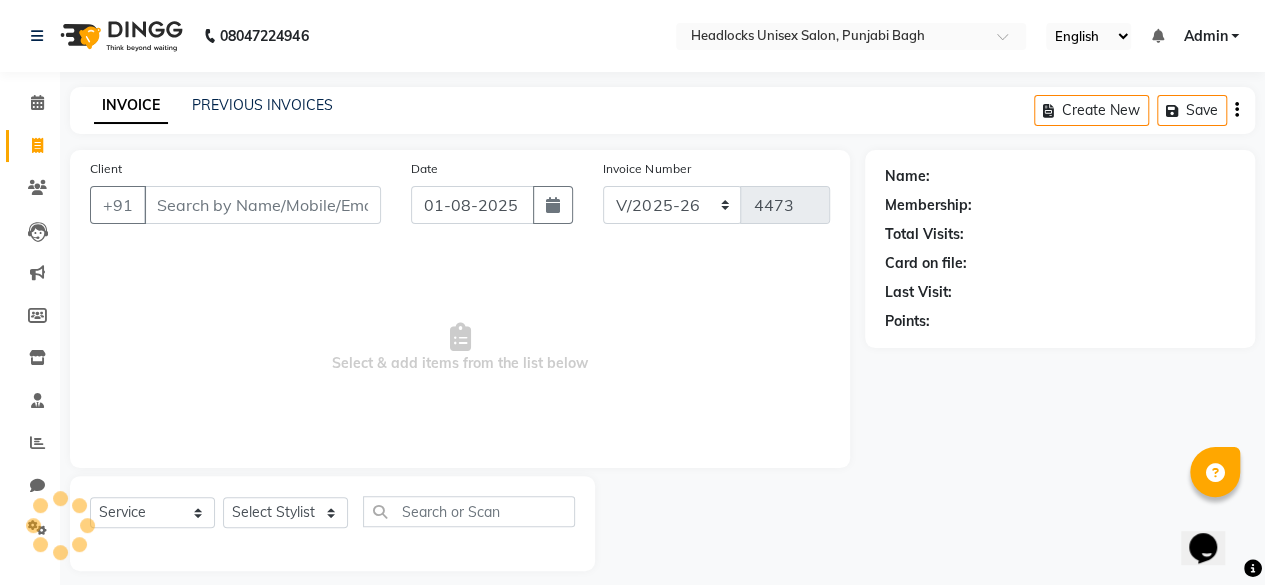 scroll, scrollTop: 15, scrollLeft: 0, axis: vertical 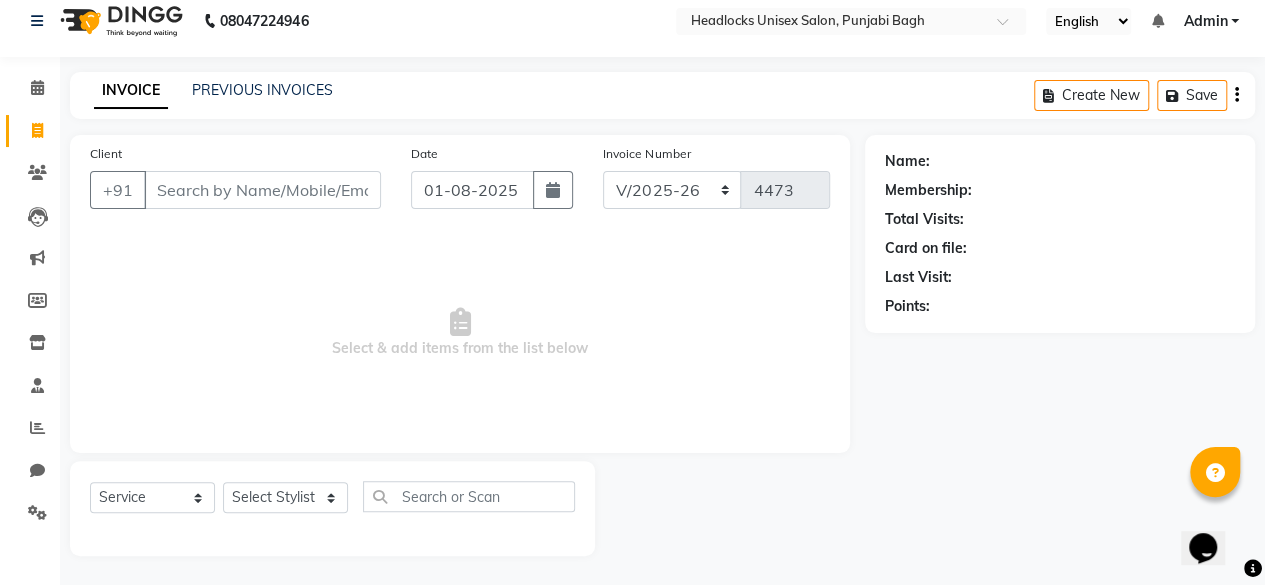 click on "Client" at bounding box center (262, 190) 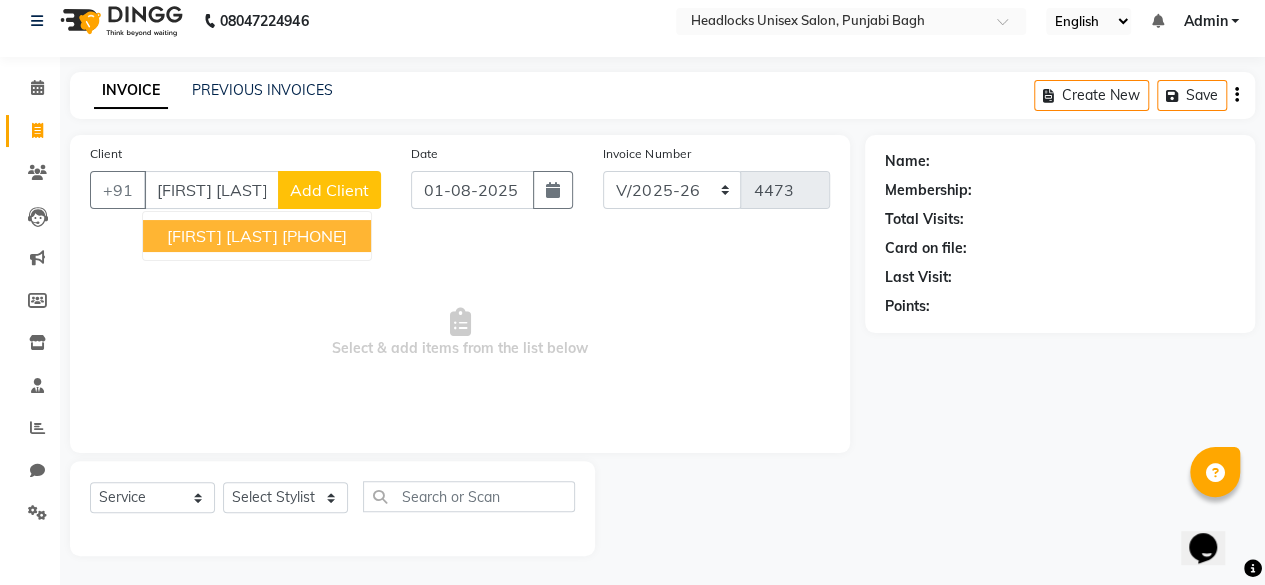 click on "[FIRST] [LAST]" at bounding box center [222, 236] 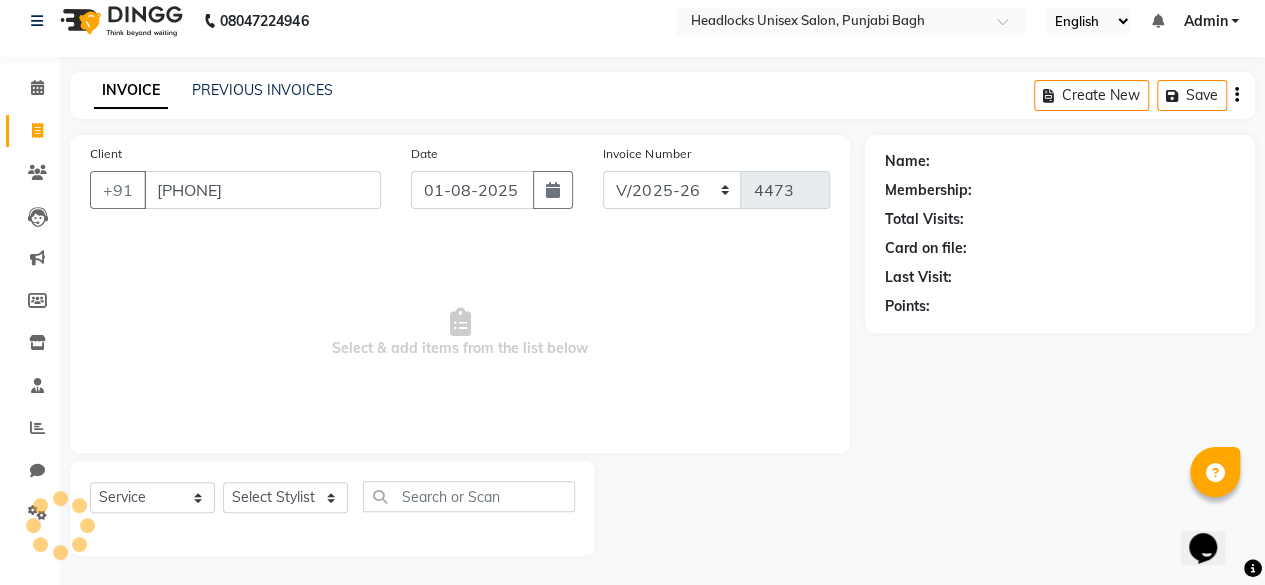 type on "[PHONE]" 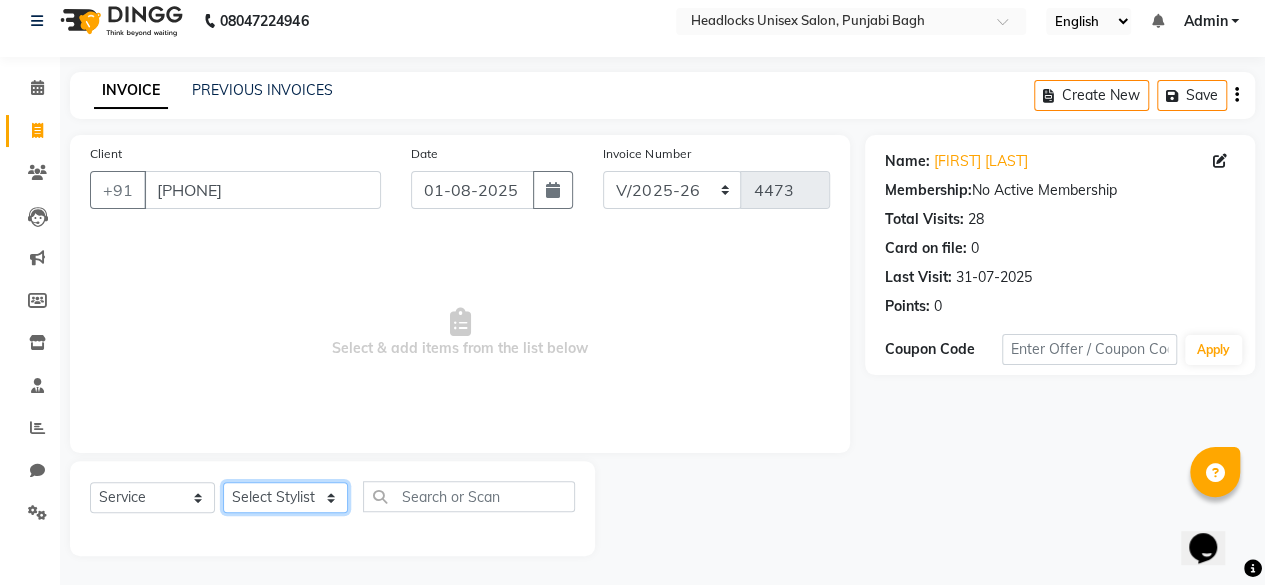 click on "Select Stylist ⁠Agnies ⁠Akash Arjun  Ashi Cefrina  Faizan  Irfan Jamshed Jenny Jullian Keshav kunal Mary mercy ⁠Minto ⁠Narayan nishant  Piyush priyanka Pummy ⁠Raman Rinku ⁠Rohit Roshan Ruby Samar Shanib Sonu  Sunny ⁠Sunny kumar  ⁠Usman ⁠Vikas Vikram" 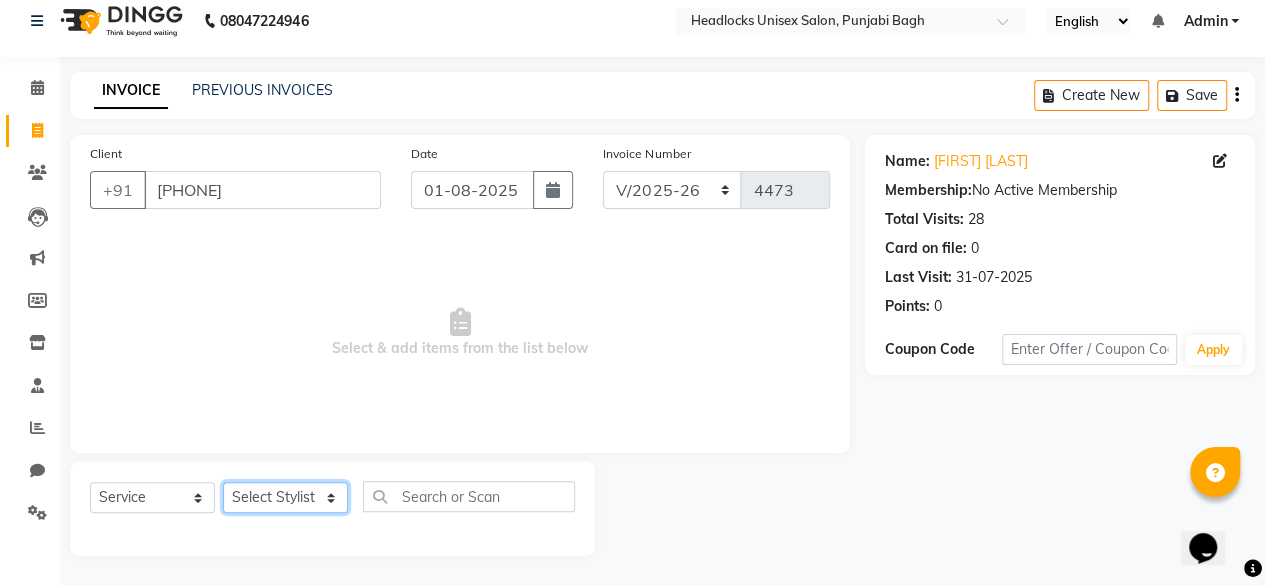 click on "Select Stylist ⁠Agnies ⁠Akash Arjun  Ashi Cefrina  Faizan  Irfan Jamshed Jenny Jullian Keshav kunal Mary mercy ⁠Minto ⁠Narayan nishant  Piyush priyanka Pummy ⁠Raman Rinku ⁠Rohit Roshan Ruby Samar Shanib Sonu  Sunny ⁠Sunny kumar  ⁠Usman ⁠Vikas Vikram" 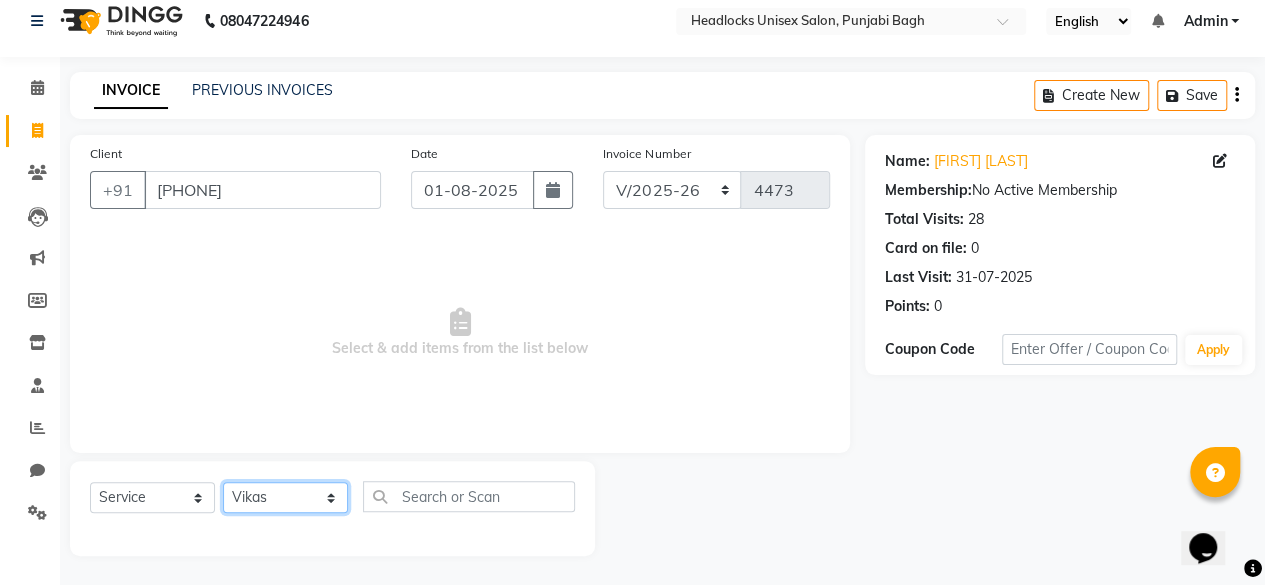 click on "Select Stylist ⁠Agnies ⁠Akash Arjun  Ashi Cefrina  Faizan  Irfan Jamshed Jenny Jullian Keshav kunal Mary mercy ⁠Minto ⁠Narayan nishant  Piyush priyanka Pummy ⁠Raman Rinku ⁠Rohit Roshan Ruby Samar Shanib Sonu  Sunny ⁠Sunny kumar  ⁠Usman ⁠Vikas Vikram" 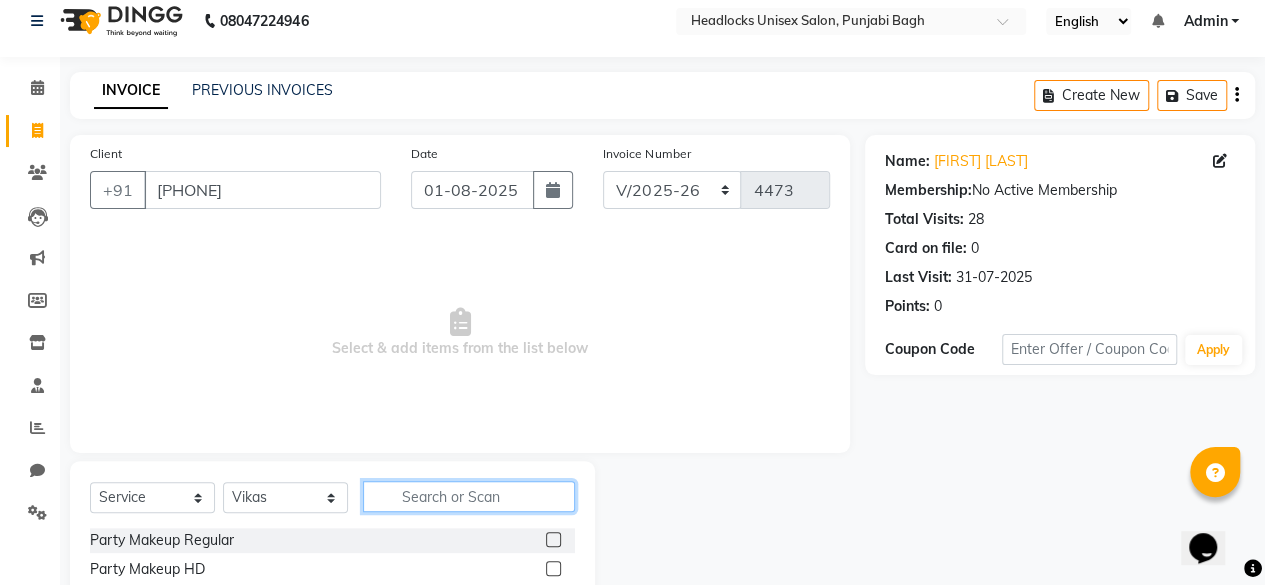 click 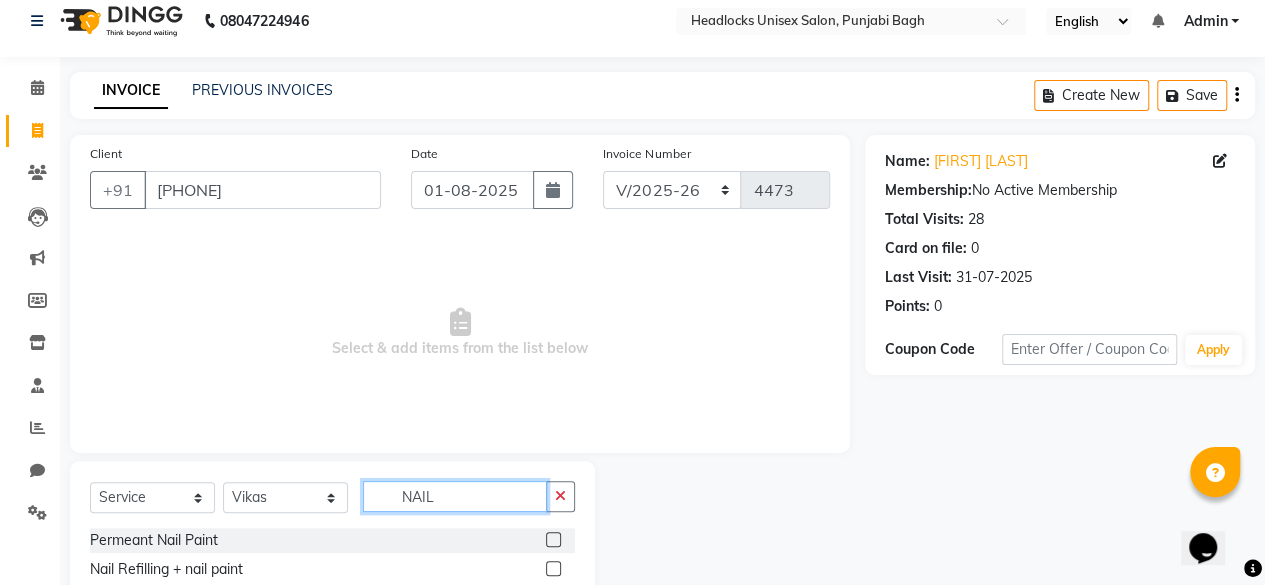 scroll, scrollTop: 215, scrollLeft: 0, axis: vertical 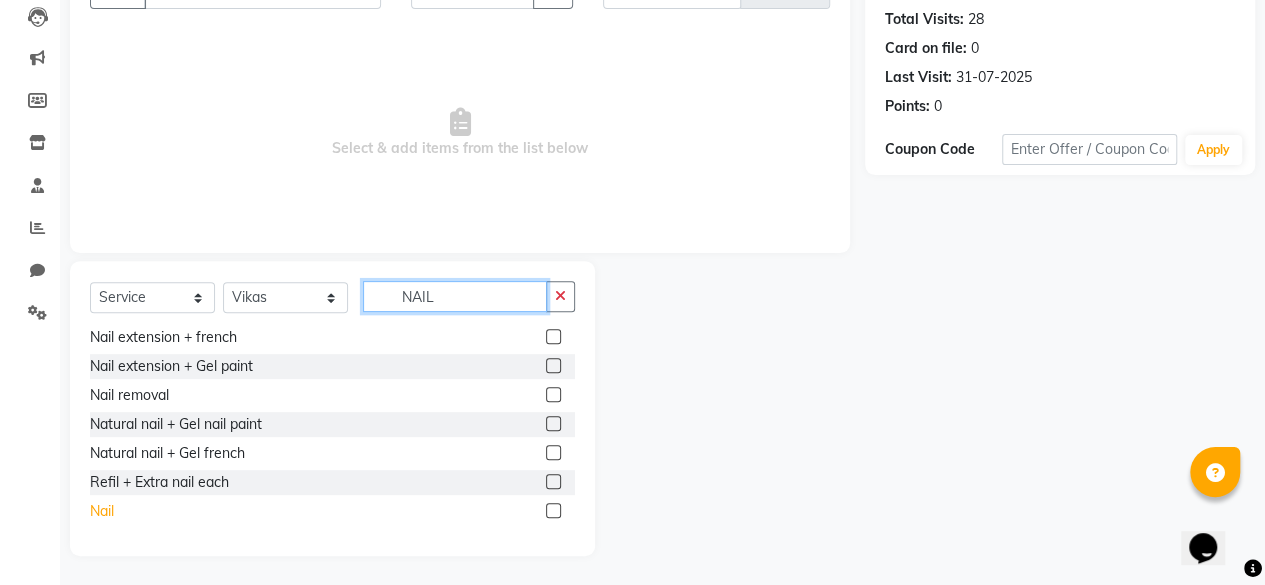 type on "NAIL" 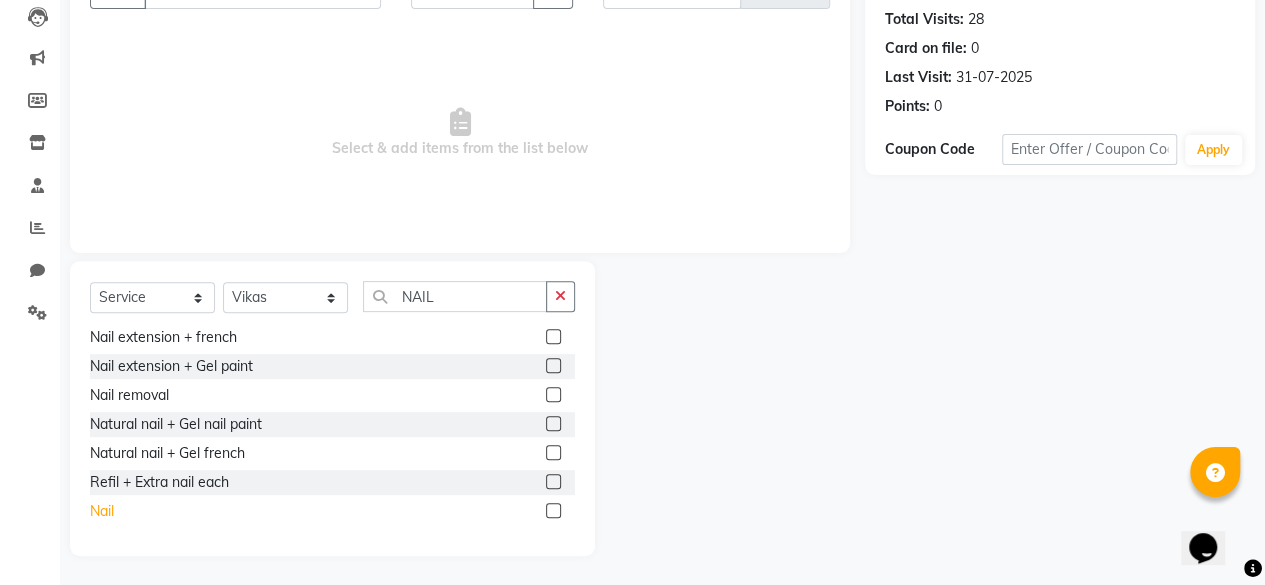 click on "Nail" 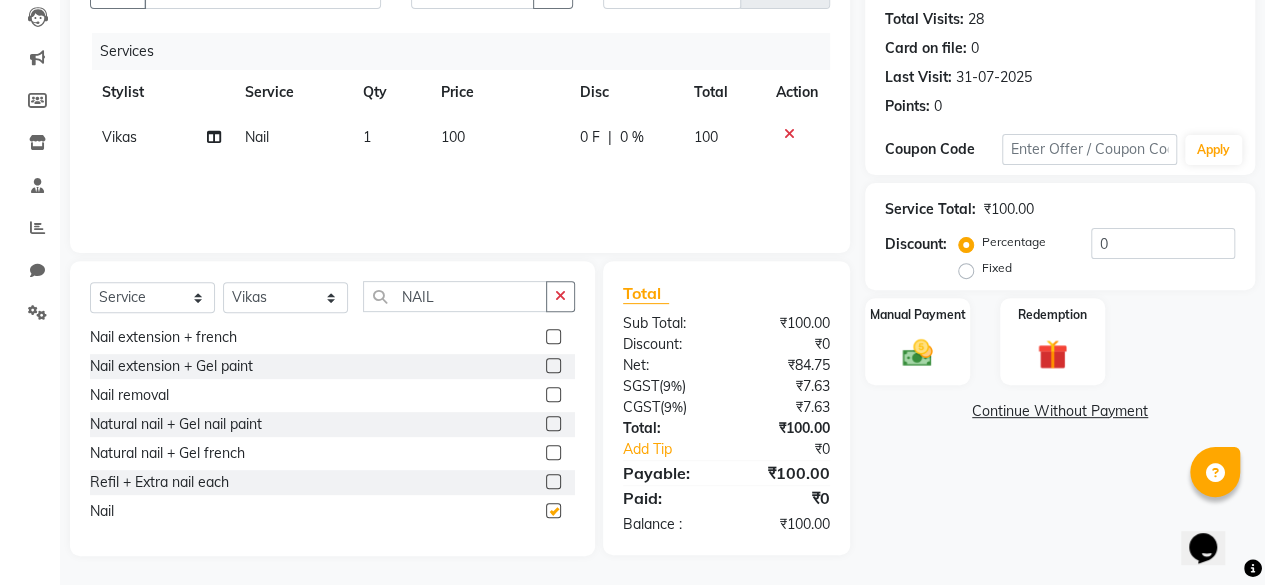 checkbox on "false" 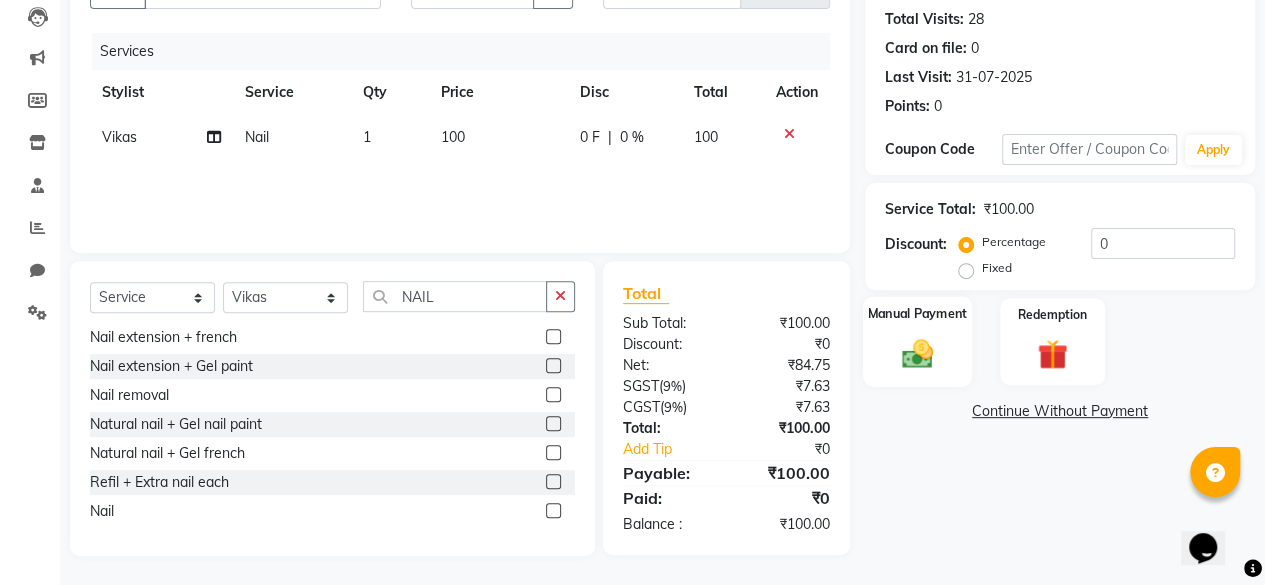 click on "Manual Payment" 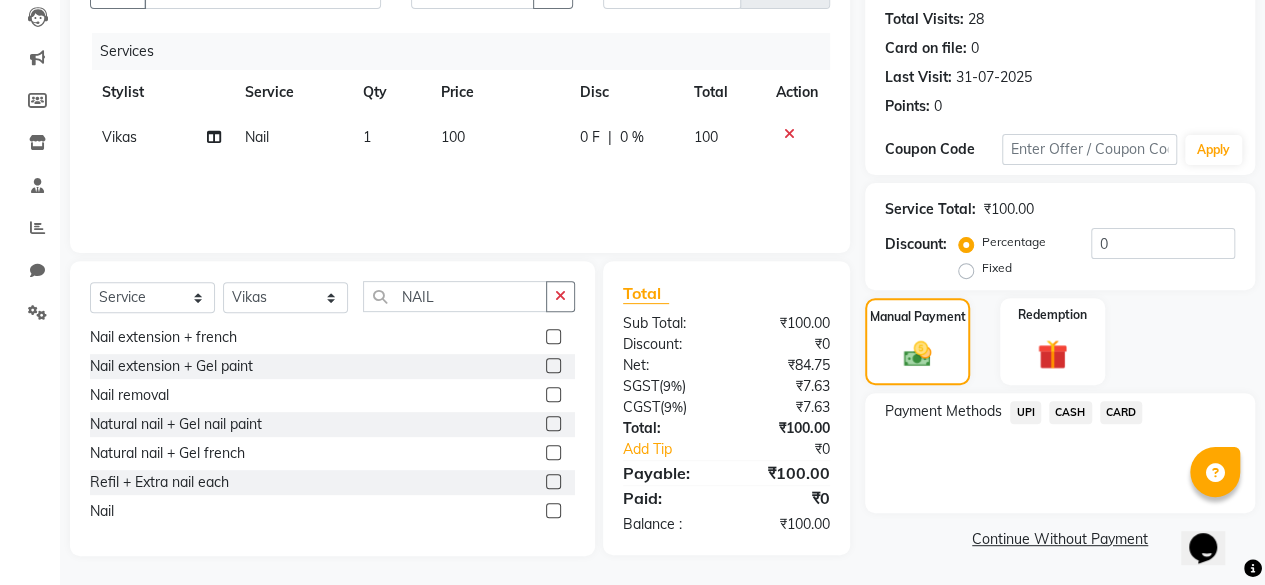 click on "CASH" 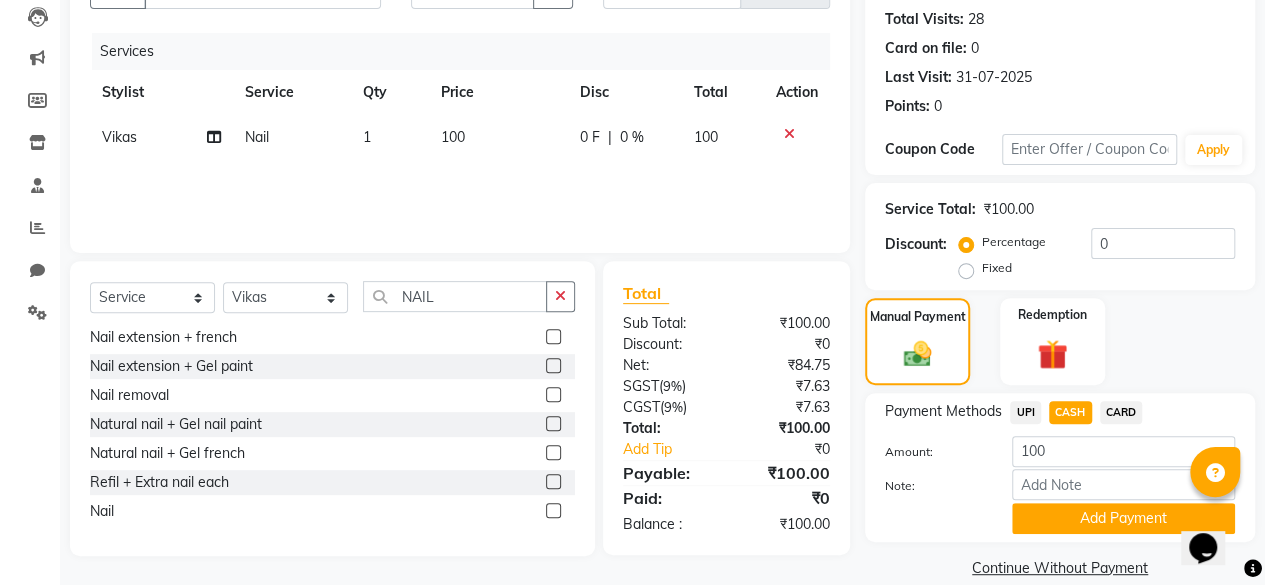 scroll, scrollTop: 242, scrollLeft: 0, axis: vertical 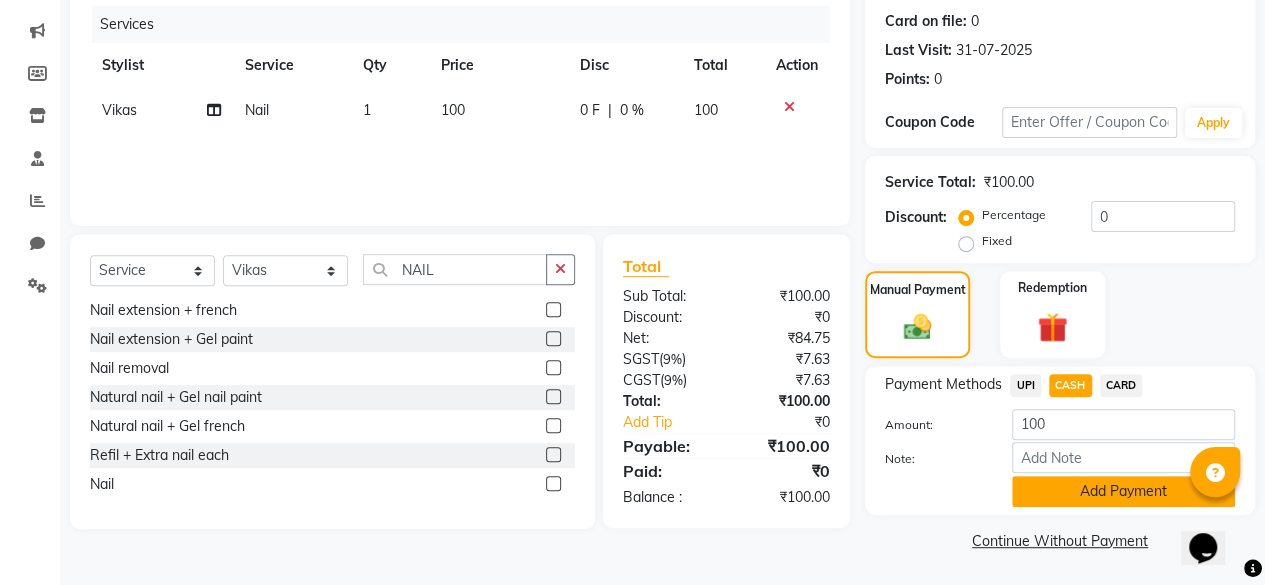 click on "Add Payment" 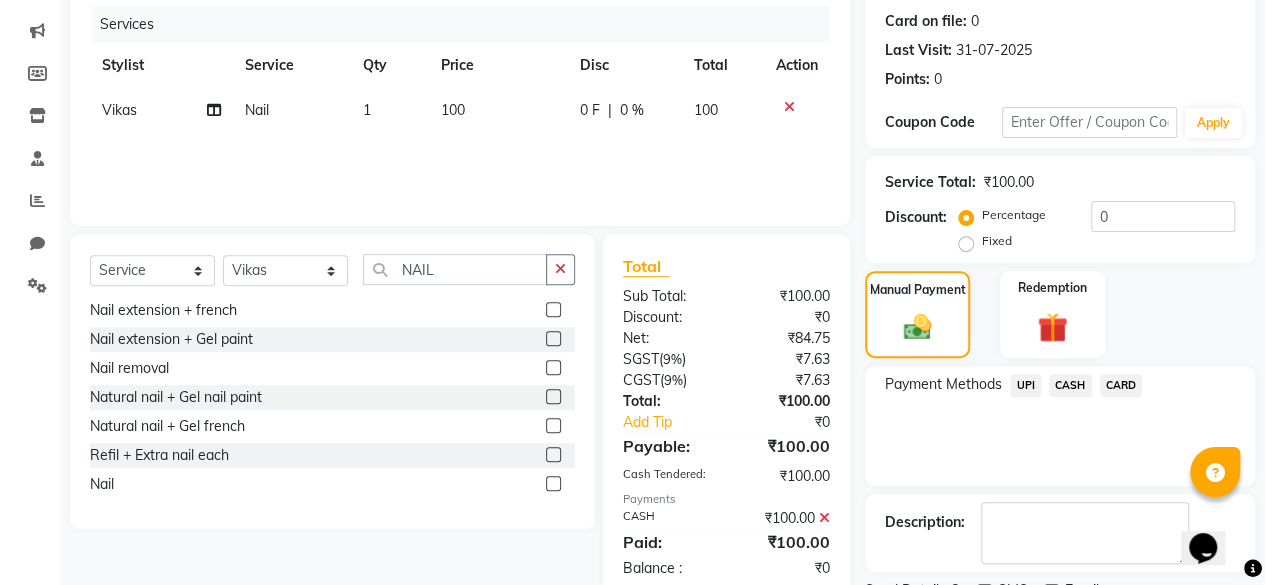 scroll, scrollTop: 324, scrollLeft: 0, axis: vertical 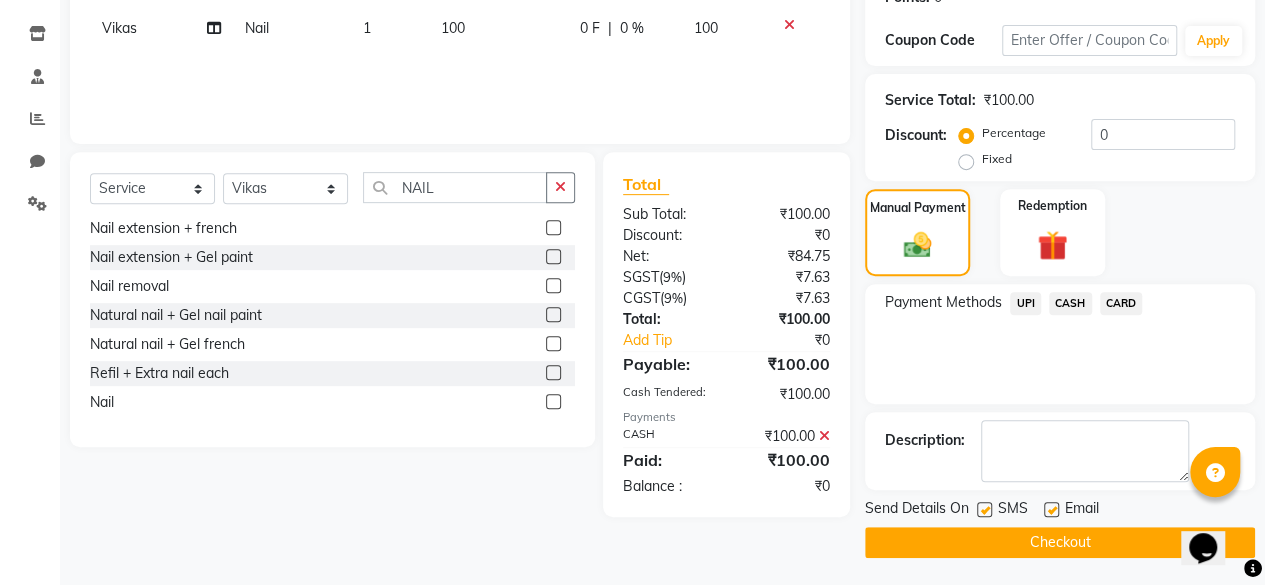 click on "Send Details On SMS Email" 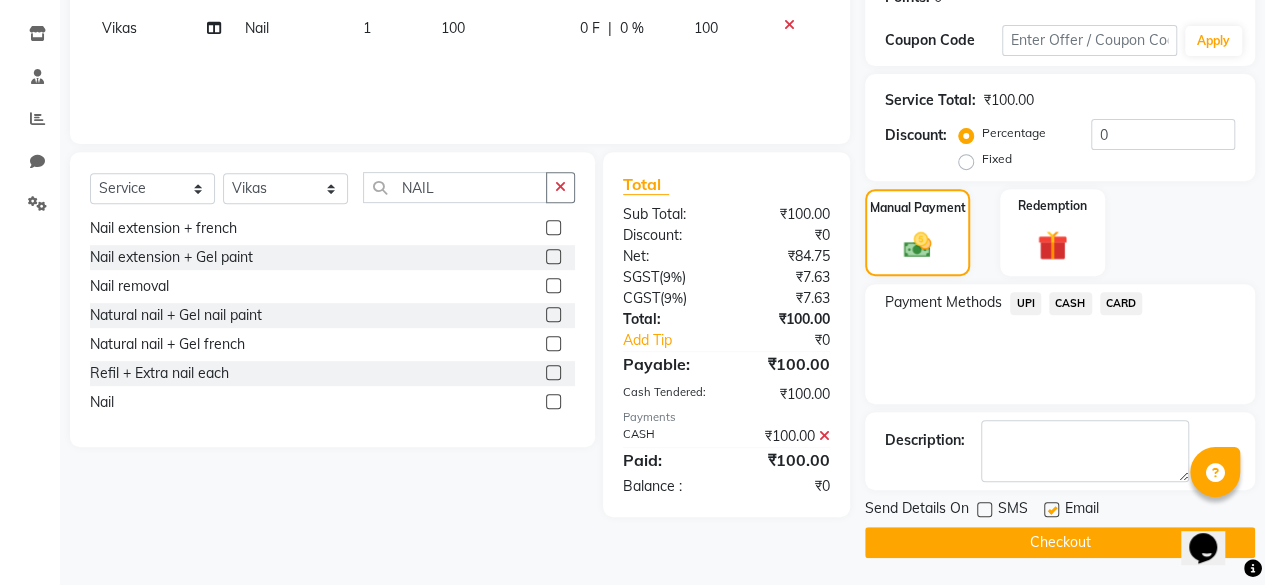 click on "Checkout" 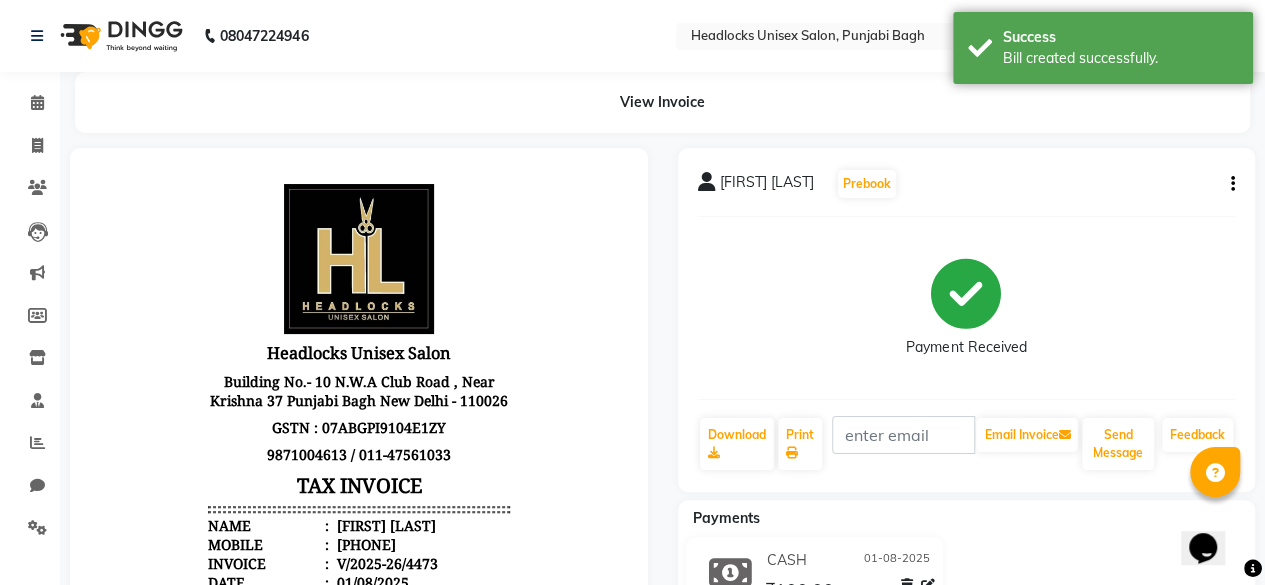 scroll, scrollTop: 0, scrollLeft: 0, axis: both 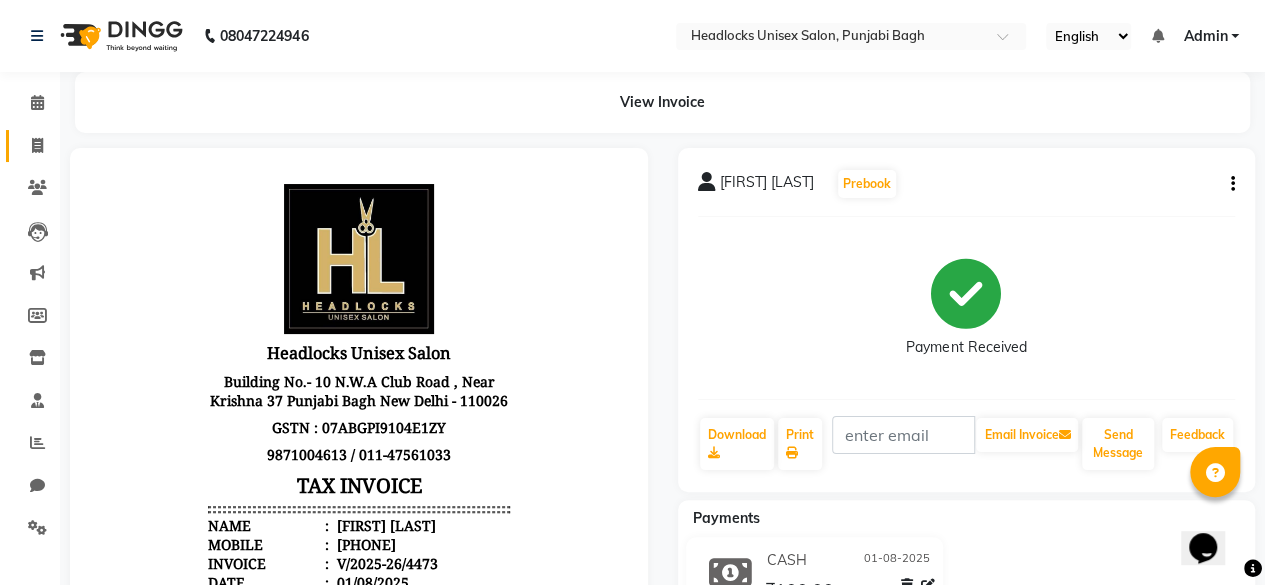 click on "Invoice" 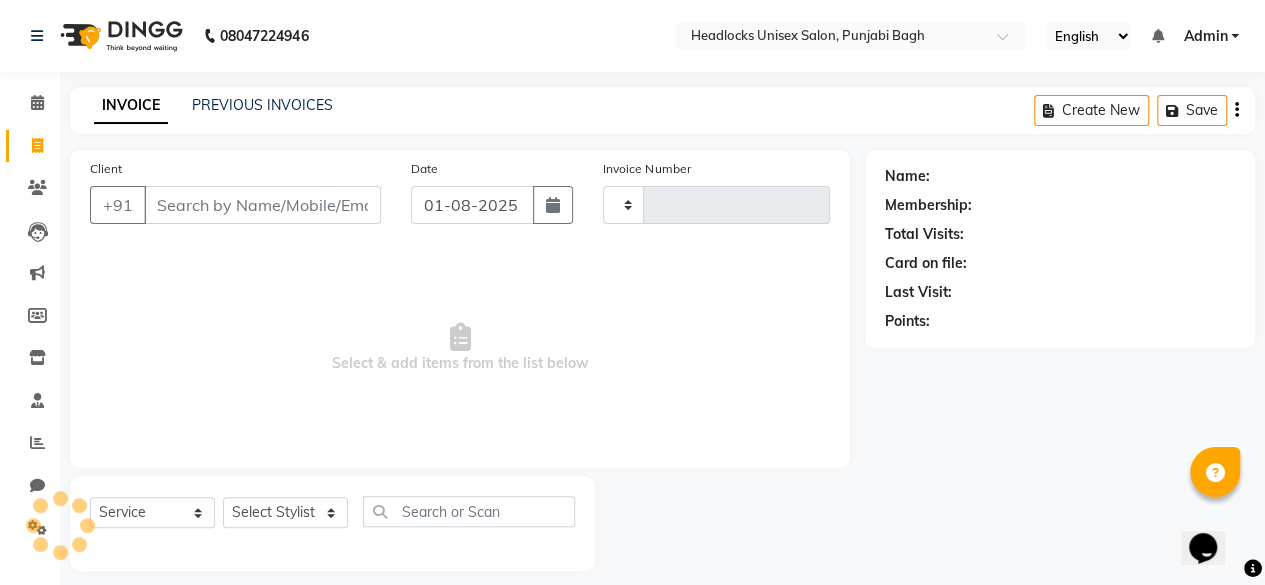 type on "4474" 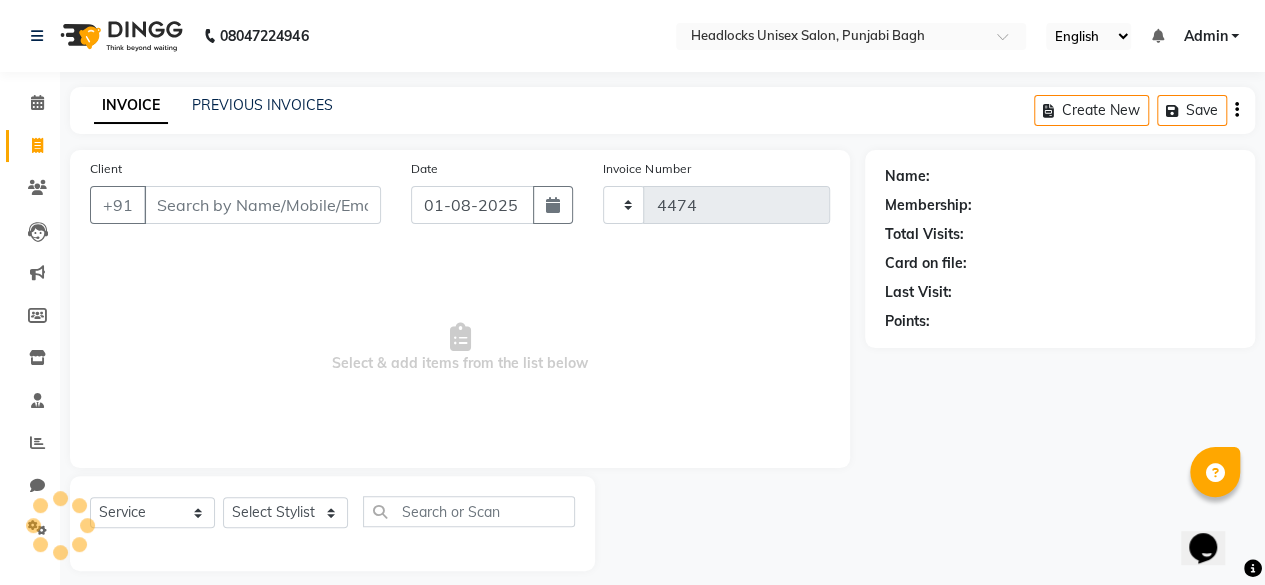 scroll, scrollTop: 15, scrollLeft: 0, axis: vertical 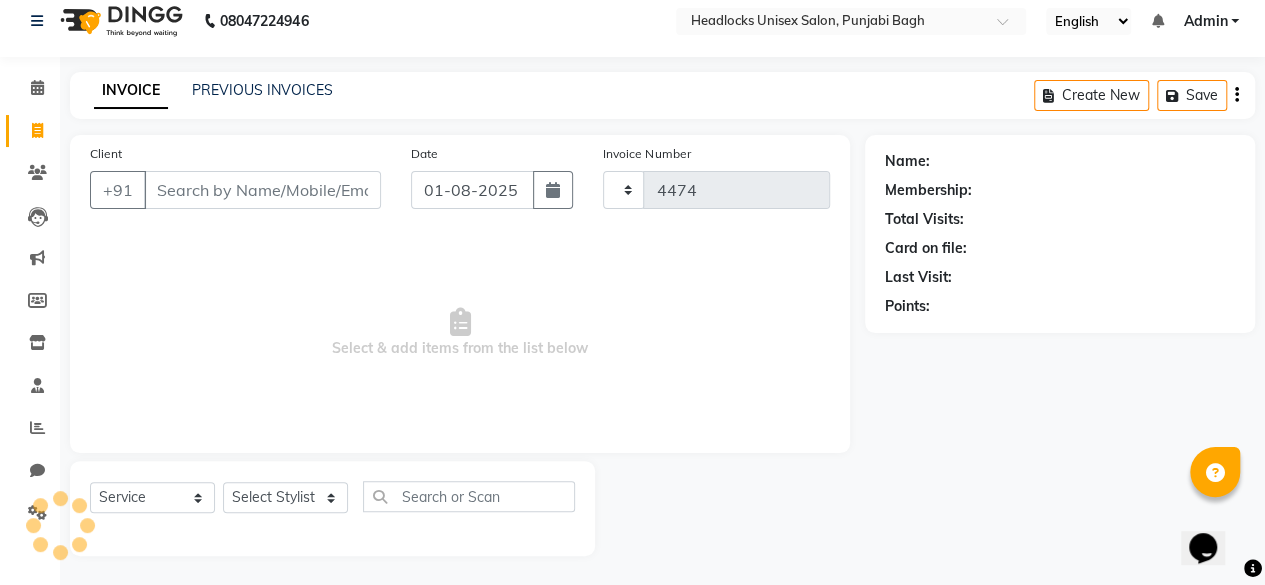 select on "7719" 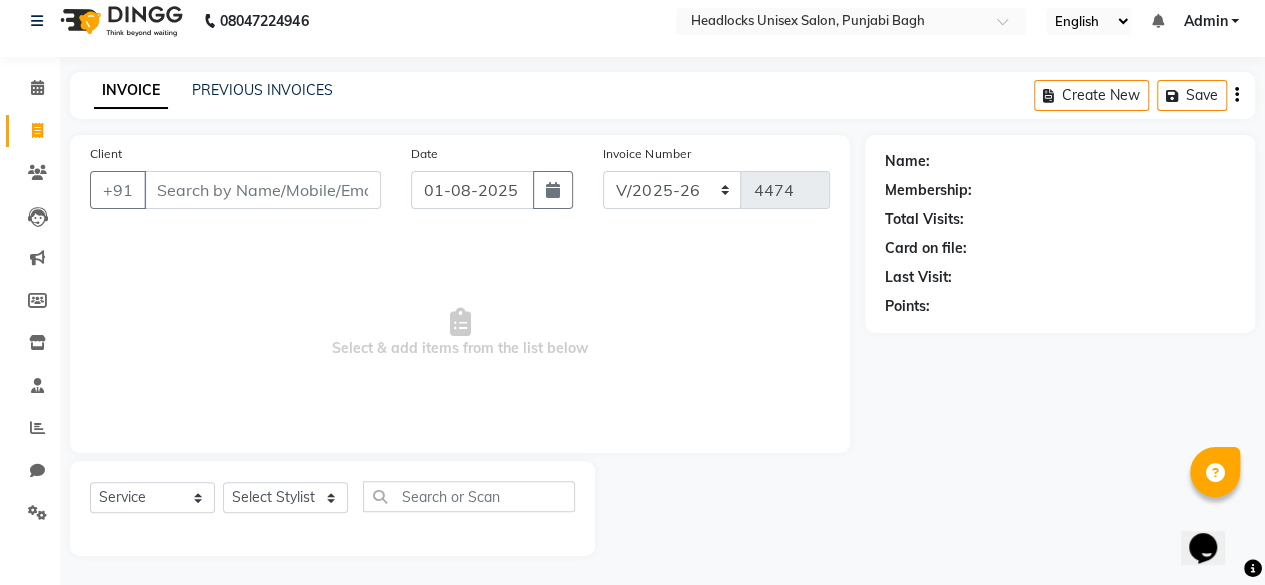 click on "Client" at bounding box center (262, 190) 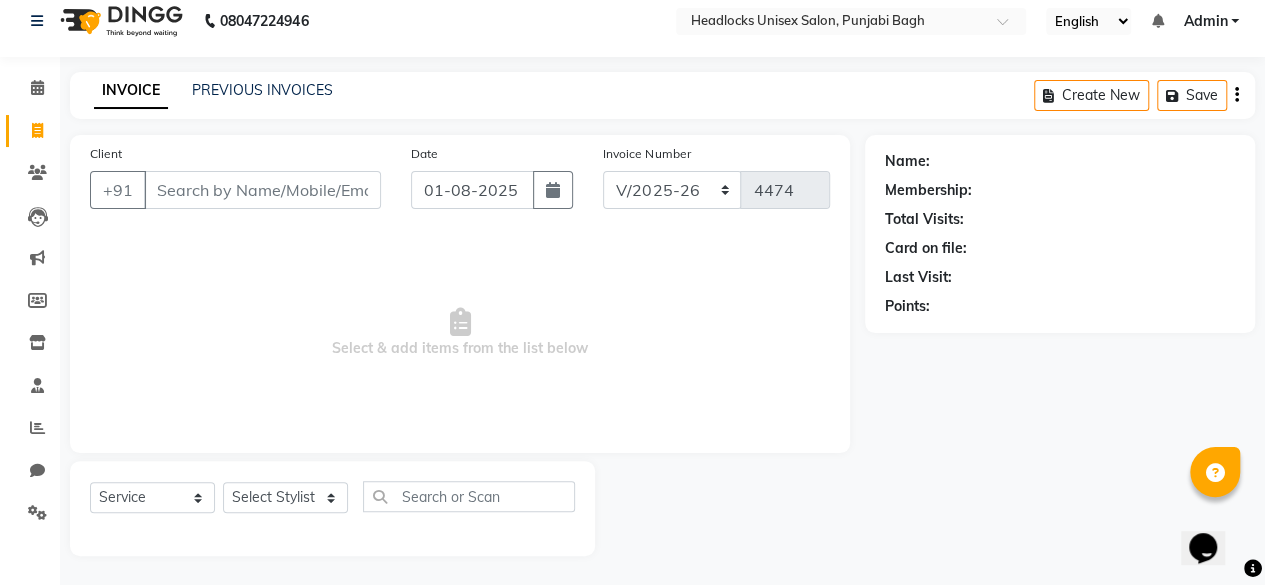 click on "Client" at bounding box center (262, 190) 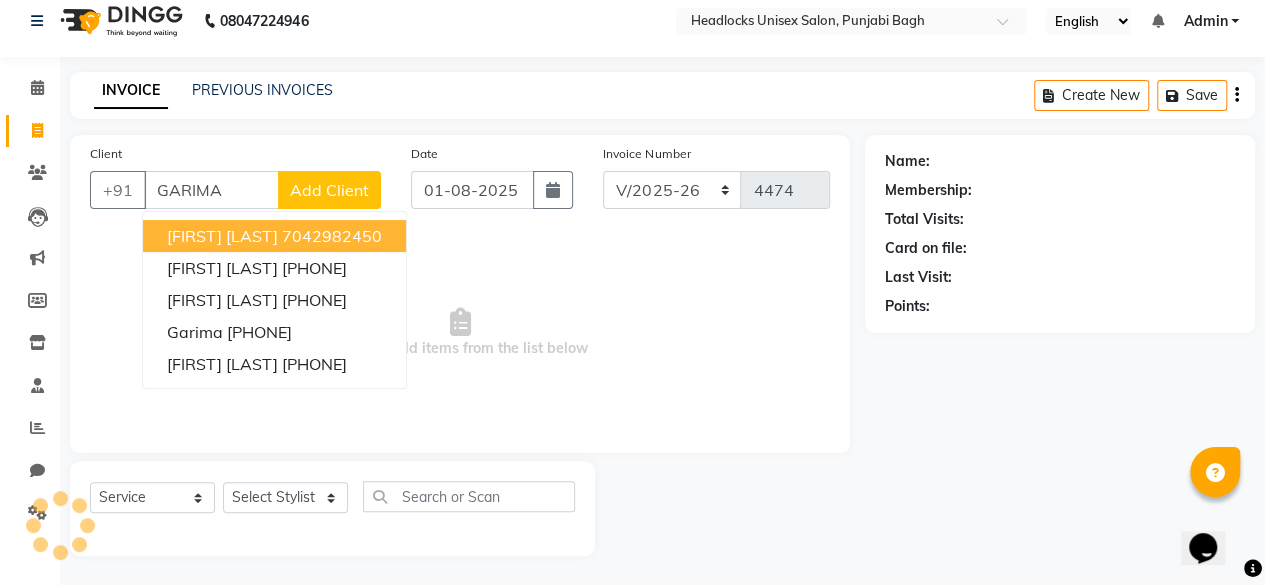 click on "[FIRST] [LAST]" at bounding box center [222, 236] 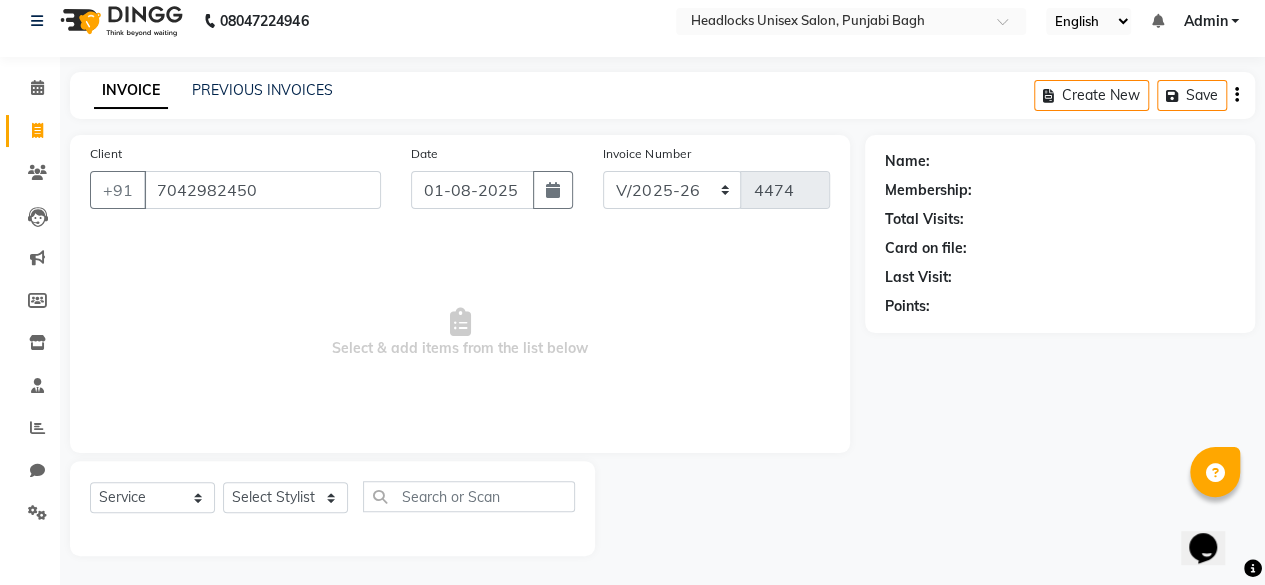 type on "7042982450" 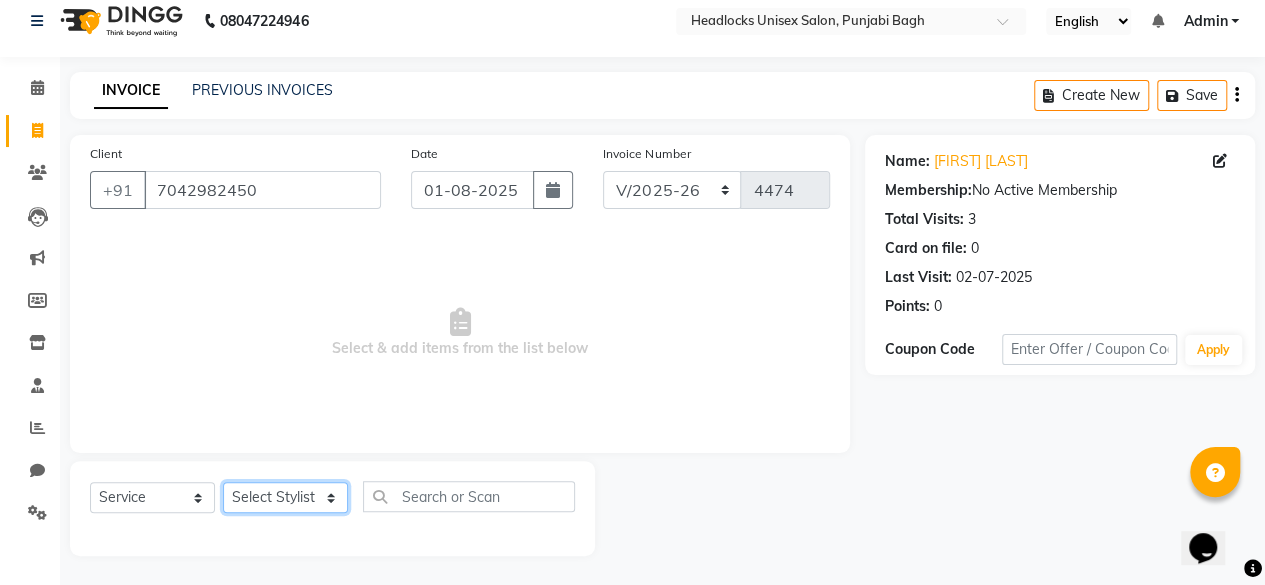 click on "Select Stylist ⁠Agnies ⁠Akash Arjun  Ashi Cefrina  Faizan  Irfan Jamshed Jenny Jullian Keshav kunal Mary mercy ⁠Minto ⁠Narayan nishant  Piyush priyanka Pummy ⁠Raman Rinku ⁠Rohit Roshan Ruby Samar Shanib Sonu  Sunny ⁠Sunny kumar  ⁠Usman ⁠Vikas Vikram" 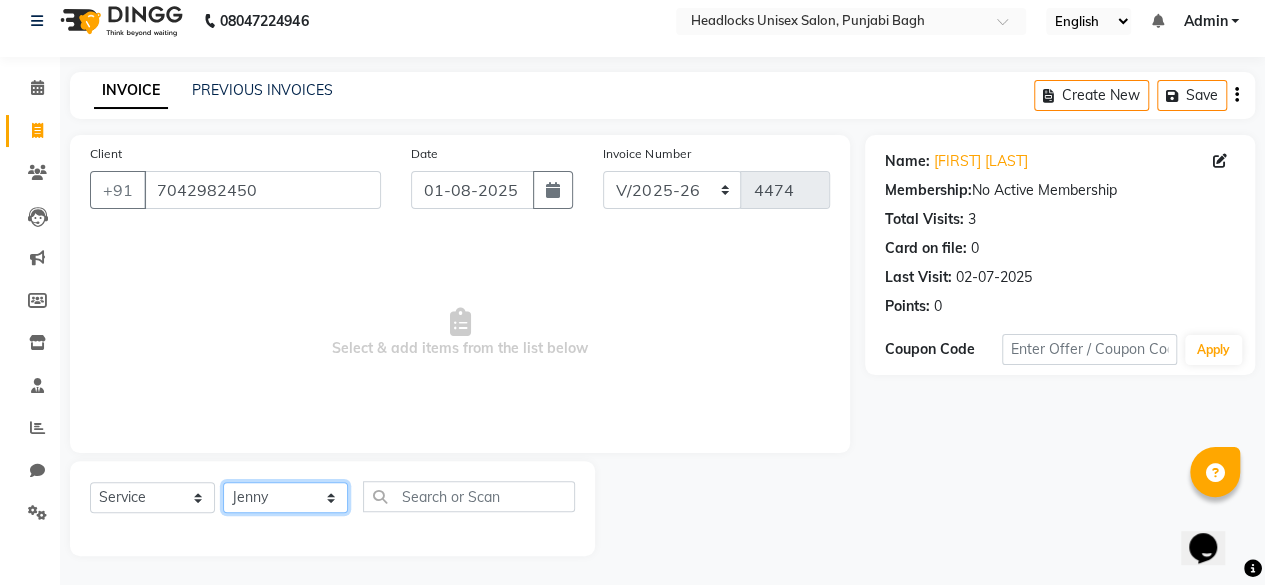 click on "Select Stylist ⁠Agnies ⁠Akash Arjun  Ashi Cefrina  Faizan  Irfan Jamshed Jenny Jullian Keshav kunal Mary mercy ⁠Minto ⁠Narayan nishant  Piyush priyanka Pummy ⁠Raman Rinku ⁠Rohit Roshan Ruby Samar Shanib Sonu  Sunny ⁠Sunny kumar  ⁠Usman ⁠Vikas Vikram" 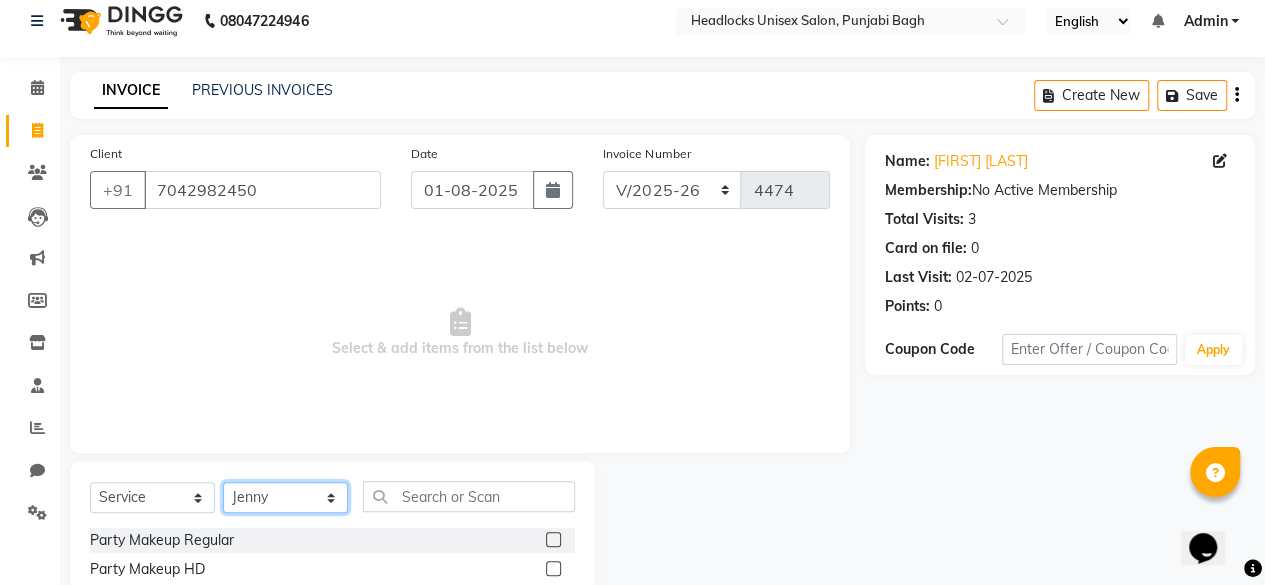 select on "69080" 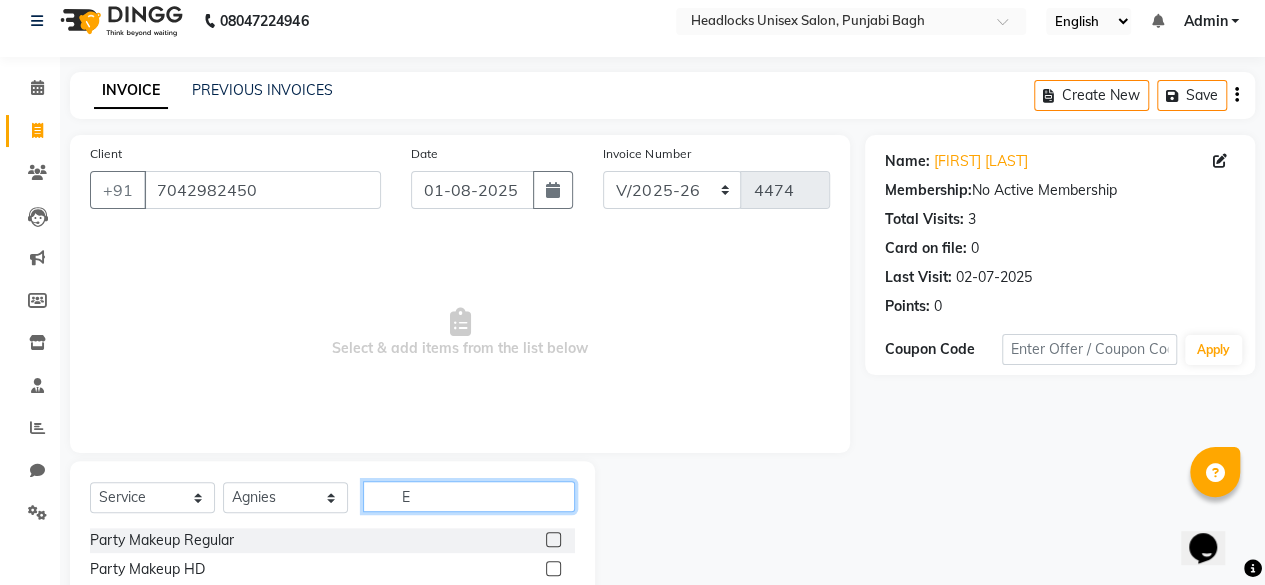 click on "E" 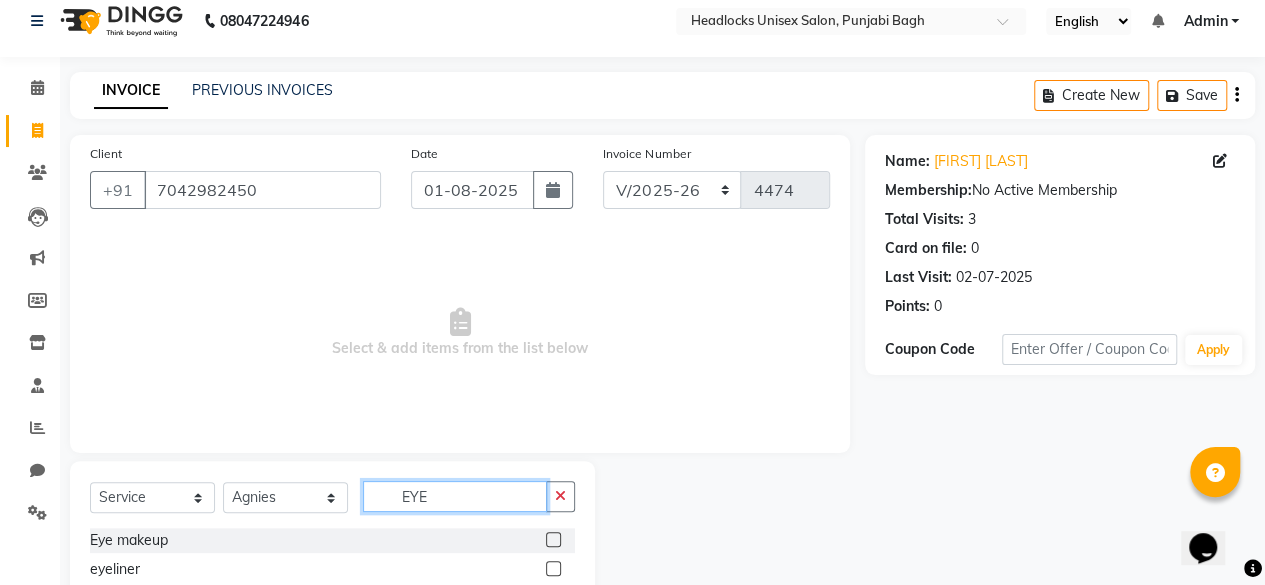 scroll, scrollTop: 160, scrollLeft: 0, axis: vertical 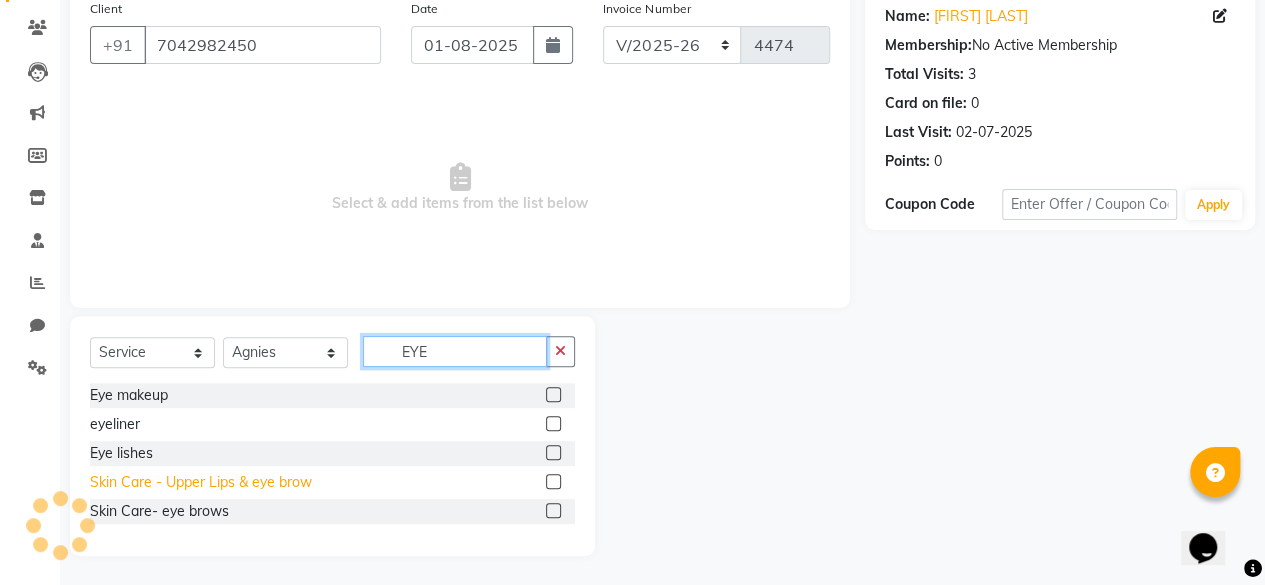 type on "EYE" 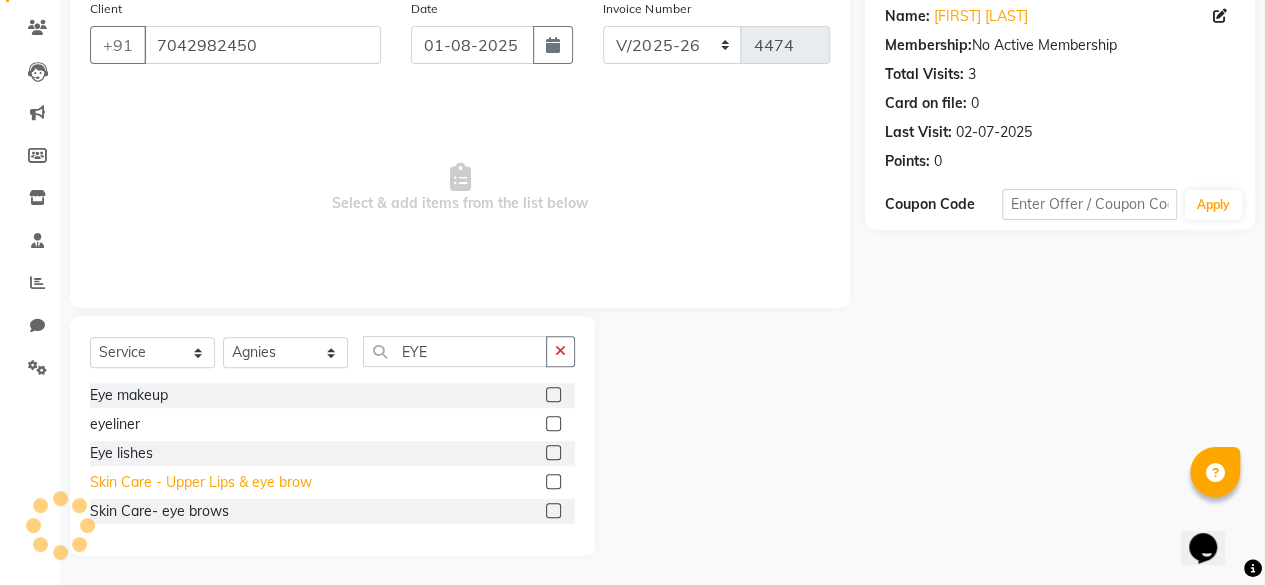 click on "Skin Care - Upper Lips & eye brow" 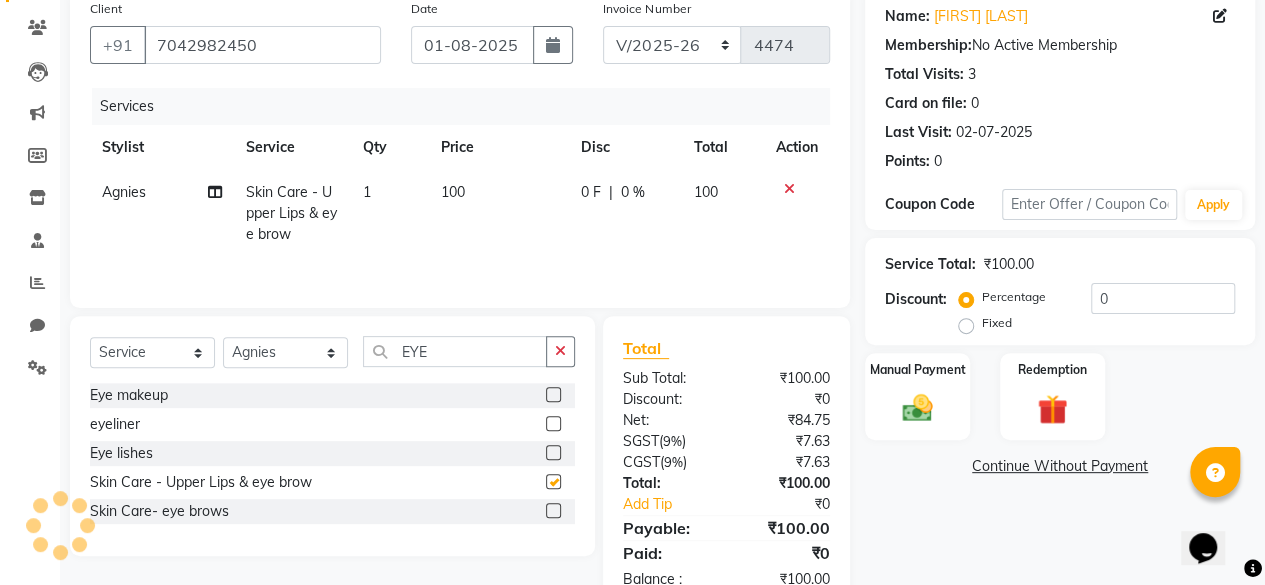 checkbox on "false" 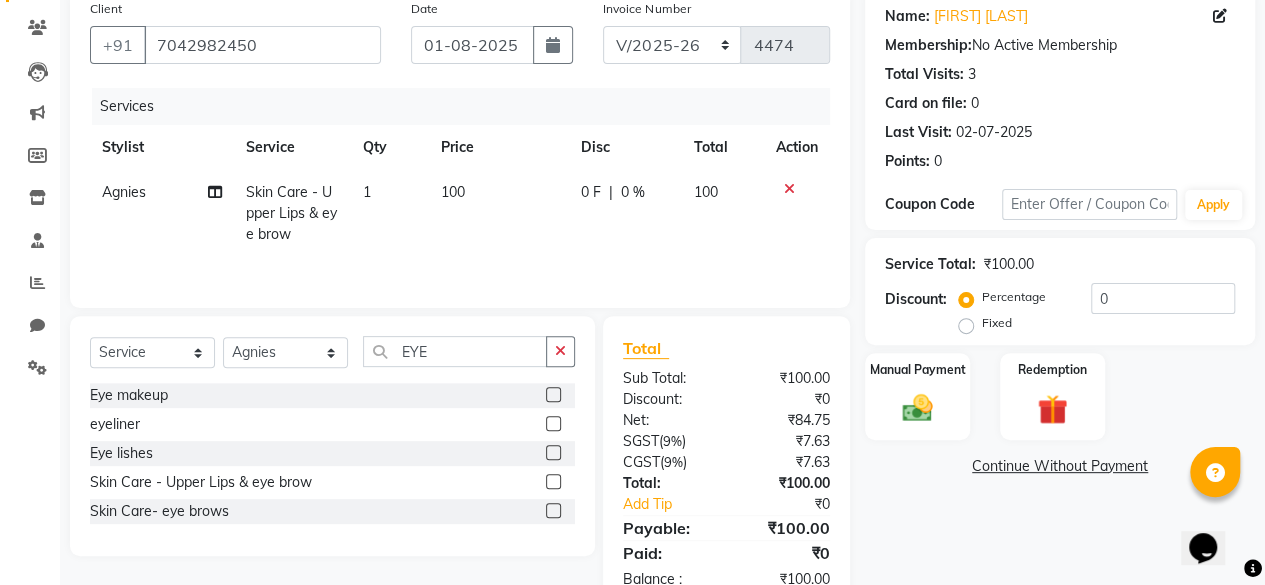 click on "100" 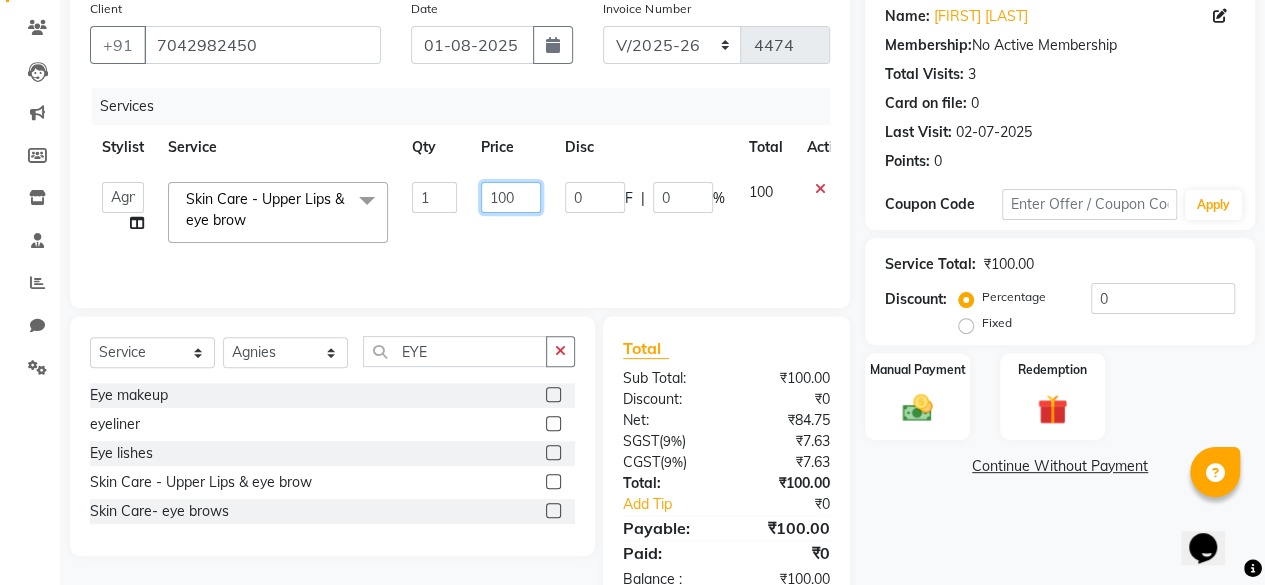 click on "100" 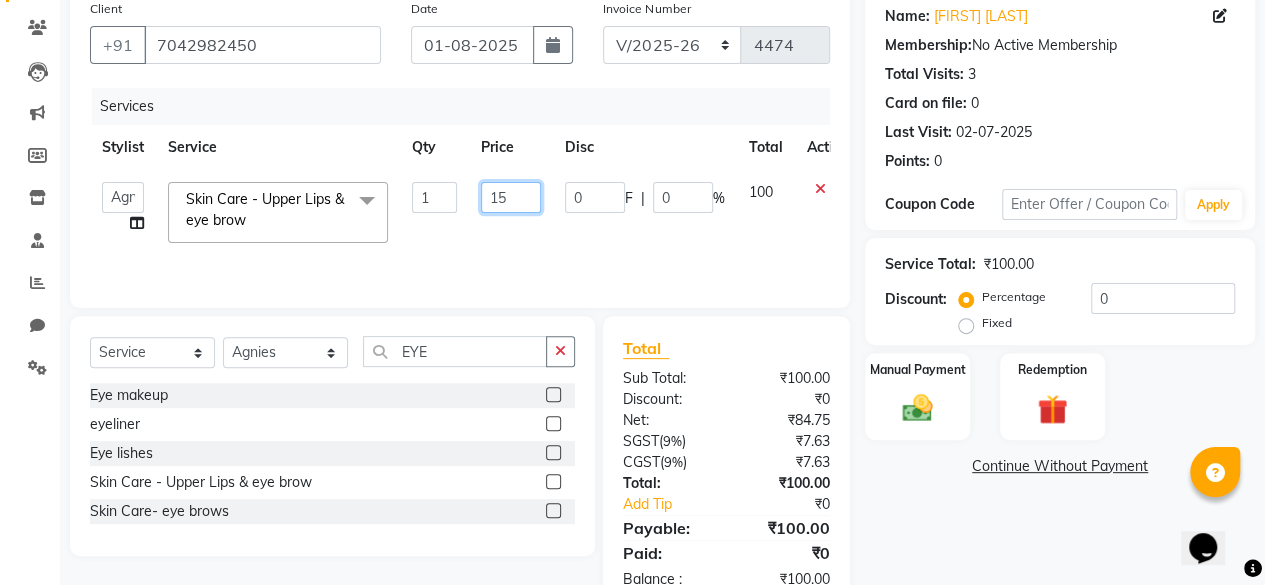 type on "150" 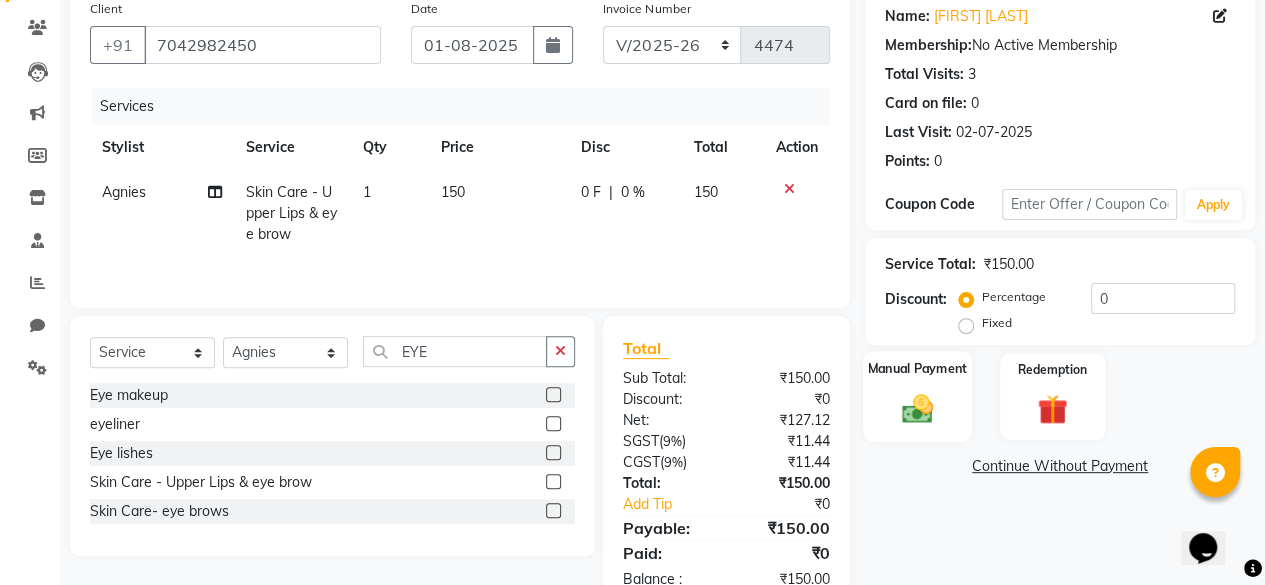 click on "Manual Payment" 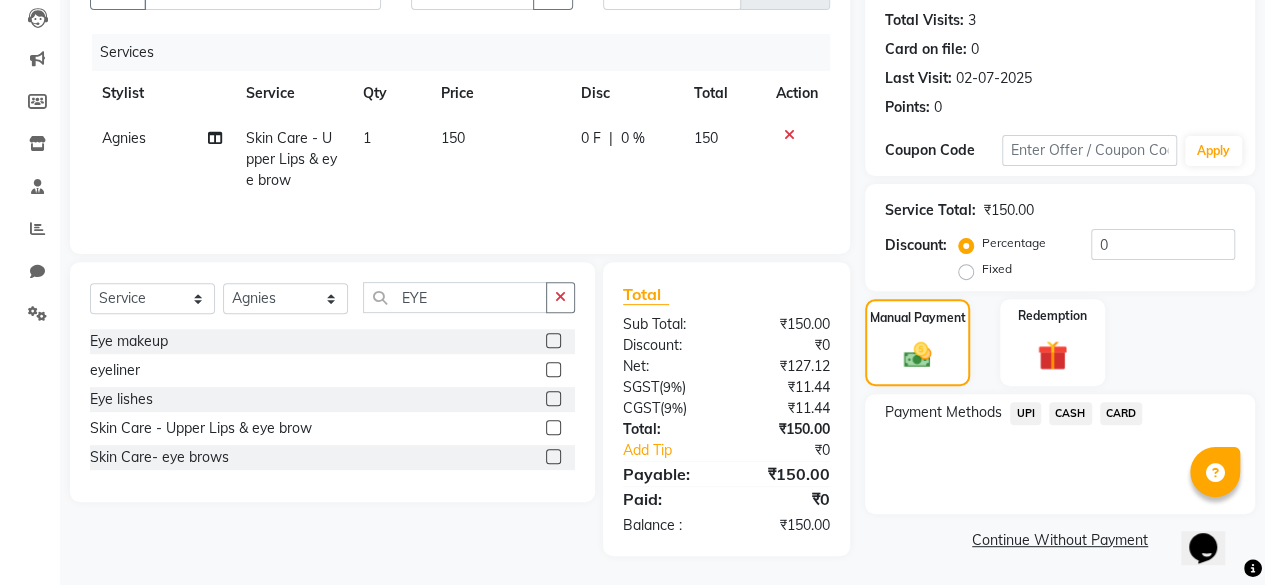 click on "UPI" 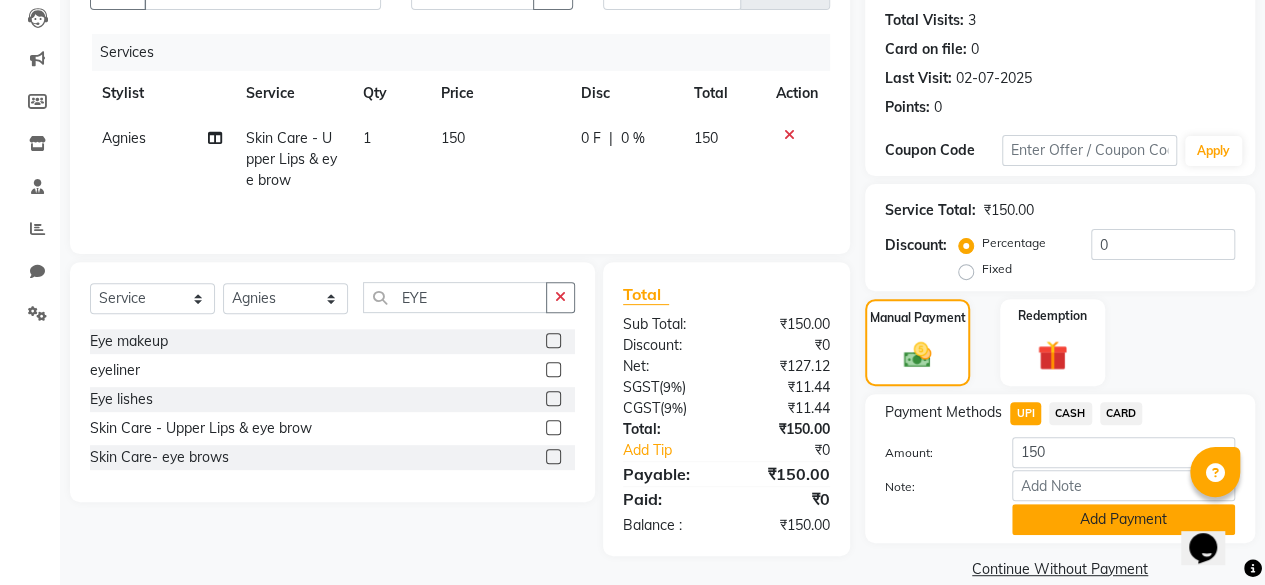 drag, startPoint x: 1035, startPoint y: 423, endPoint x: 1078, endPoint y: 509, distance: 96.150925 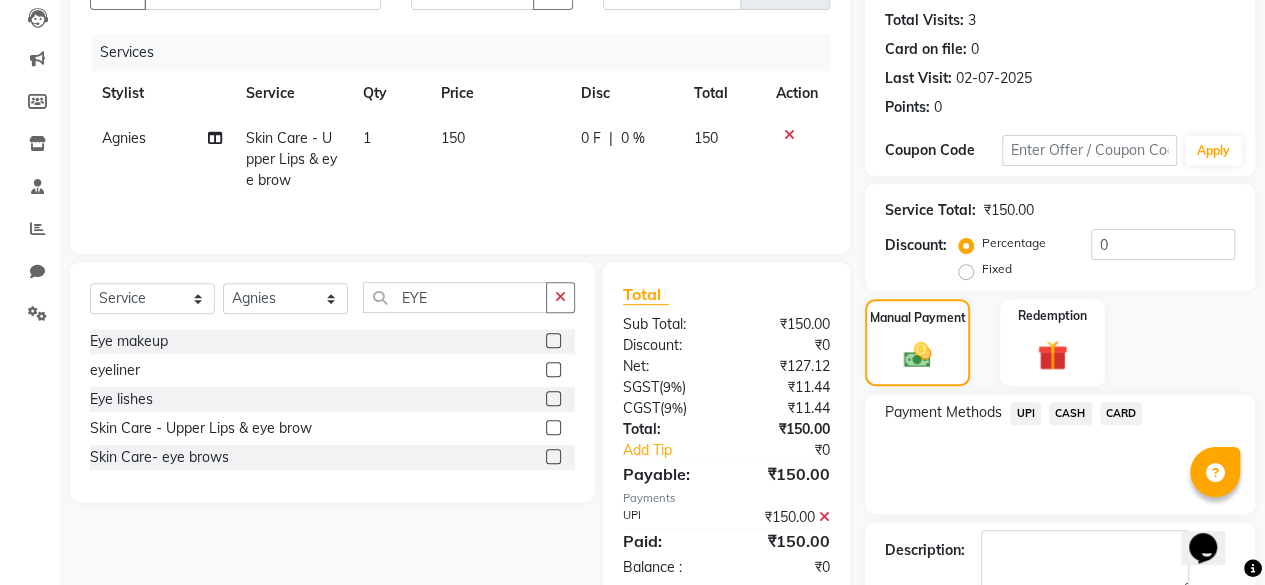 scroll, scrollTop: 324, scrollLeft: 0, axis: vertical 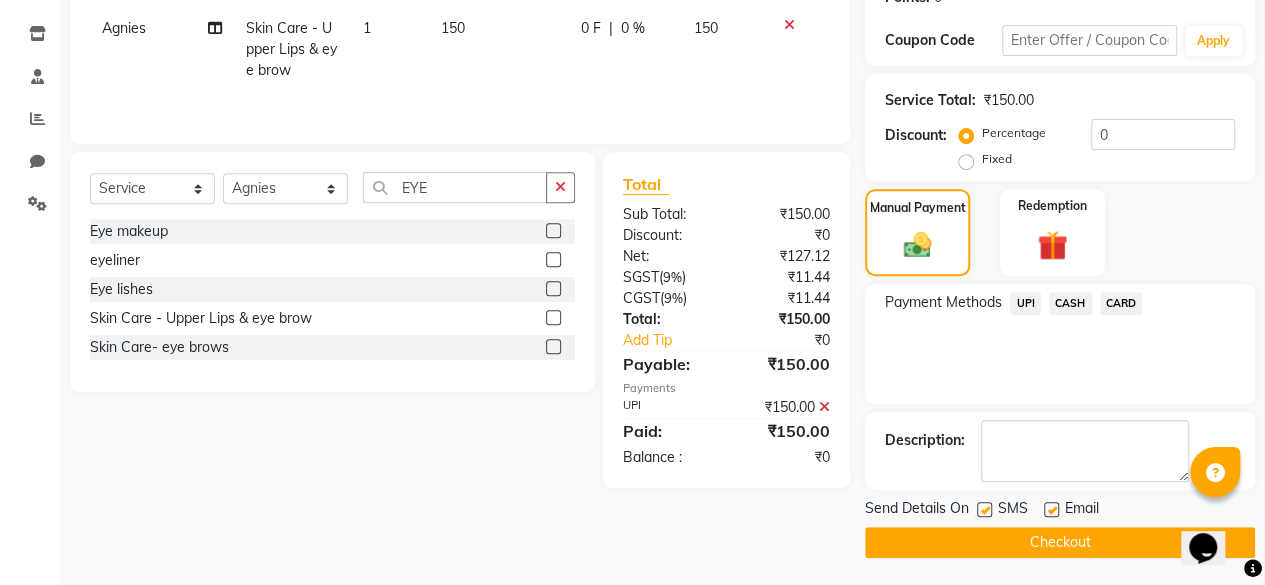 click on "Send Details On SMS Email" 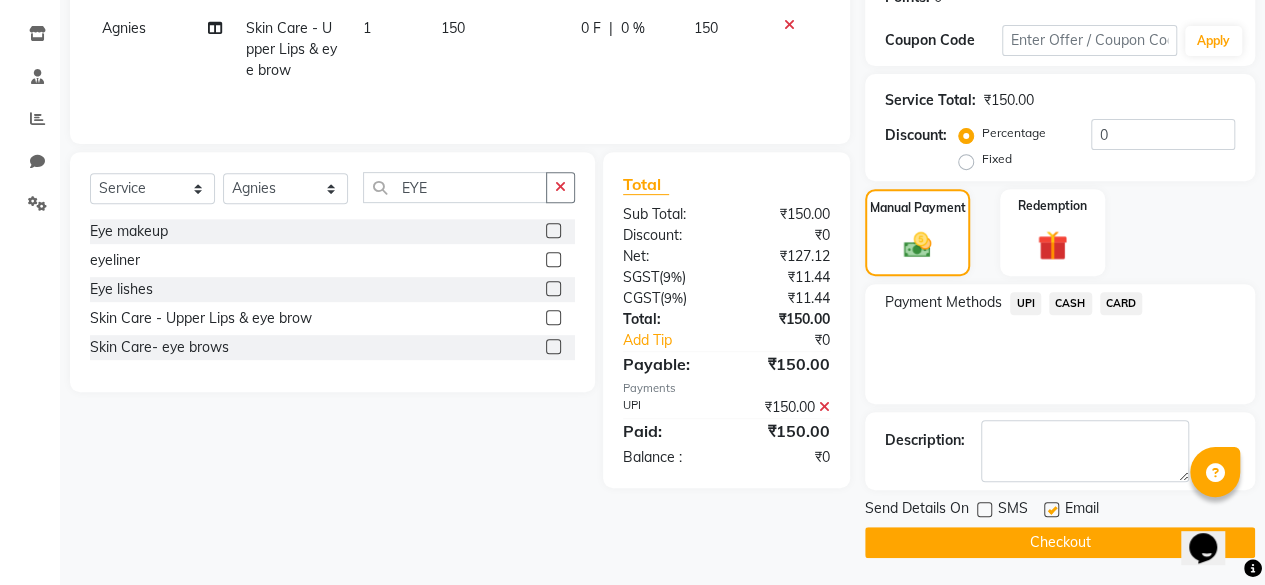 click on "Checkout" 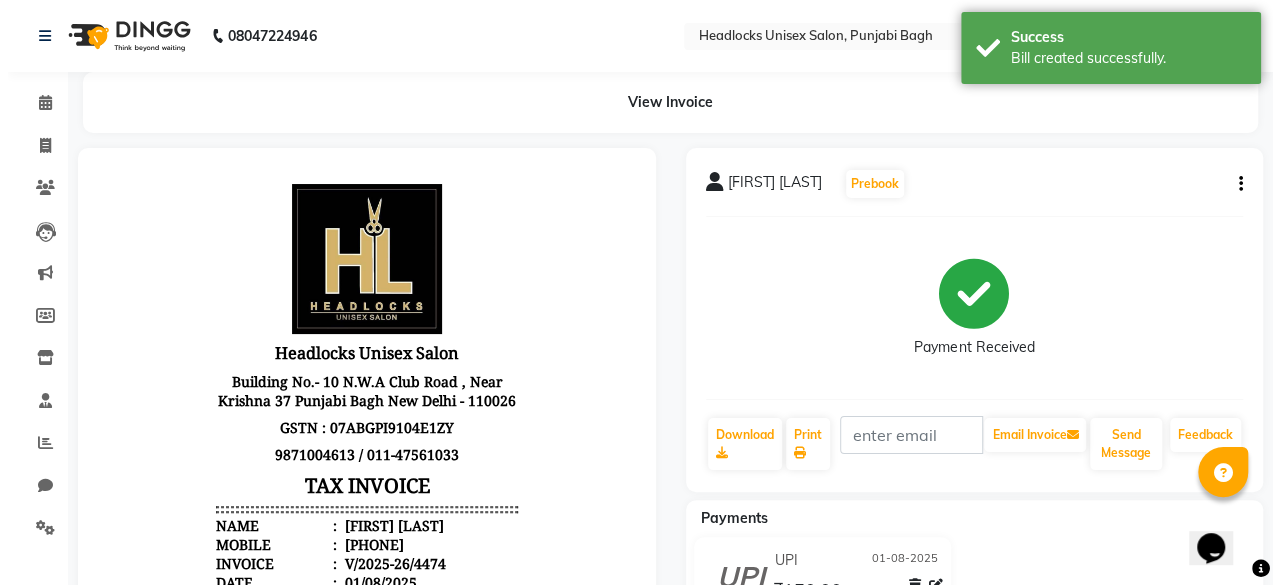 scroll, scrollTop: 0, scrollLeft: 0, axis: both 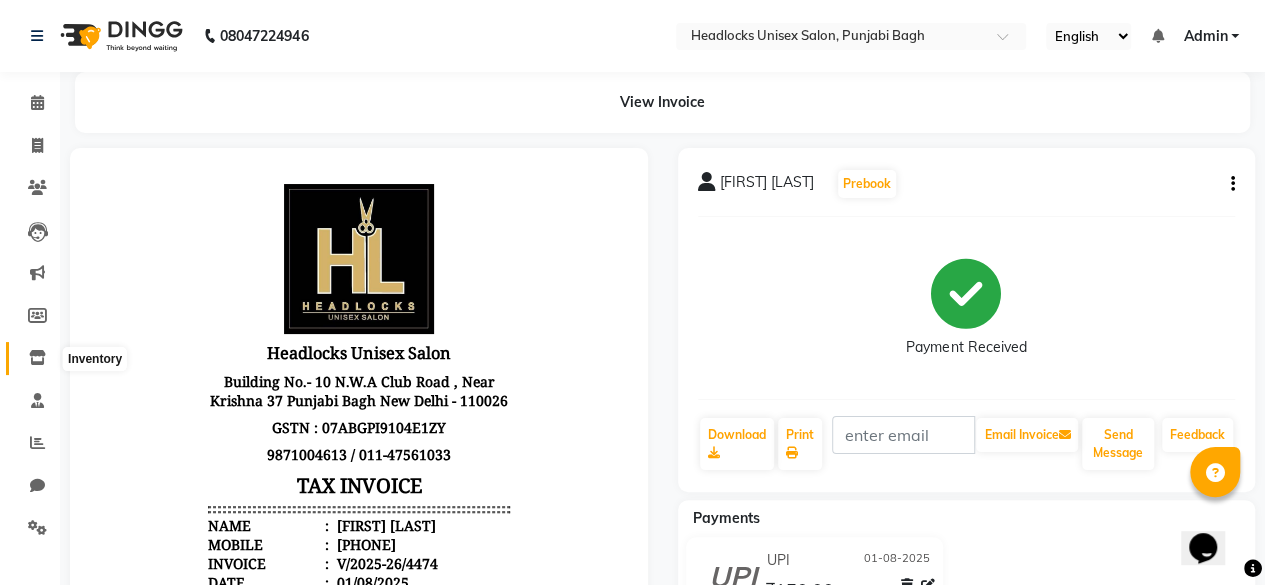 click 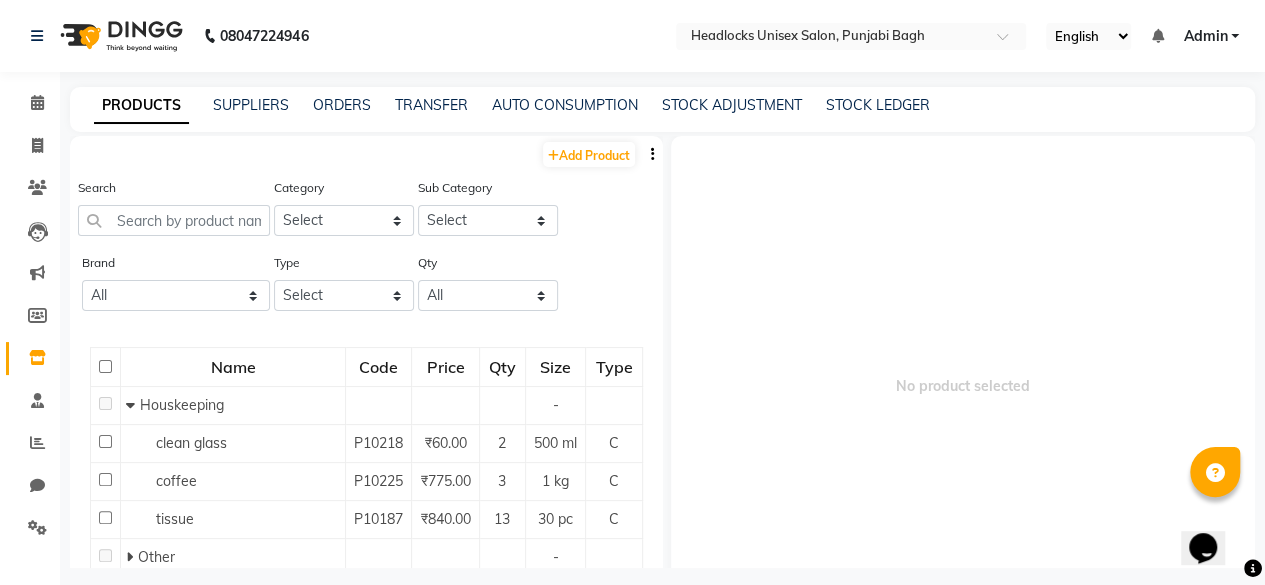 click on "STOCK ADJUSTMENT" 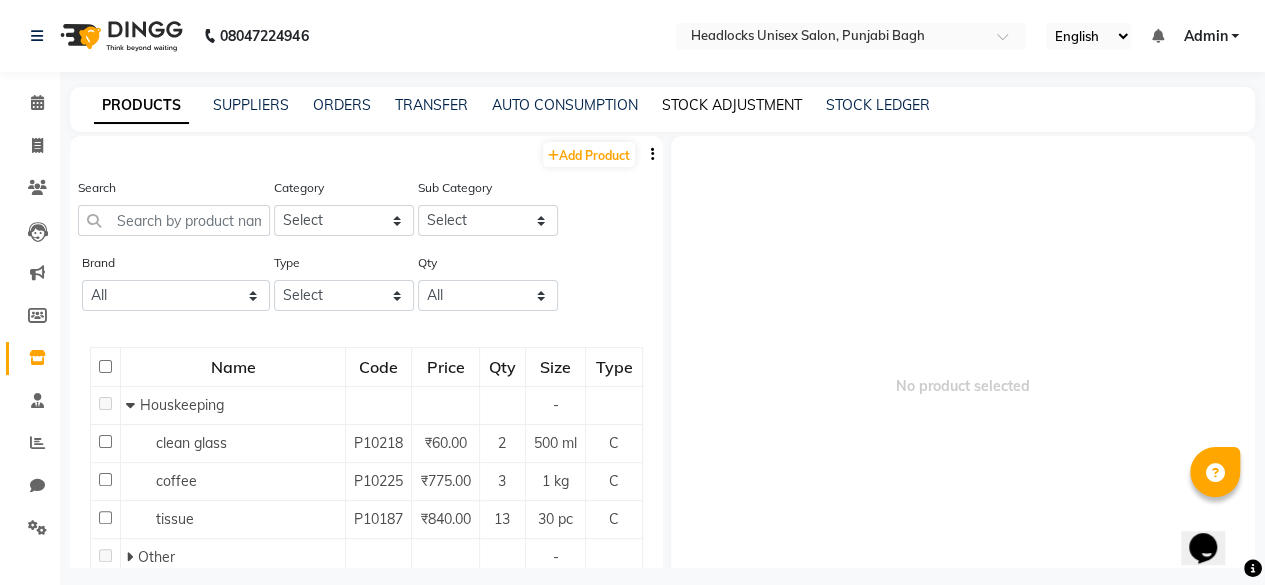 click on "STOCK ADJUSTMENT" 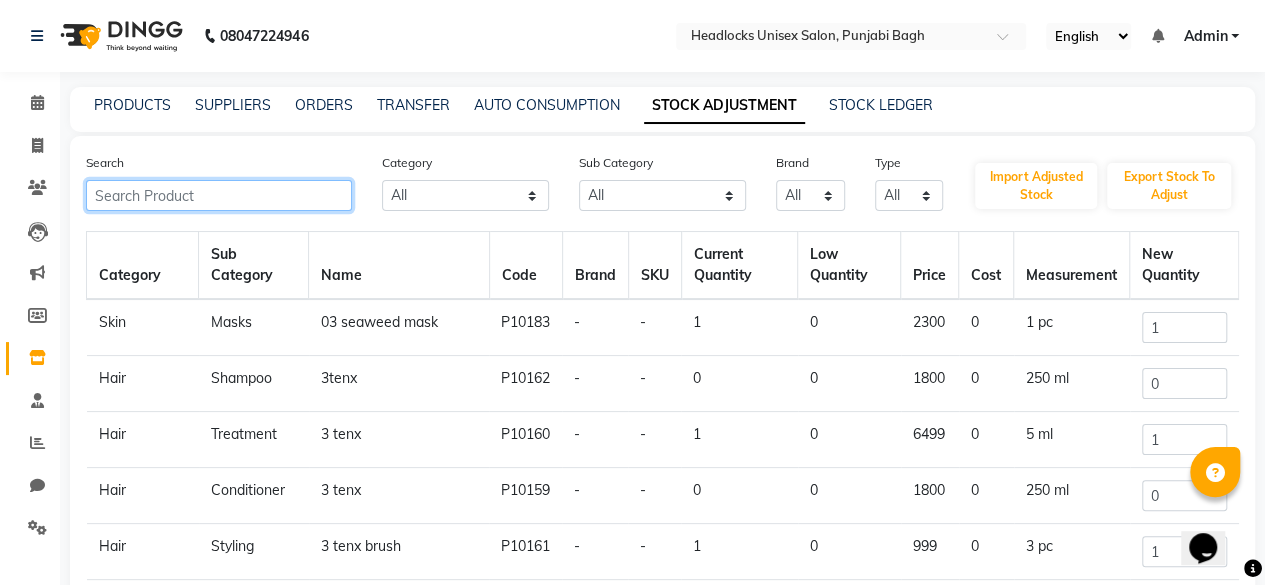 click 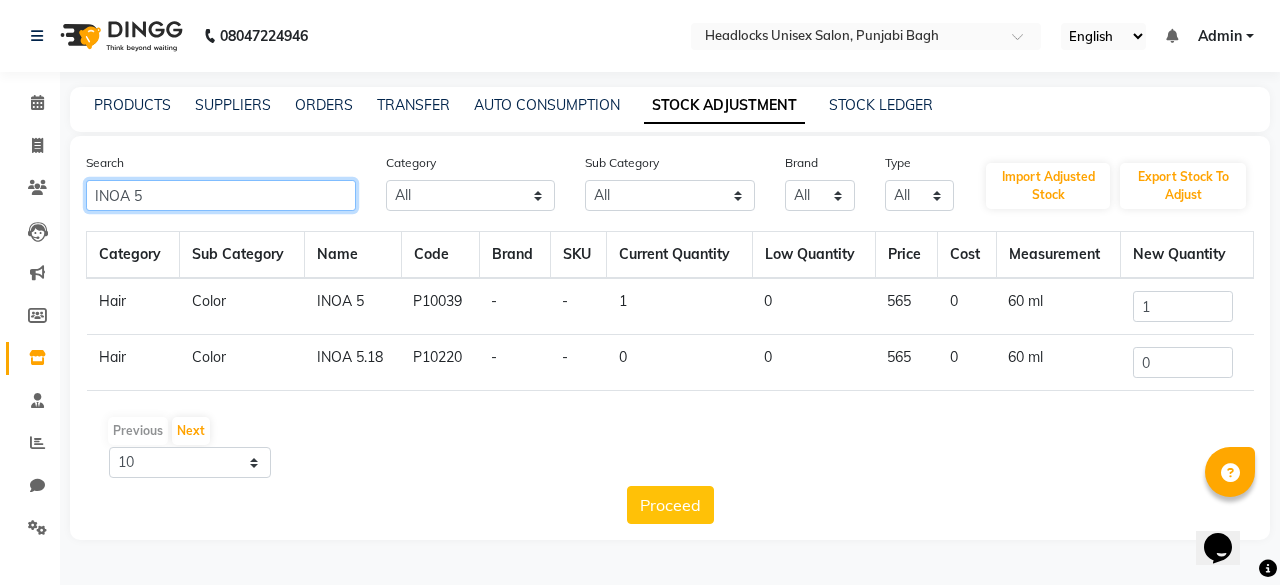 type on "INOA 5" 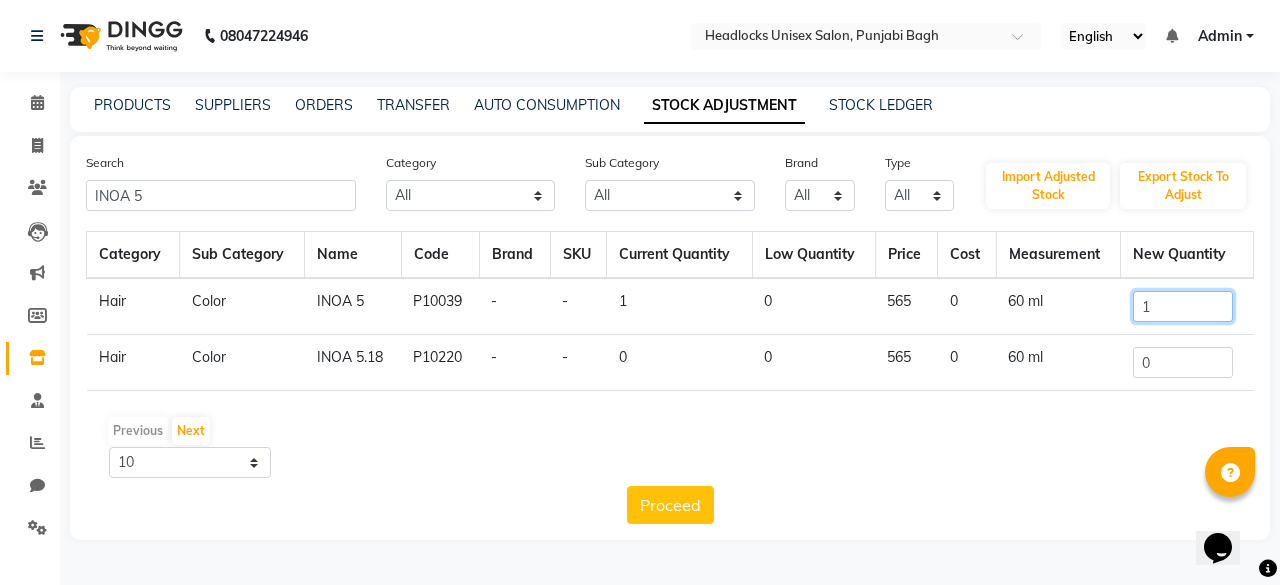 click on "1" 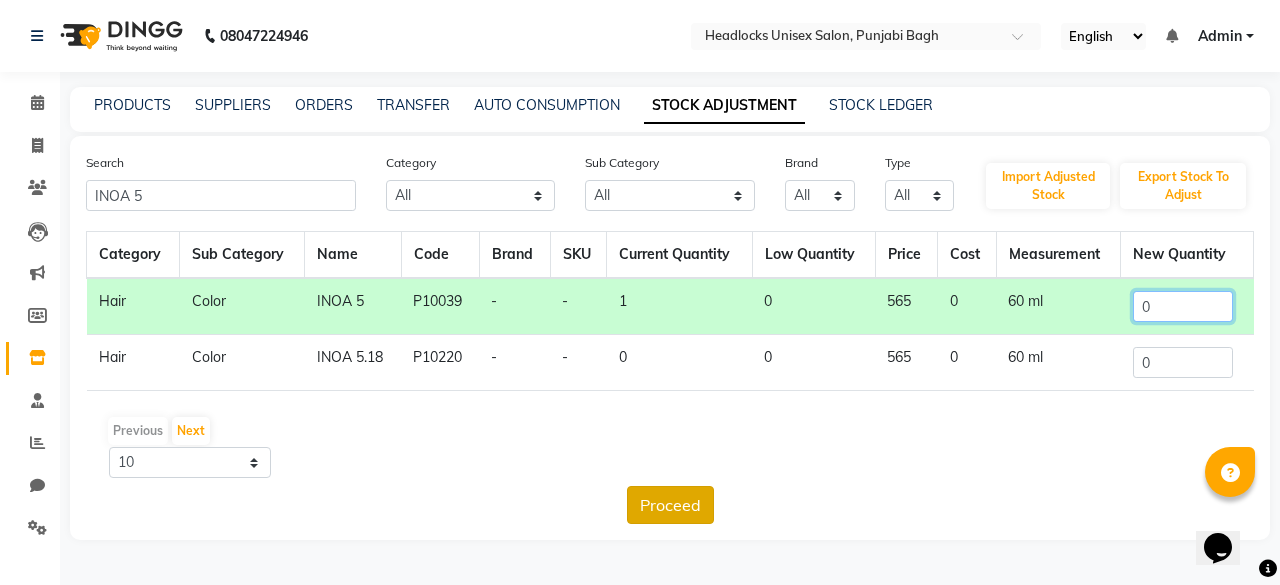 type on "0" 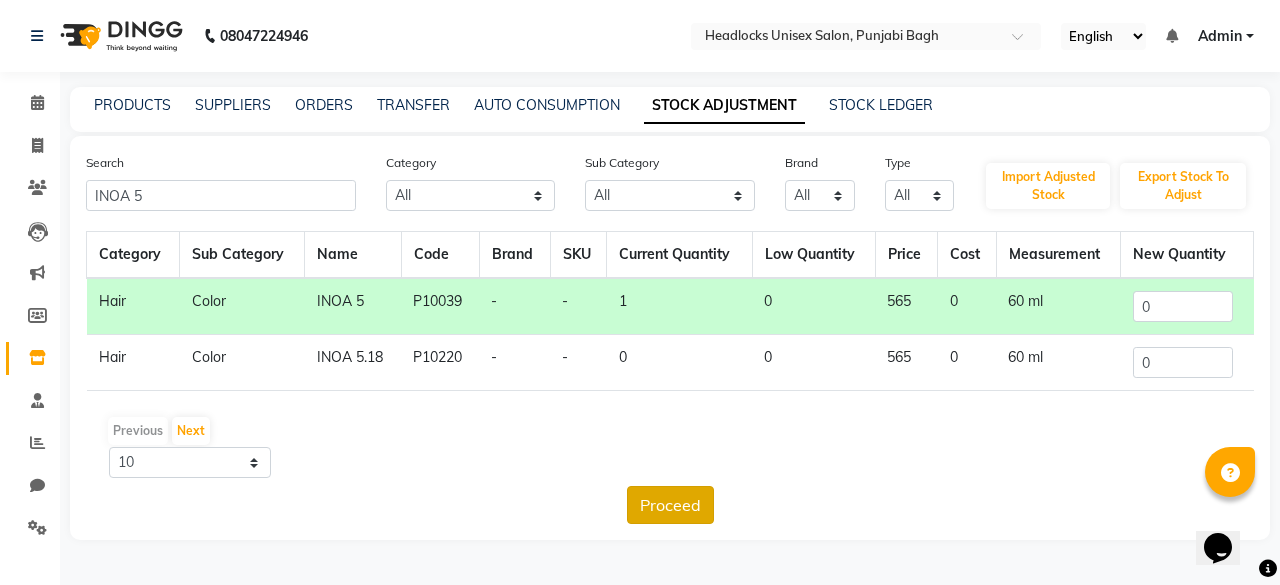 click on "Proceed" 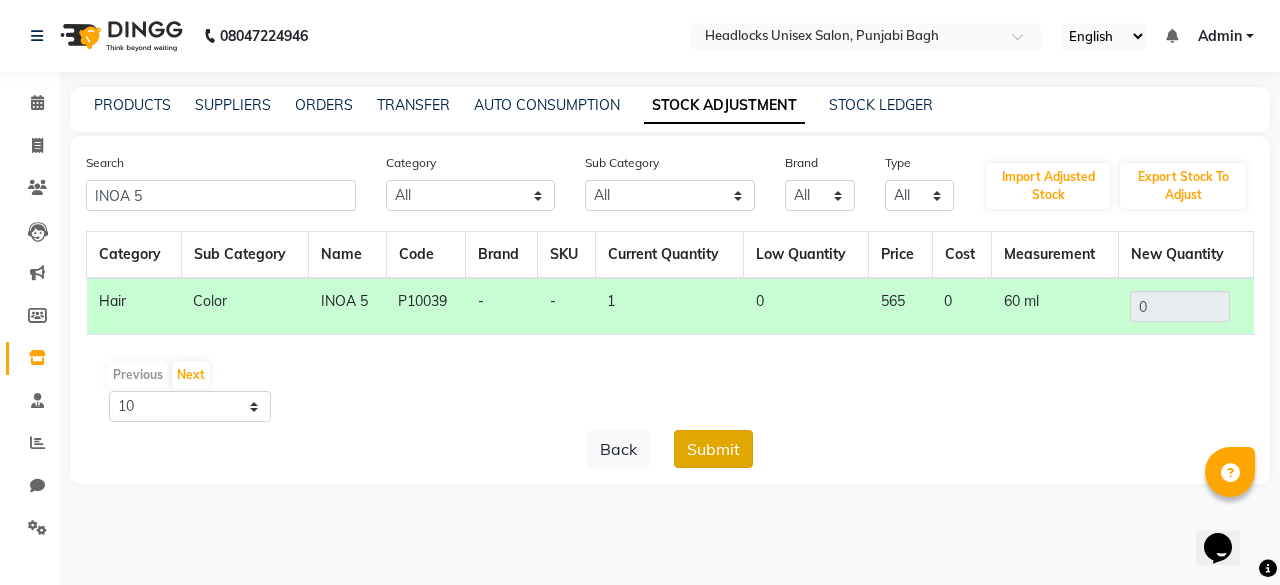 click on "Submit" 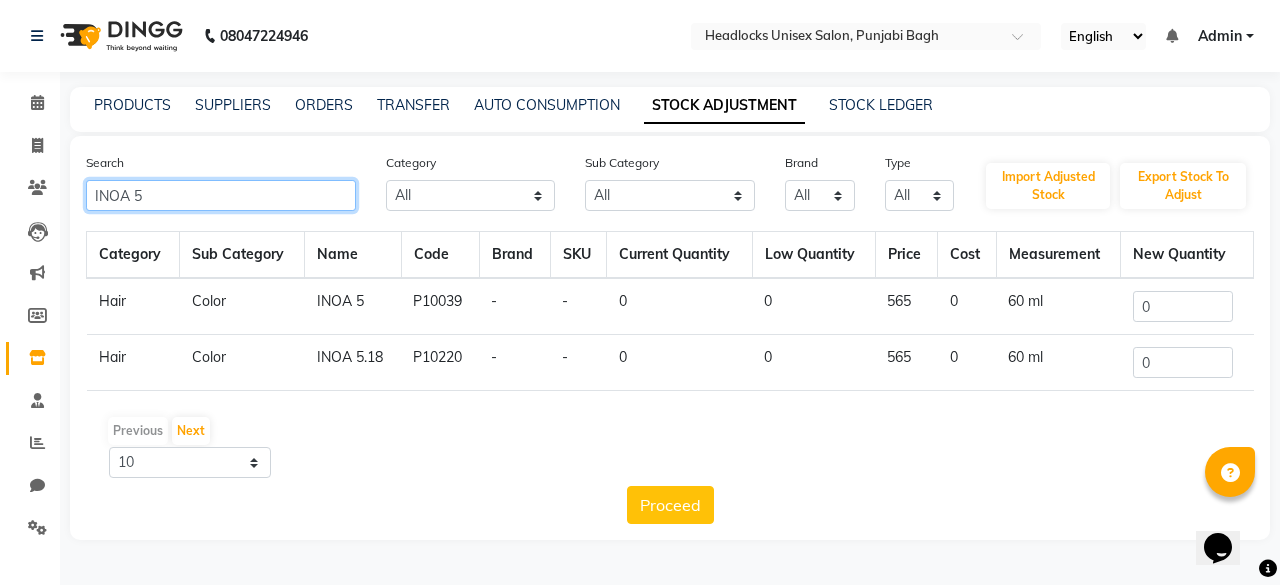 click on "INOA 5" 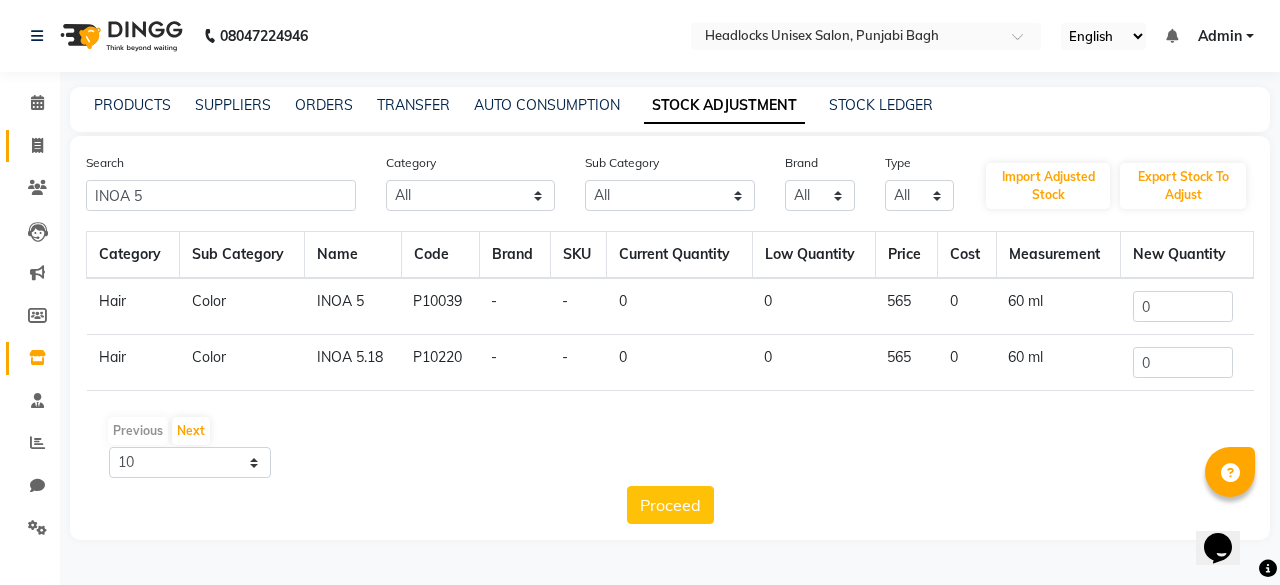 click on "Invoice" 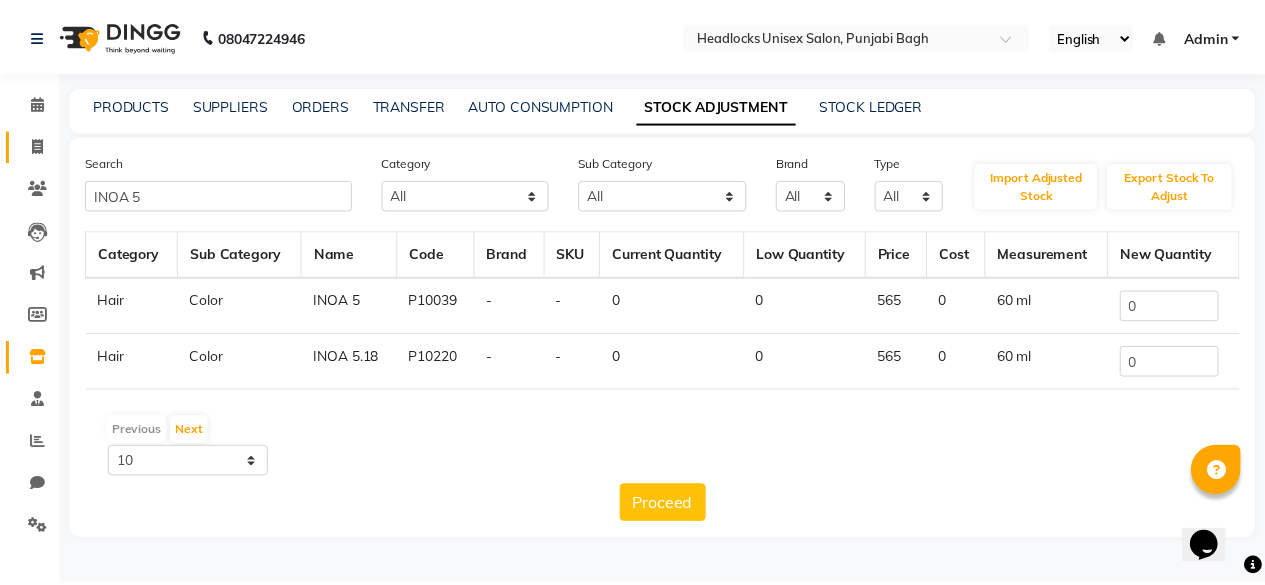 select on "service" 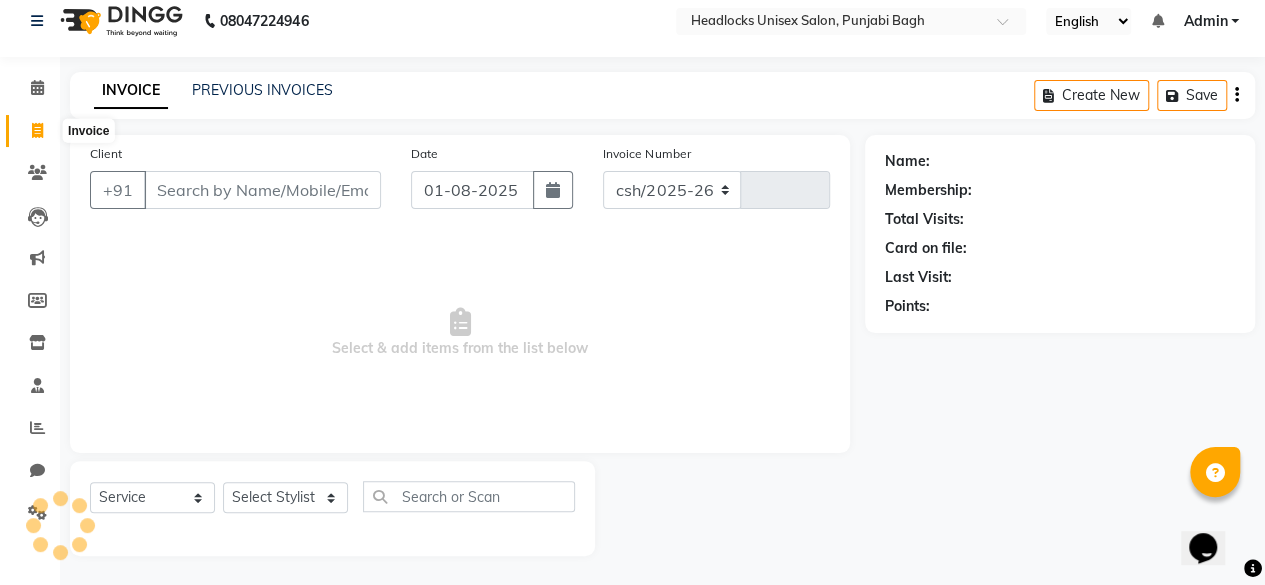 select on "7719" 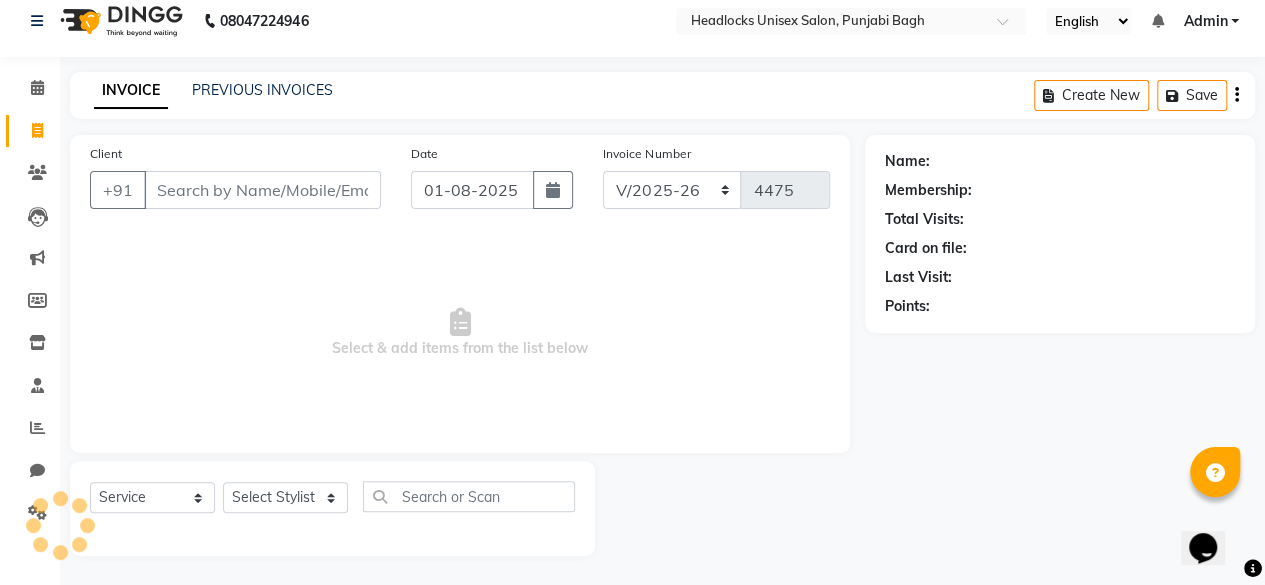 click on "Client" at bounding box center [262, 190] 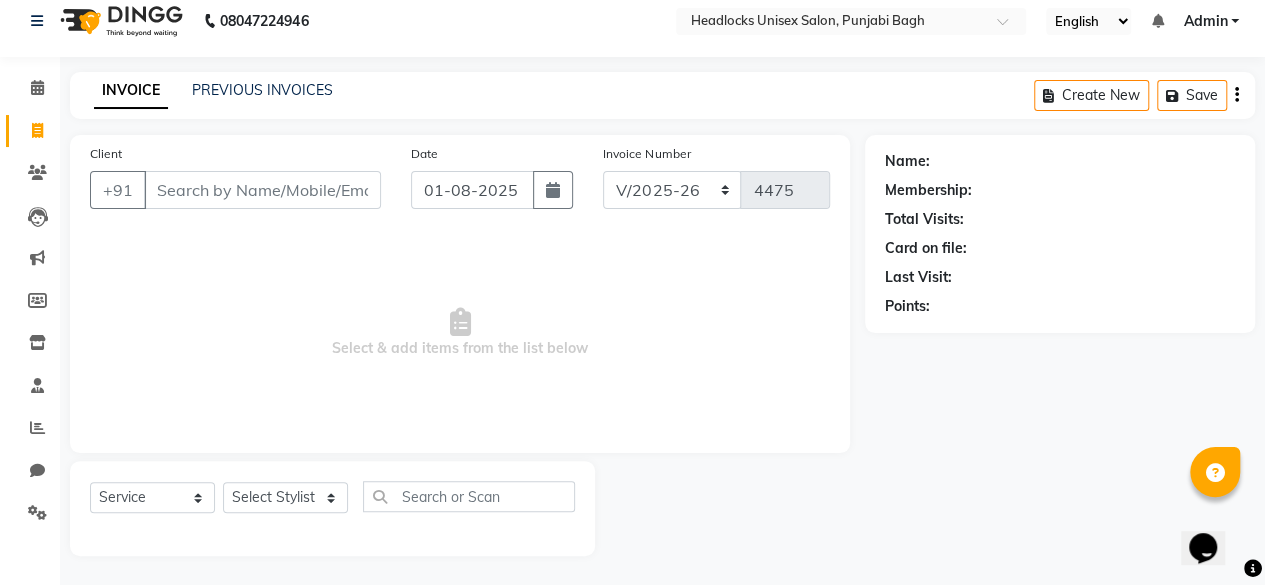 click on "Client" at bounding box center [262, 190] 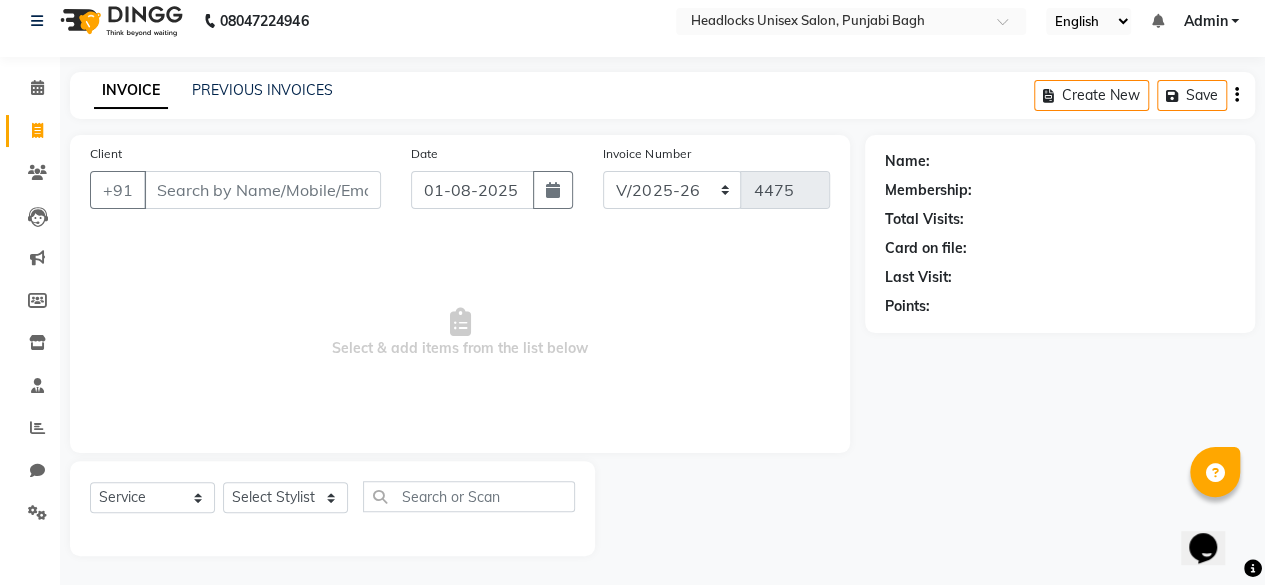 click on "Client" at bounding box center (262, 190) 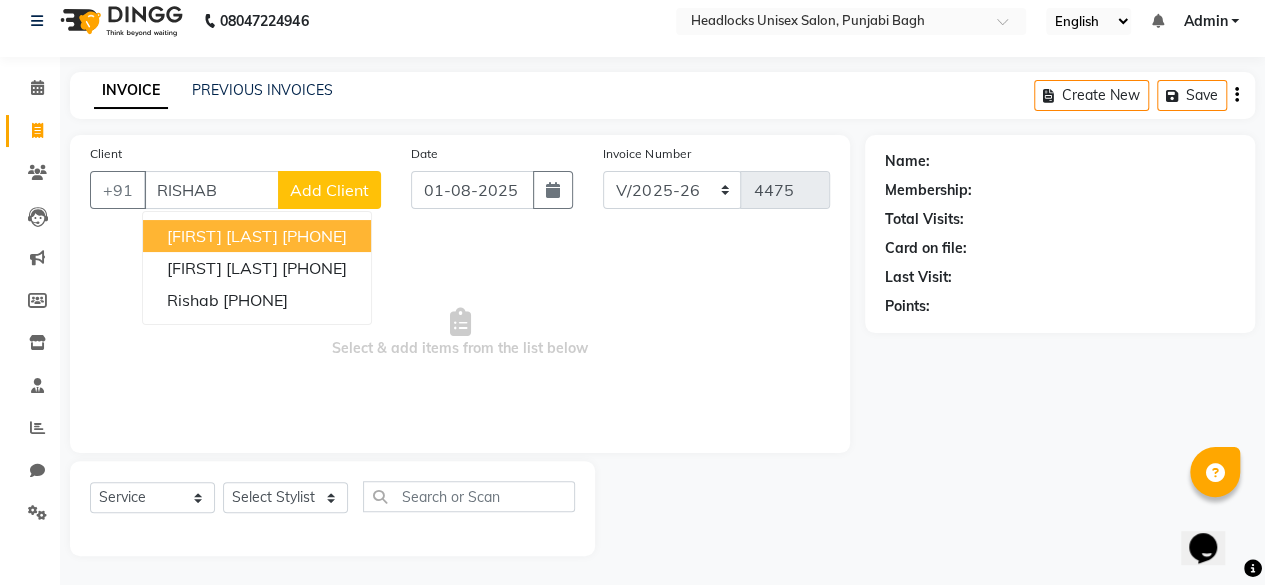 type on "RISHAB" 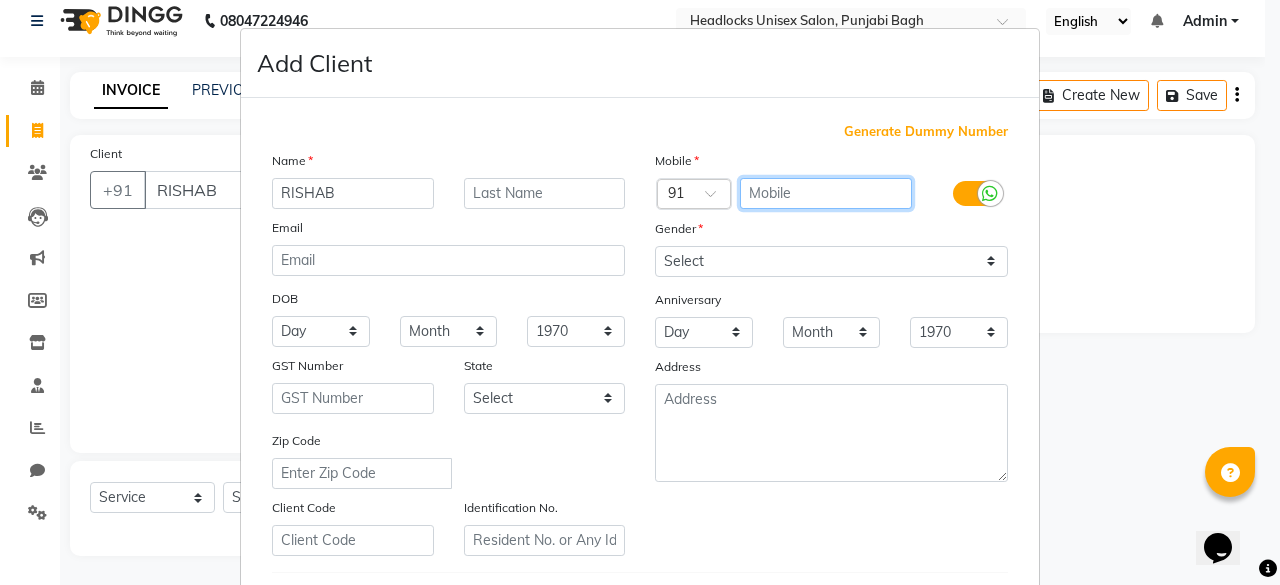 click at bounding box center (826, 193) 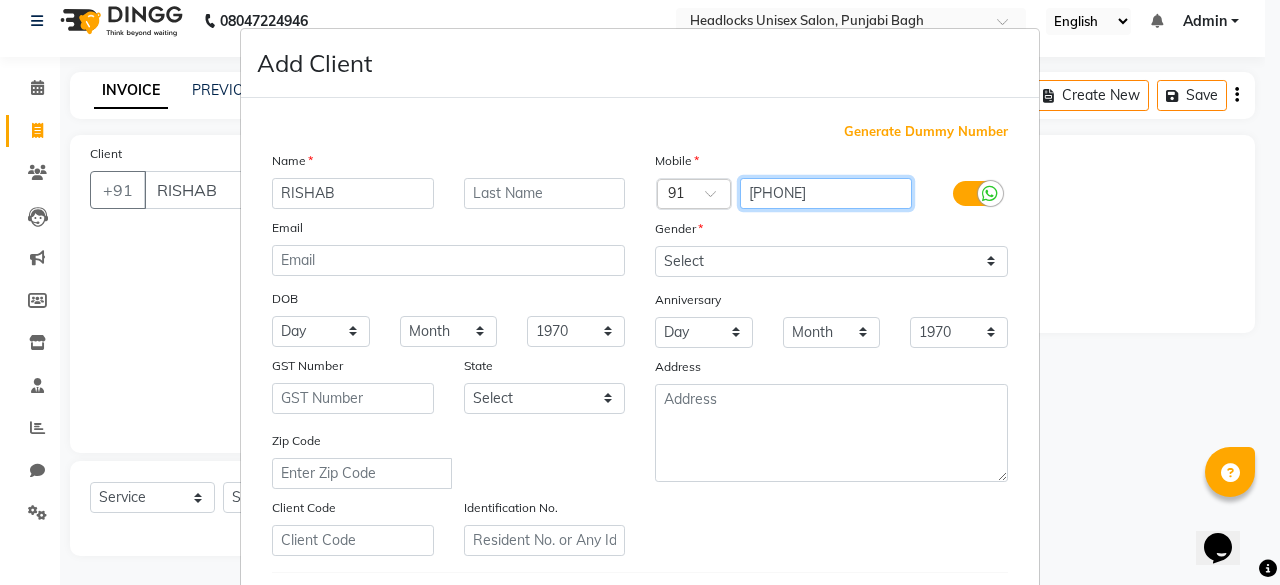 type on "[PHONE]" 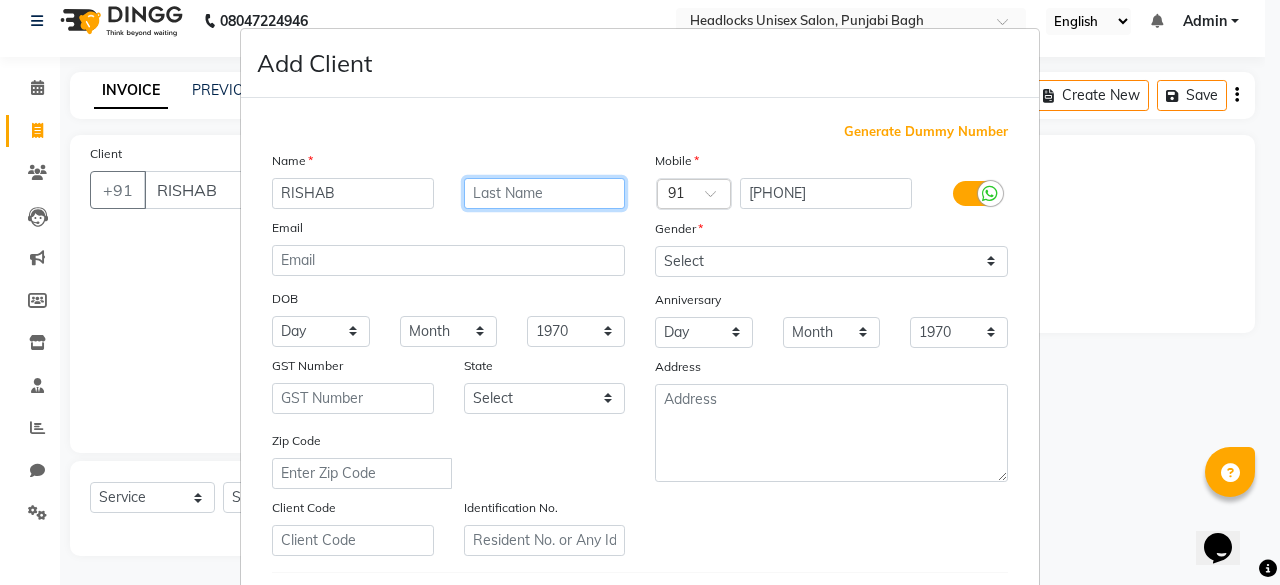click at bounding box center [545, 193] 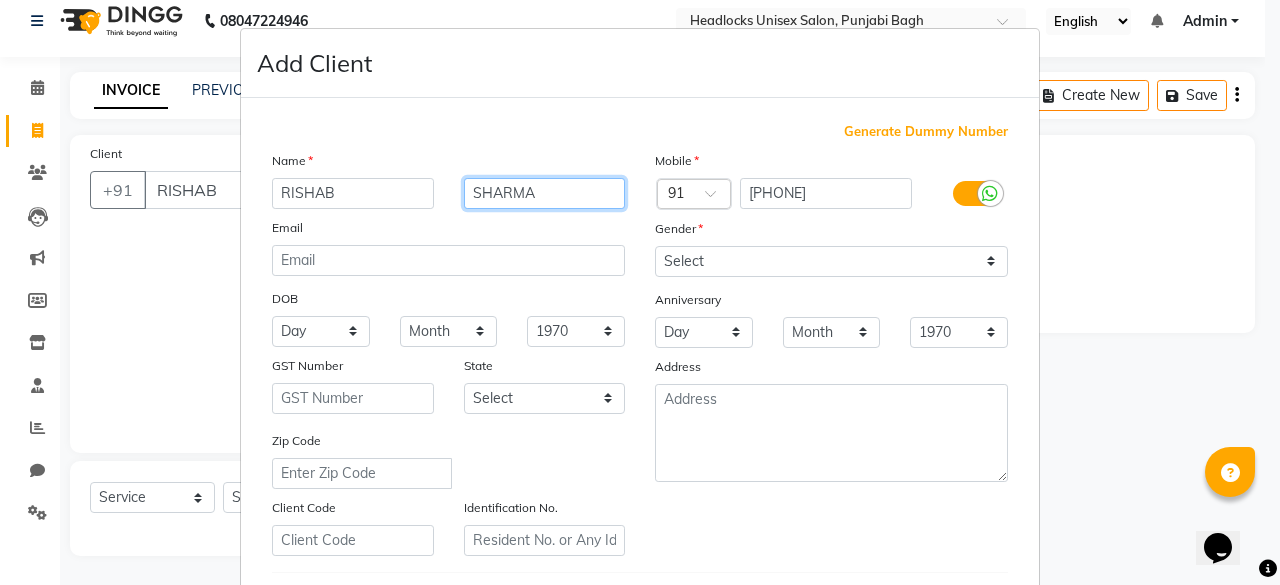 type on "SHARMA" 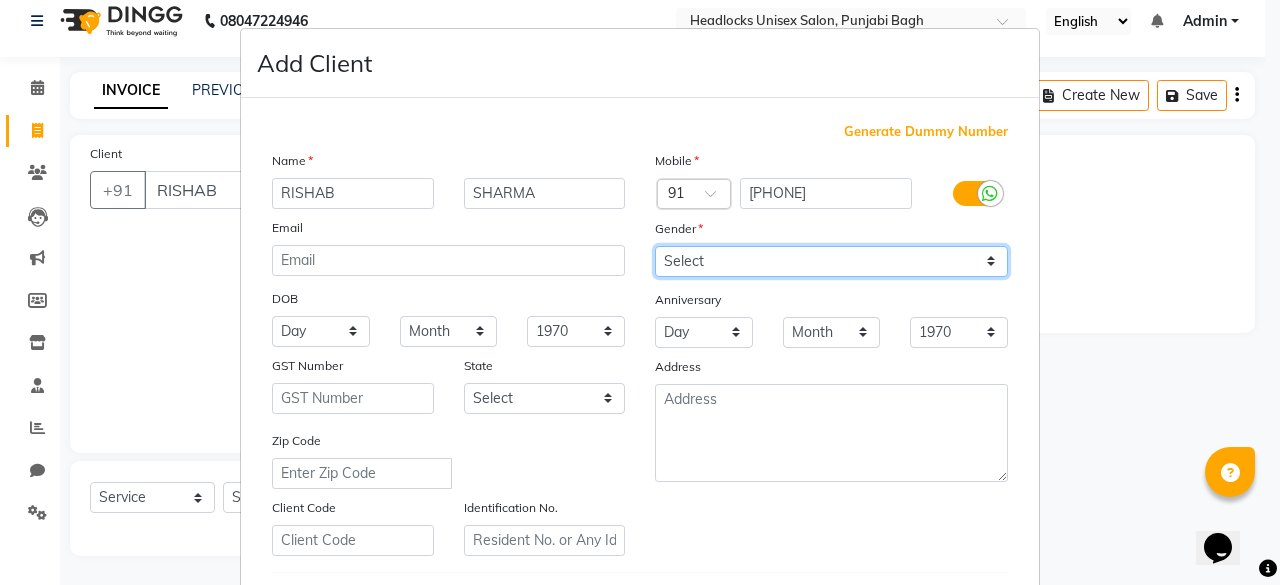 click on "Select Male Female Other Prefer Not To Say" at bounding box center (831, 261) 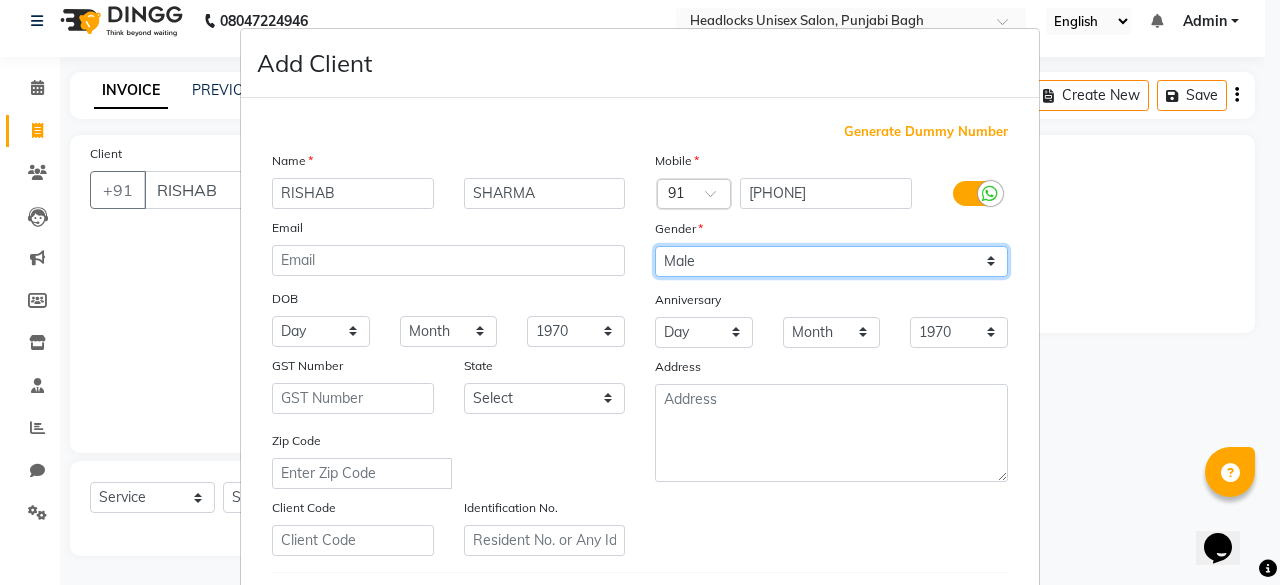 click on "Select Male Female Other Prefer Not To Say" at bounding box center [831, 261] 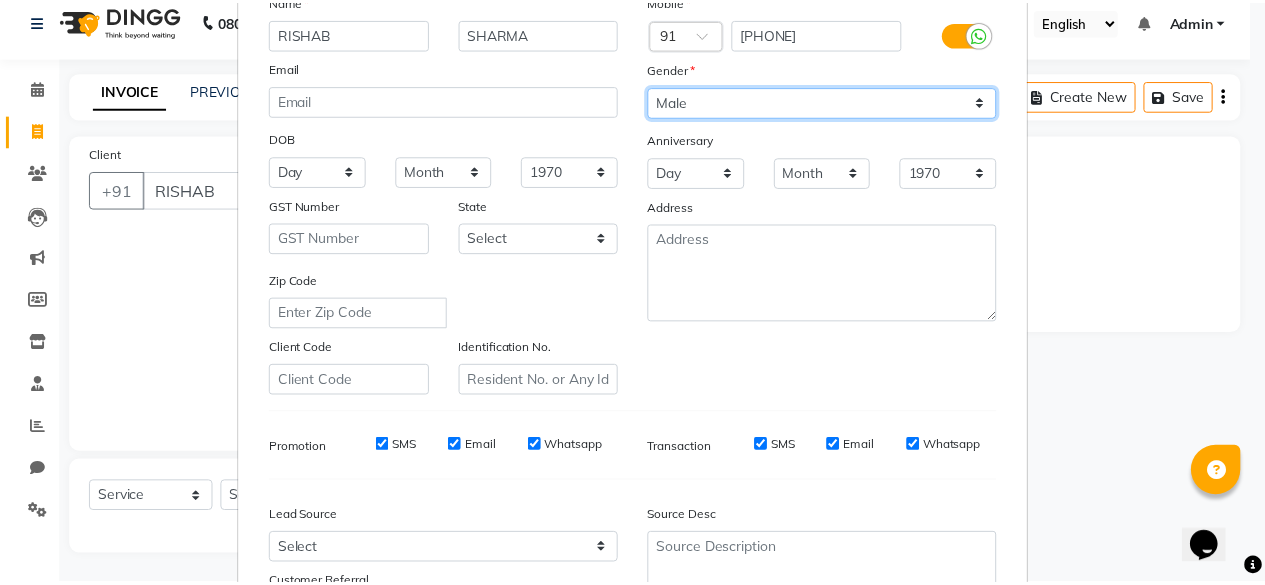 scroll, scrollTop: 334, scrollLeft: 0, axis: vertical 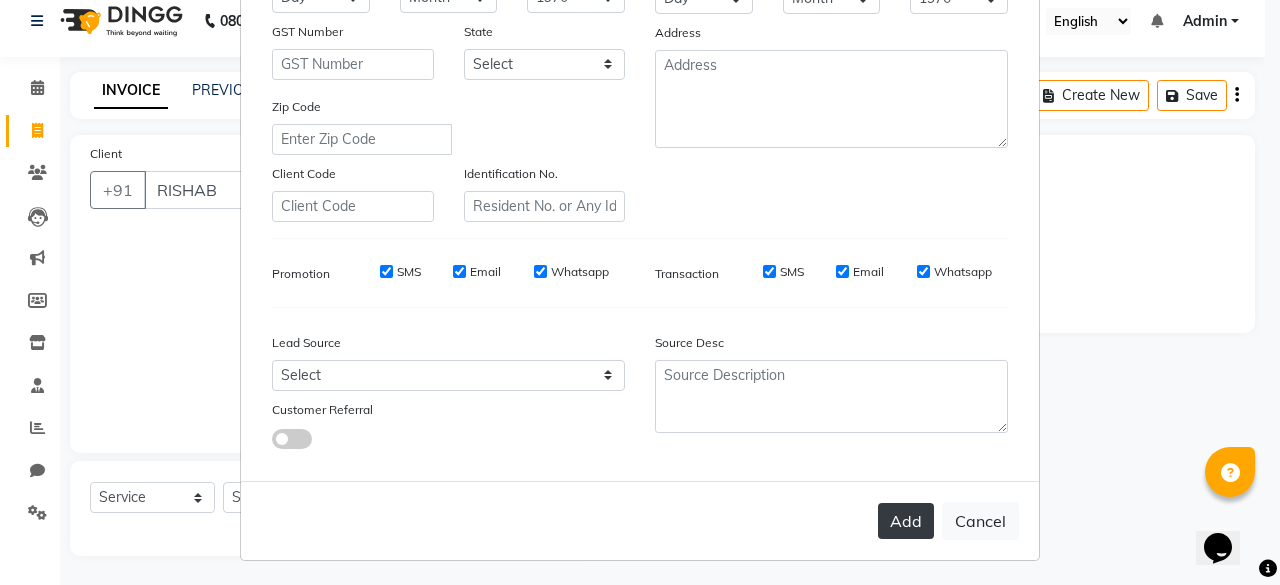 click on "Add" at bounding box center (906, 521) 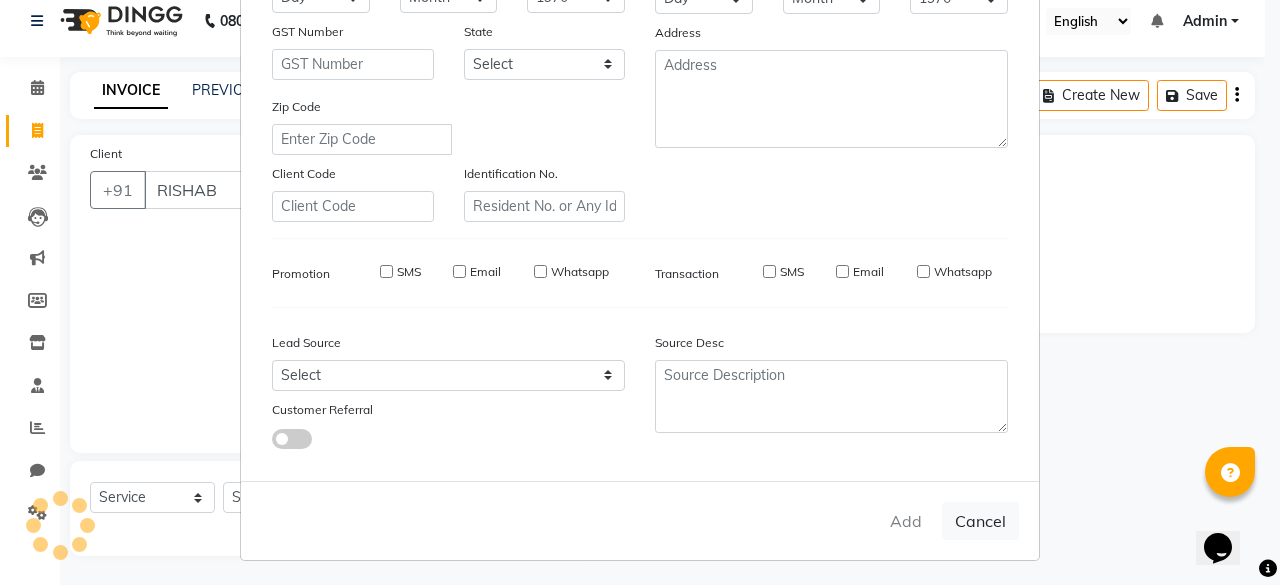type on "[PHONE]" 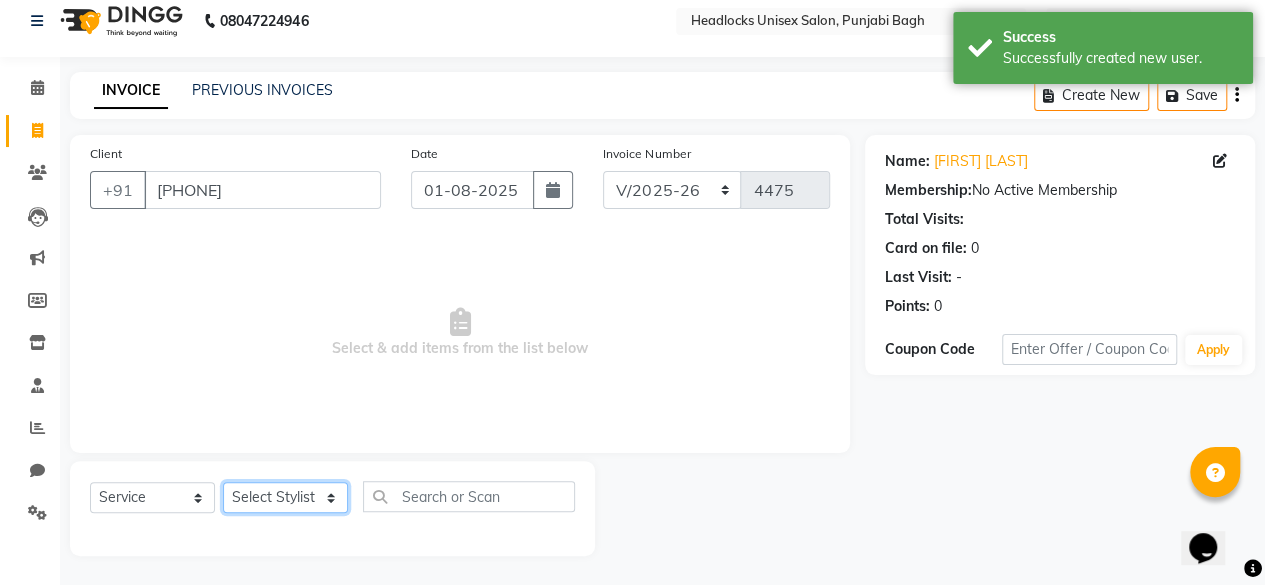click on "Select Stylist ⁠Agnies ⁠Akash Arjun  Ashi Cefrina  Faizan  Irfan Jamshed Jenny Jullian Keshav kunal Mary mercy ⁠Minto ⁠Narayan nishant  Piyush priyanka Pummy ⁠Raman Rinku ⁠Rohit Roshan Ruby Samar Shanib Sonu  Sunny ⁠Sunny kumar  ⁠Usman ⁠Vikas Vikram" 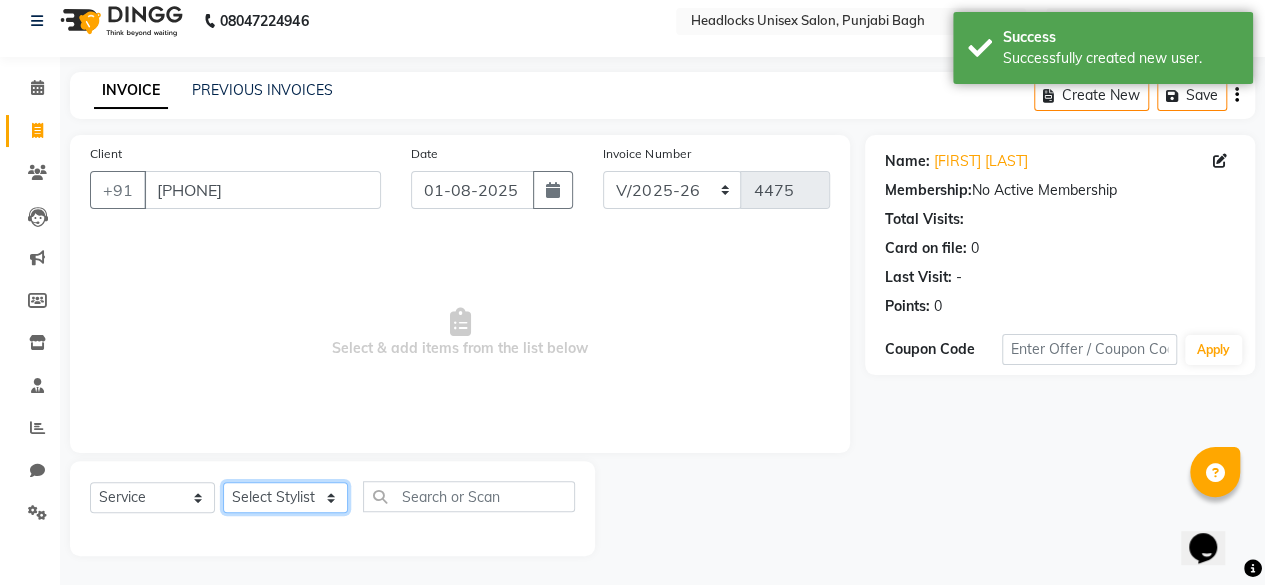 click on "Select Stylist ⁠Agnies ⁠Akash Arjun  Ashi Cefrina  Faizan  Irfan Jamshed Jenny Jullian Keshav kunal Mary mercy ⁠Minto ⁠Narayan nishant  Piyush priyanka Pummy ⁠Raman Rinku ⁠Rohit Roshan Ruby Samar Shanib Sonu  Sunny ⁠Sunny kumar  ⁠Usman ⁠Vikas Vikram" 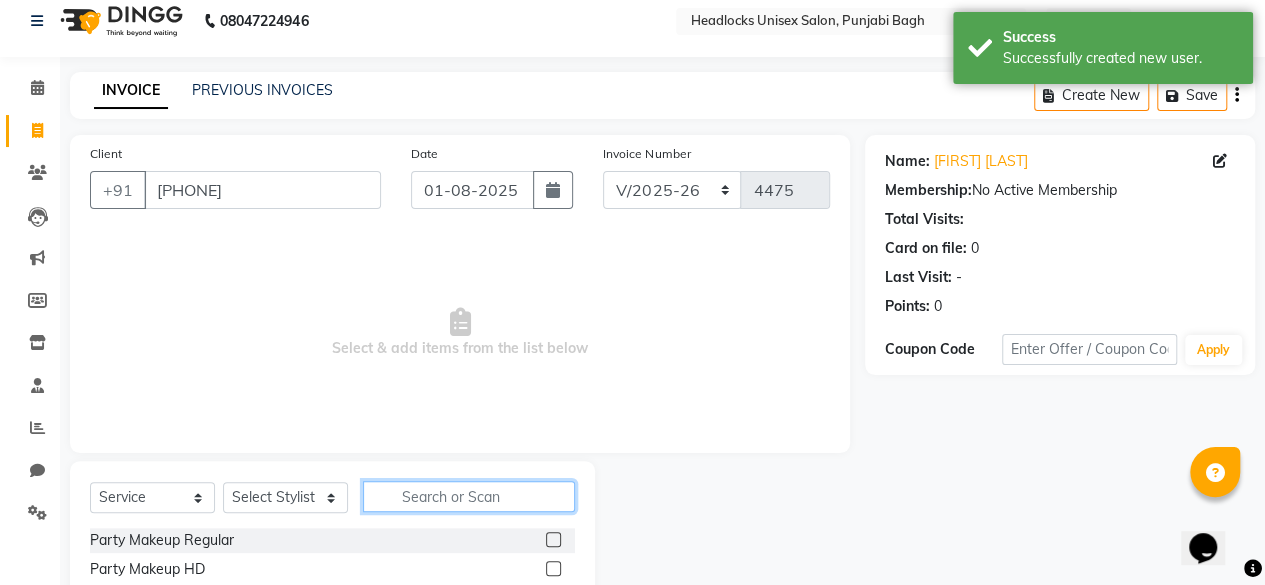 click 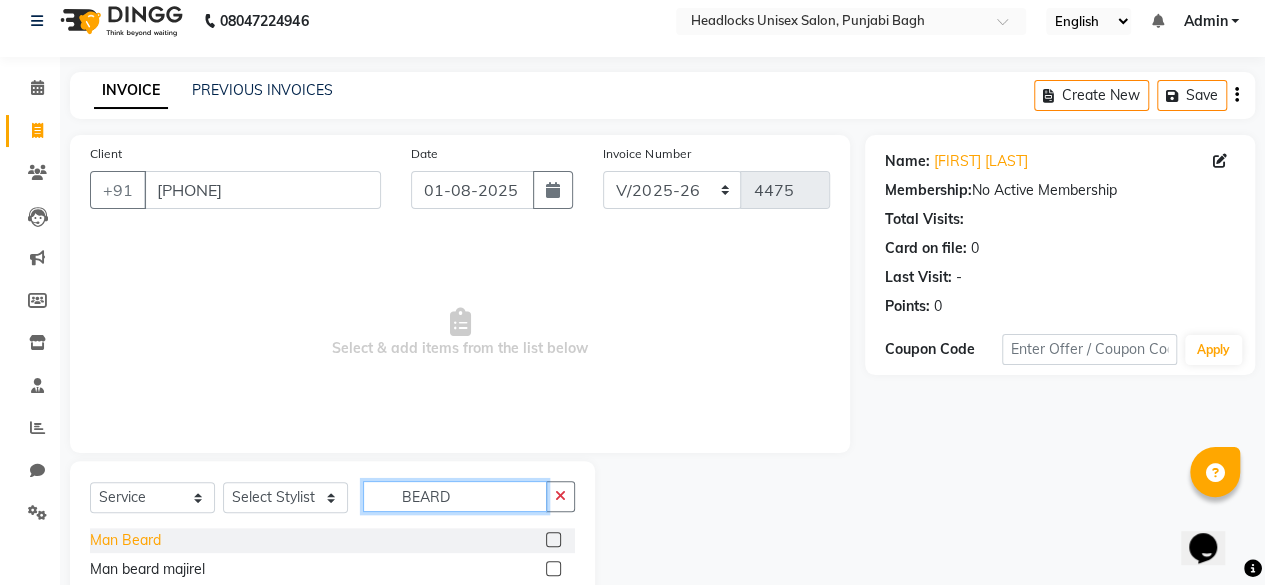 type on "BEARD" 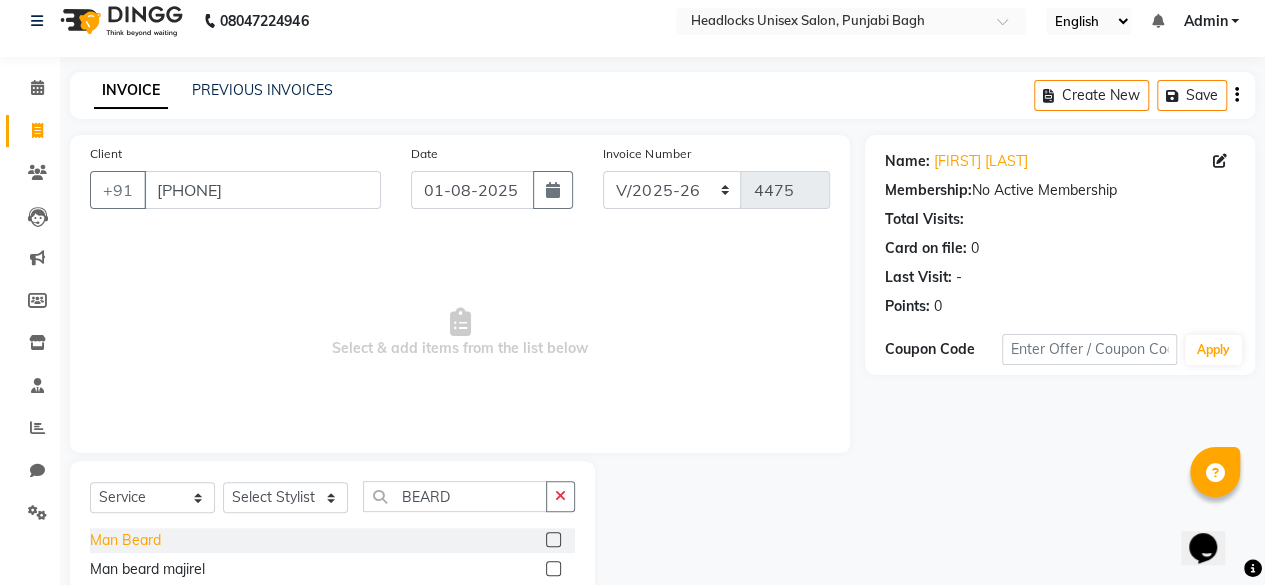 click on "Man Beard" 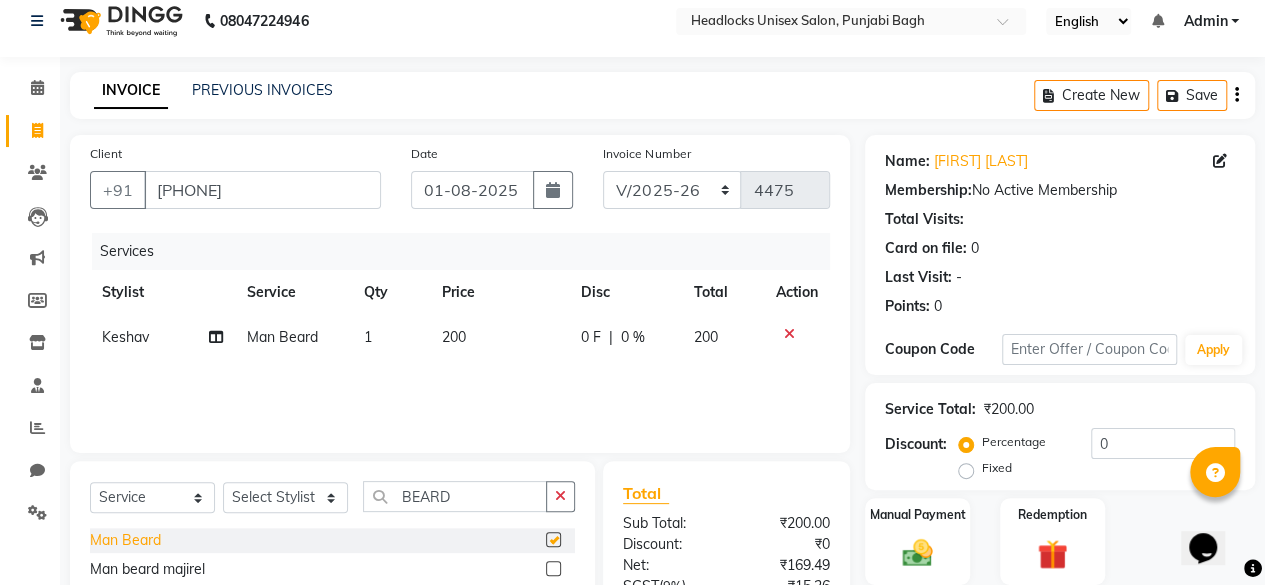 checkbox on "false" 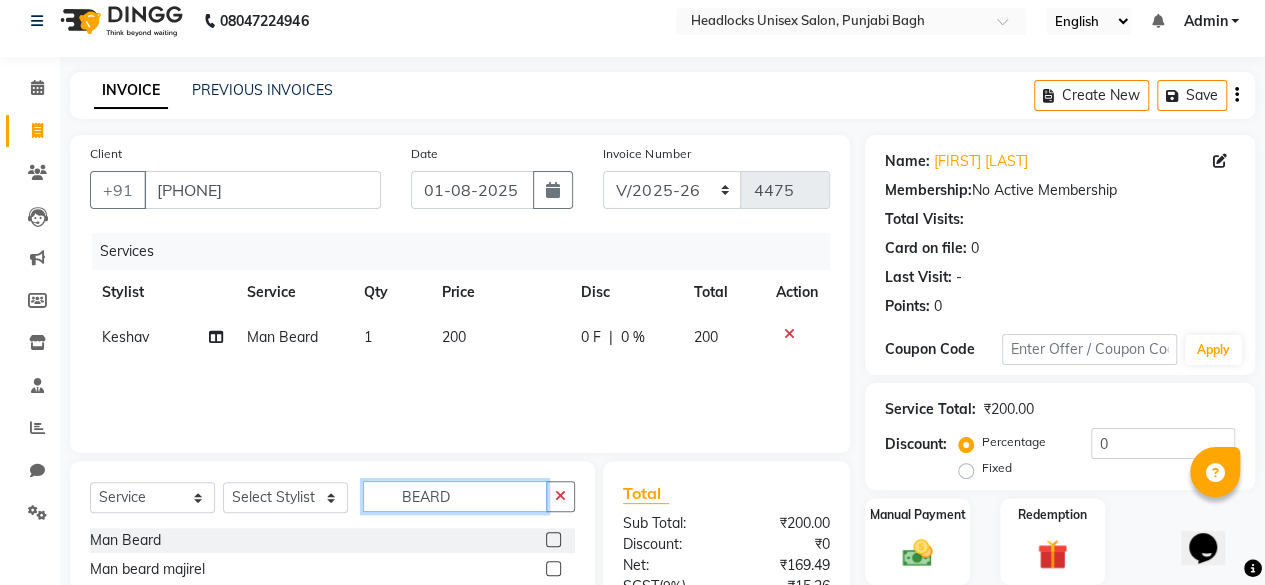 click on "BEARD" 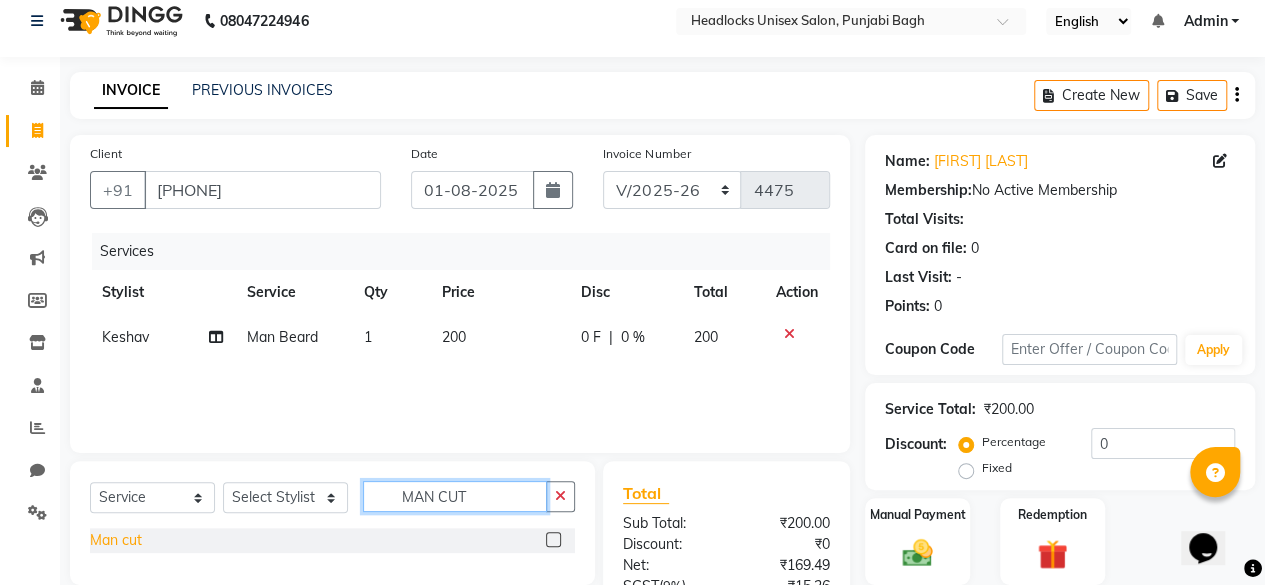 type on "MAN CUT" 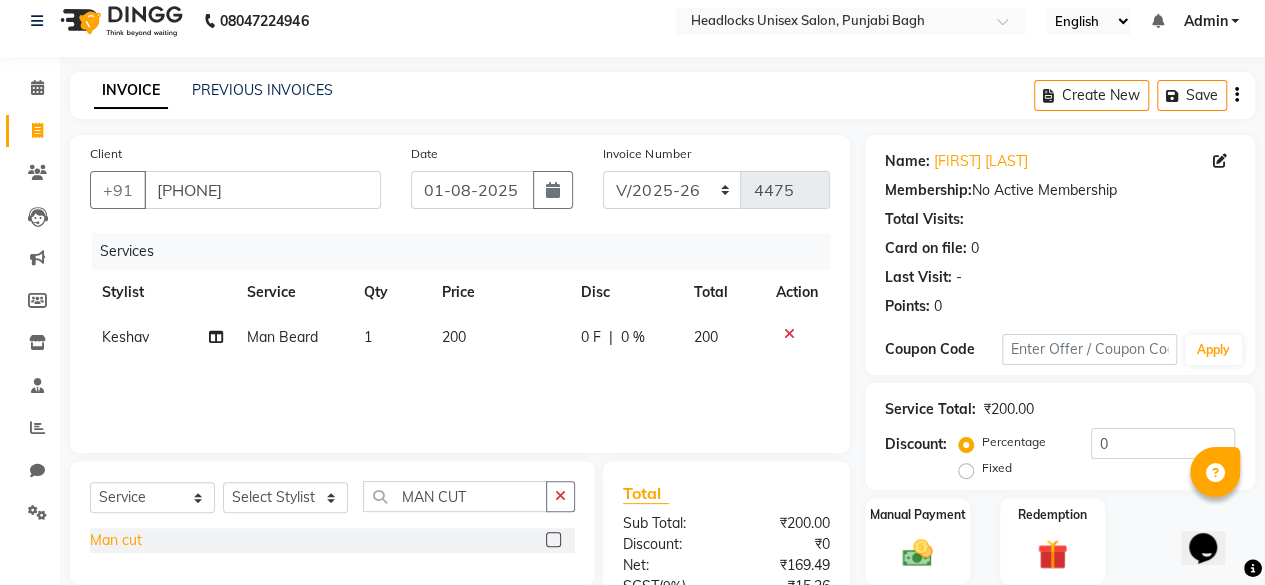 click on "Man cut" 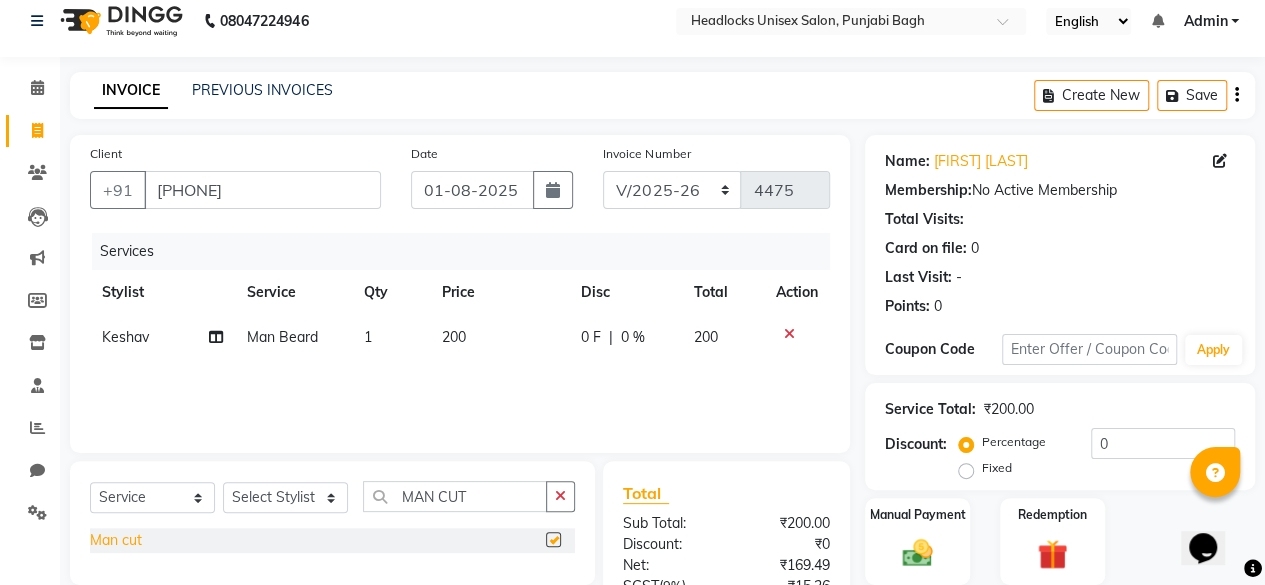 checkbox on "false" 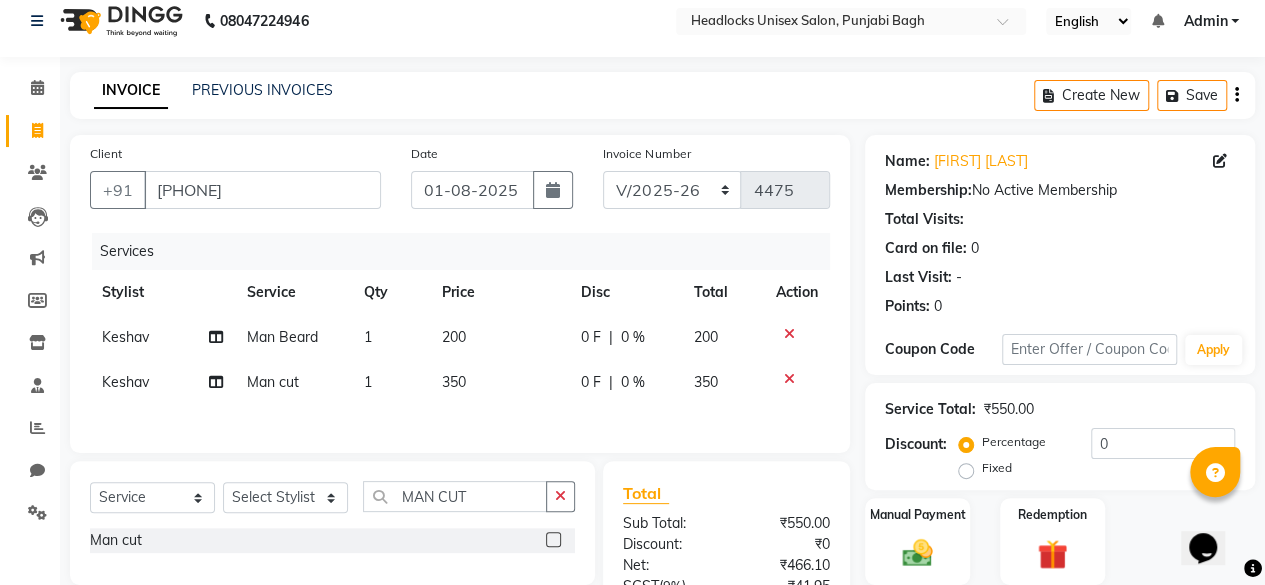 scroll, scrollTop: 216, scrollLeft: 0, axis: vertical 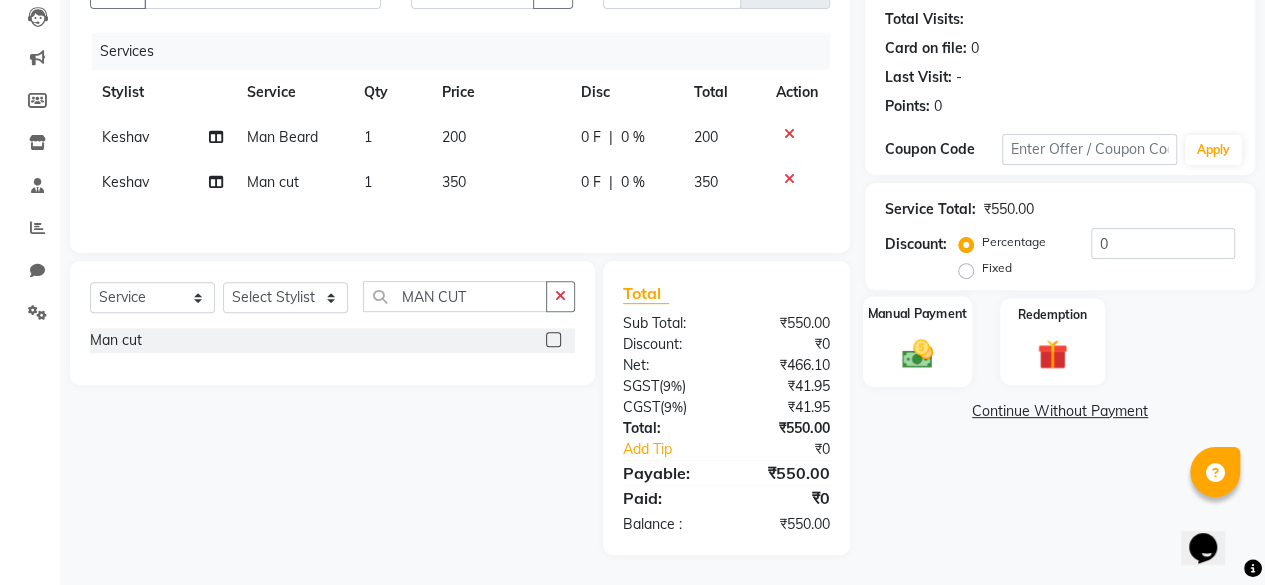 click 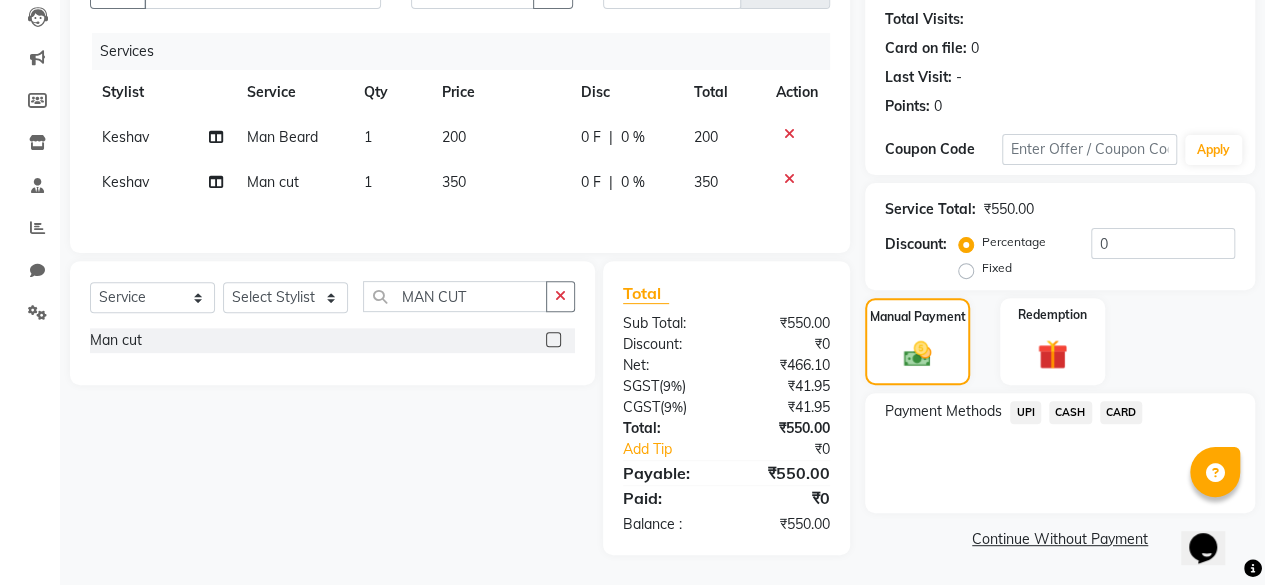 click on "UPI" 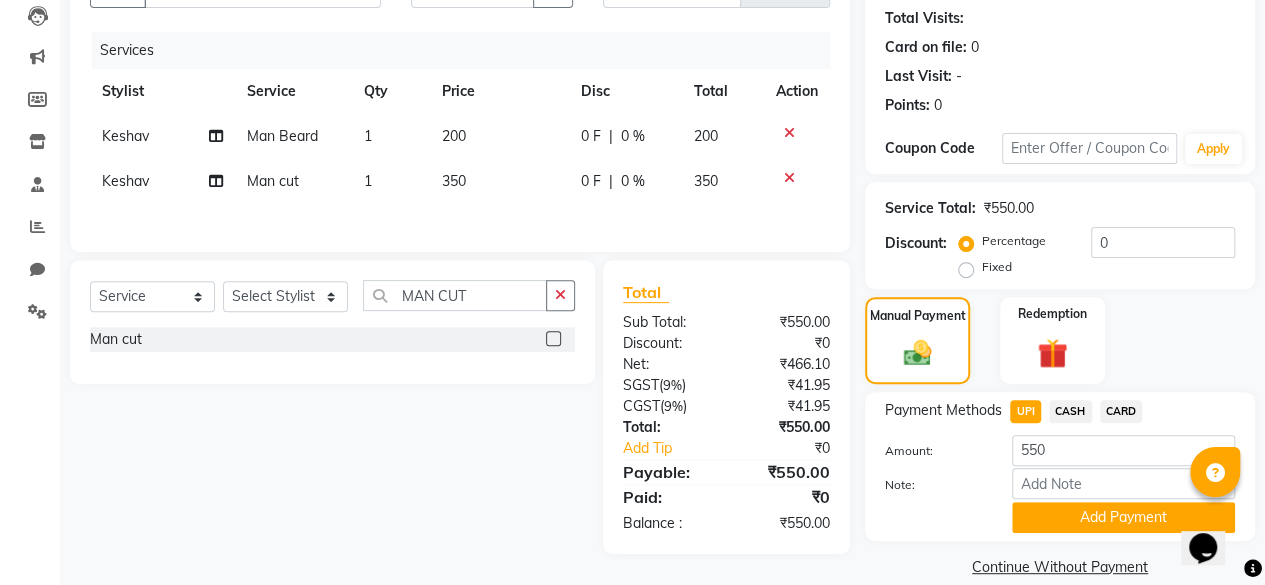 scroll, scrollTop: 242, scrollLeft: 0, axis: vertical 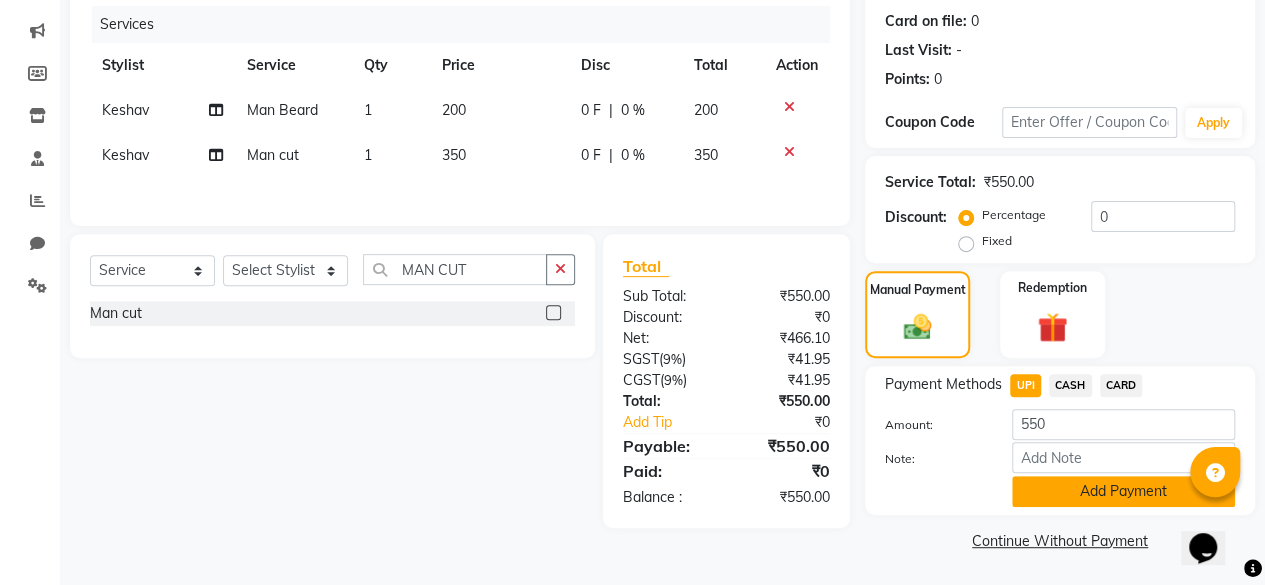 click on "Add Payment" 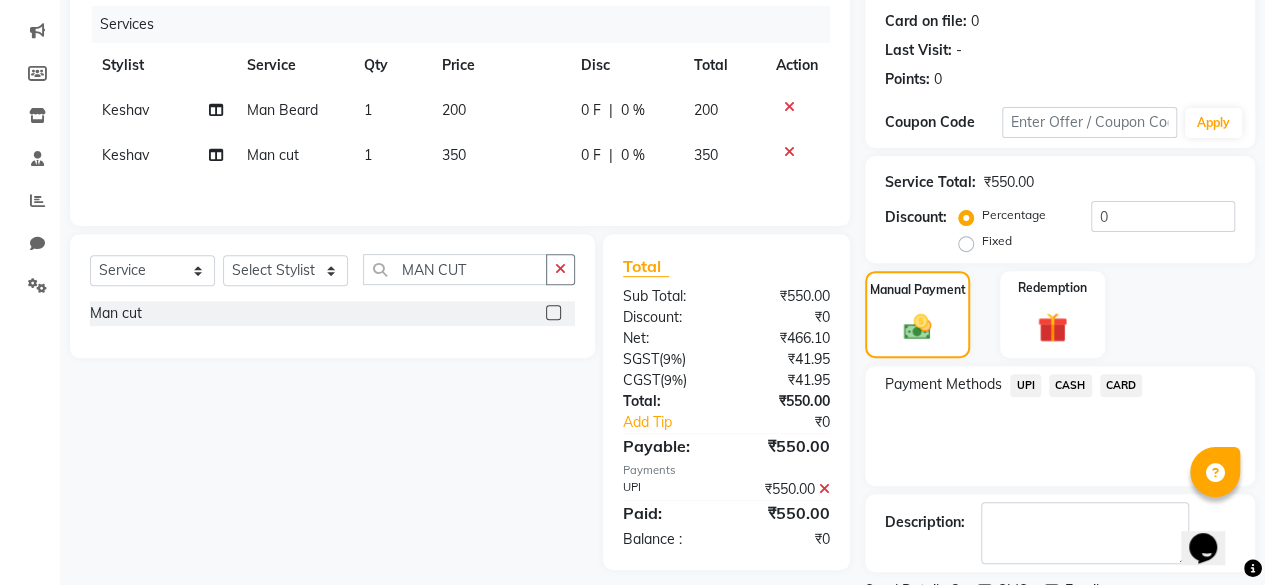 scroll, scrollTop: 324, scrollLeft: 0, axis: vertical 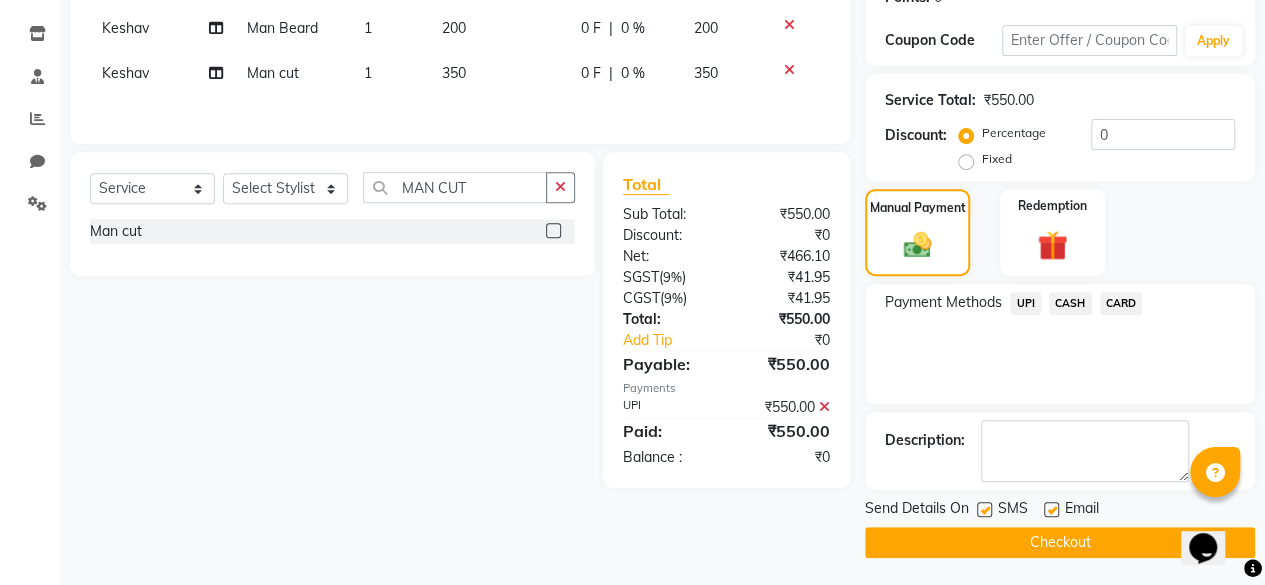 click 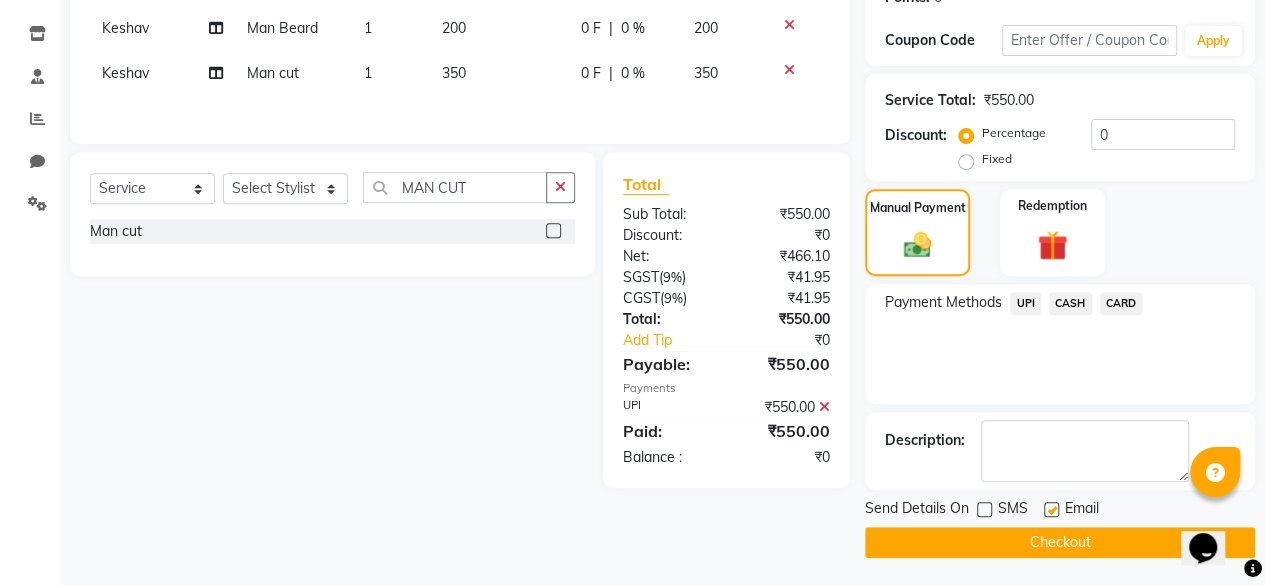 click on "Checkout" 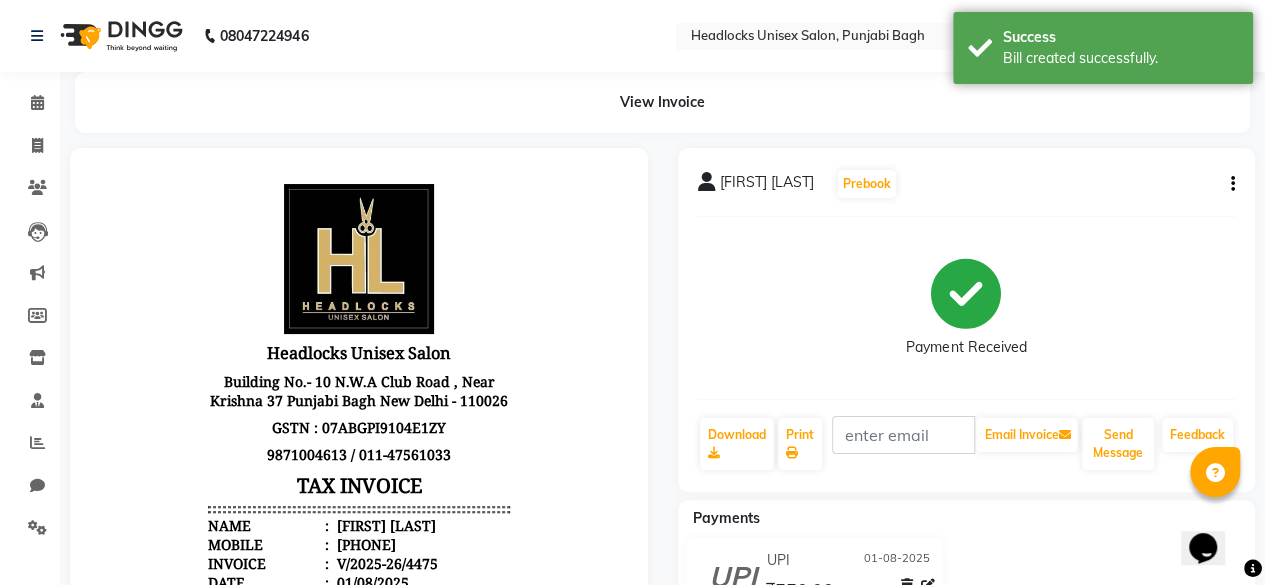 scroll, scrollTop: 0, scrollLeft: 0, axis: both 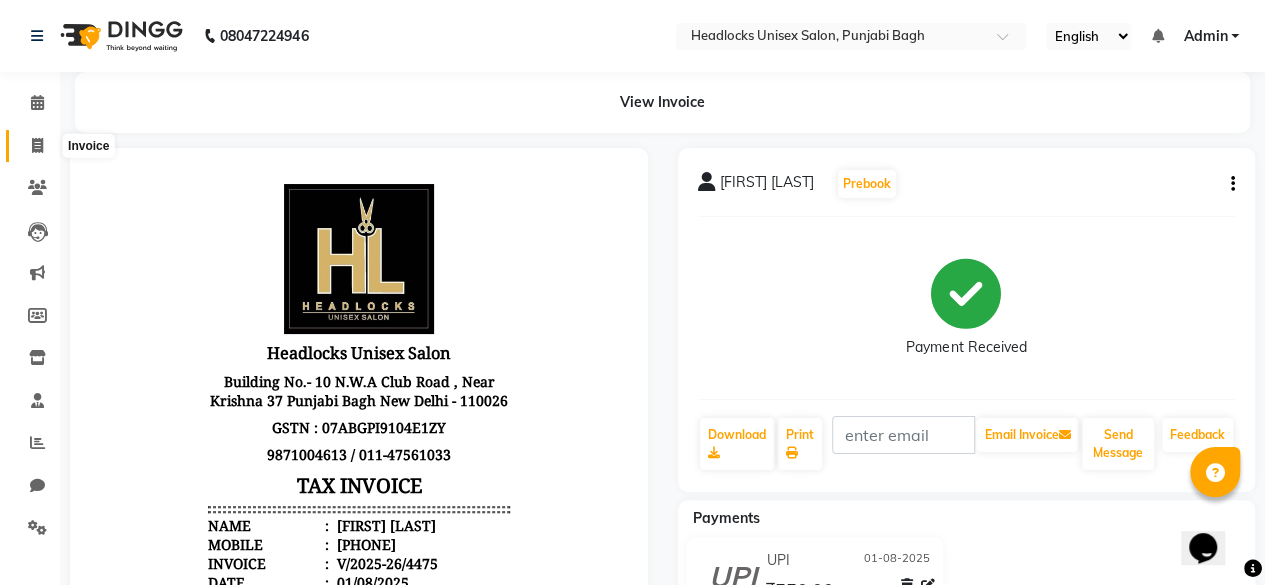click 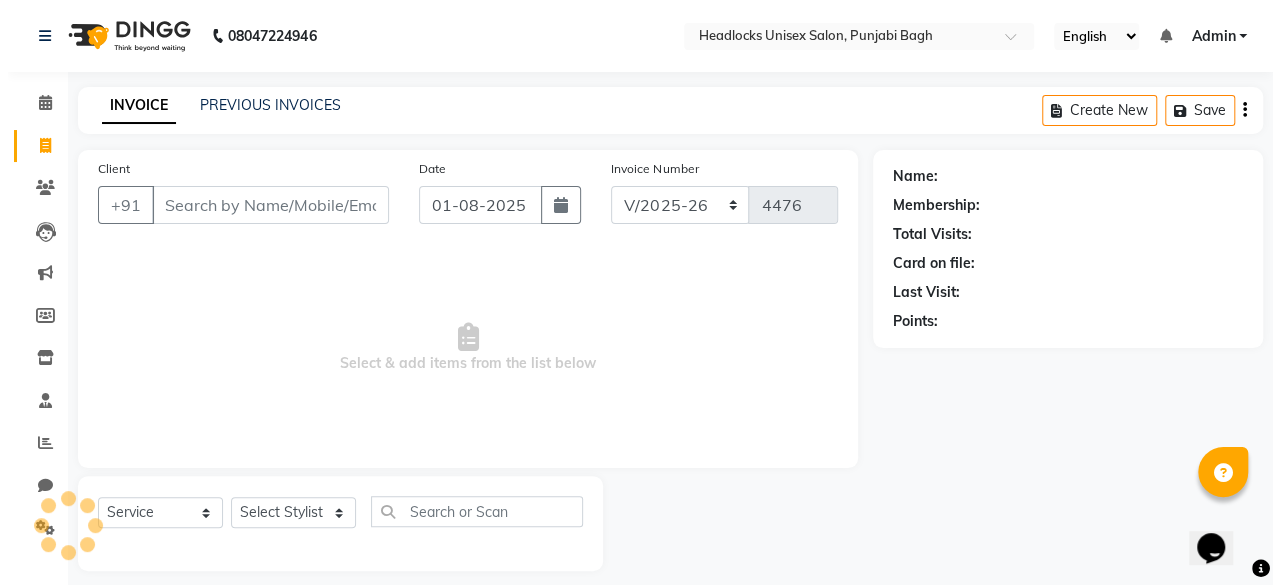 scroll, scrollTop: 15, scrollLeft: 0, axis: vertical 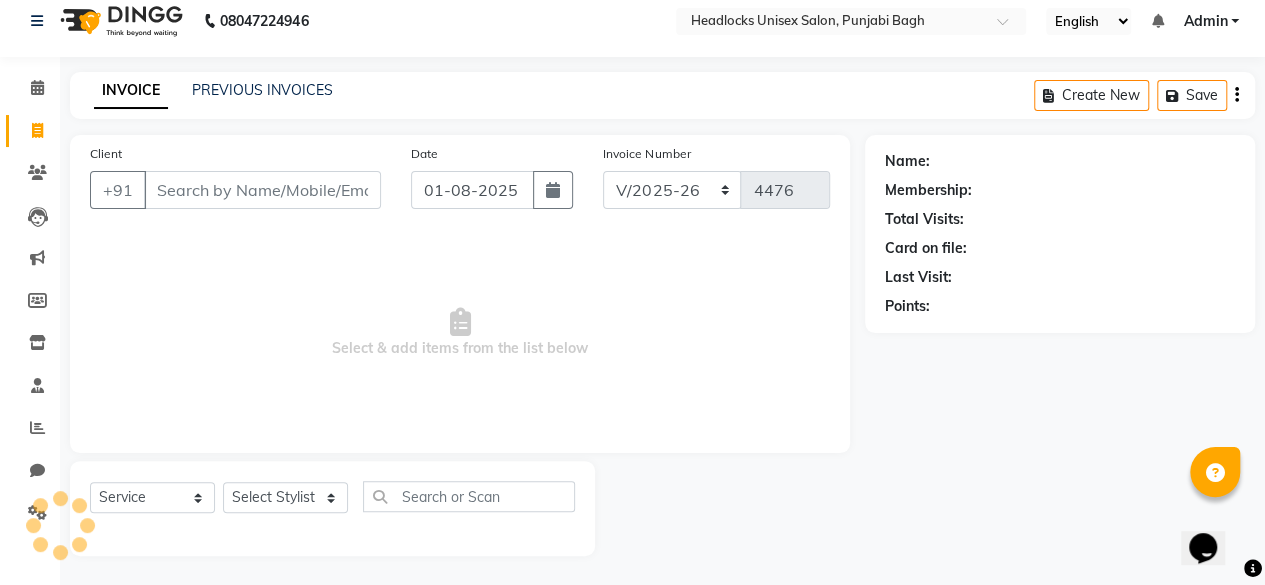 click on "Client" at bounding box center [262, 190] 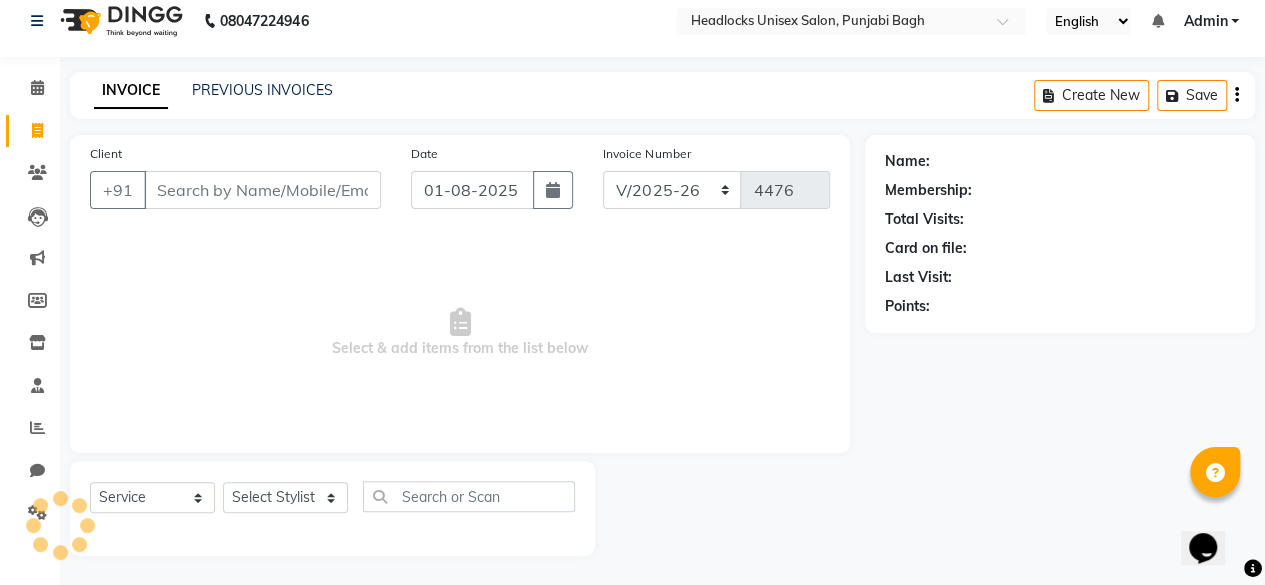 click on "Client" at bounding box center (262, 190) 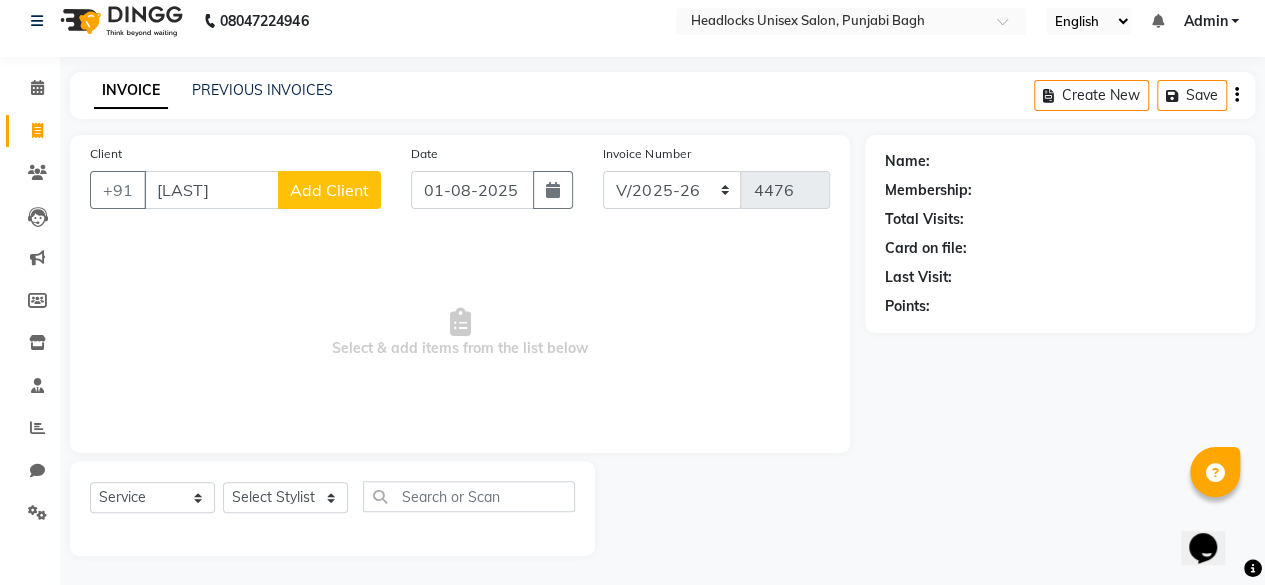 type on "[LAST]" 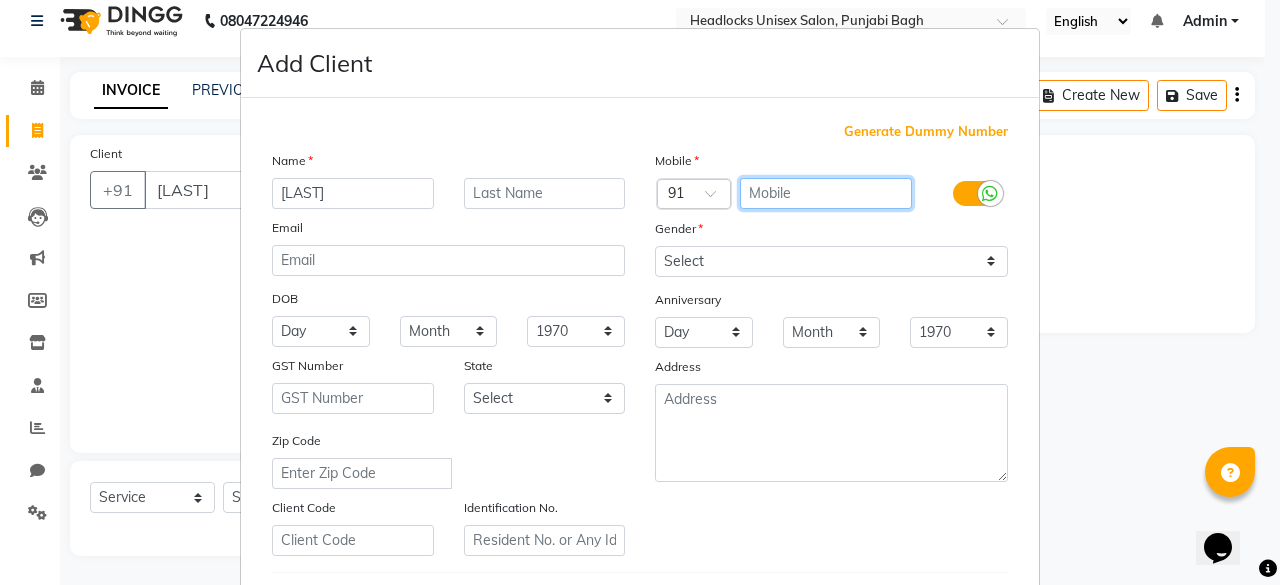 click at bounding box center [826, 193] 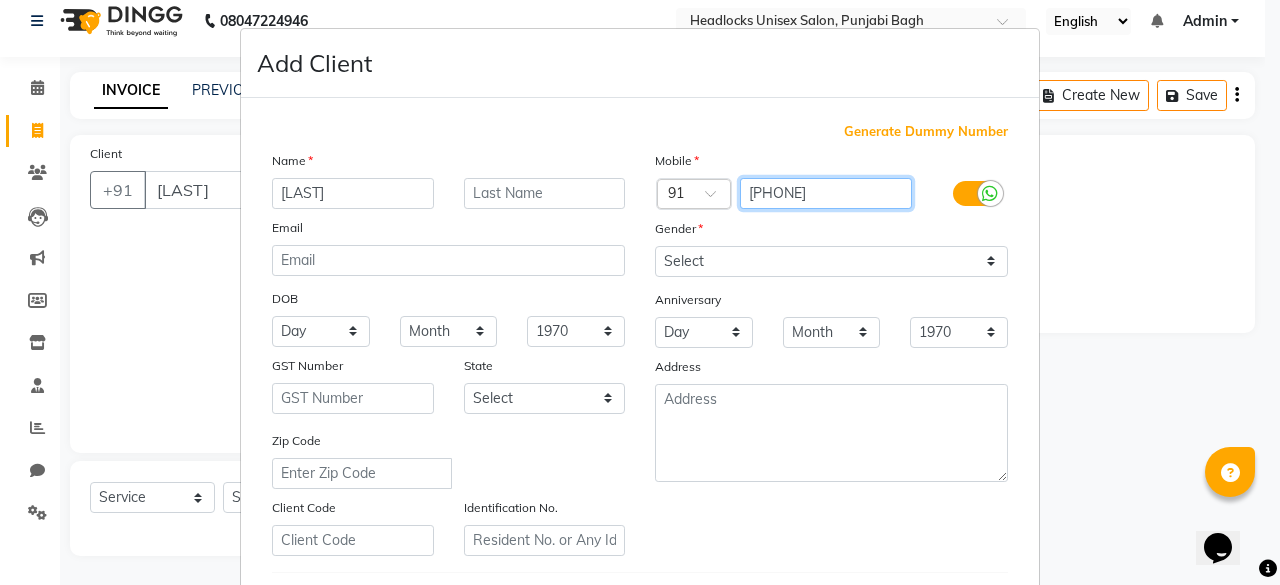 type on "[PHONE]" 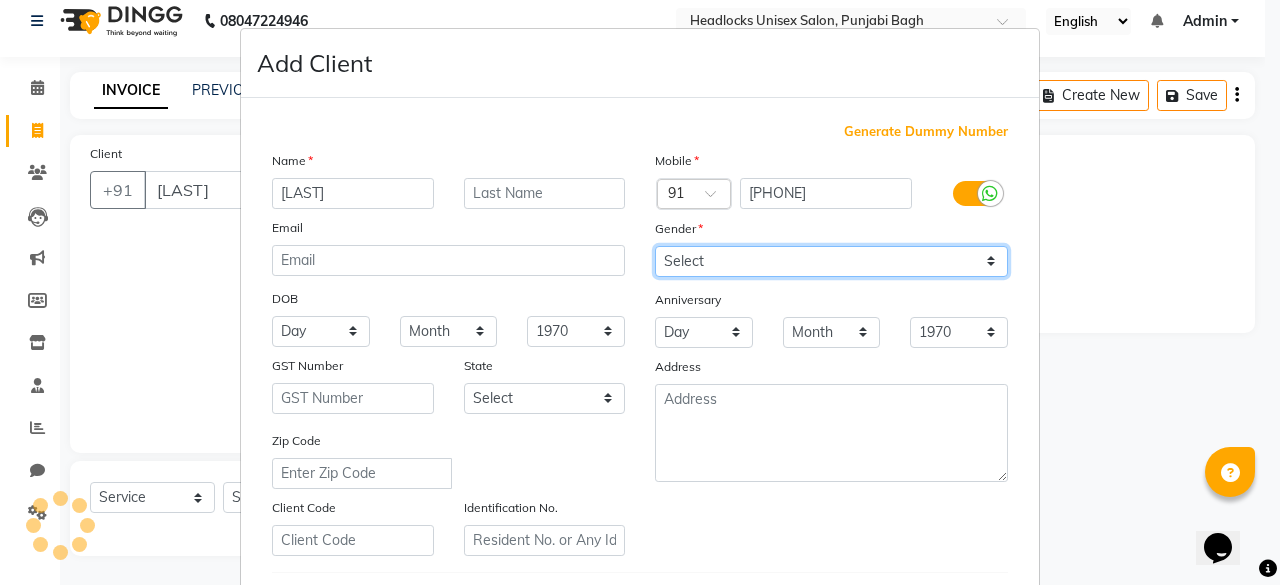 click on "Mobile Country Code × 91 [PHONE] Gender Select Male Female Other Prefer Not To Say Anniversary Day 01 02 03 04 05 06 07 08 09 10 11 12 13 14 15 16 17 18 19 20 21 22 23 24 25 26 27 28 29 30 31 Month January February March April May June July August September October November December 1970 1971 1972 1973 1974 1975 1976 1977 1978 1979 1980 1981 1982 1983 1984 1985 1986 1987 1988 1989 1990 1991 1992 1993 1994 1995 1996 1997 1998 1999 2000 2001 2002 2003 2004 2005 2006 2007 2008 2009 2010 2011 2012 2013 2014 2015 2016 2017 2018 2019 2020 2021 2022 2023 2024 2025 Address" at bounding box center (831, 353) 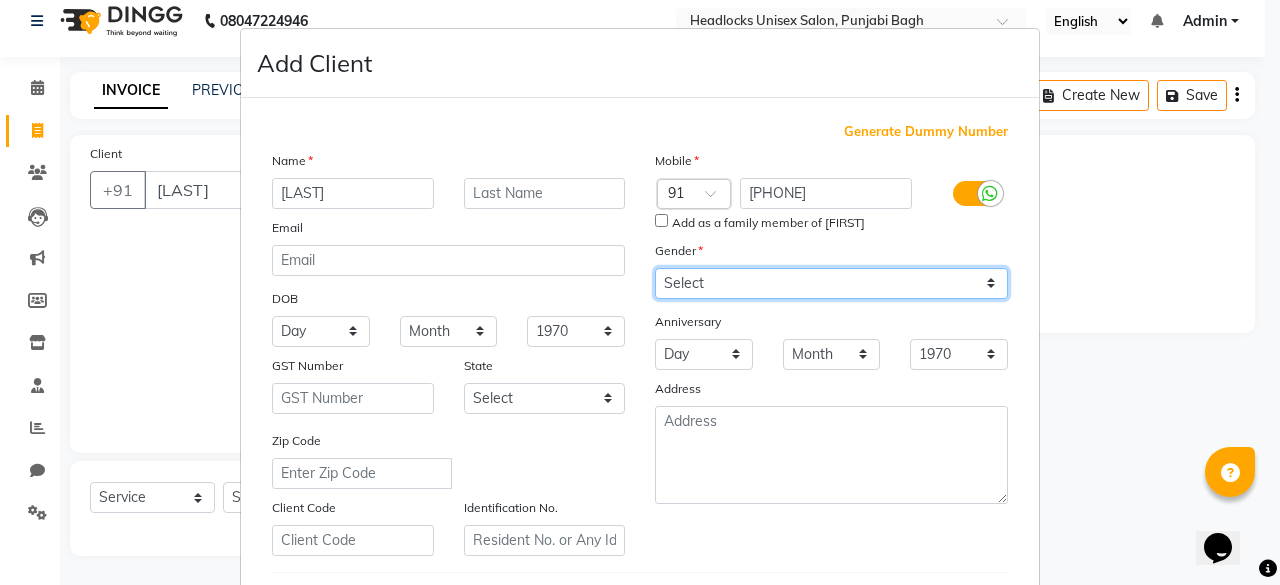 select on "female" 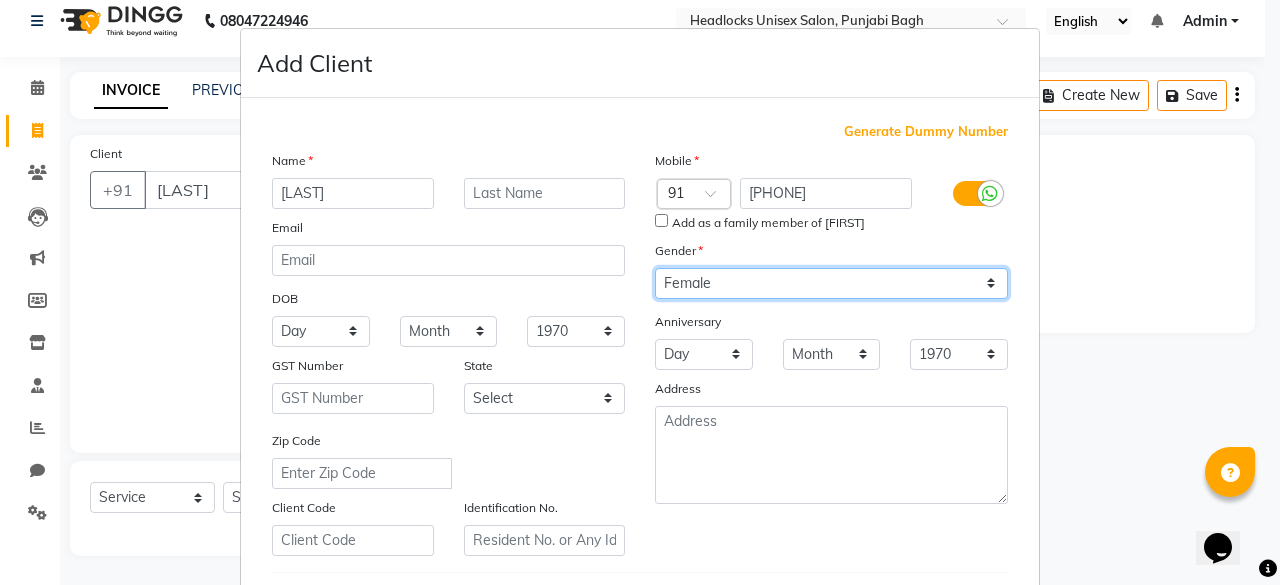 click on "Select Male Female Other Prefer Not To Say" at bounding box center (831, 283) 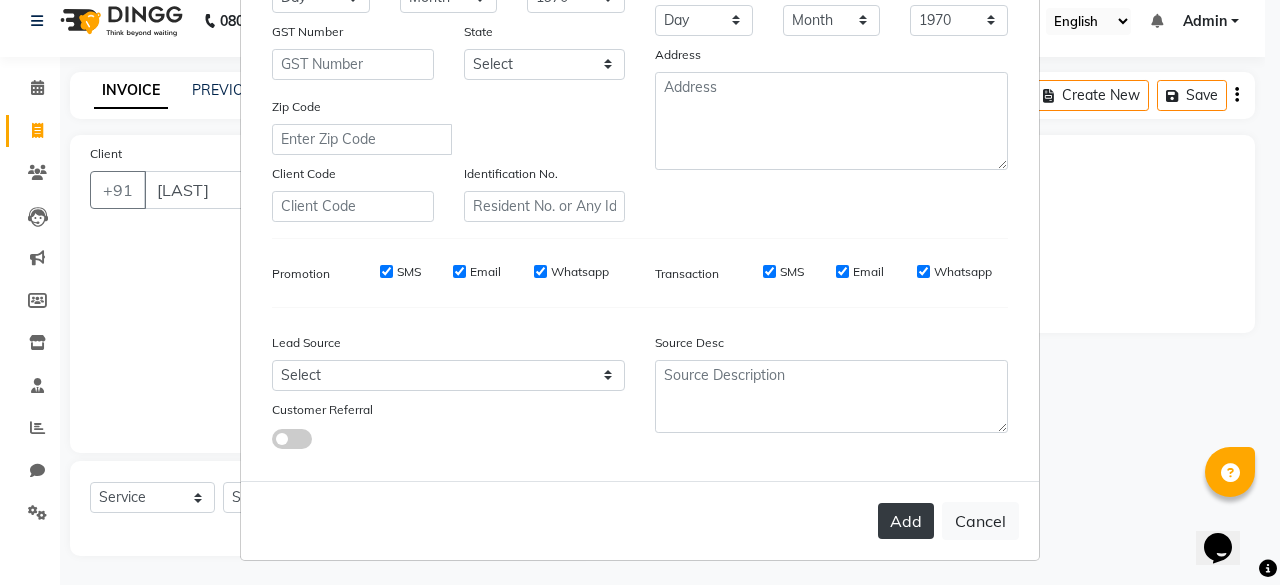 click on "Add" at bounding box center [906, 521] 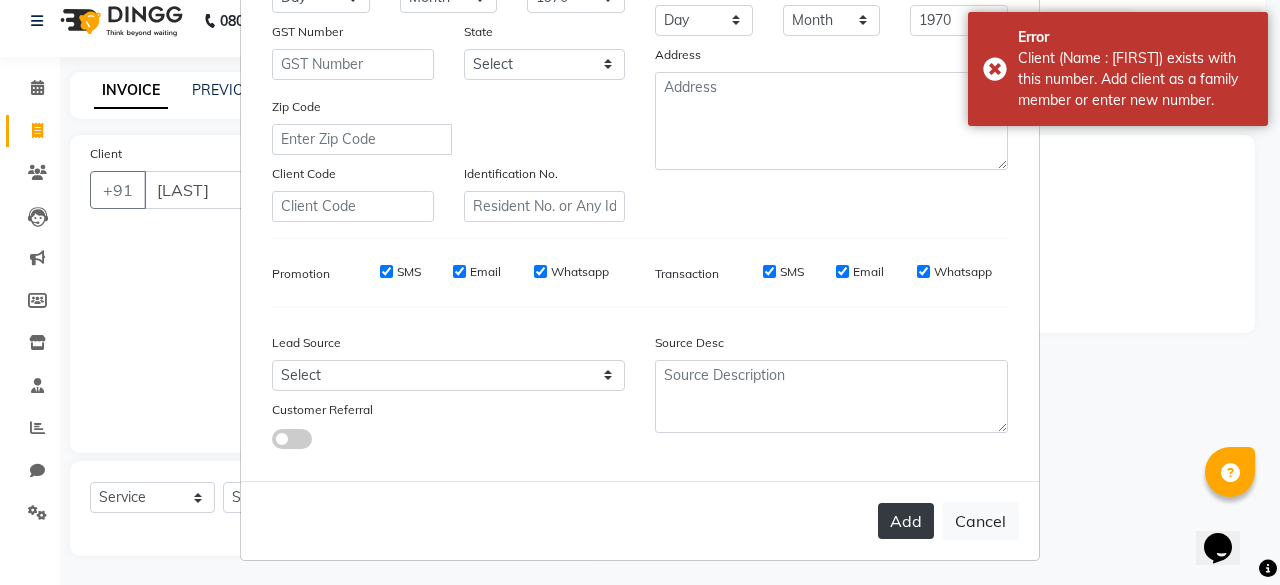 scroll, scrollTop: 0, scrollLeft: 0, axis: both 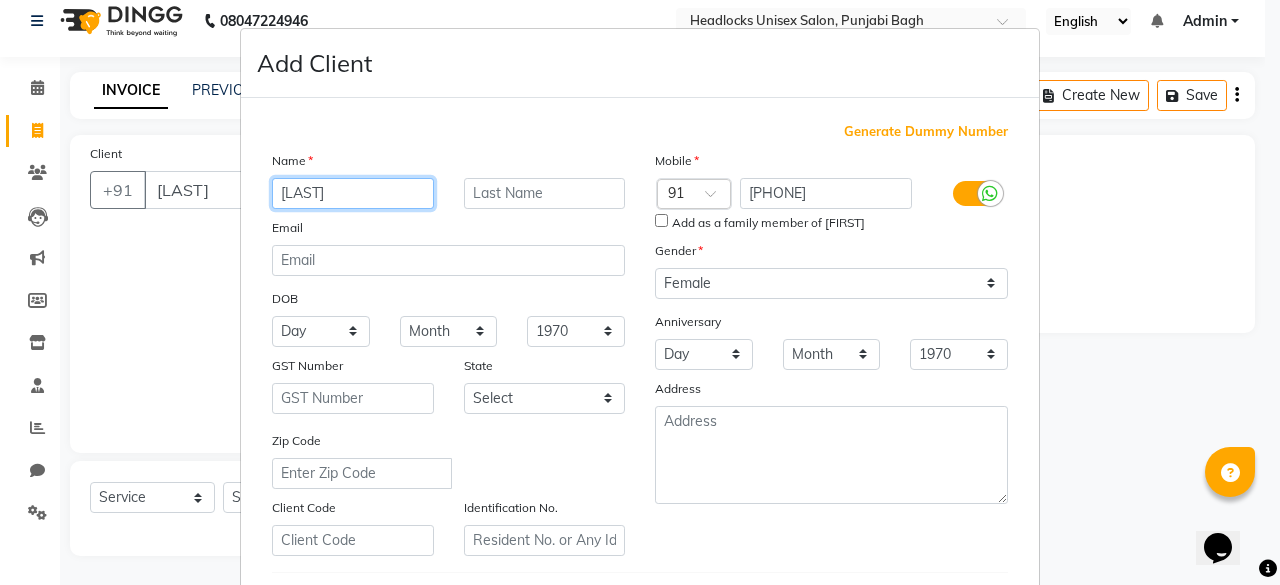 click on "[LAST]" at bounding box center (353, 193) 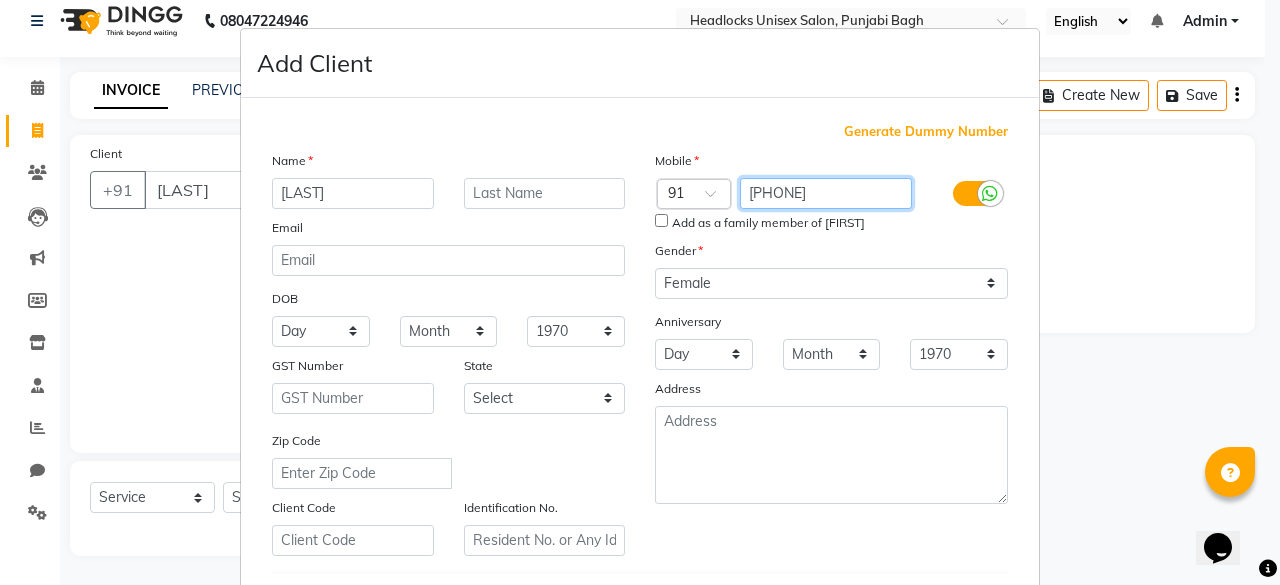 click on "[PHONE]" at bounding box center [826, 193] 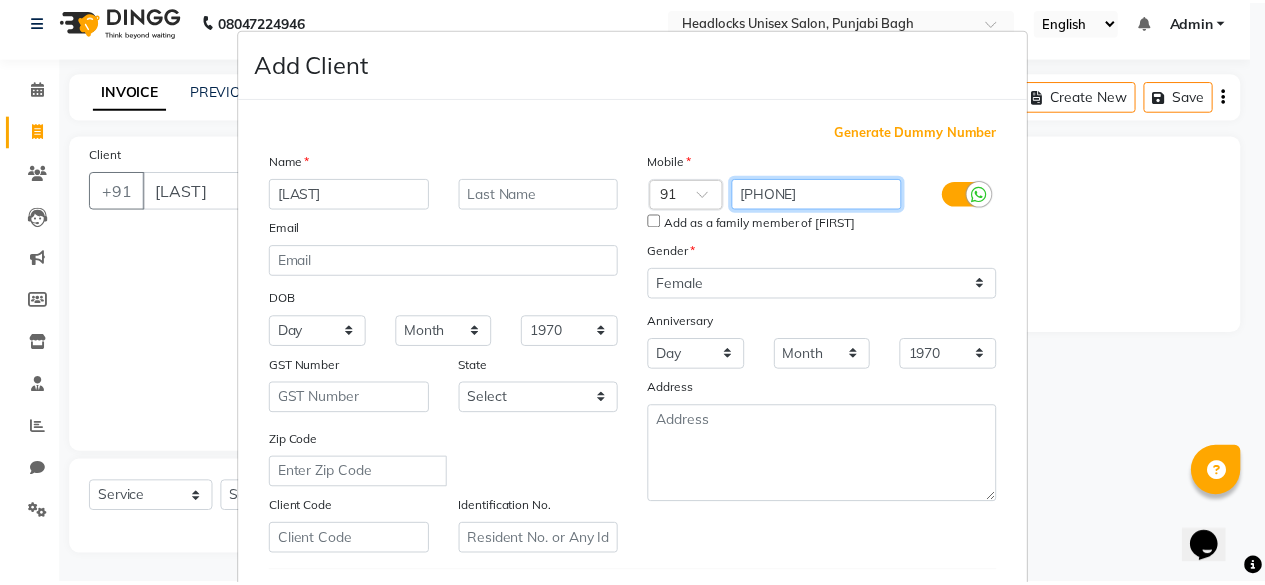 scroll, scrollTop: 334, scrollLeft: 0, axis: vertical 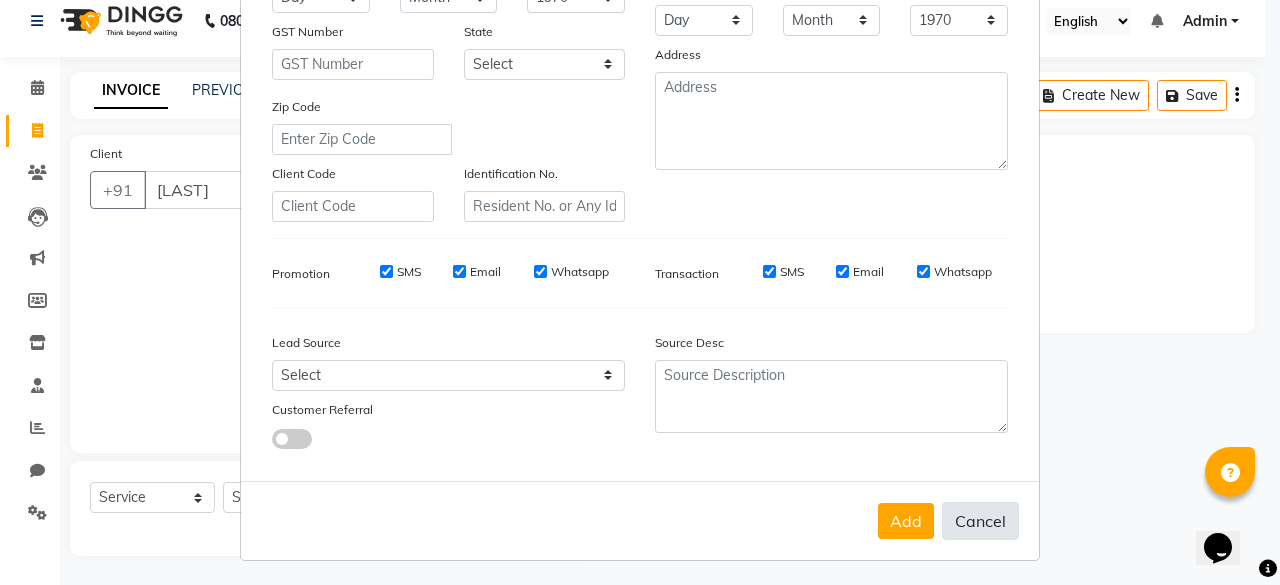 click on "Cancel" at bounding box center (980, 521) 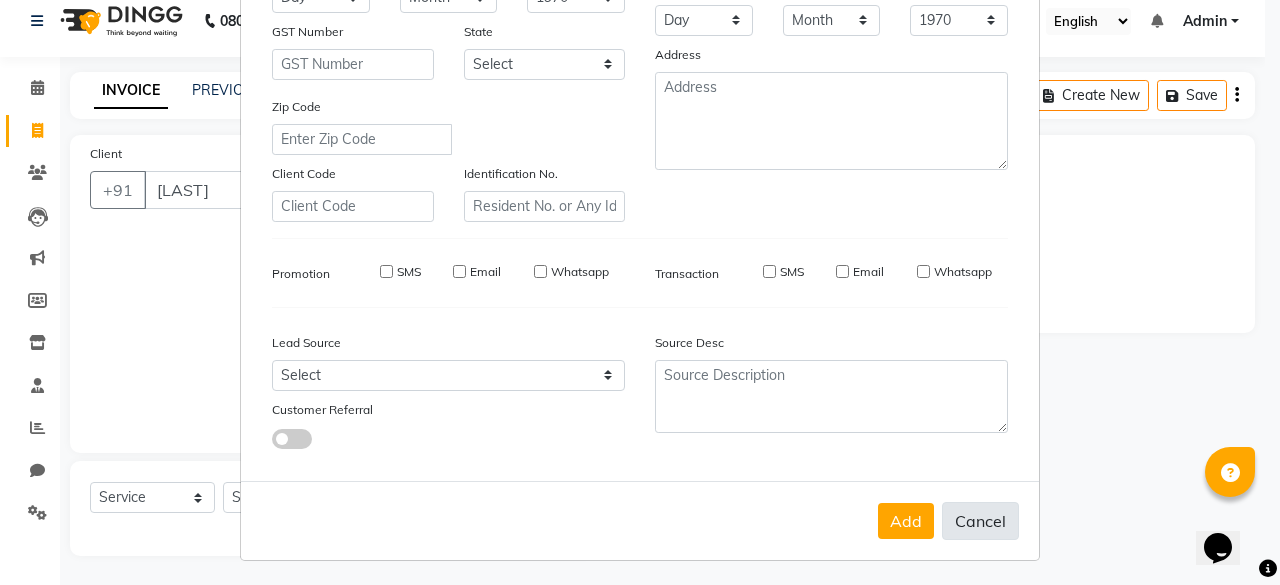 type 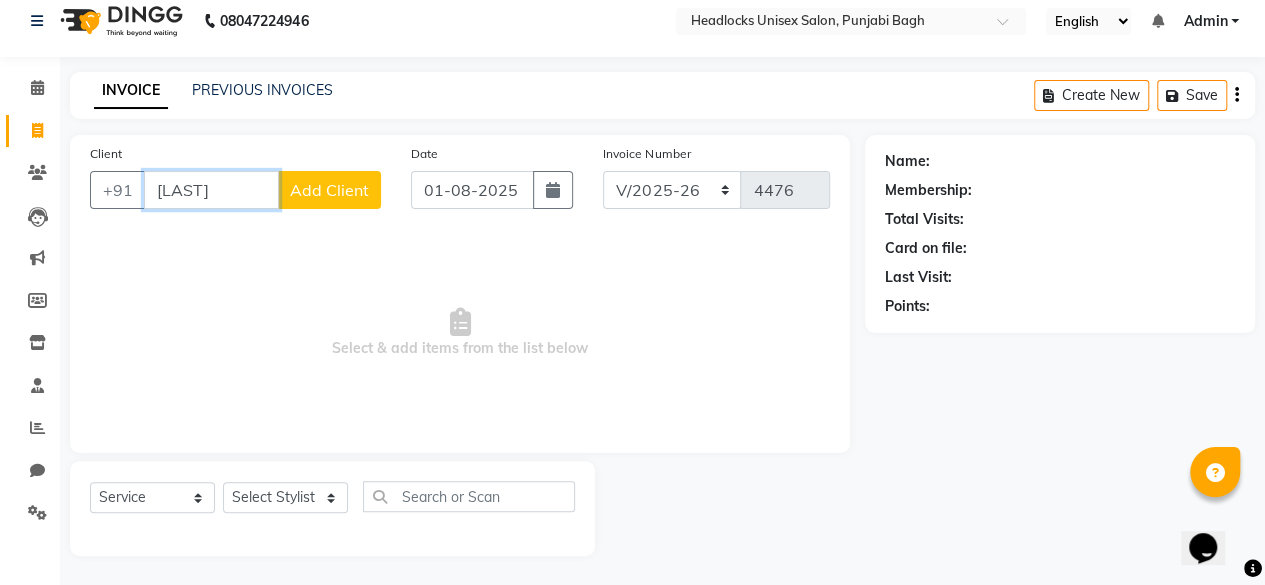 click on "[LAST]" at bounding box center (211, 190) 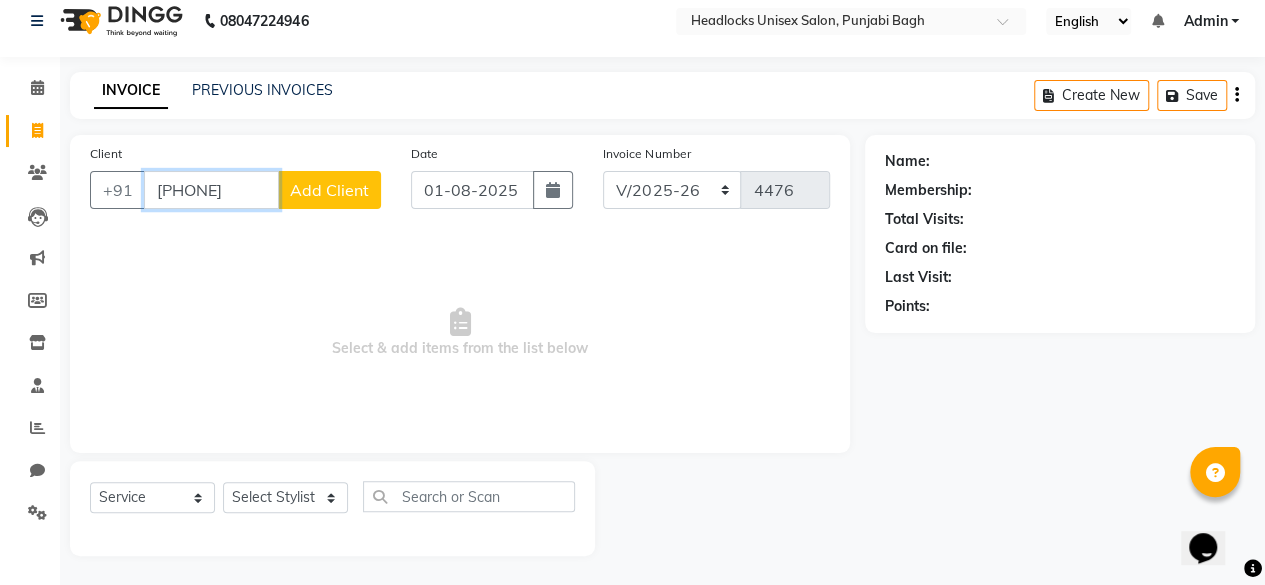 type on "[PHONE]" 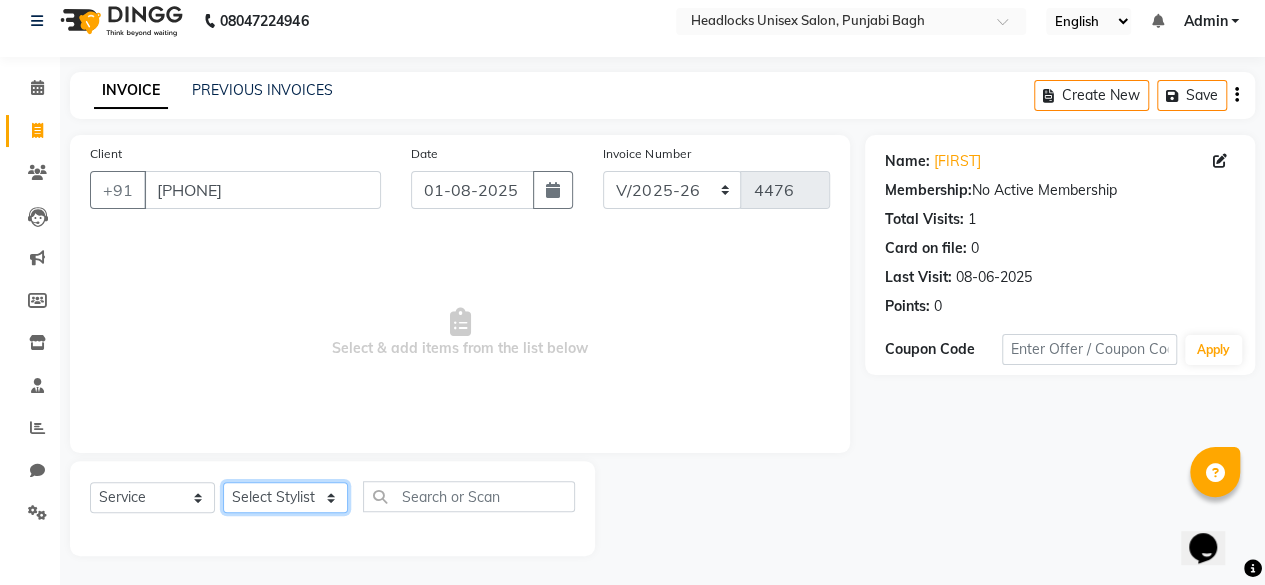 click on "Select Stylist ⁠Agnies ⁠Akash Arjun  Ashi Cefrina  Faizan  Irfan Jamshed Jenny Jullian Keshav kunal Mary mercy ⁠Minto ⁠Narayan nishant  Piyush priyanka Pummy ⁠Raman Rinku ⁠Rohit Roshan Ruby Samar Shanib Sonu  Sunny ⁠Sunny kumar  ⁠Usman ⁠Vikas Vikram" 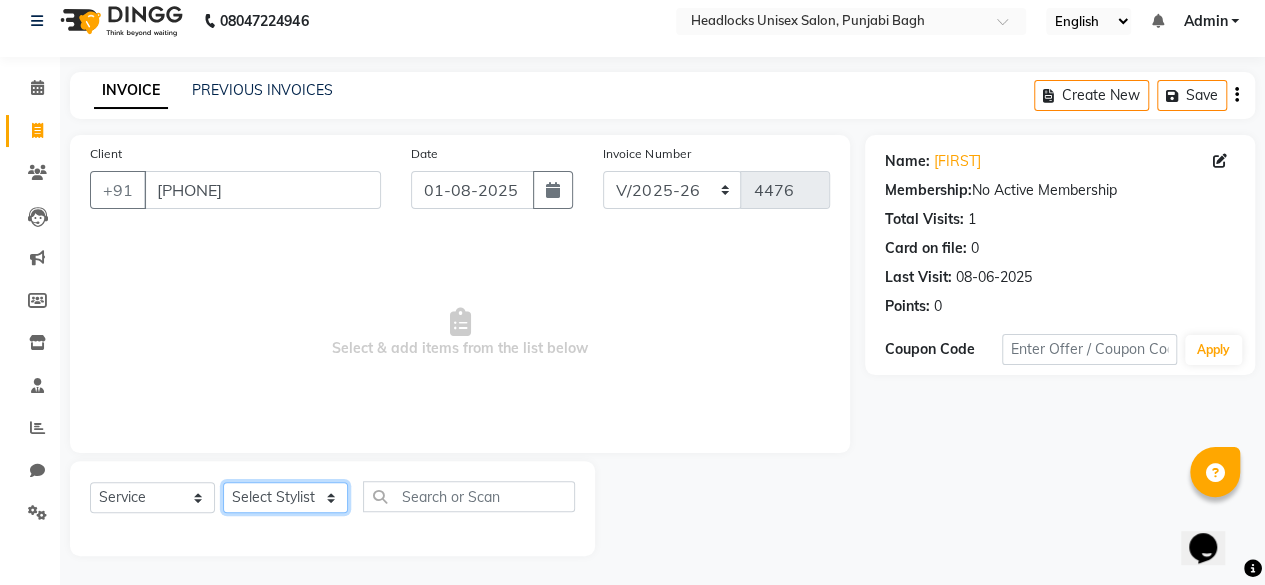 select on "69084" 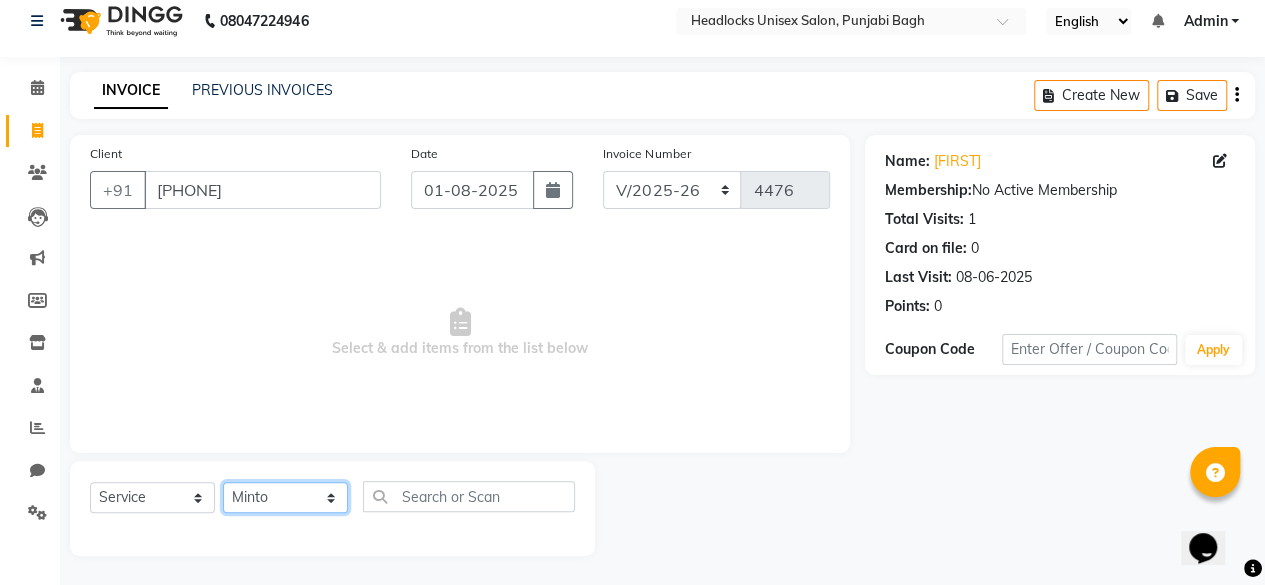 click on "Select Stylist ⁠Agnies ⁠Akash Arjun  Ashi Cefrina  Faizan  Irfan Jamshed Jenny Jullian Keshav kunal Mary mercy ⁠Minto ⁠Narayan nishant  Piyush priyanka Pummy ⁠Raman Rinku ⁠Rohit Roshan Ruby Samar Shanib Sonu  Sunny ⁠Sunny kumar  ⁠Usman ⁠Vikas Vikram" 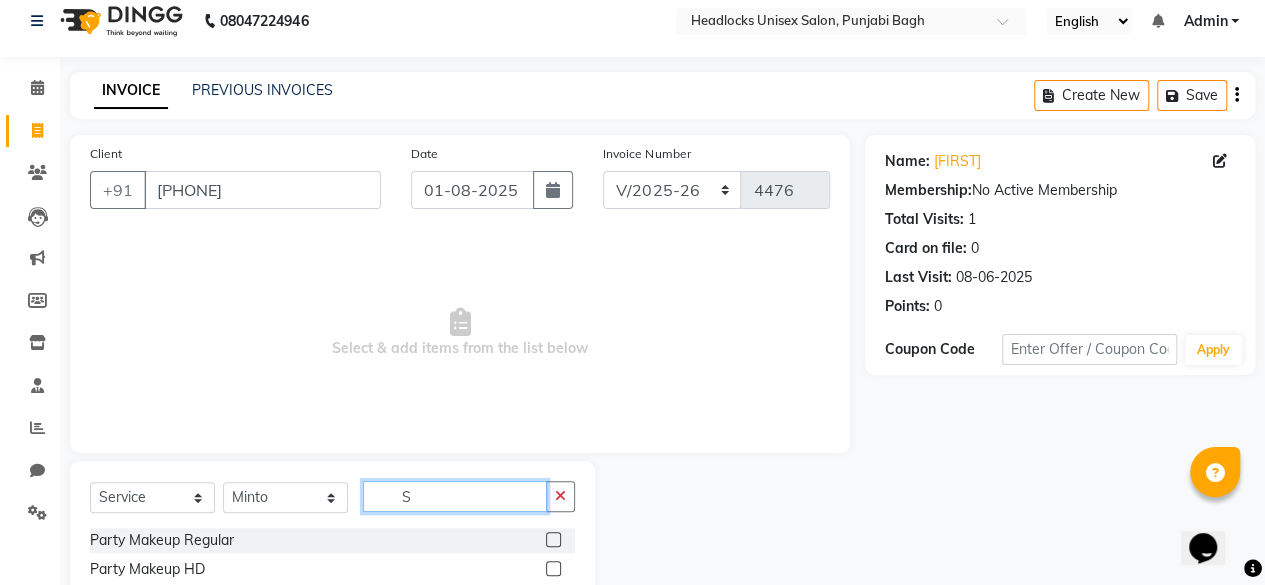 click on "S" 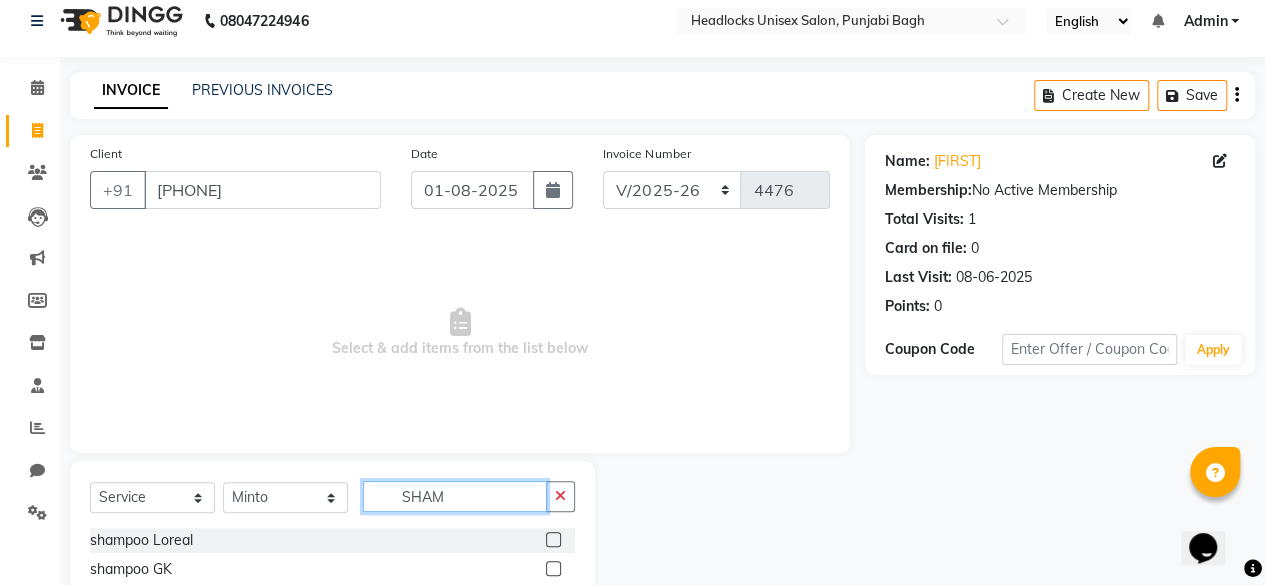 scroll, scrollTop: 2, scrollLeft: 0, axis: vertical 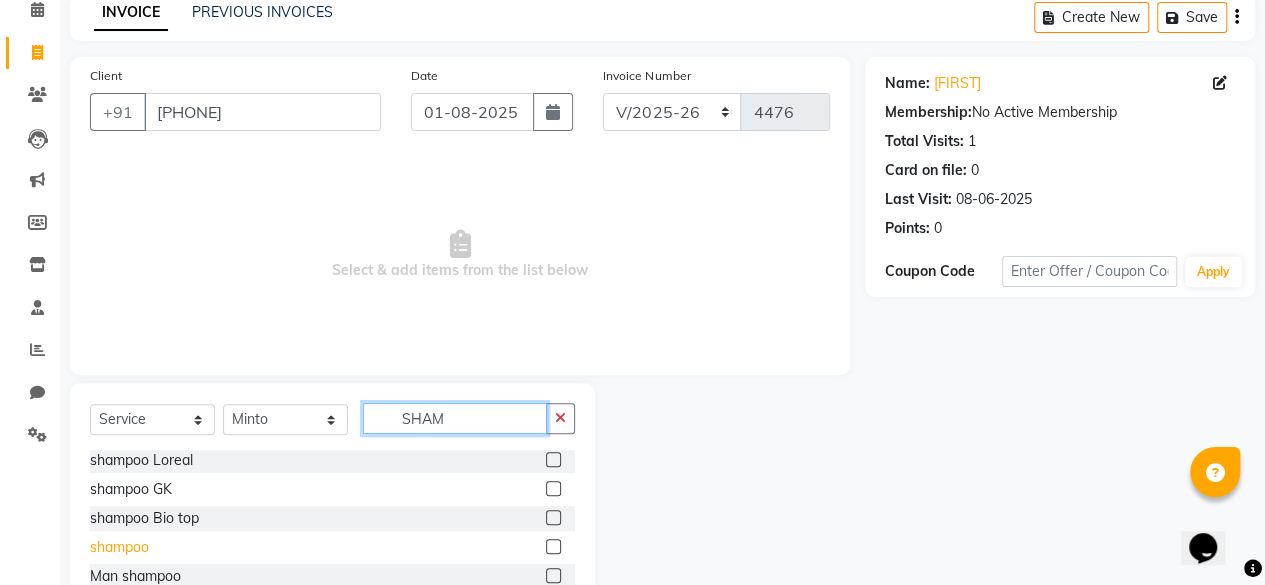 type on "SHAM" 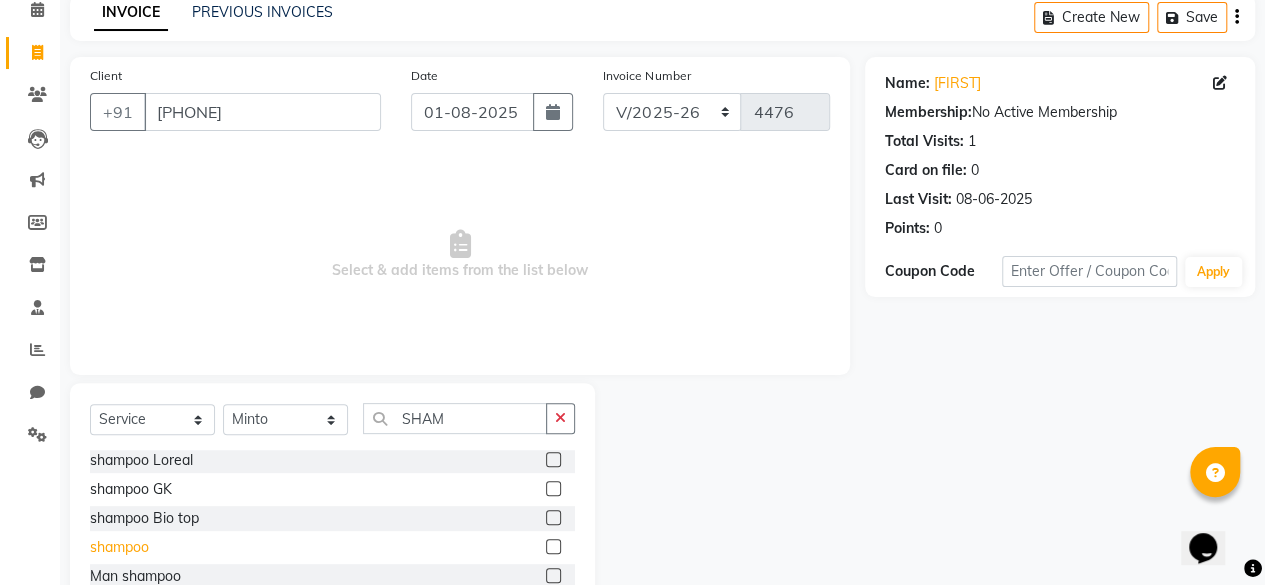 click on "shampoo" 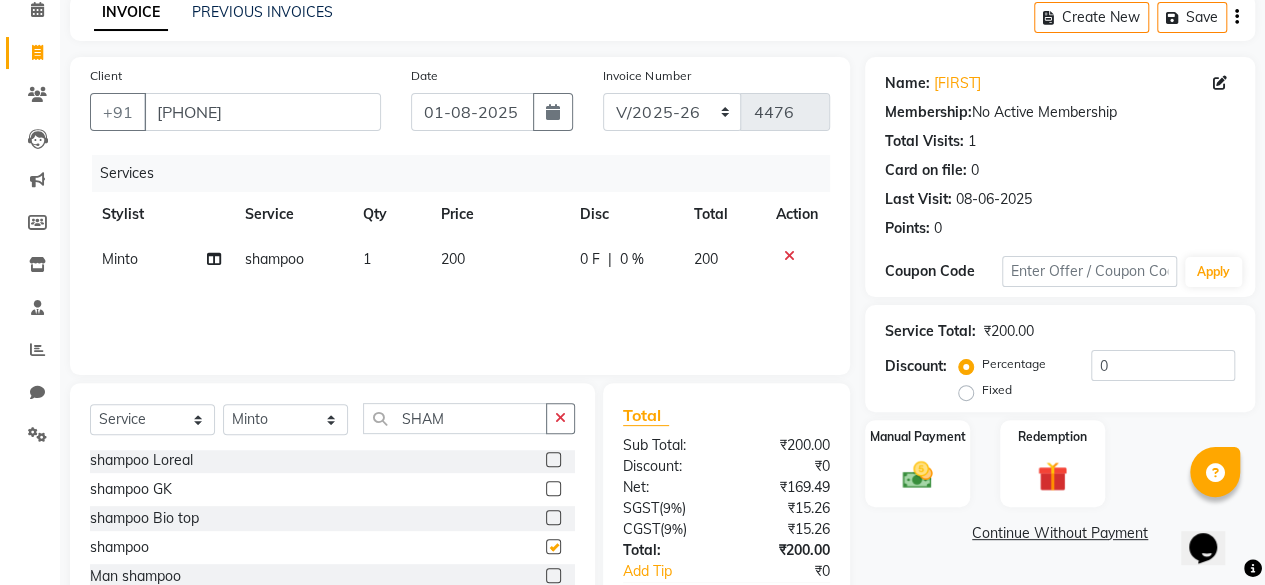 checkbox on "false" 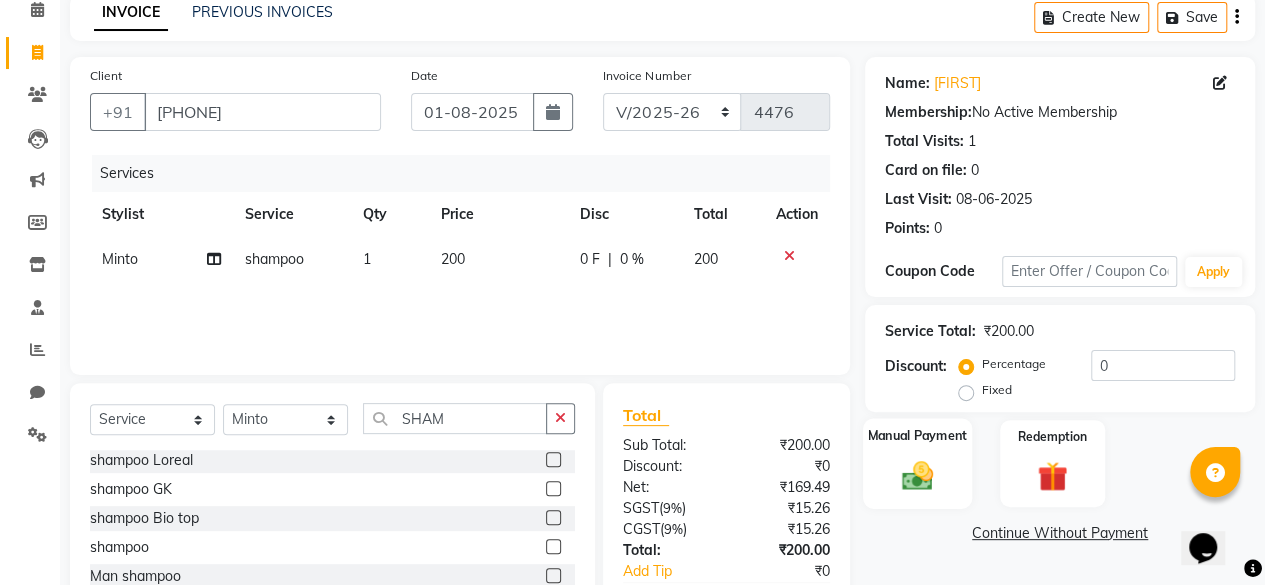 click on "Manual Payment" 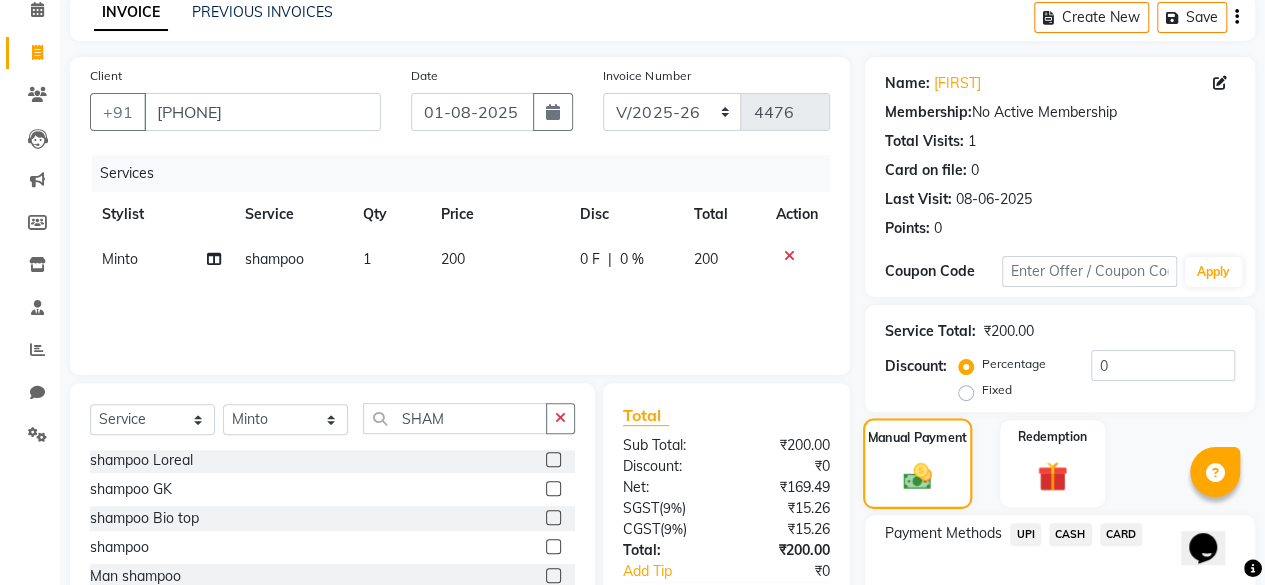 scroll, scrollTop: 215, scrollLeft: 0, axis: vertical 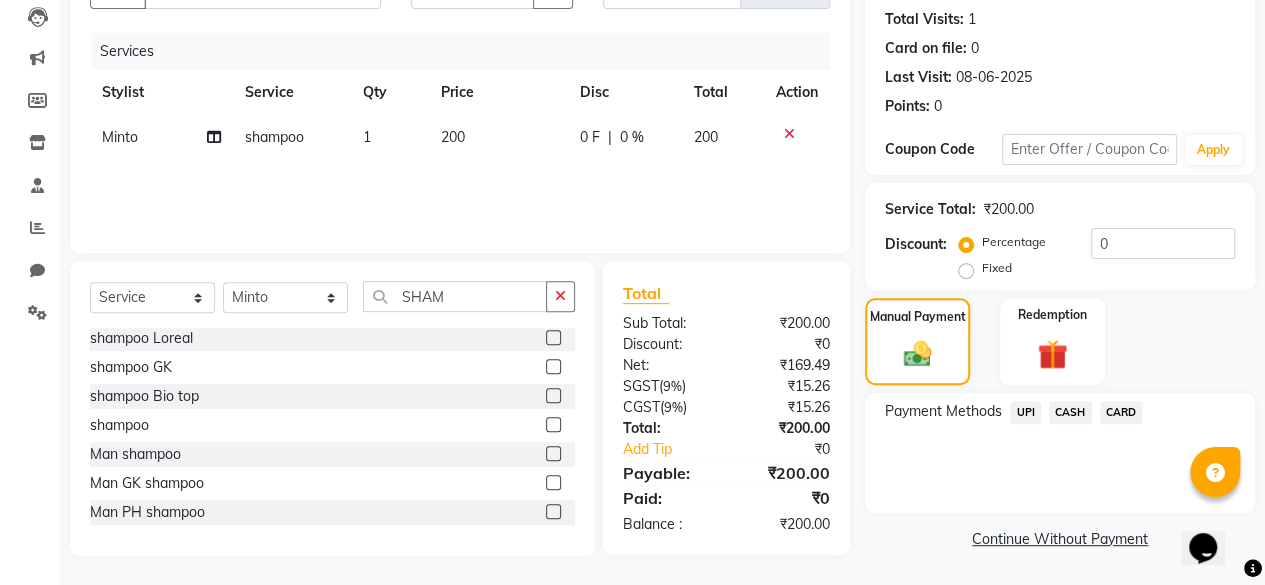 click on "CASH" 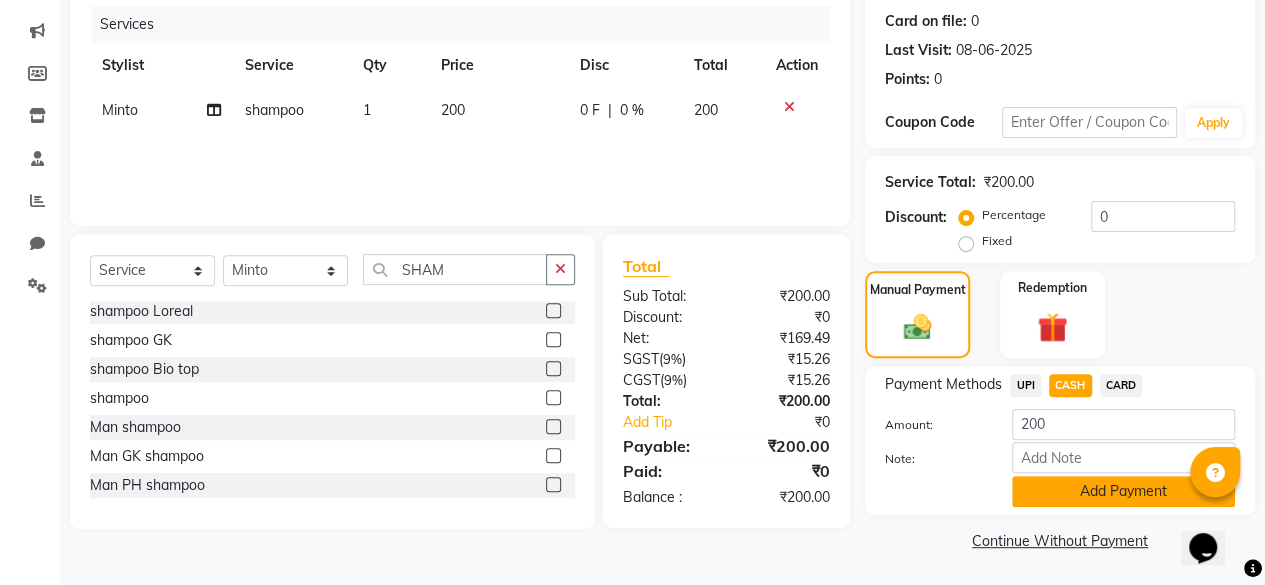 click on "Add Payment" 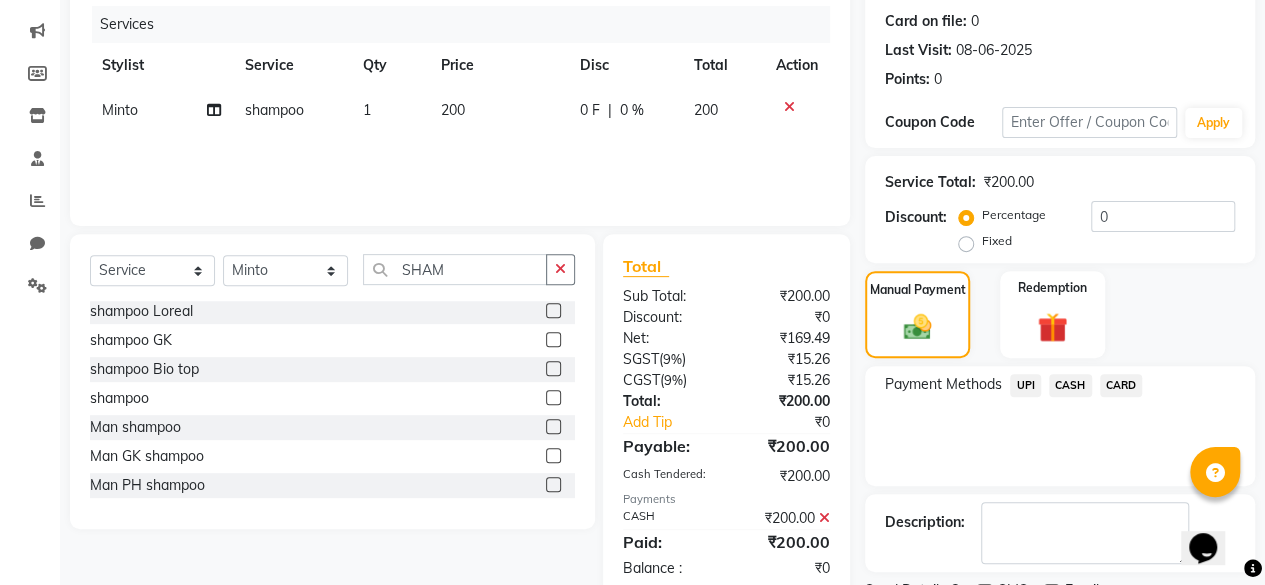 scroll, scrollTop: 324, scrollLeft: 0, axis: vertical 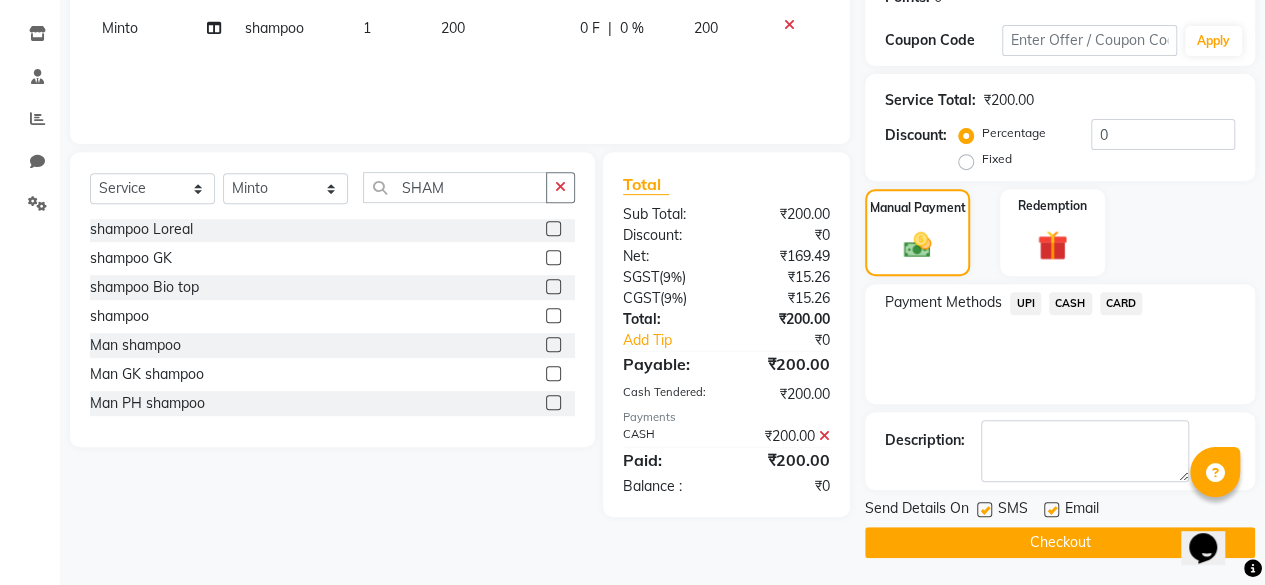 click 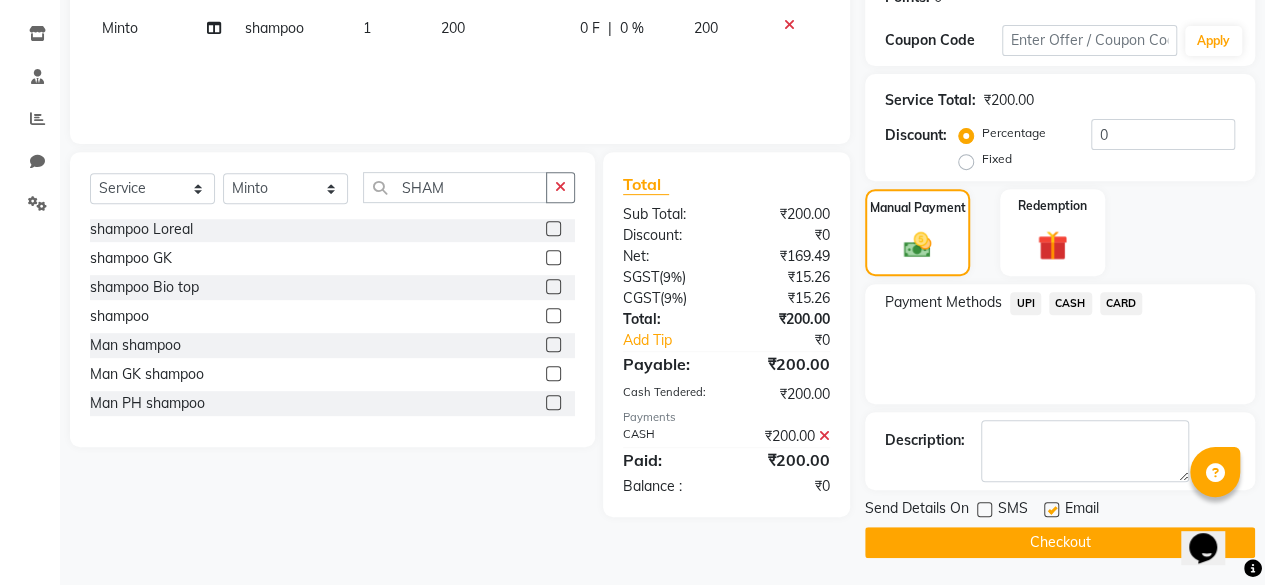 click on "Checkout" 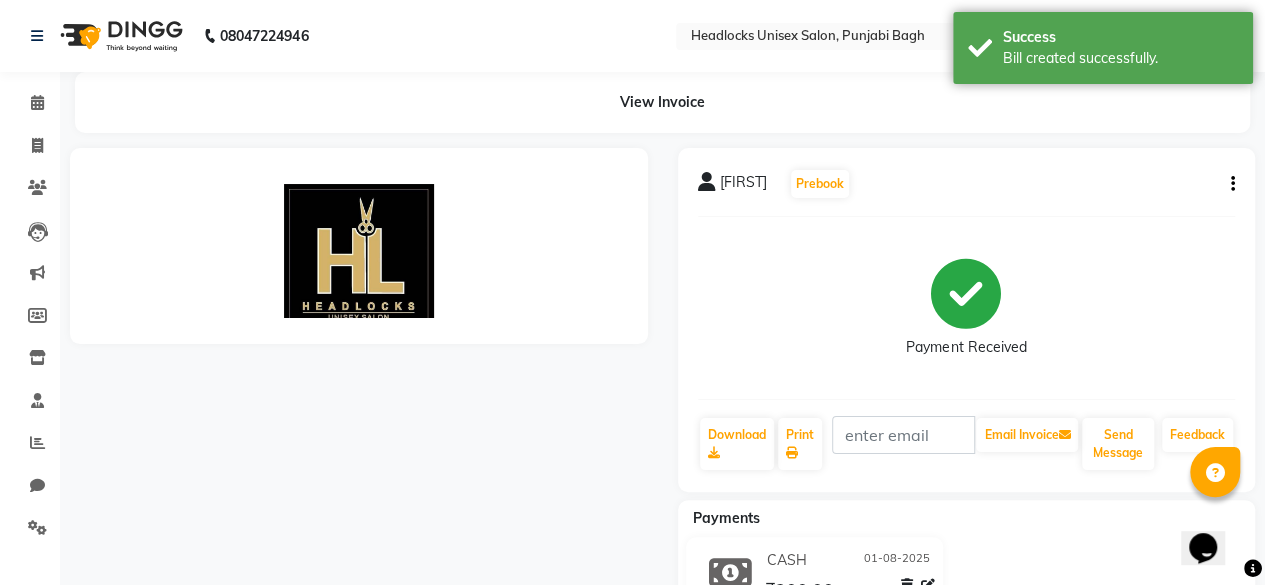 scroll, scrollTop: 0, scrollLeft: 0, axis: both 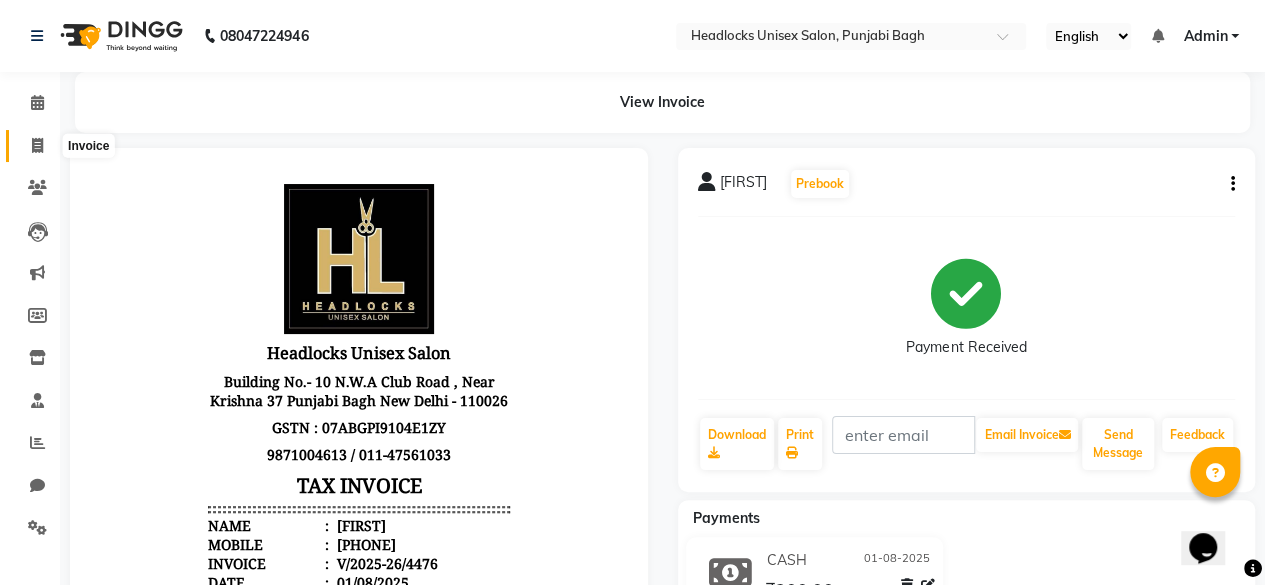 click 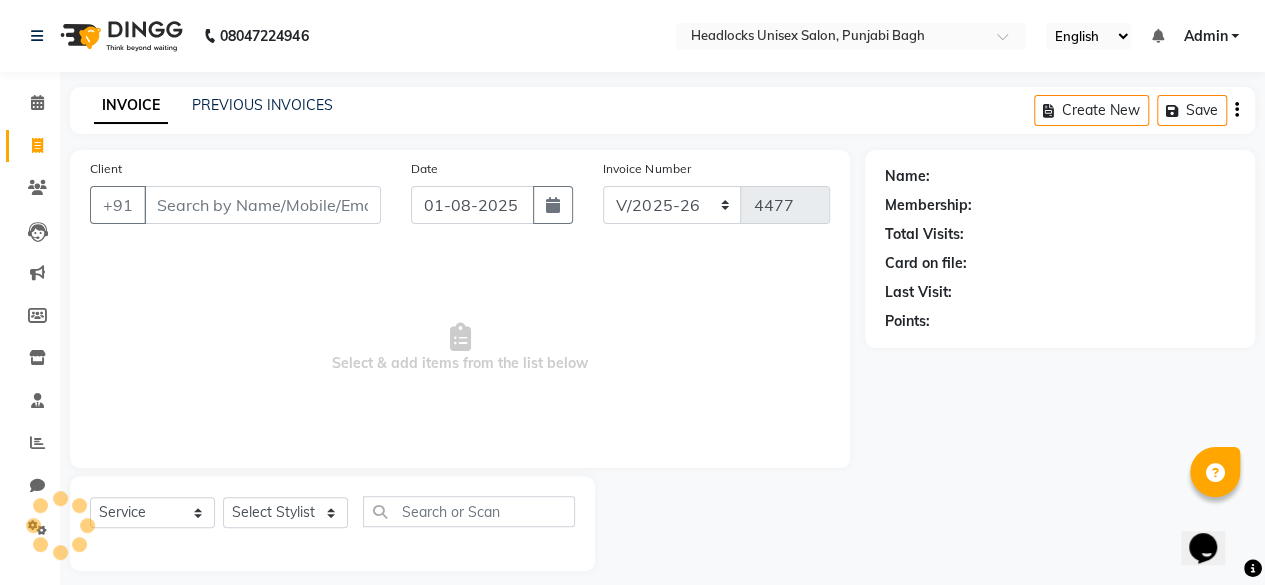 scroll, scrollTop: 15, scrollLeft: 0, axis: vertical 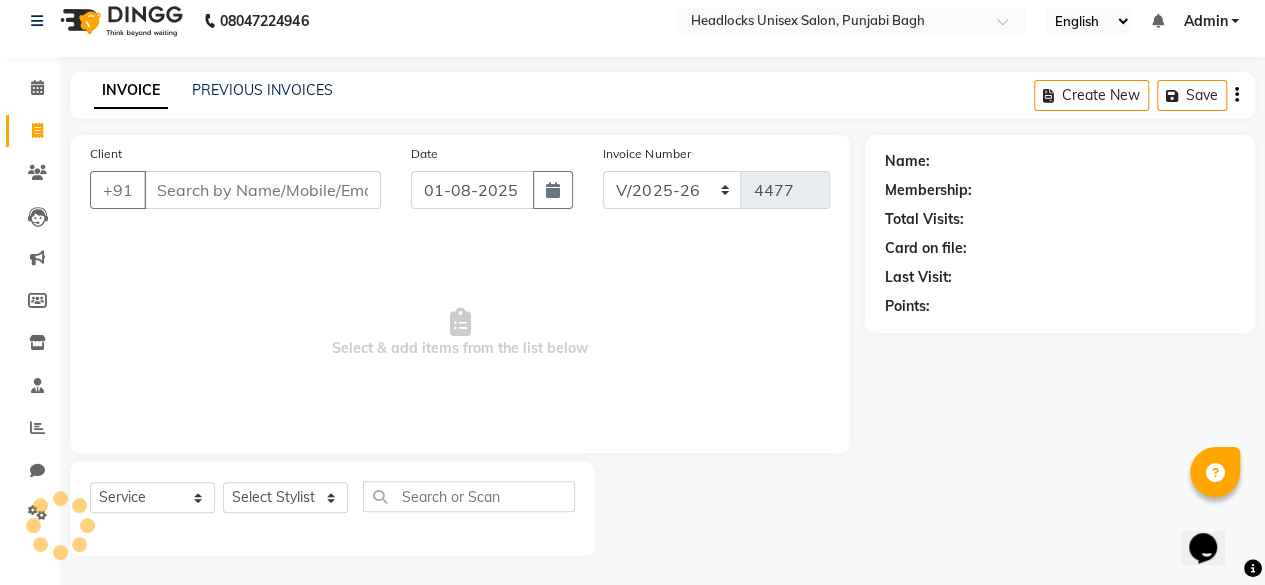 click on "Client" at bounding box center (262, 190) 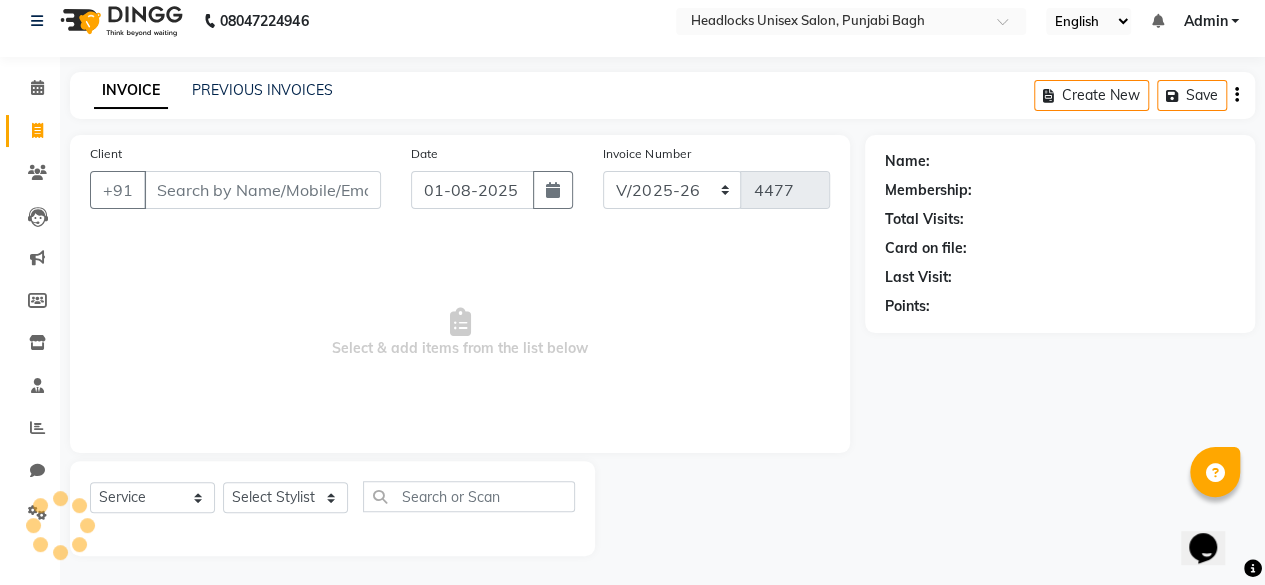 click on "Client" at bounding box center (262, 190) 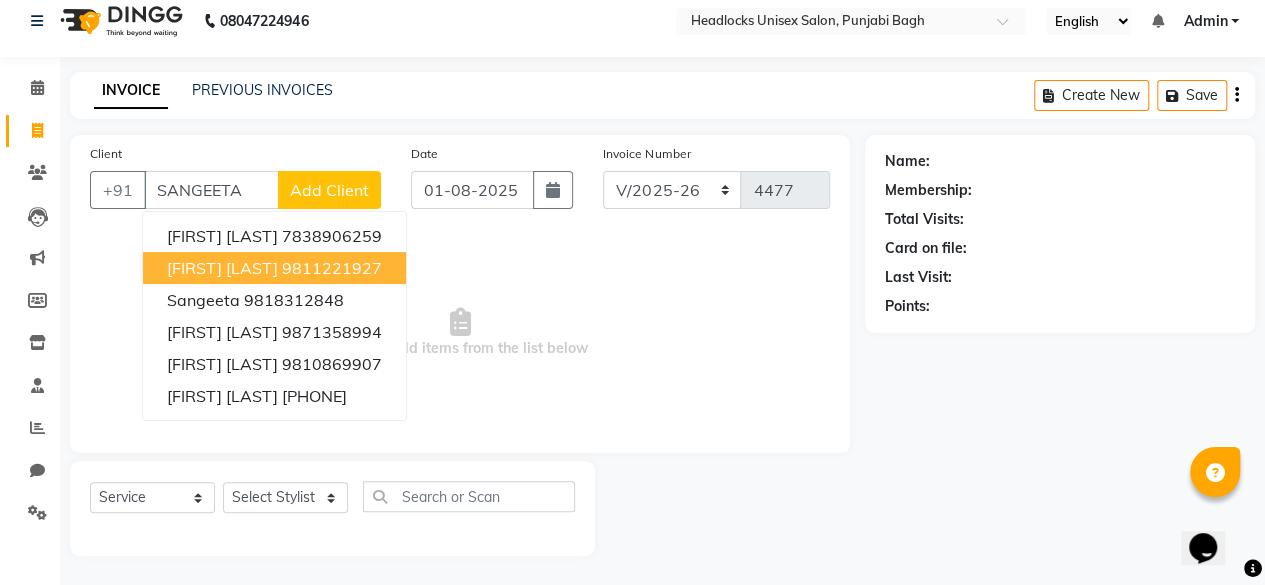 click on "[FIRST] [LAST]" at bounding box center [222, 268] 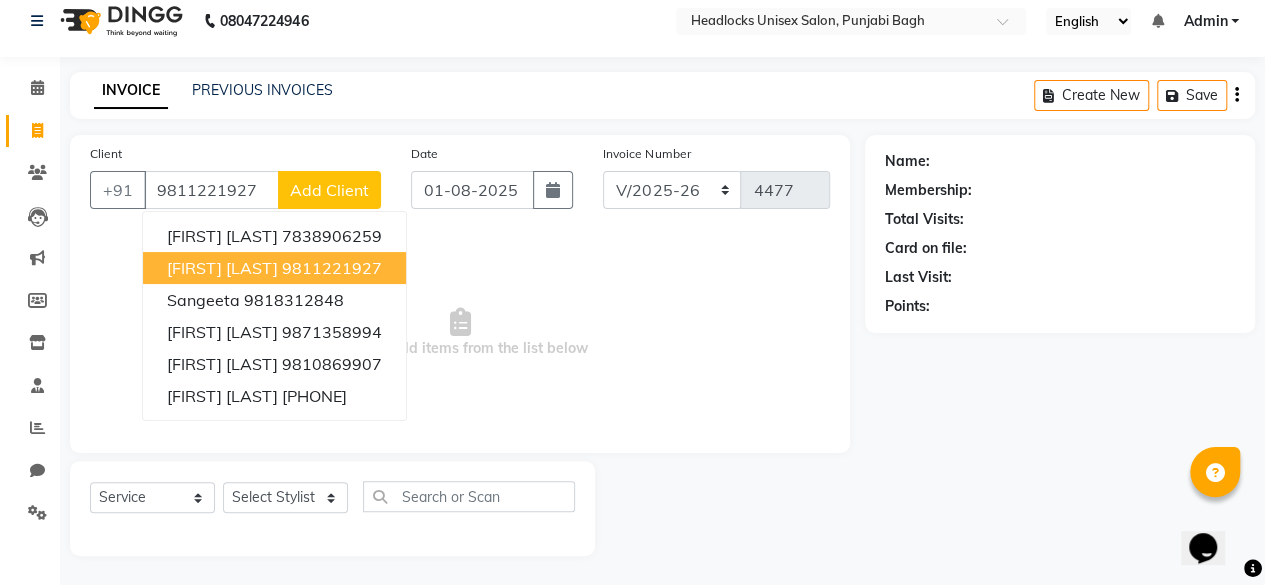 type on "9811221927" 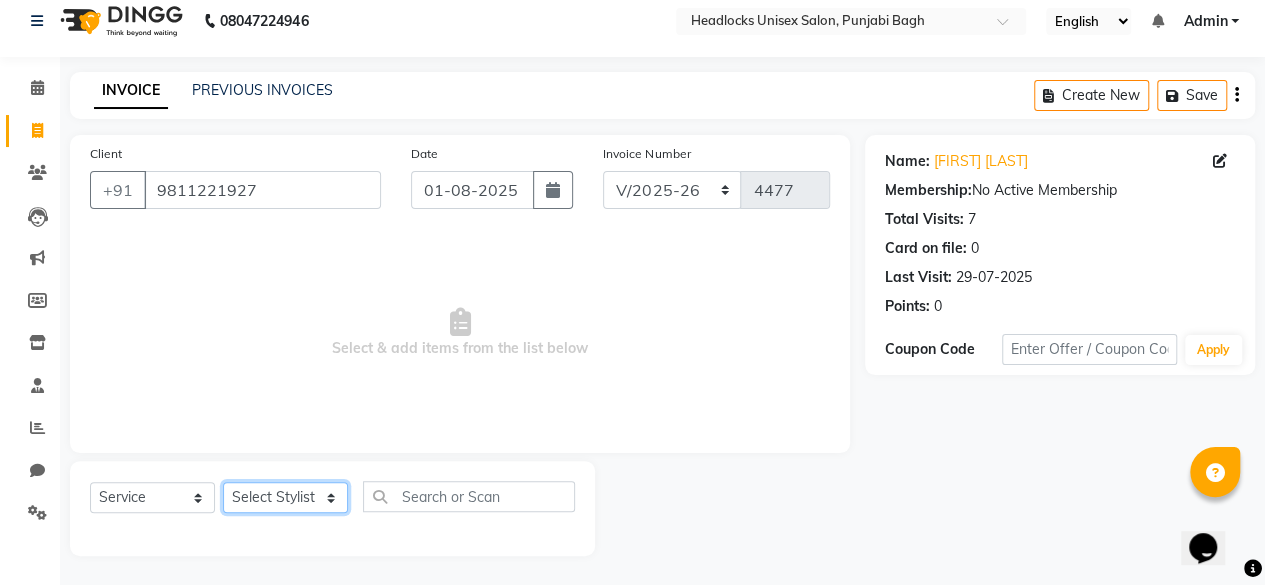 click on "Select Stylist ⁠Agnies ⁠Akash Arjun  Ashi Cefrina  Faizan  Irfan Jamshed Jenny Jullian Keshav kunal Mary mercy ⁠Minto ⁠Narayan nishant  Piyush priyanka Pummy ⁠Raman Rinku ⁠Rohit Roshan Ruby Samar Shanib Sonu  Sunny ⁠Sunny kumar  ⁠Usman ⁠Vikas Vikram" 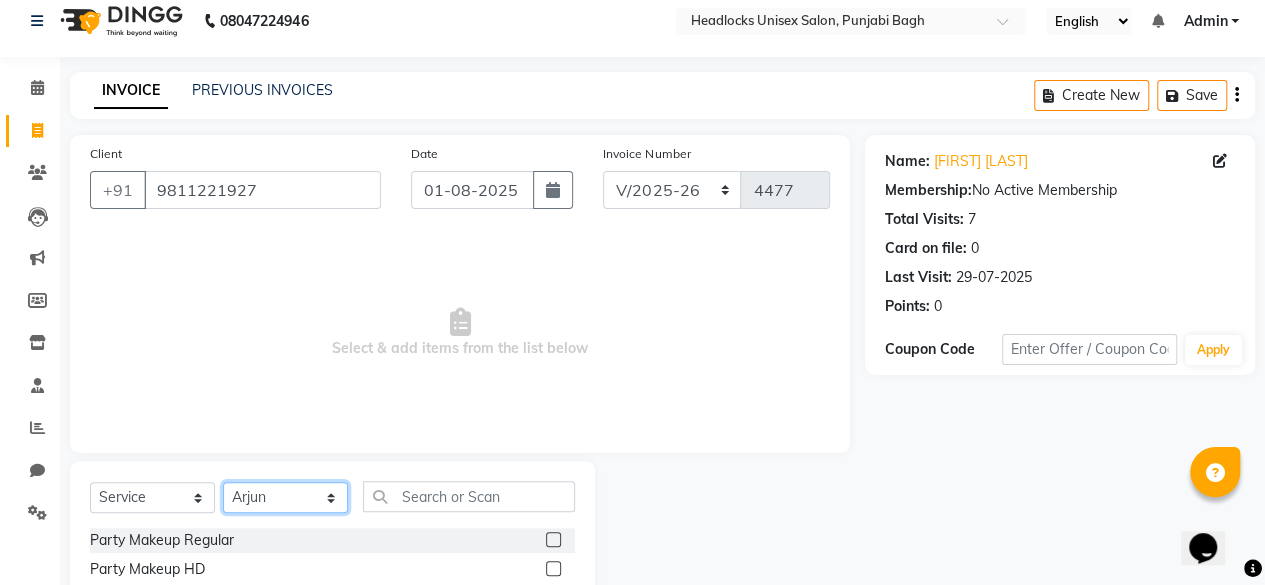 click on "Select Stylist ⁠Agnies ⁠Akash Arjun  Ashi Cefrina  Faizan  Irfan Jamshed Jenny Jullian Keshav kunal Mary mercy ⁠Minto ⁠Narayan nishant  Piyush priyanka Pummy ⁠Raman Rinku ⁠Rohit Roshan Ruby Samar Shanib Sonu  Sunny ⁠Sunny kumar  ⁠Usman ⁠Vikas Vikram" 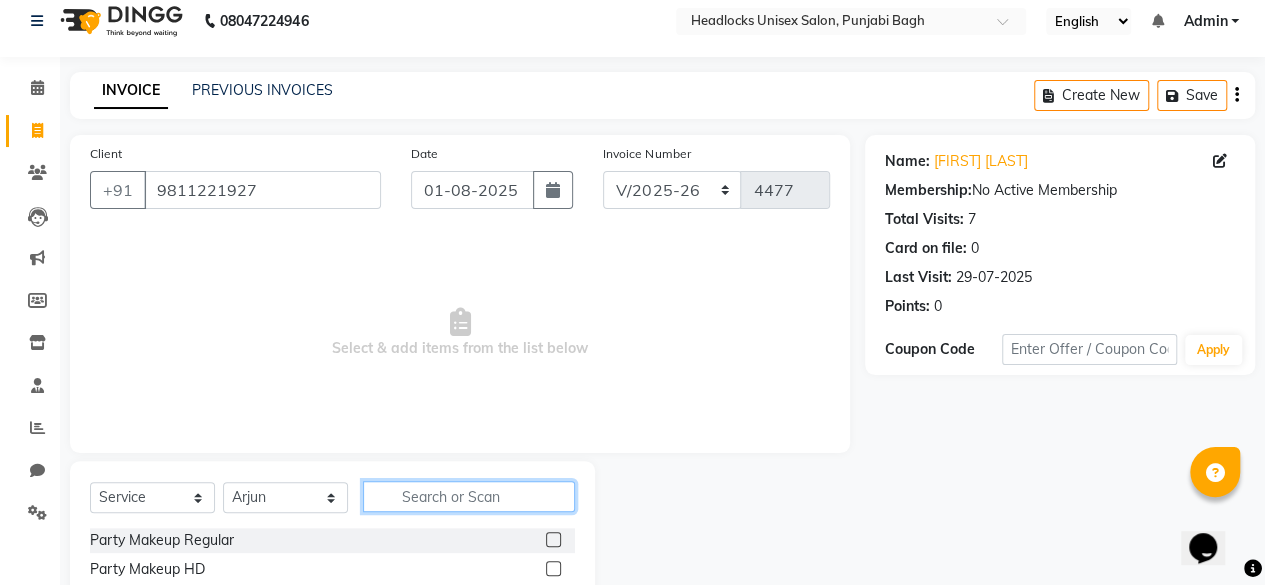 click 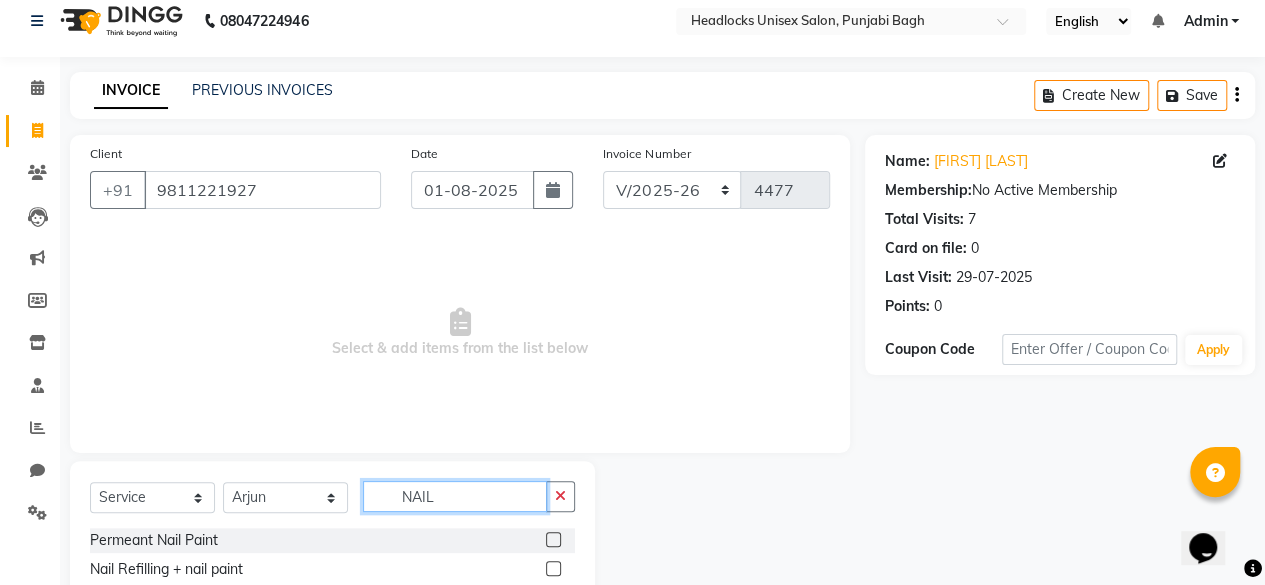 scroll, scrollTop: 215, scrollLeft: 0, axis: vertical 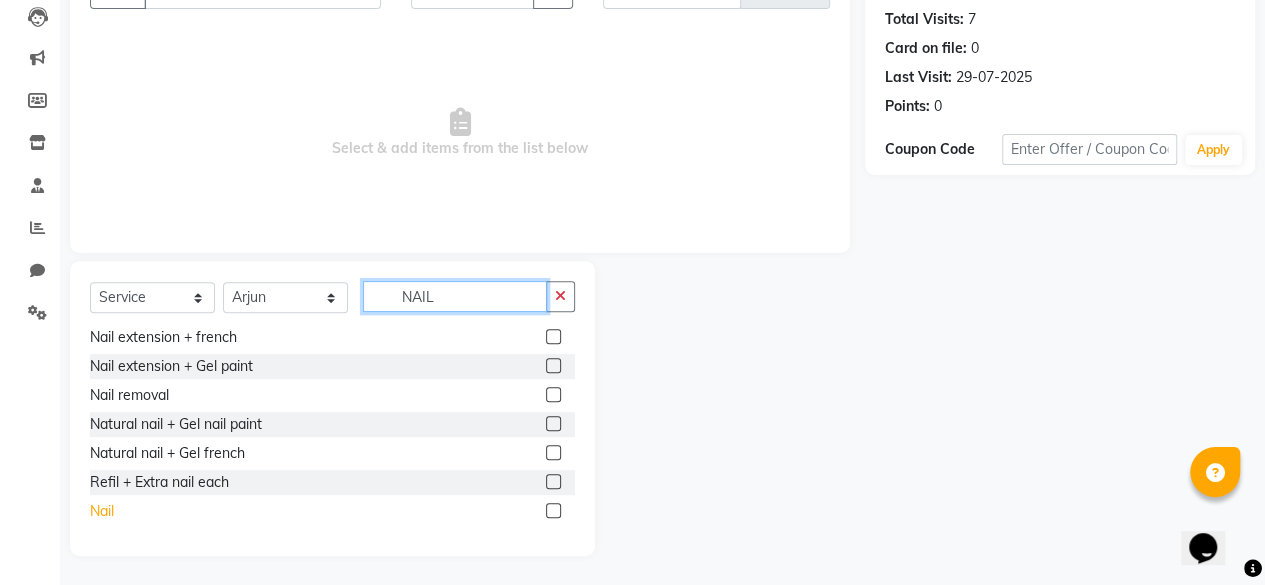 type on "NAIL" 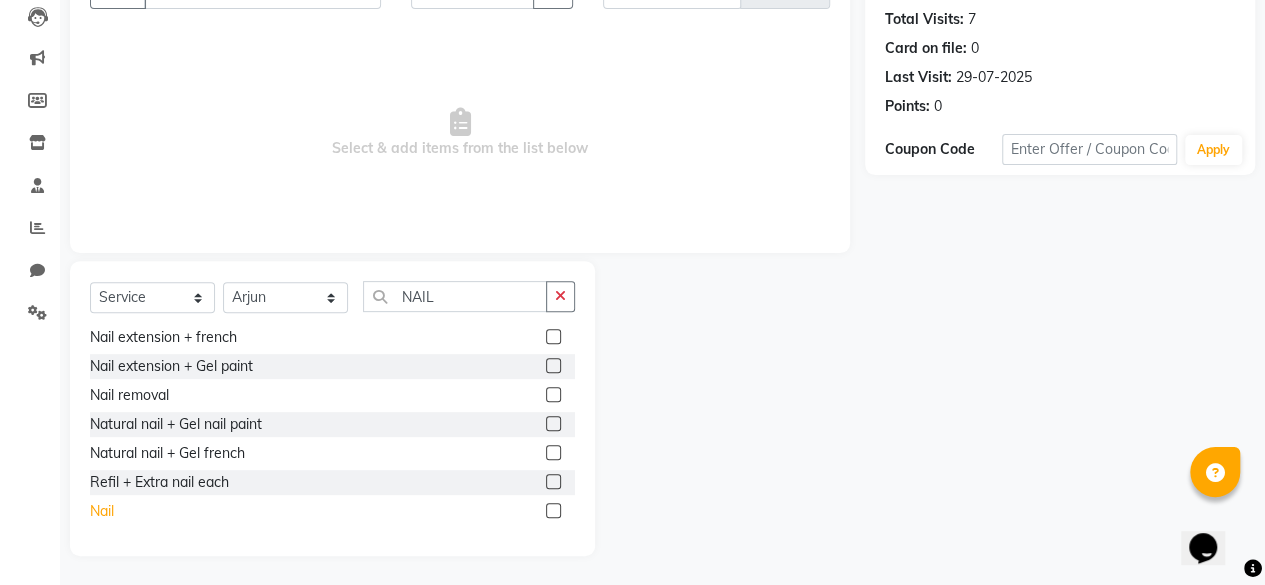 click on "Nail" 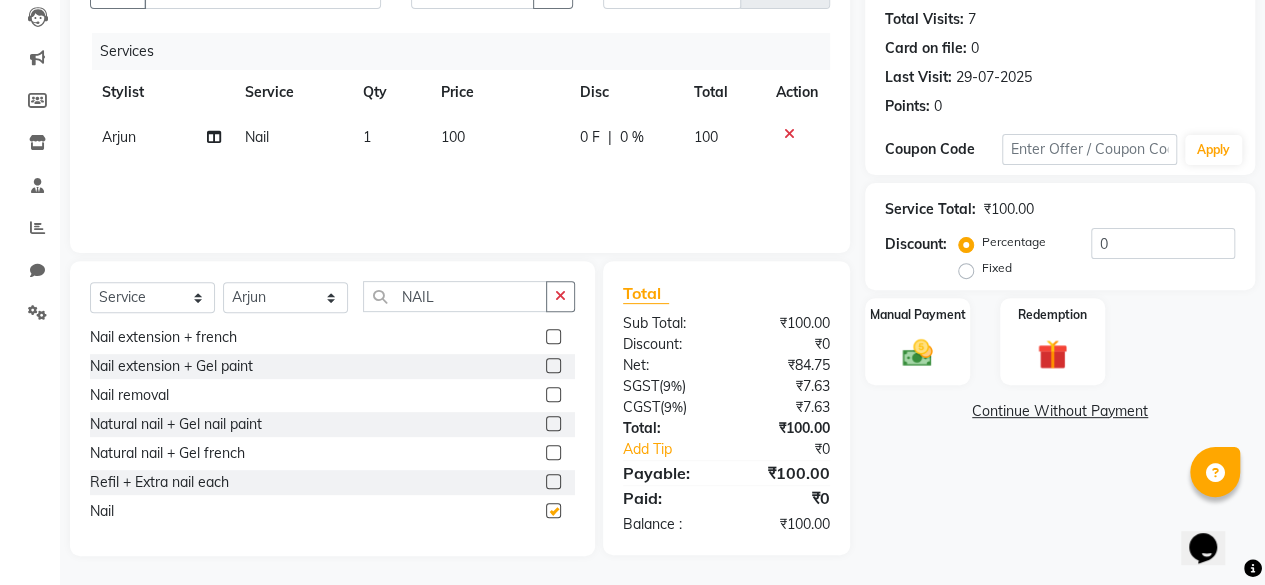 checkbox on "false" 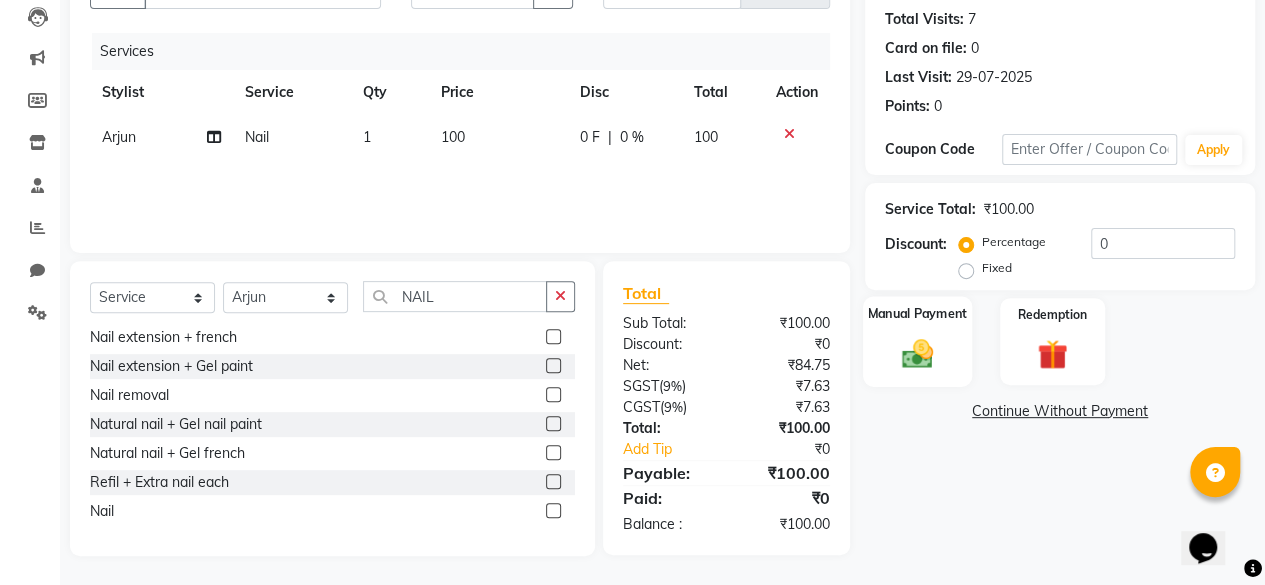 click 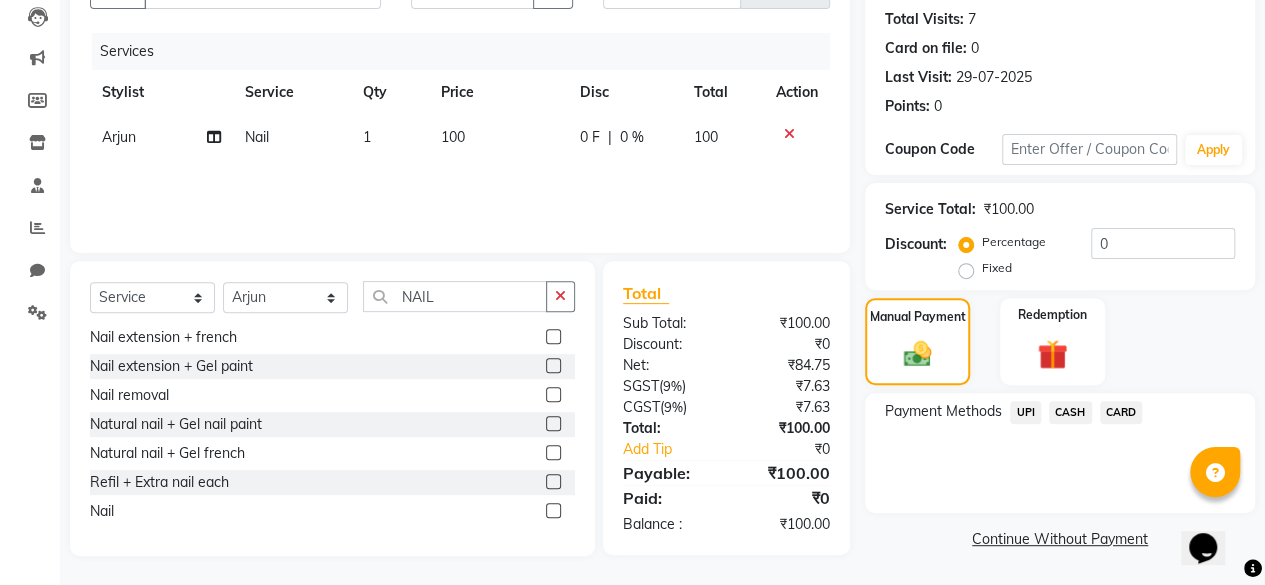 click on "CASH" 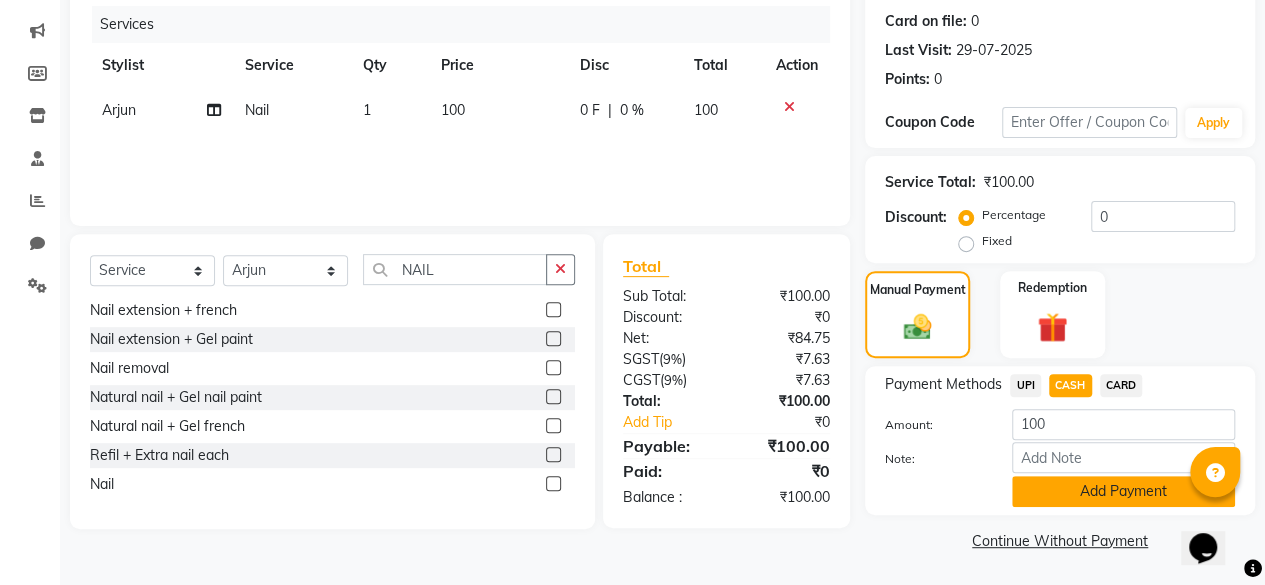 click on "Add Payment" 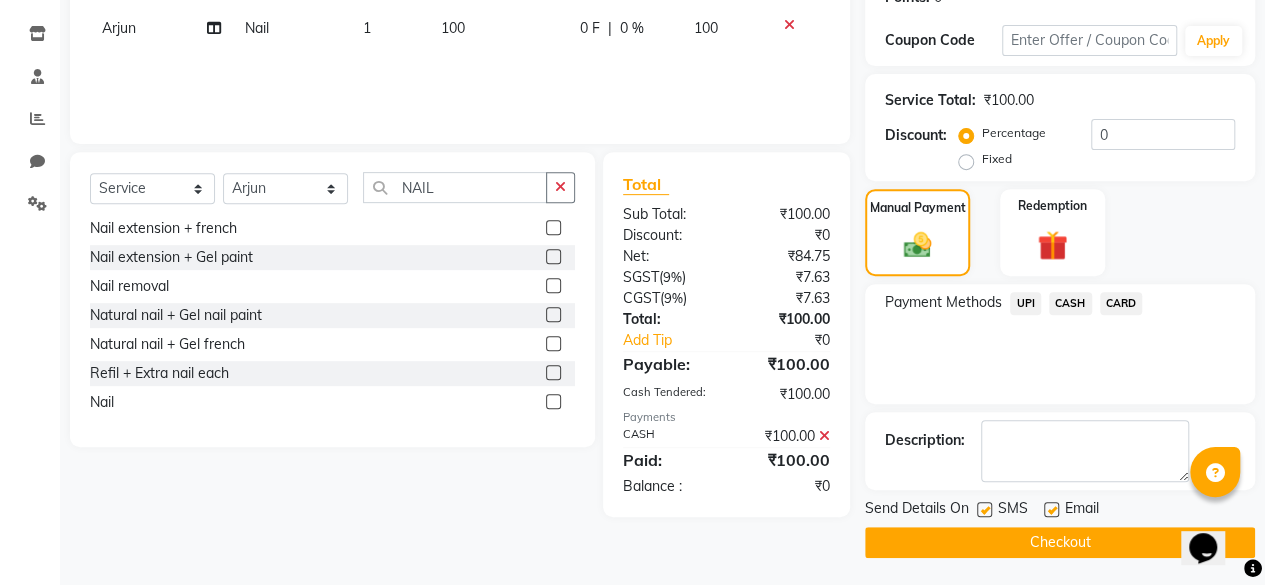 click 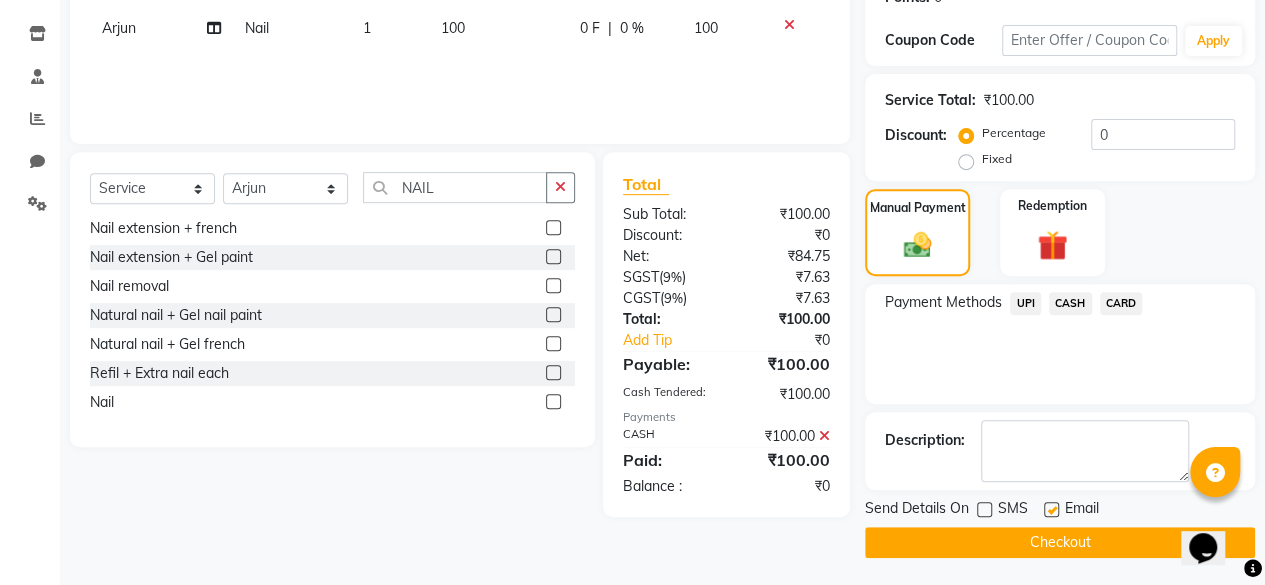 click on "Checkout" 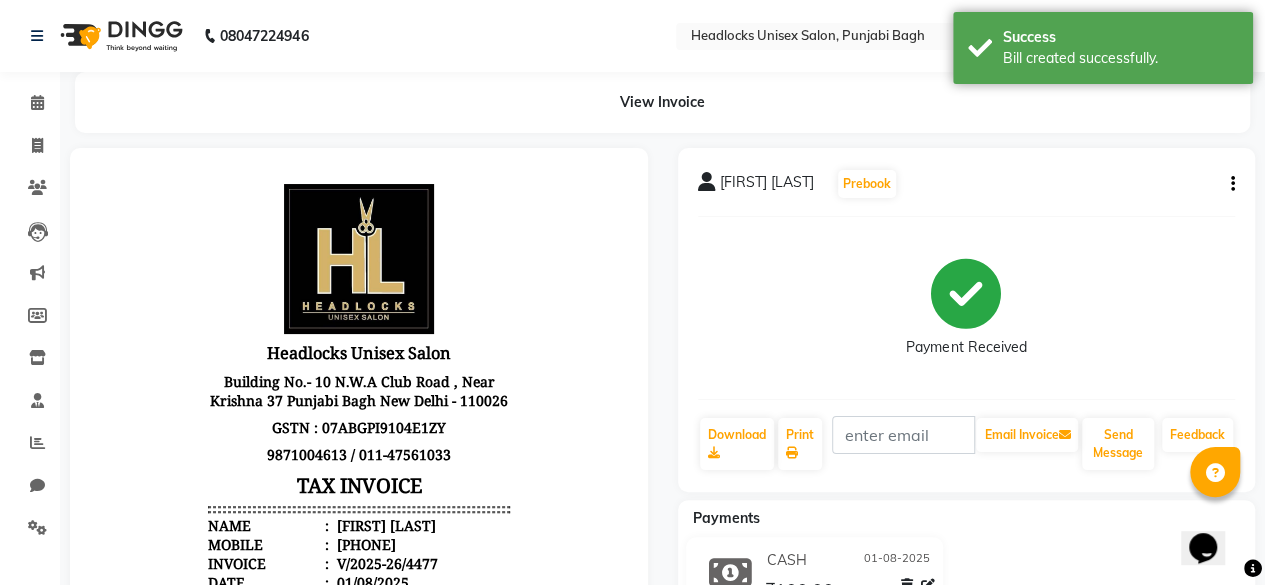 scroll, scrollTop: 0, scrollLeft: 0, axis: both 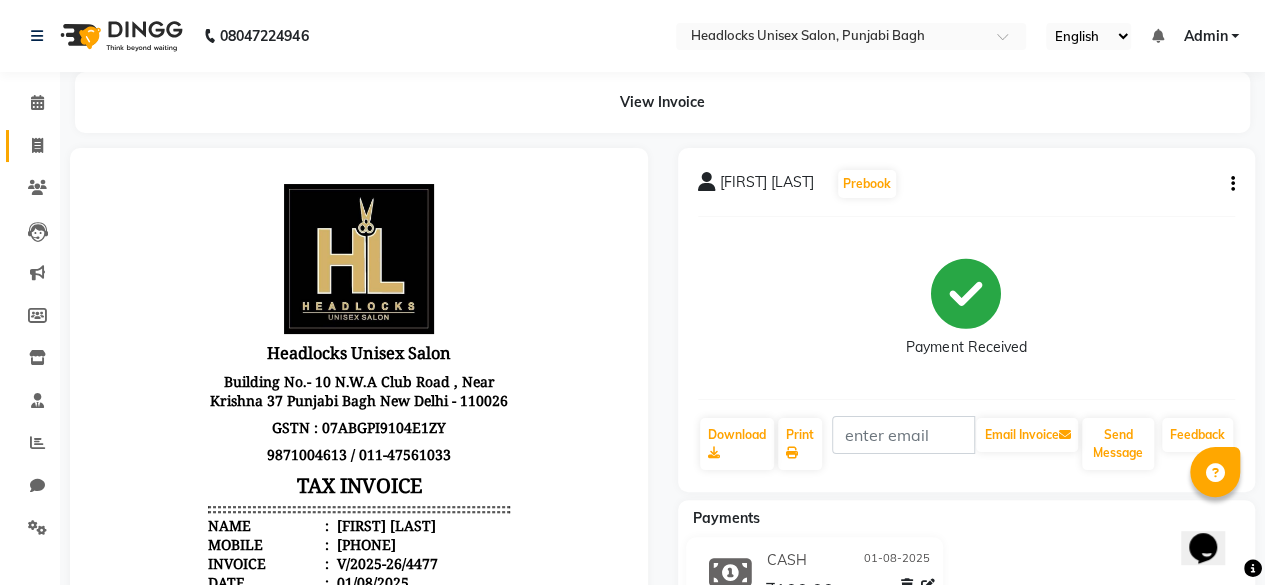 click on "Invoice" 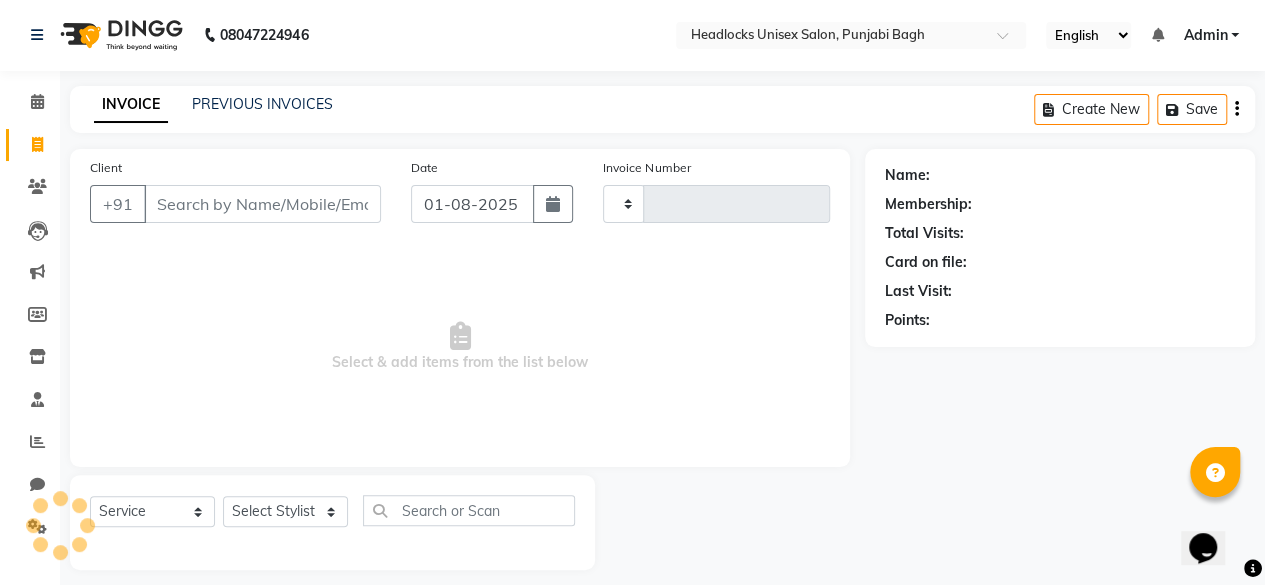 scroll, scrollTop: 15, scrollLeft: 0, axis: vertical 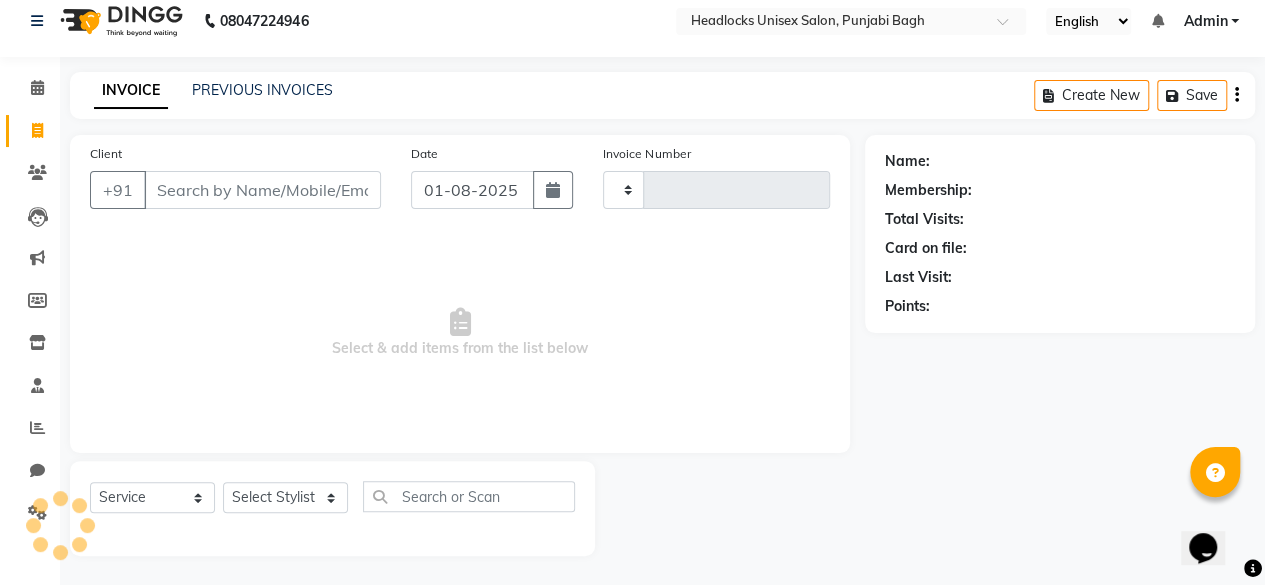 type on "4478" 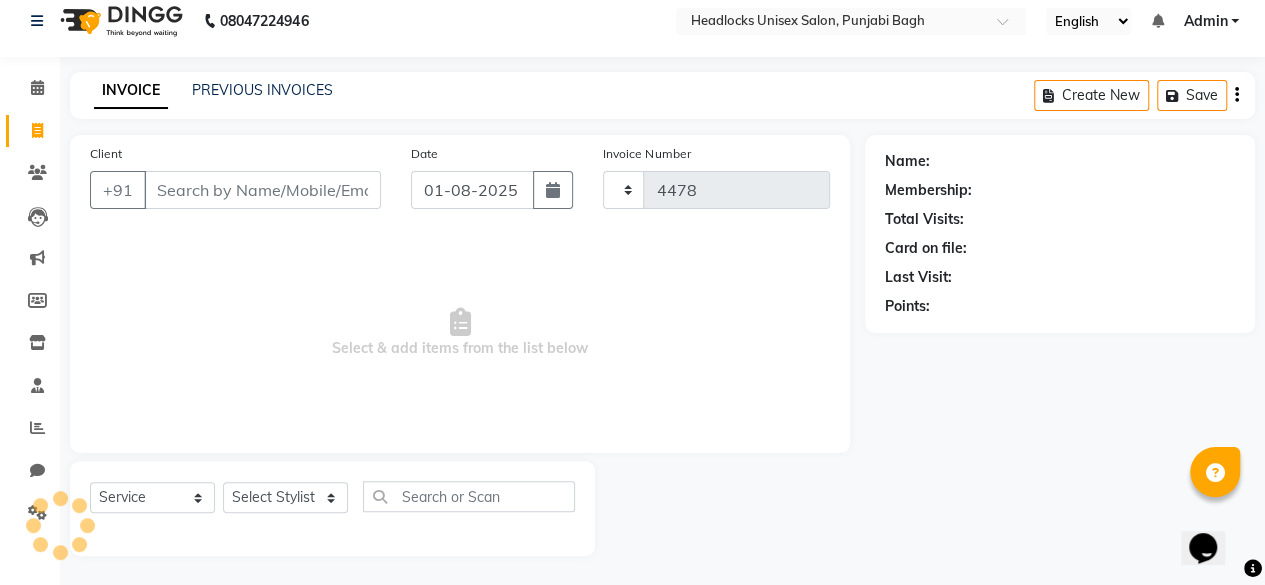 select on "7719" 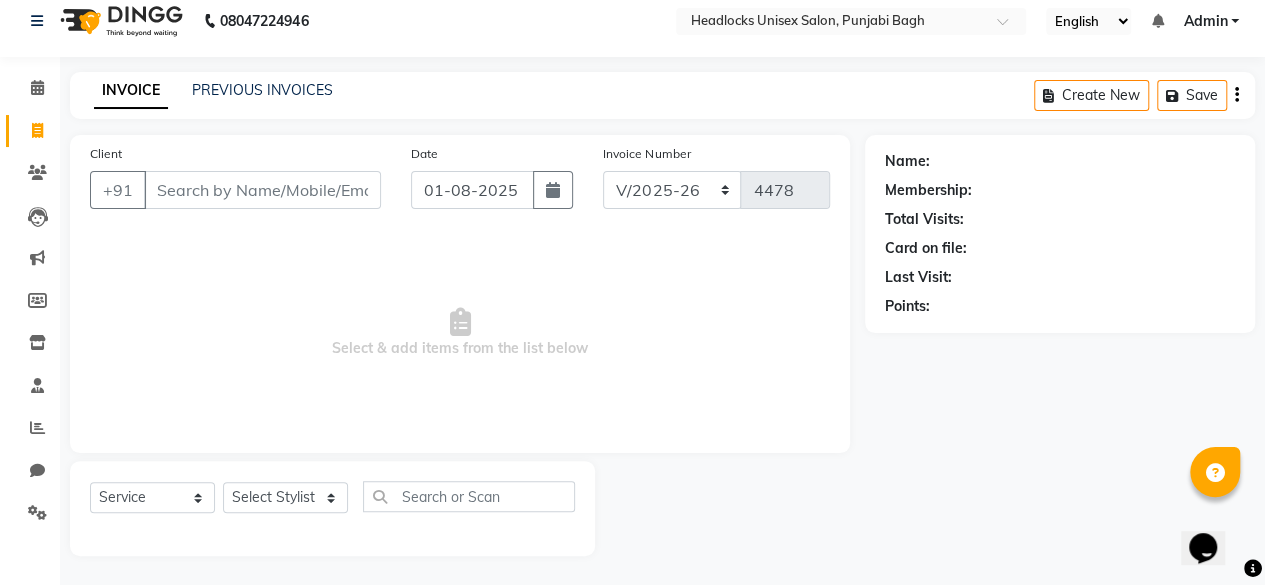 click on "Client" at bounding box center [262, 190] 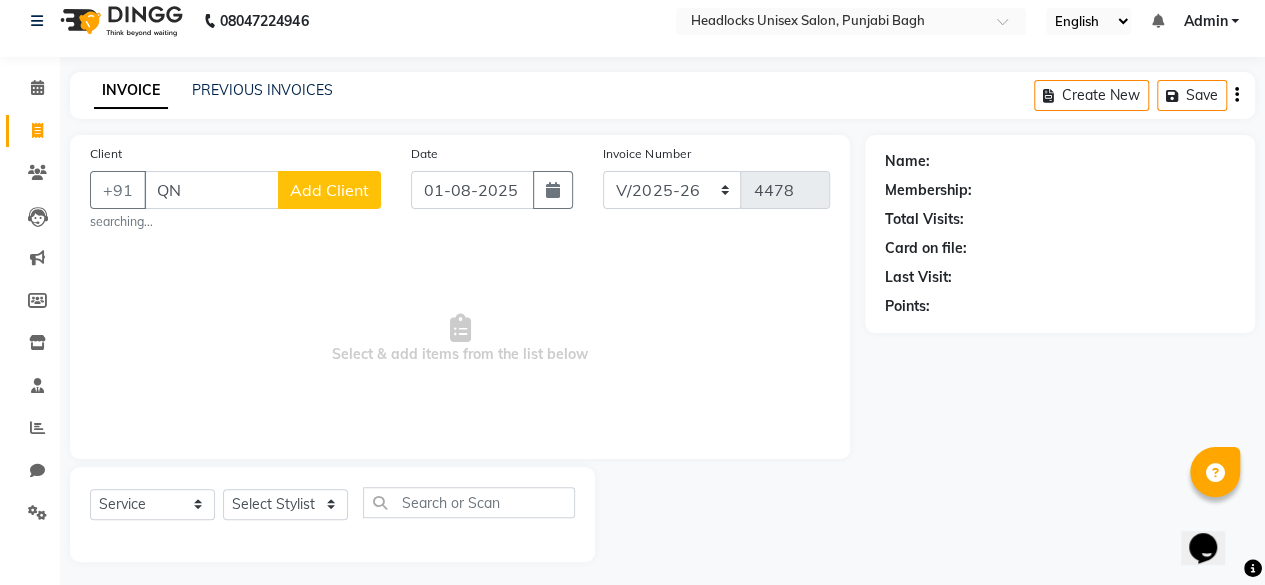 type on "Q" 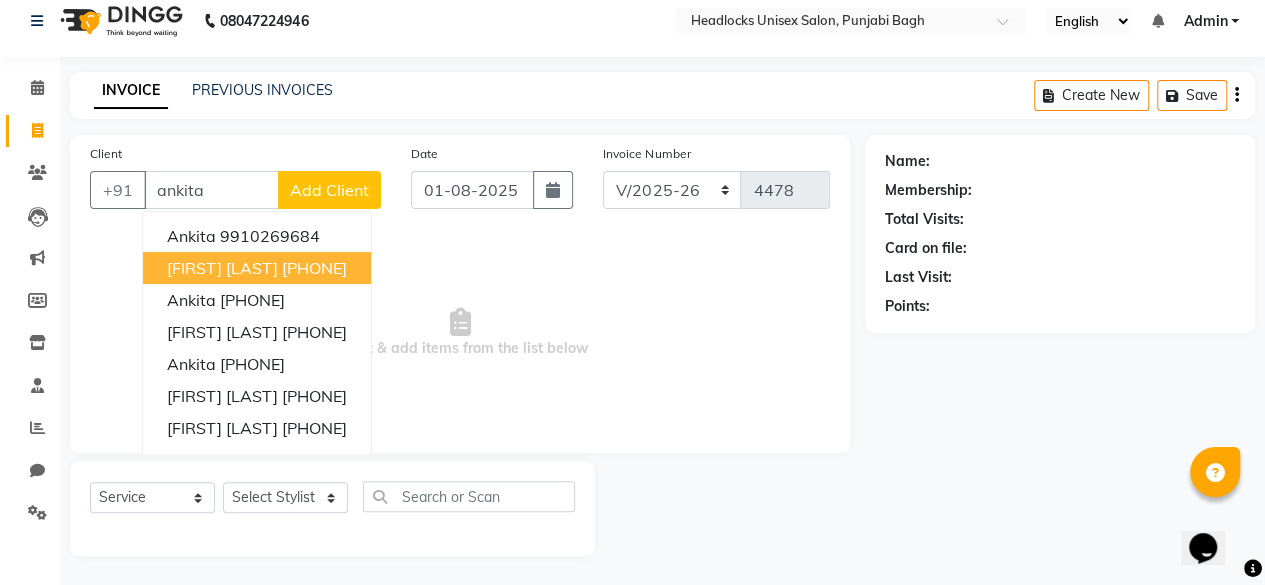 click on "[PHONE]" at bounding box center [314, 268] 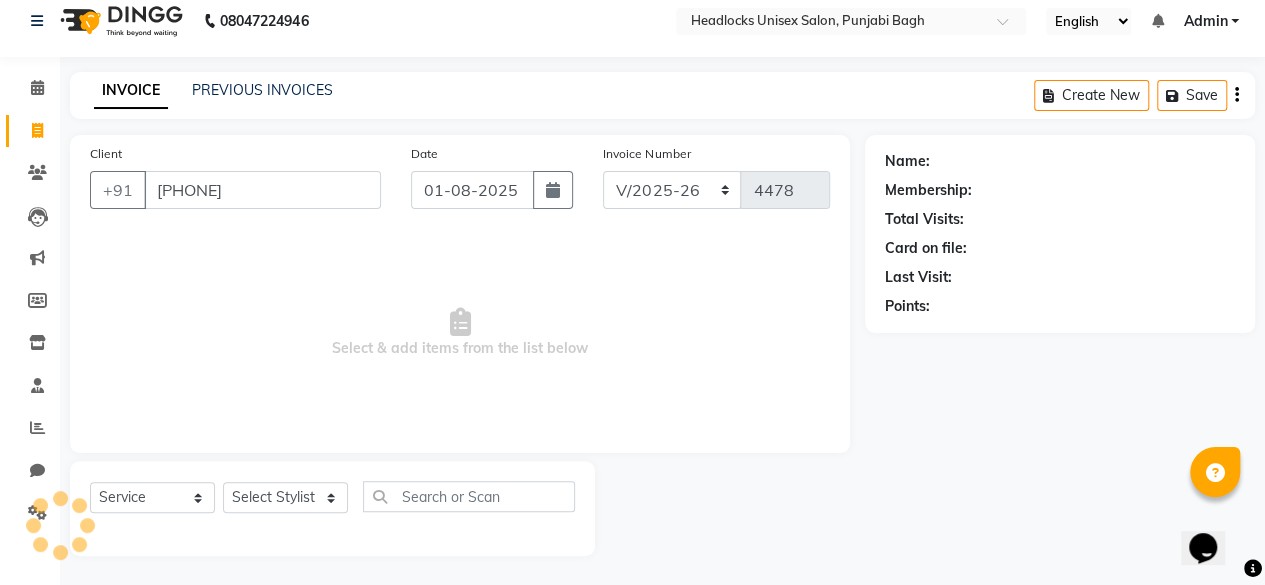 type on "[PHONE]" 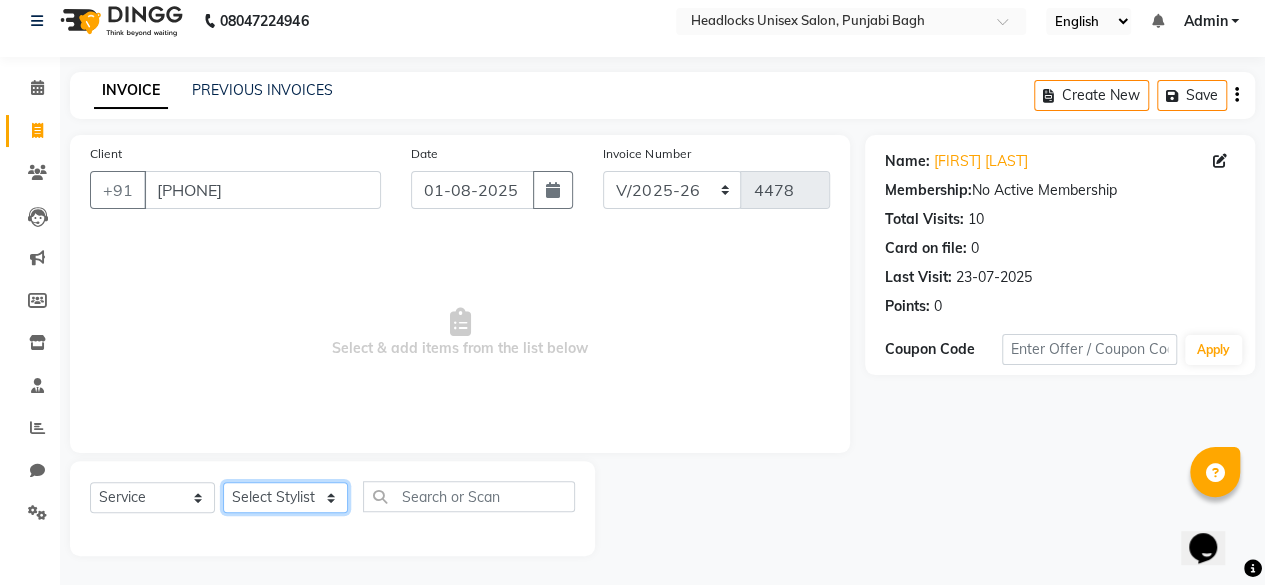 click on "Select Stylist ⁠Agnies ⁠Akash Arjun  Ashi Cefrina  Faizan  Irfan Jamshed Jenny Jullian Keshav kunal Mary mercy ⁠Minto ⁠Narayan nishant  Piyush priyanka Pummy ⁠Raman Rinku ⁠Rohit Roshan Ruby Samar Shanib Sonu  Sunny ⁠Sunny kumar  ⁠Usman ⁠Vikas Vikram" 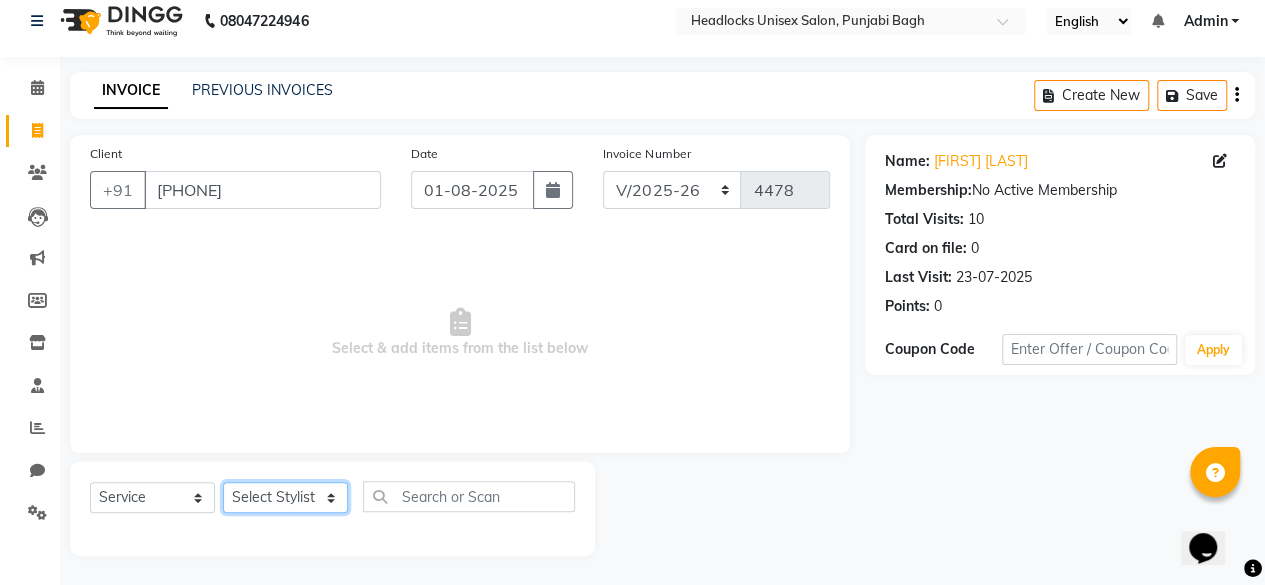 select on "69060" 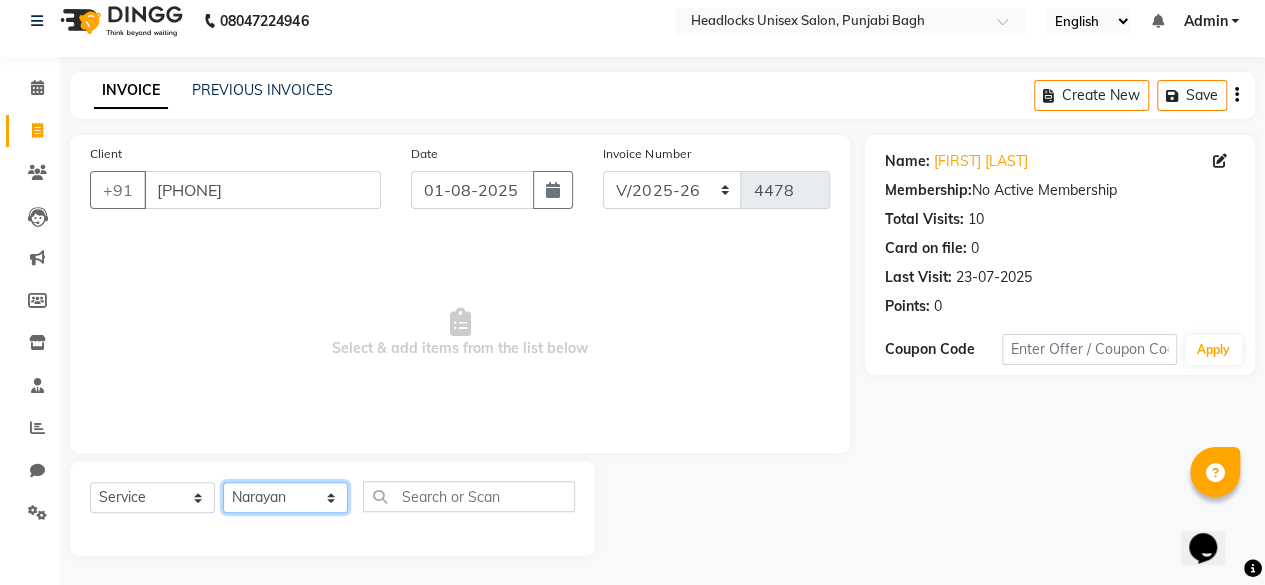 click on "Select Stylist ⁠Agnies ⁠Akash Arjun  Ashi Cefrina  Faizan  Irfan Jamshed Jenny Jullian Keshav kunal Mary mercy ⁠Minto ⁠Narayan nishant  Piyush priyanka Pummy ⁠Raman Rinku ⁠Rohit Roshan Ruby Samar Shanib Sonu  Sunny ⁠Sunny kumar  ⁠Usman ⁠Vikas Vikram" 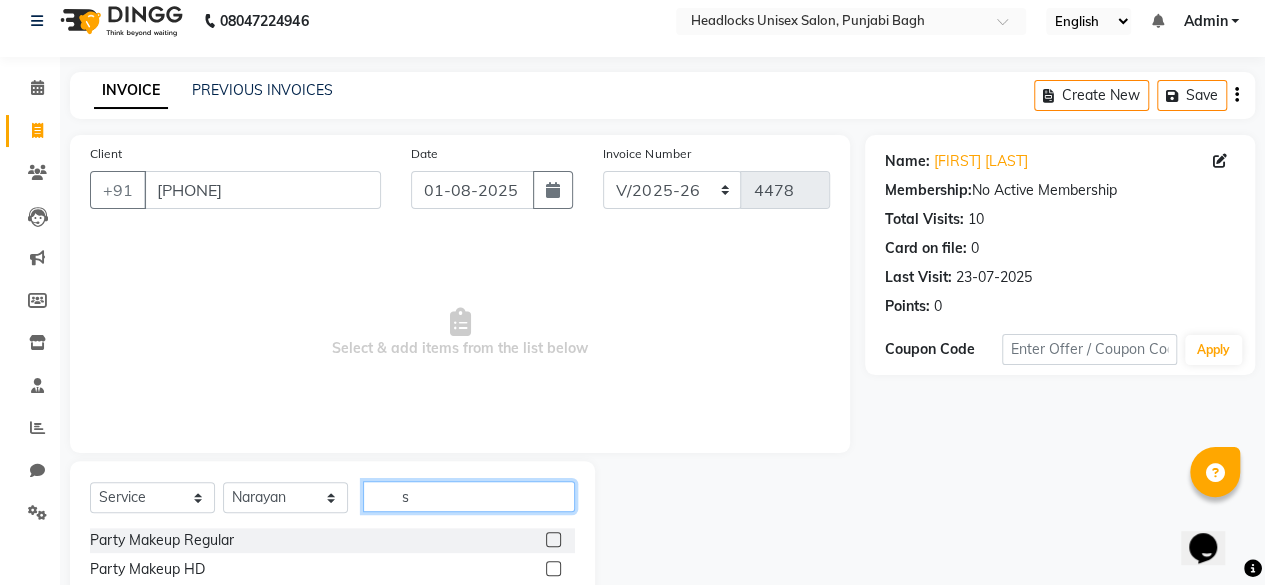 click on "s" 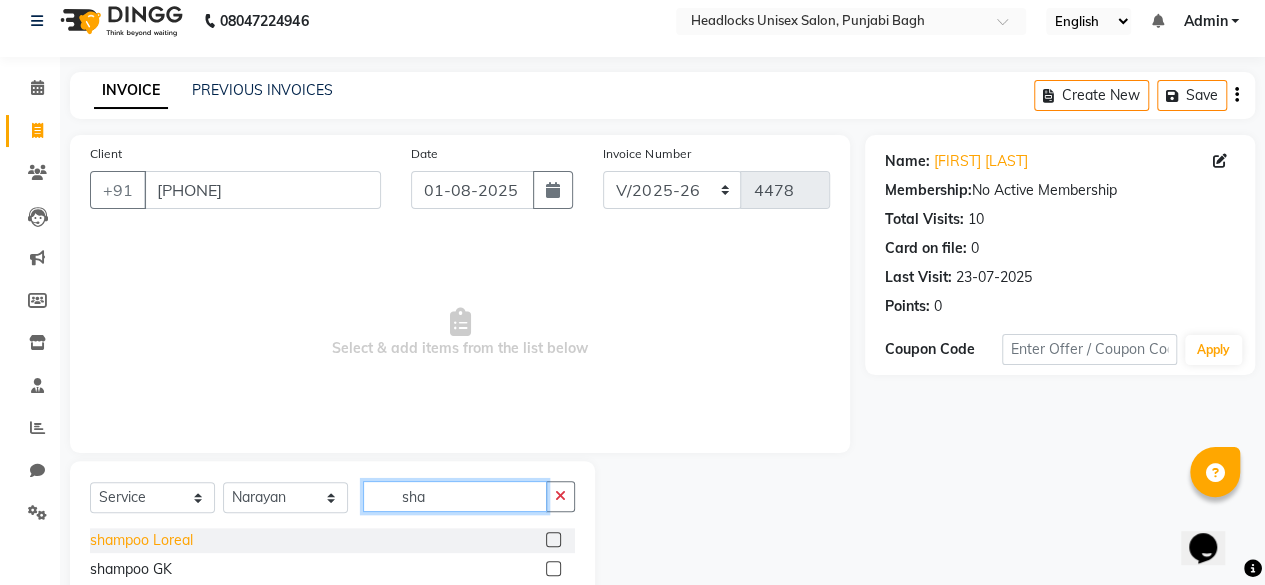 type on "sha" 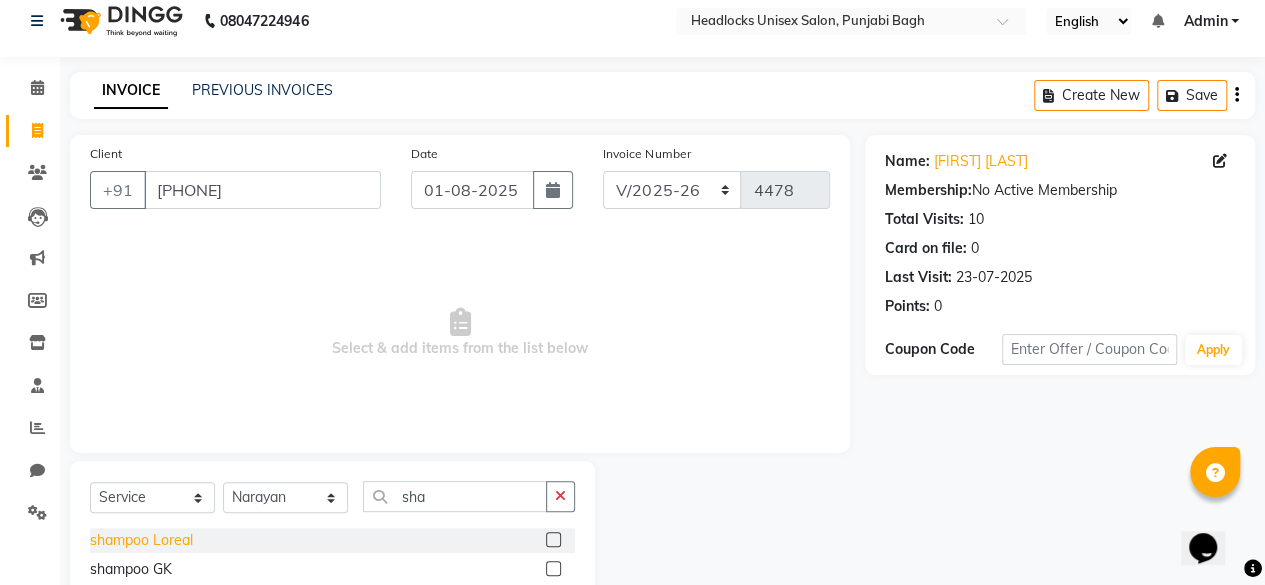 click on "shampoo Loreal" 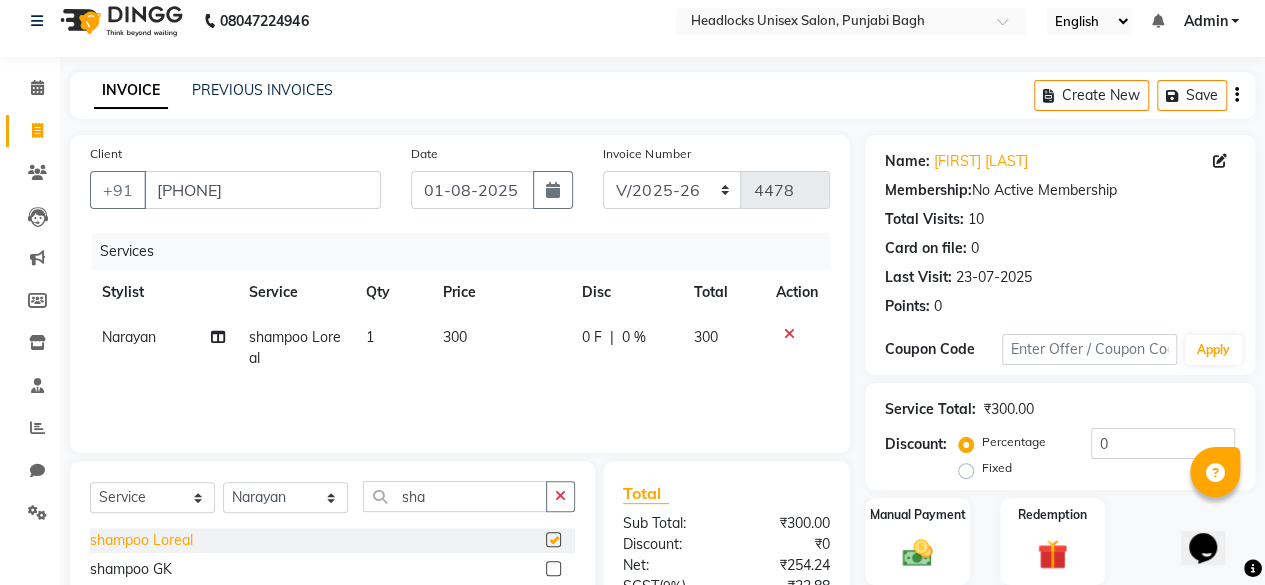 checkbox on "false" 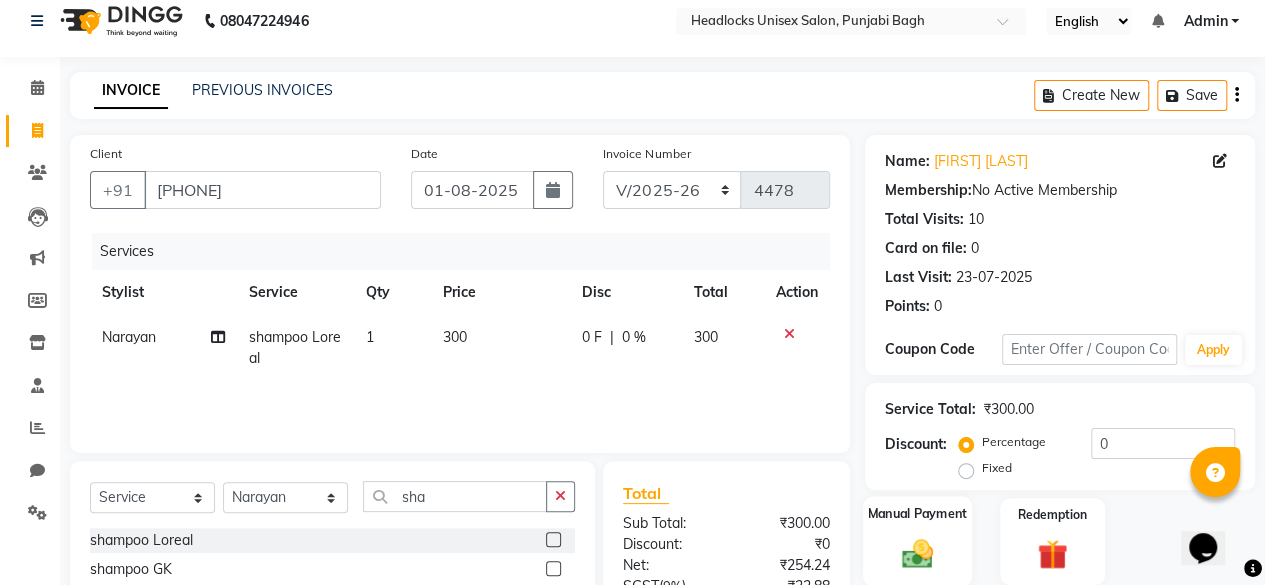 click 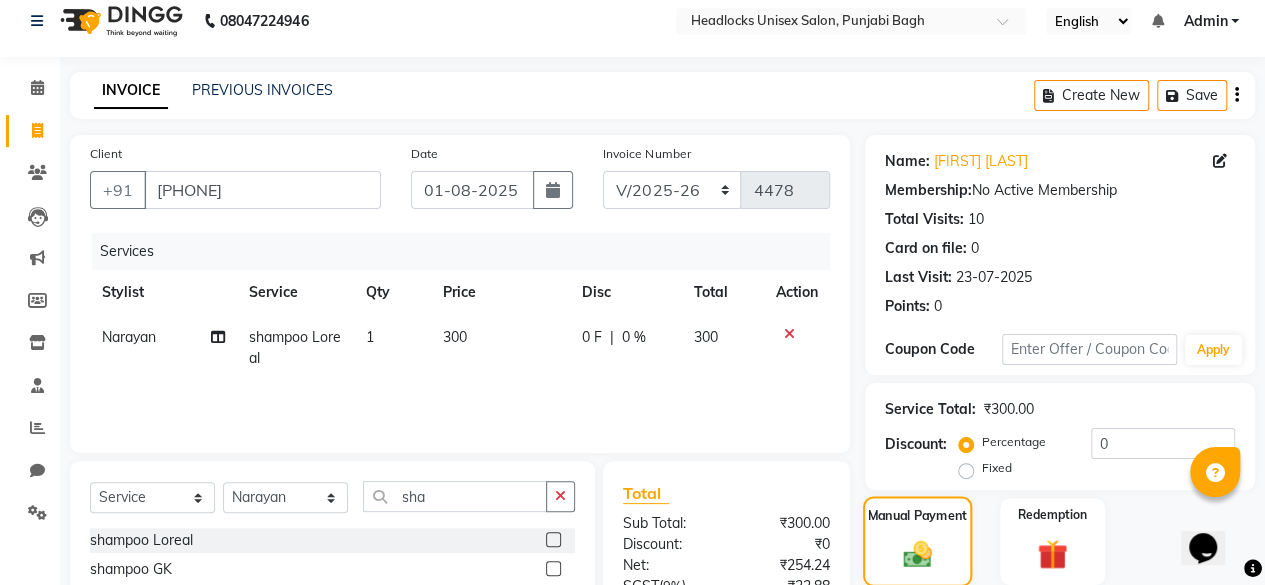 scroll, scrollTop: 215, scrollLeft: 0, axis: vertical 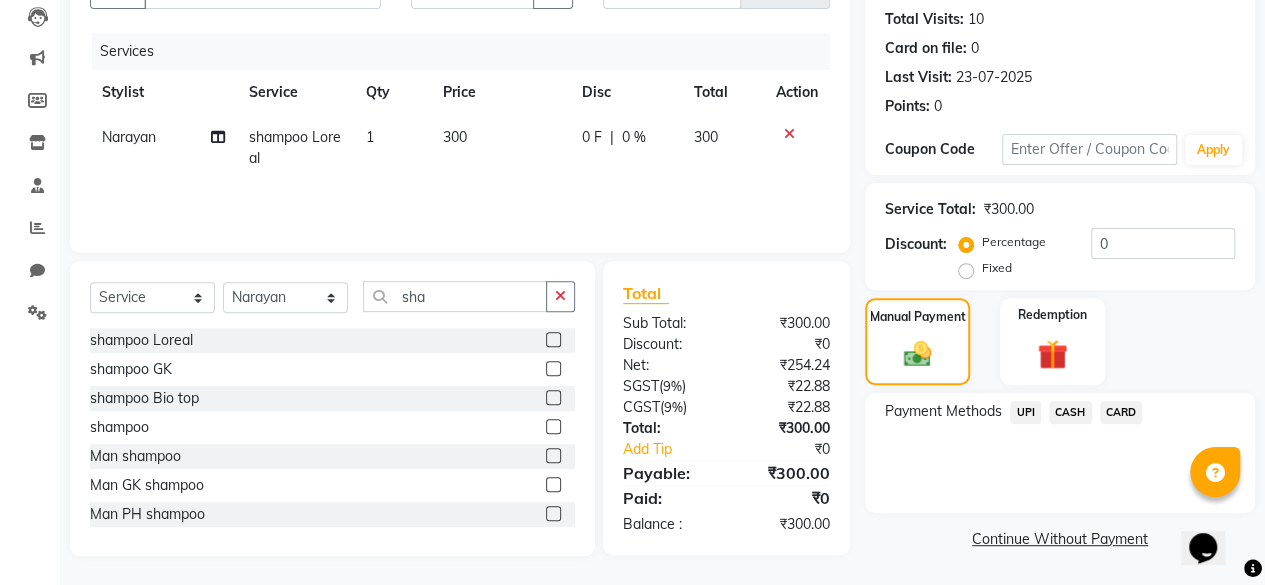 click on "UPI" 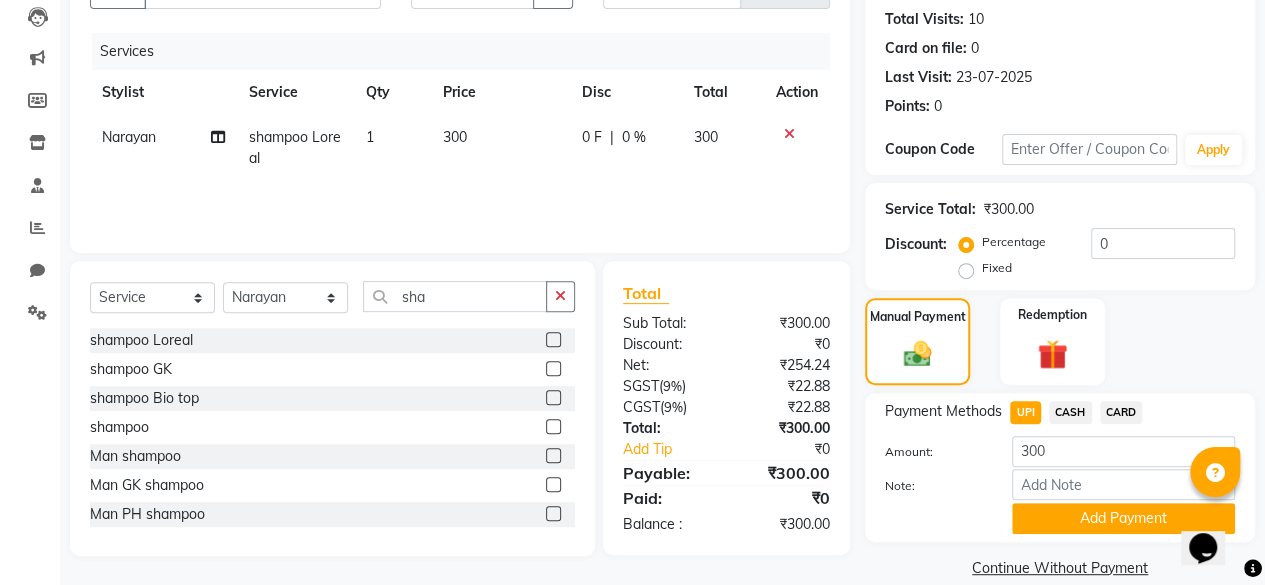 scroll, scrollTop: 242, scrollLeft: 0, axis: vertical 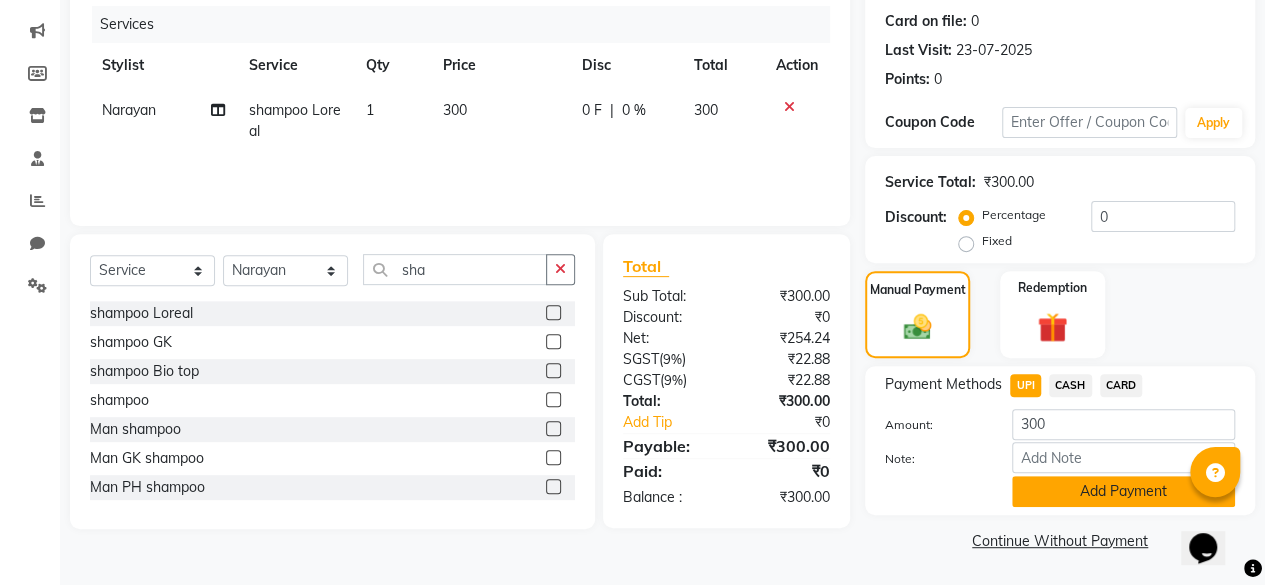 click on "Add Payment" 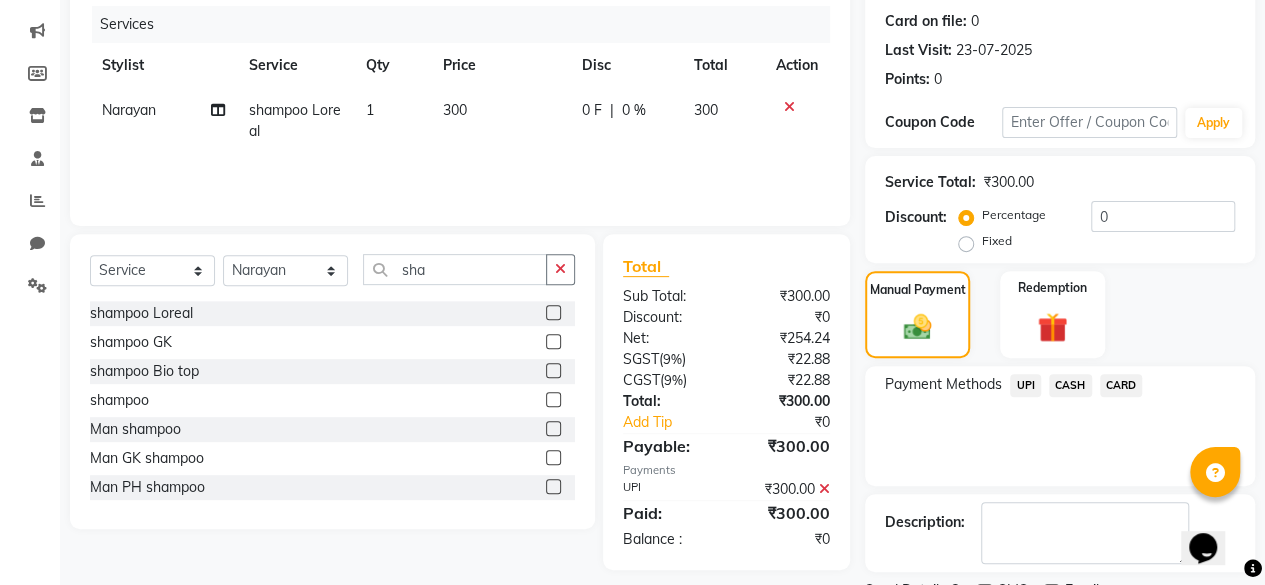 scroll, scrollTop: 324, scrollLeft: 0, axis: vertical 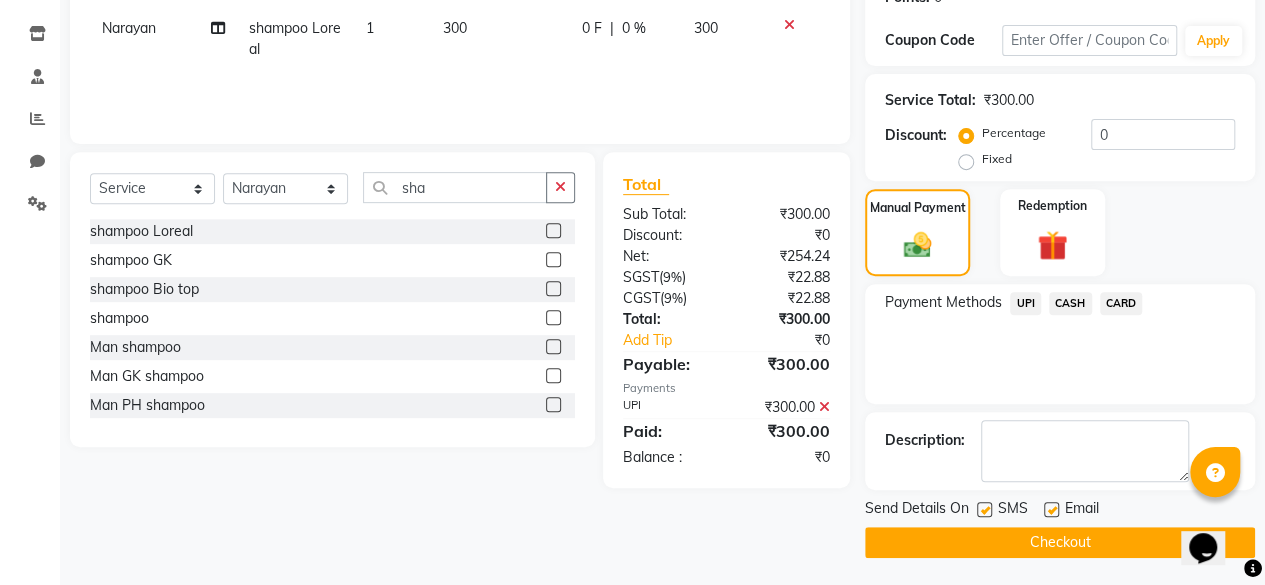 click 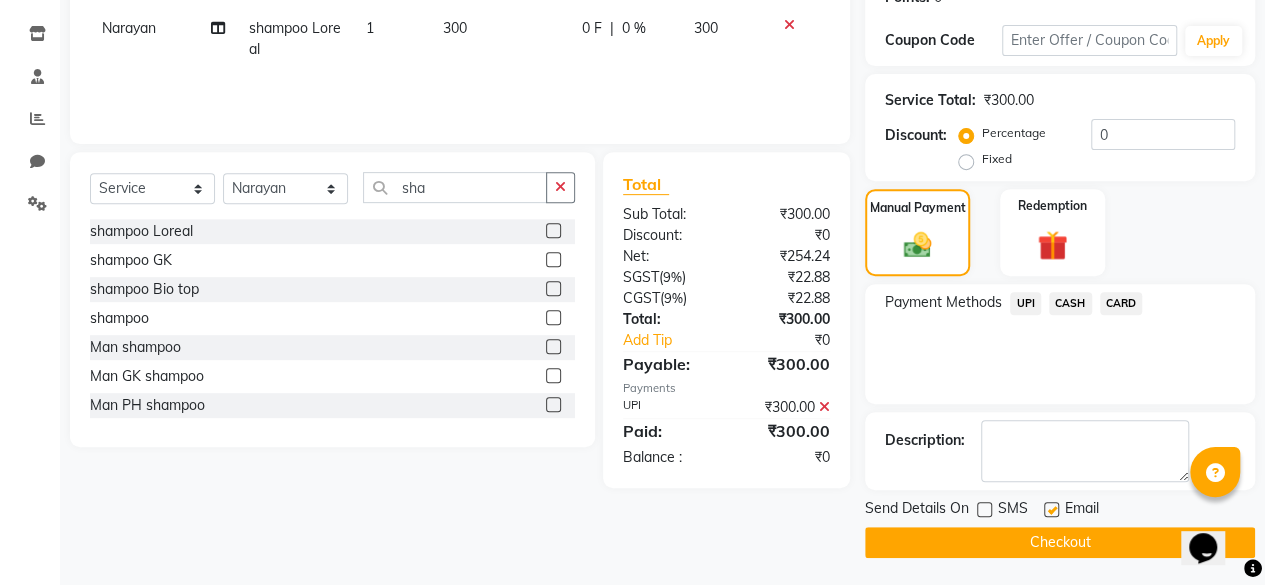 click on "Checkout" 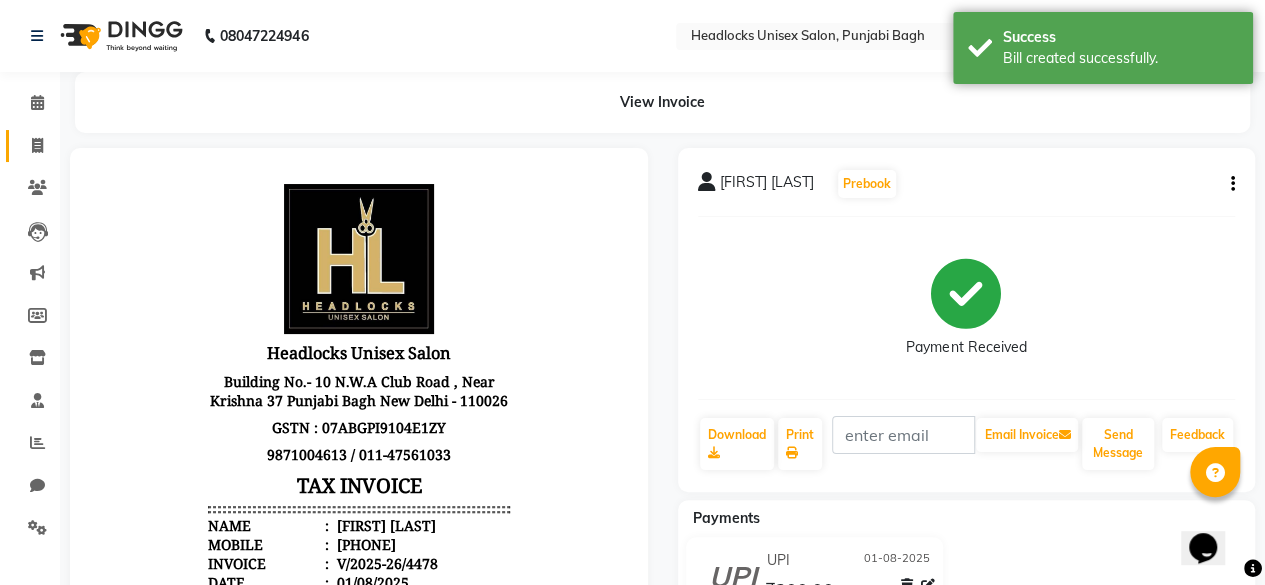 scroll, scrollTop: 0, scrollLeft: 0, axis: both 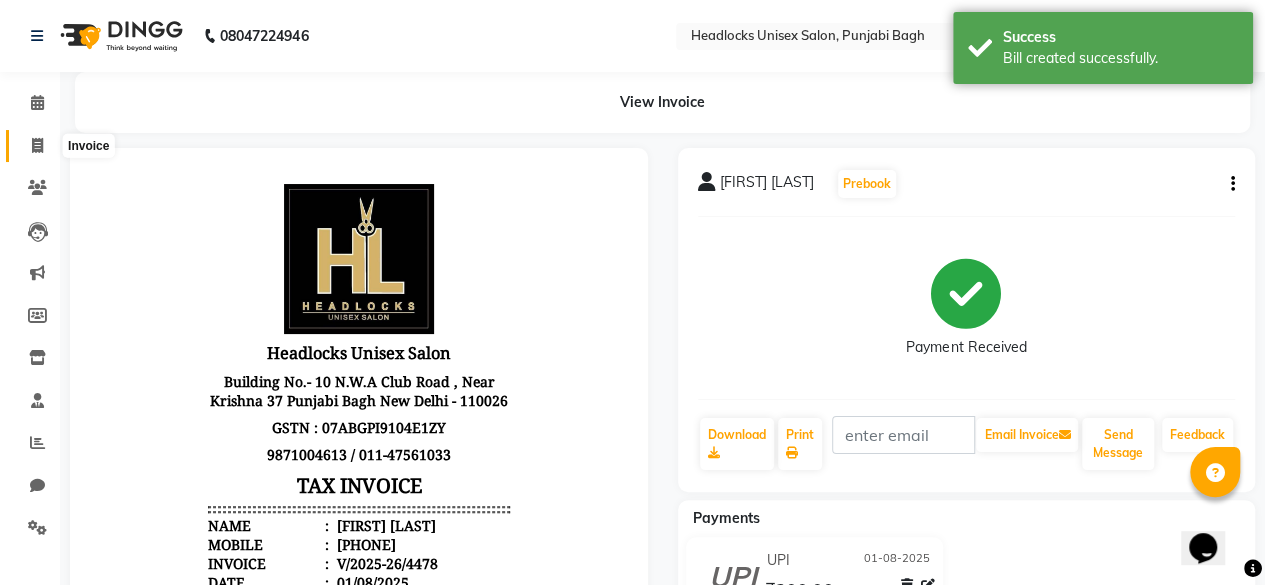 click 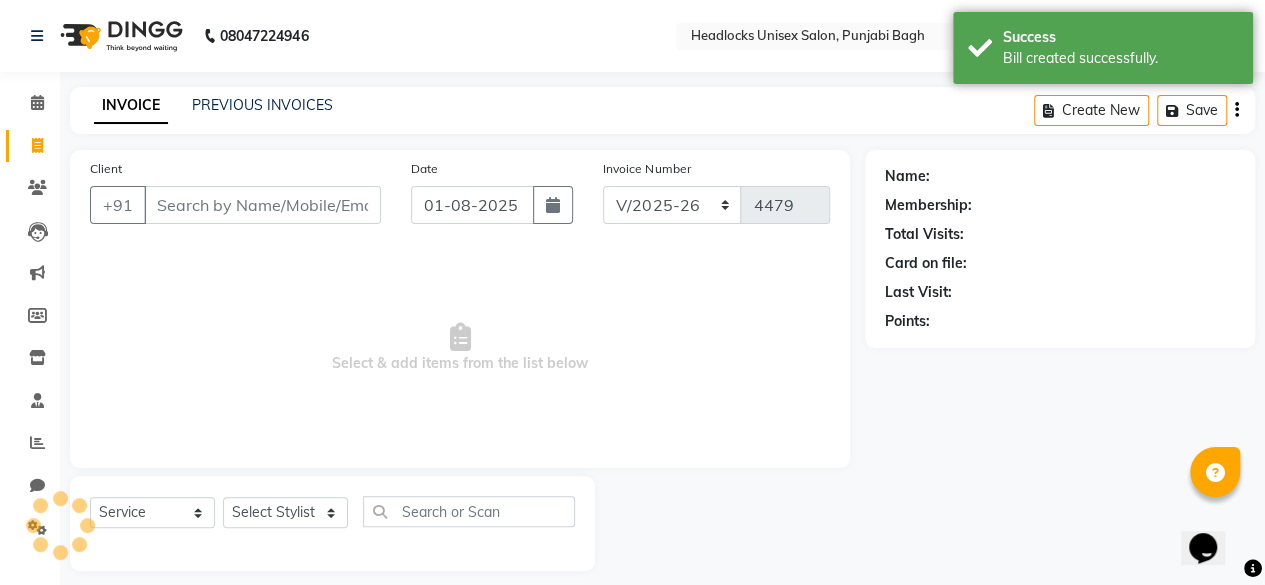 scroll, scrollTop: 15, scrollLeft: 0, axis: vertical 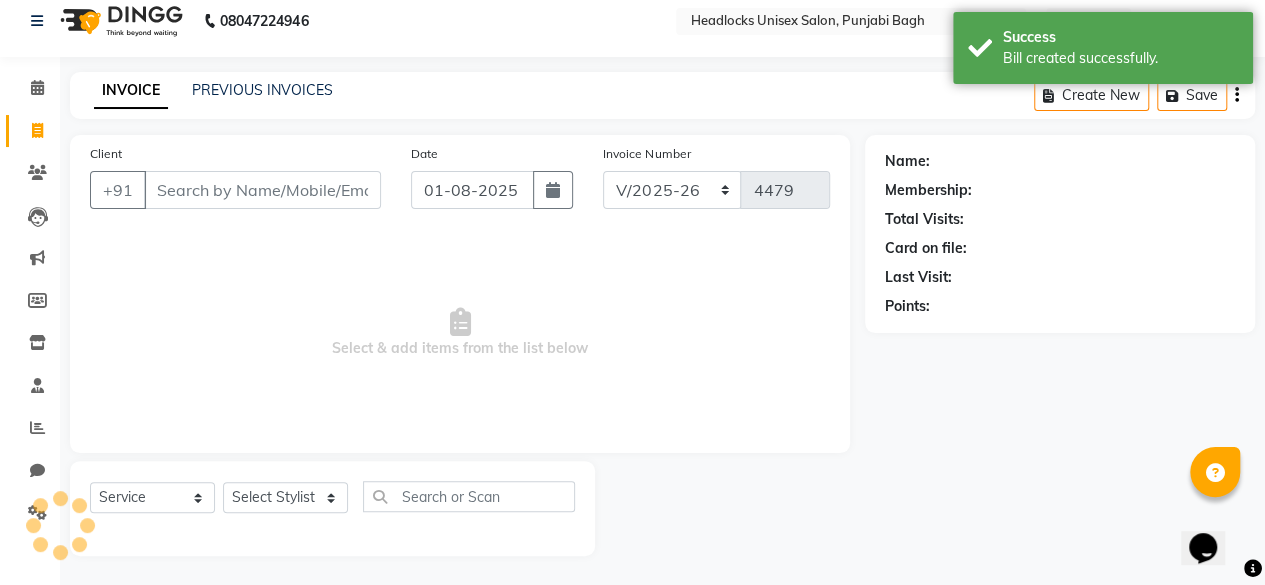 click on "Client" at bounding box center [262, 190] 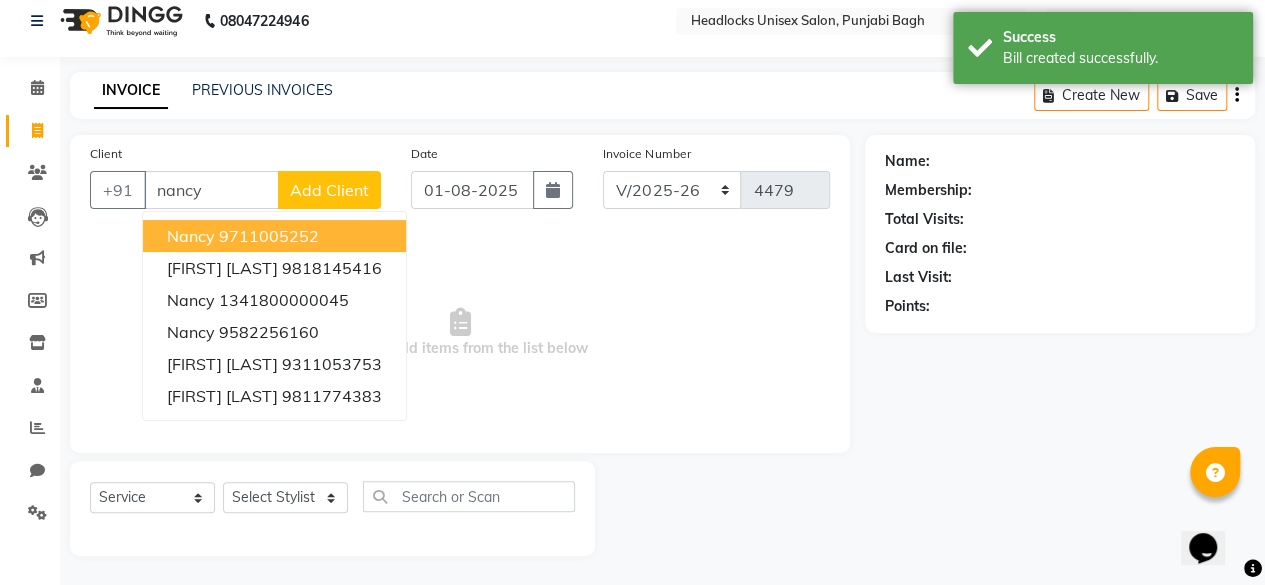click on "nancy" at bounding box center [211, 190] 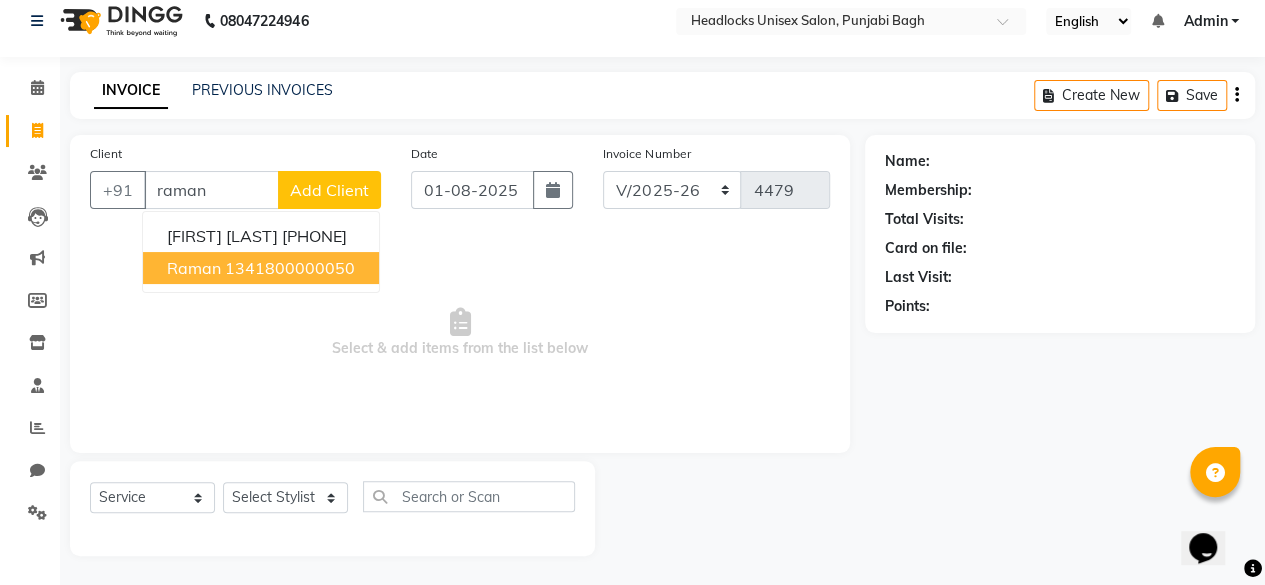click on "raman" at bounding box center (194, 268) 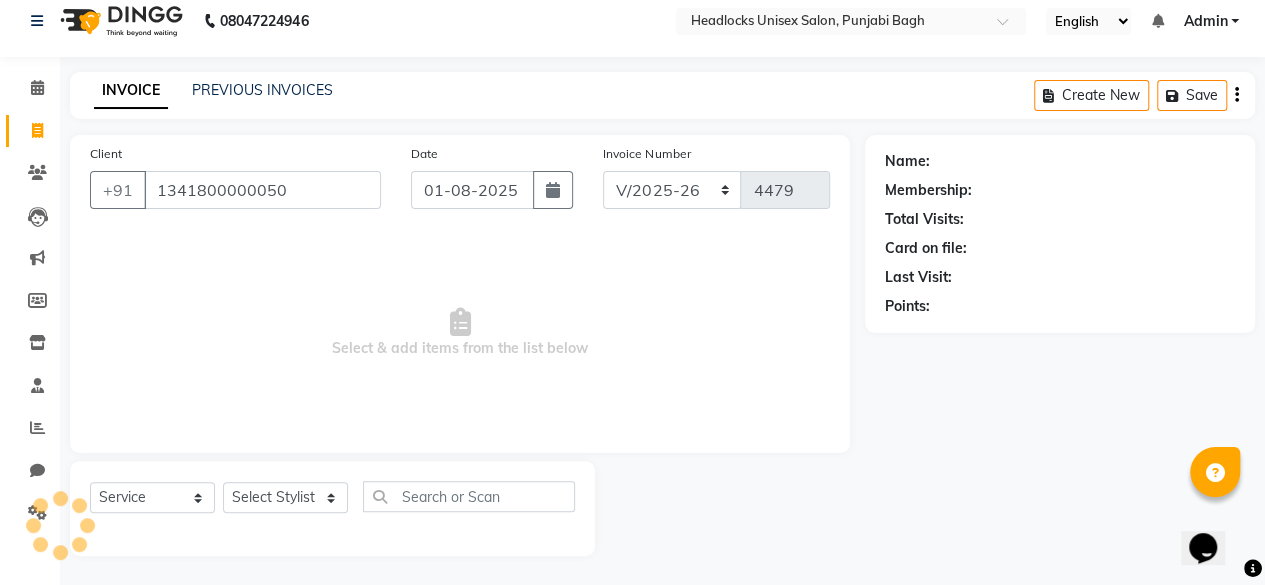 type on "1341800000050" 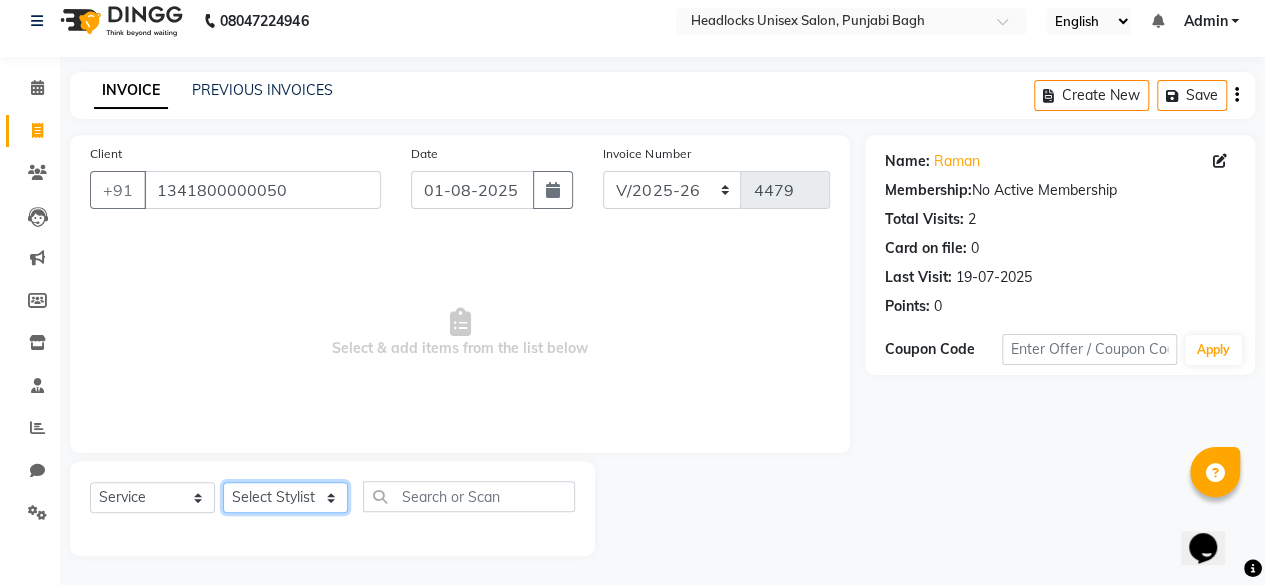 click on "Select Stylist ⁠Agnies ⁠Akash Arjun  Ashi Cefrina  Faizan  Irfan Jamshed Jenny Jullian Keshav kunal Mary mercy ⁠Minto ⁠Narayan nishant  Piyush priyanka Pummy ⁠Raman Rinku ⁠Rohit Roshan Ruby Samar Shanib Sonu  Sunny ⁠Sunny kumar  ⁠Usman ⁠Vikas Vikram" 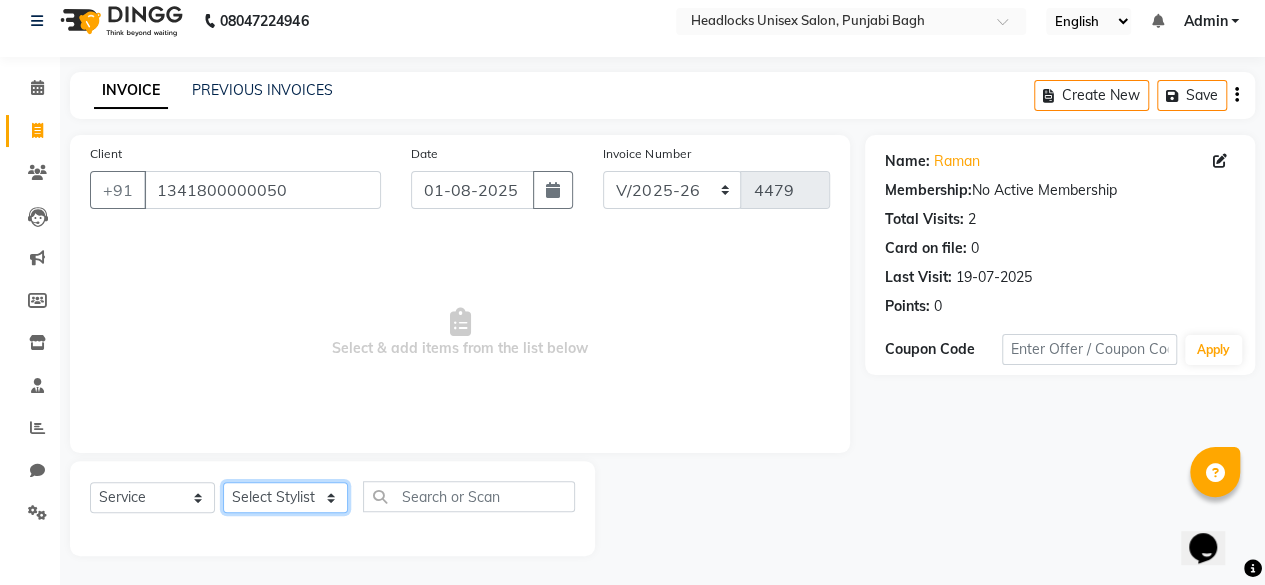 select on "69082" 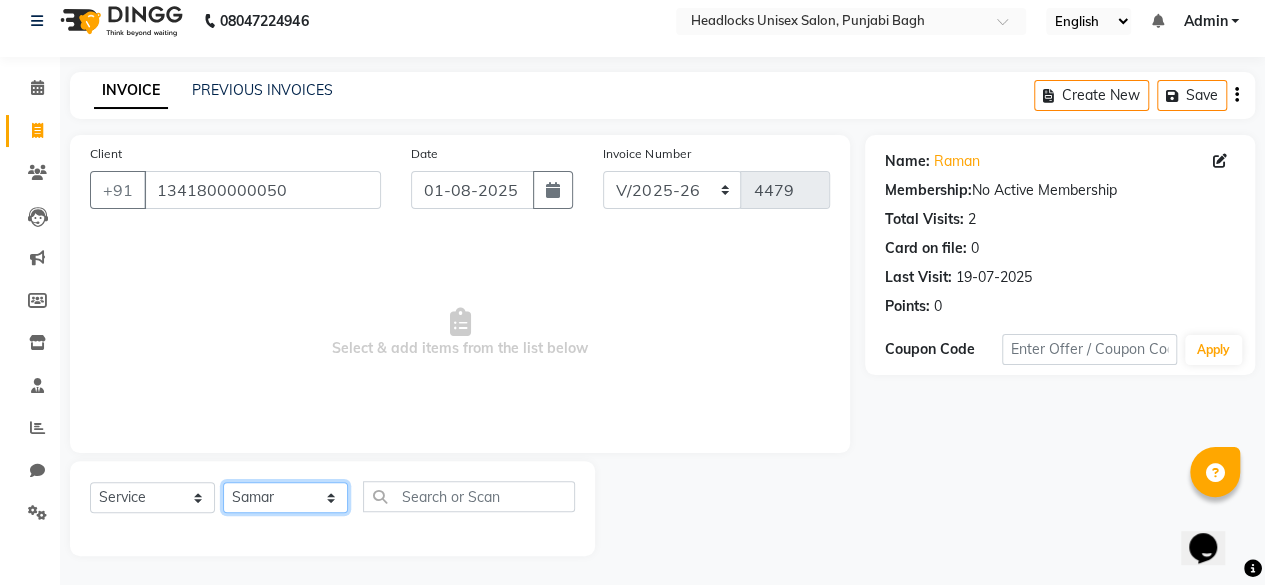click on "Select Stylist ⁠Agnies ⁠Akash Arjun  Ashi Cefrina  Faizan  Irfan Jamshed Jenny Jullian Keshav kunal Mary mercy ⁠Minto ⁠Narayan nishant  Piyush priyanka Pummy ⁠Raman Rinku ⁠Rohit Roshan Ruby Samar Shanib Sonu  Sunny ⁠Sunny kumar  ⁠Usman ⁠Vikas Vikram" 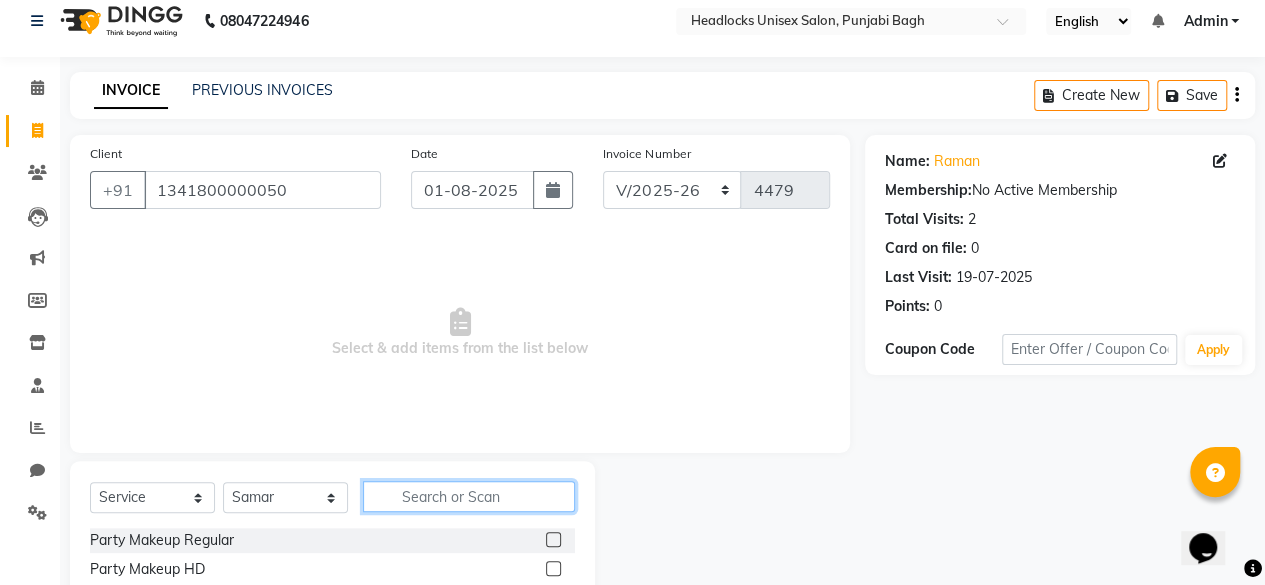 click 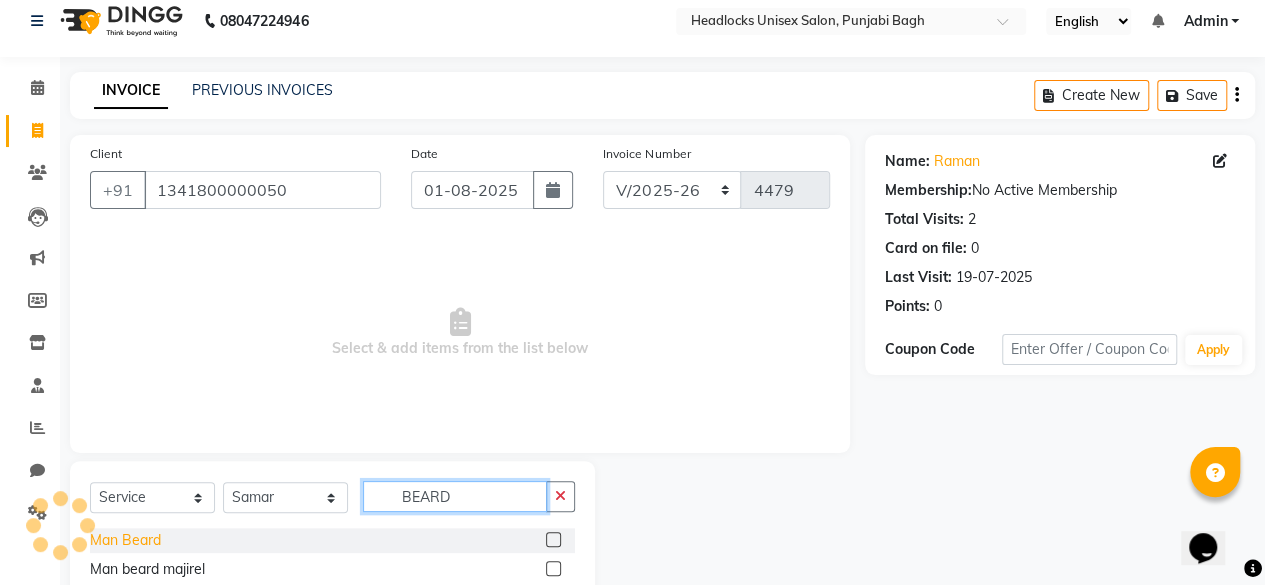type on "BEARD" 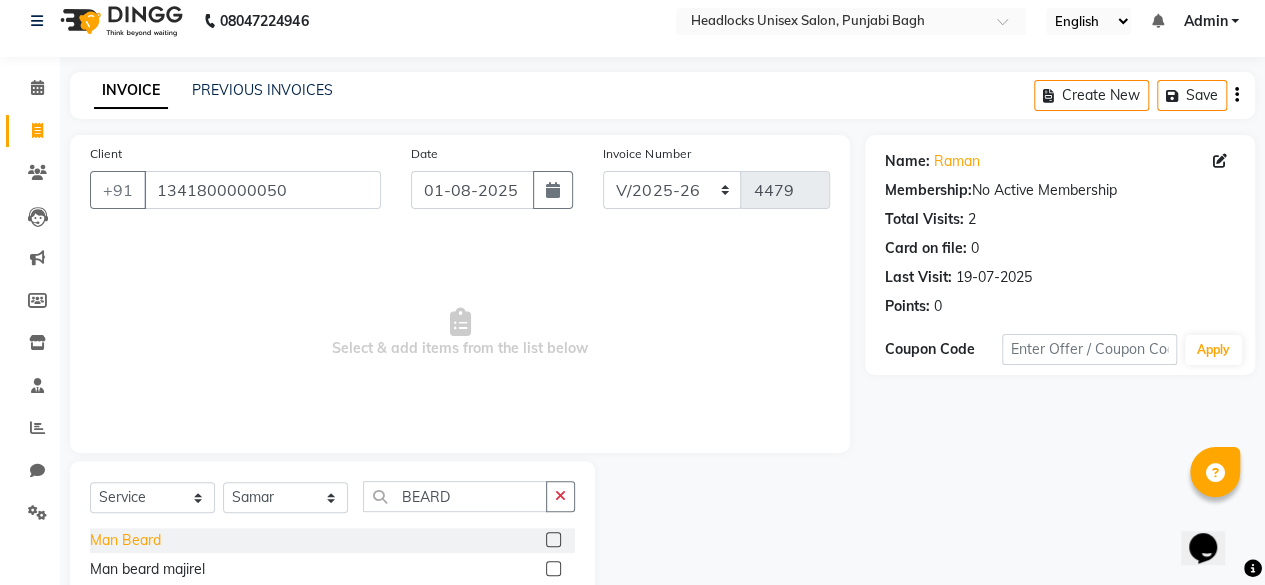 click on "Man Beard" 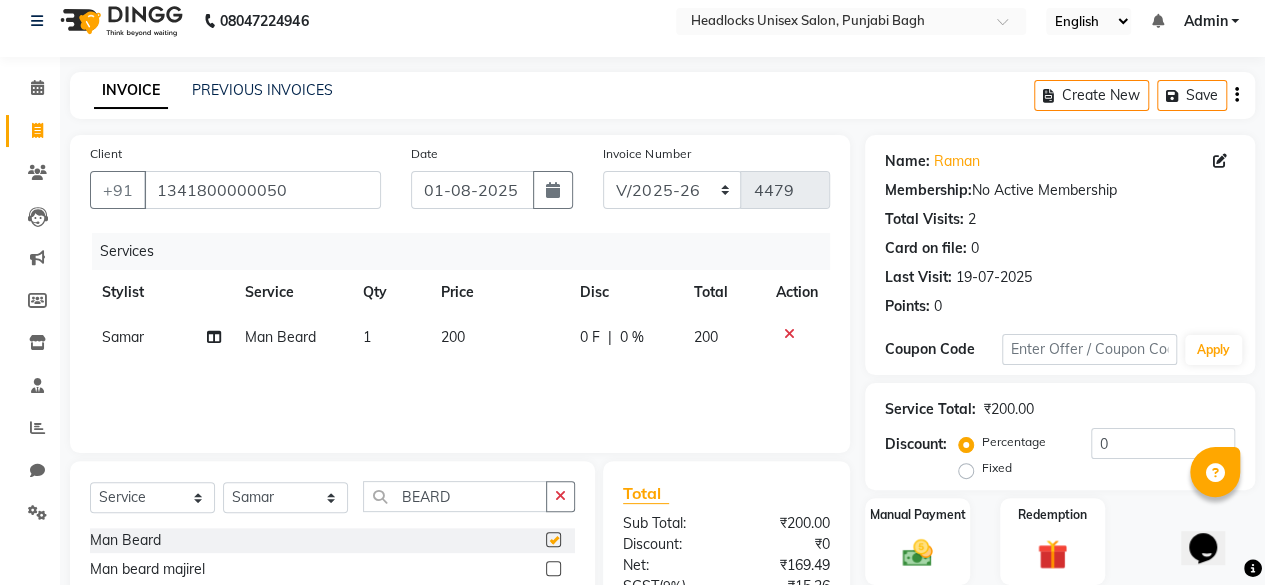 checkbox on "false" 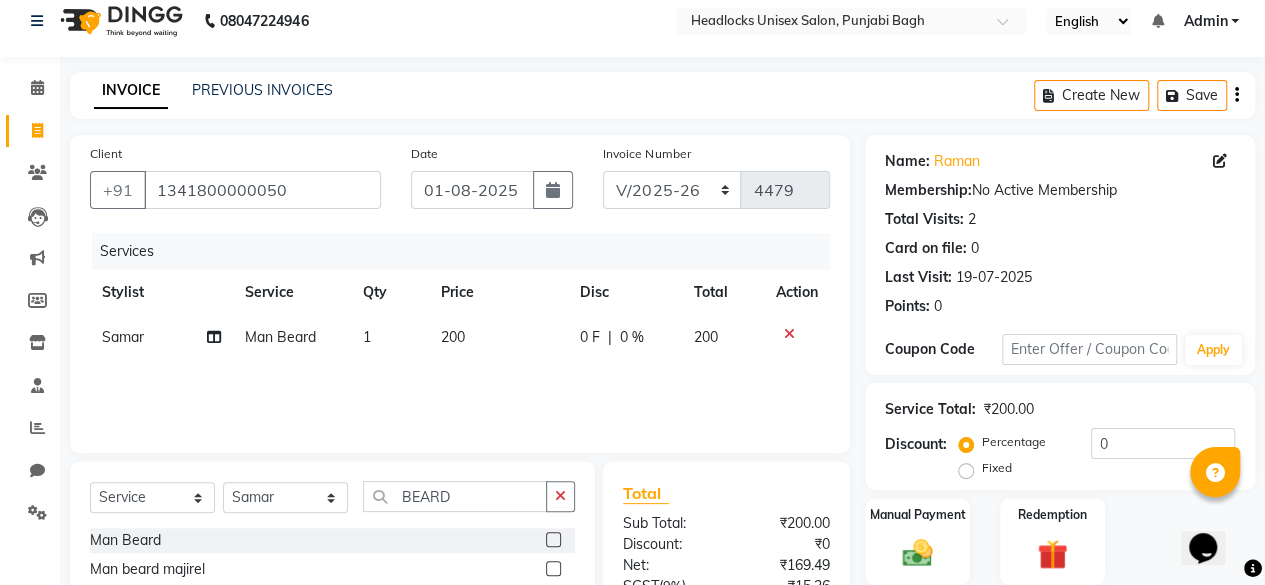 scroll, scrollTop: 213, scrollLeft: 0, axis: vertical 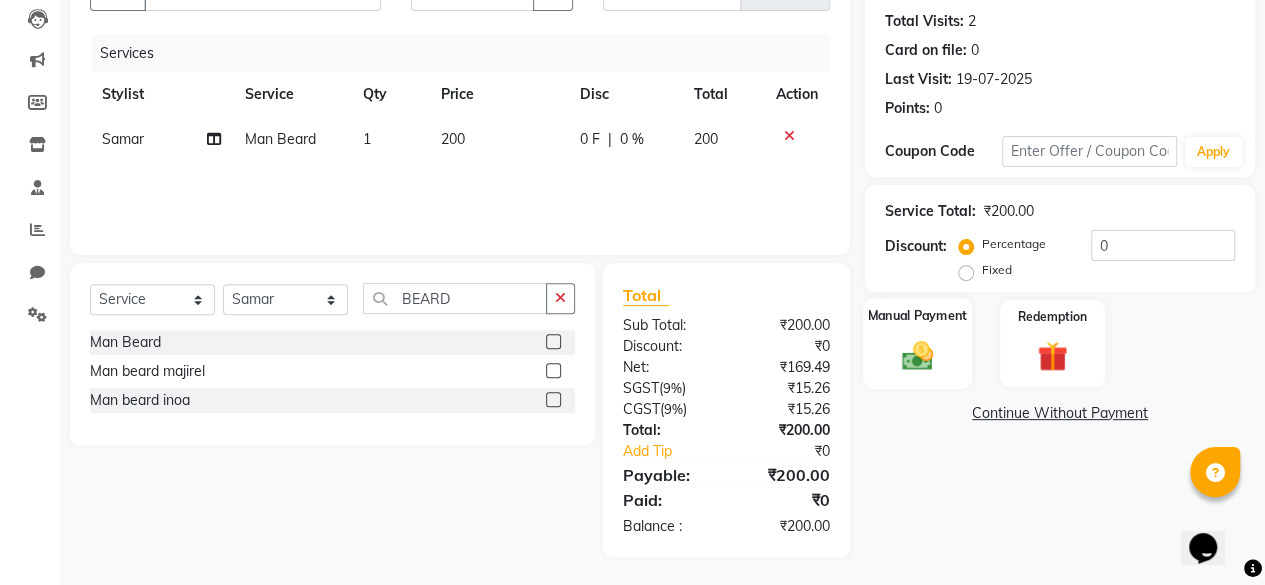 click on "Manual Payment" 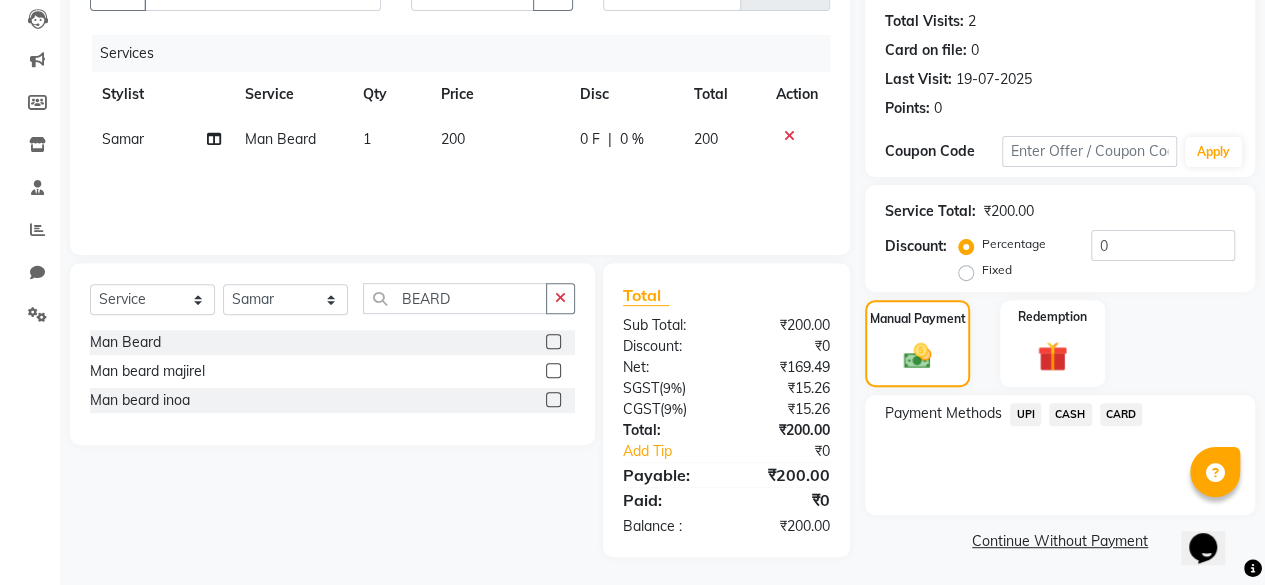 click on "CASH" 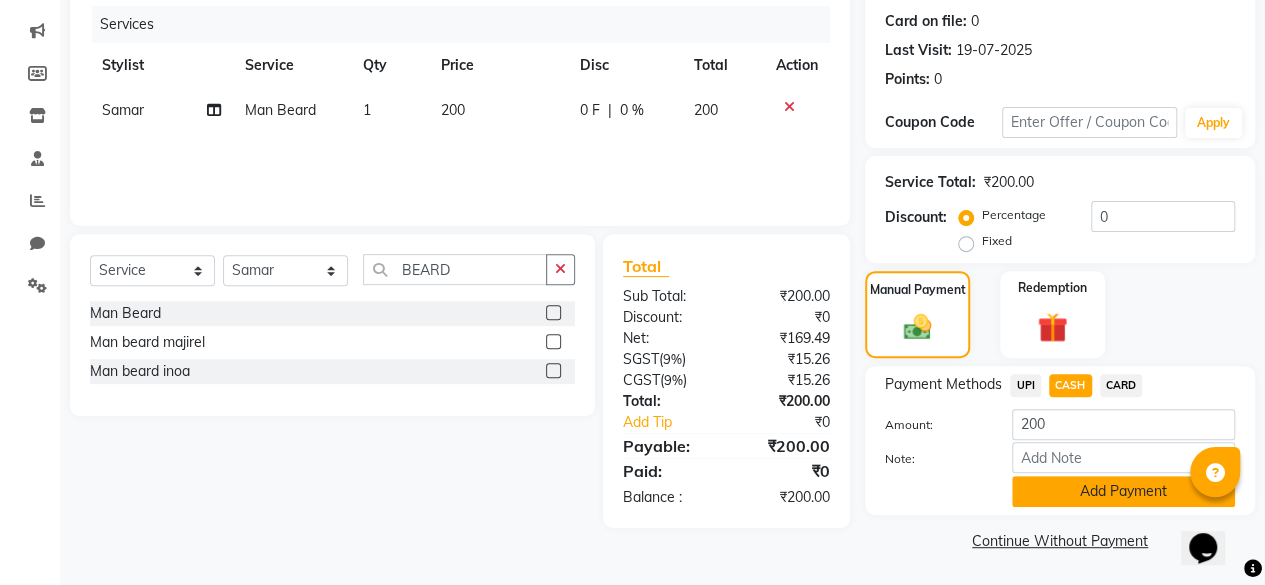 click on "Add Payment" 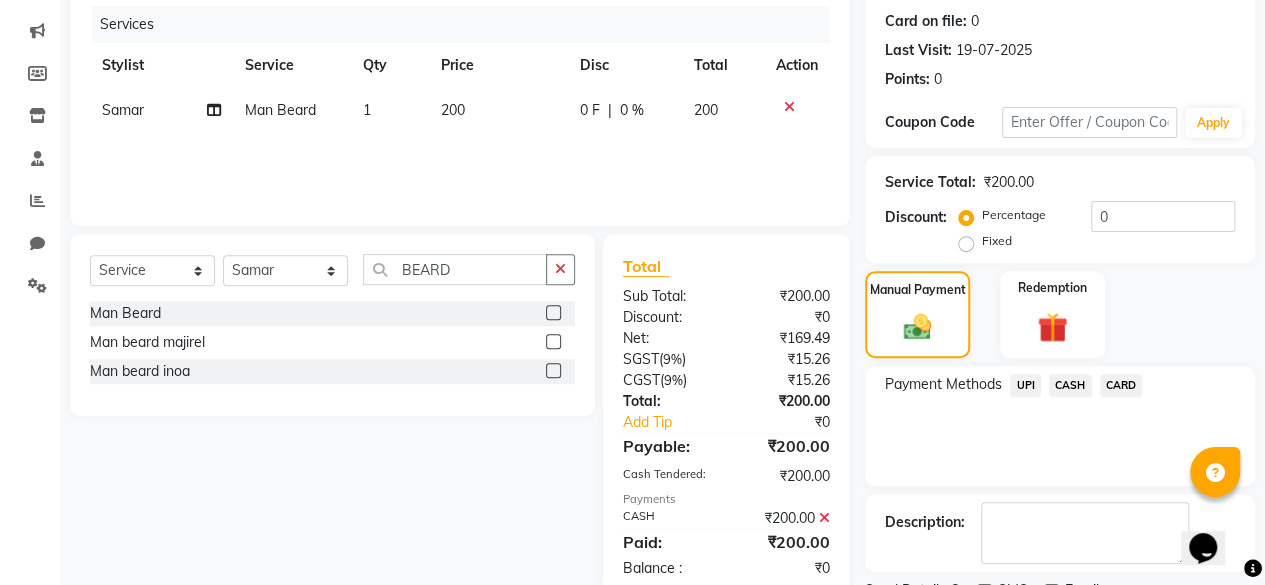 scroll, scrollTop: 324, scrollLeft: 0, axis: vertical 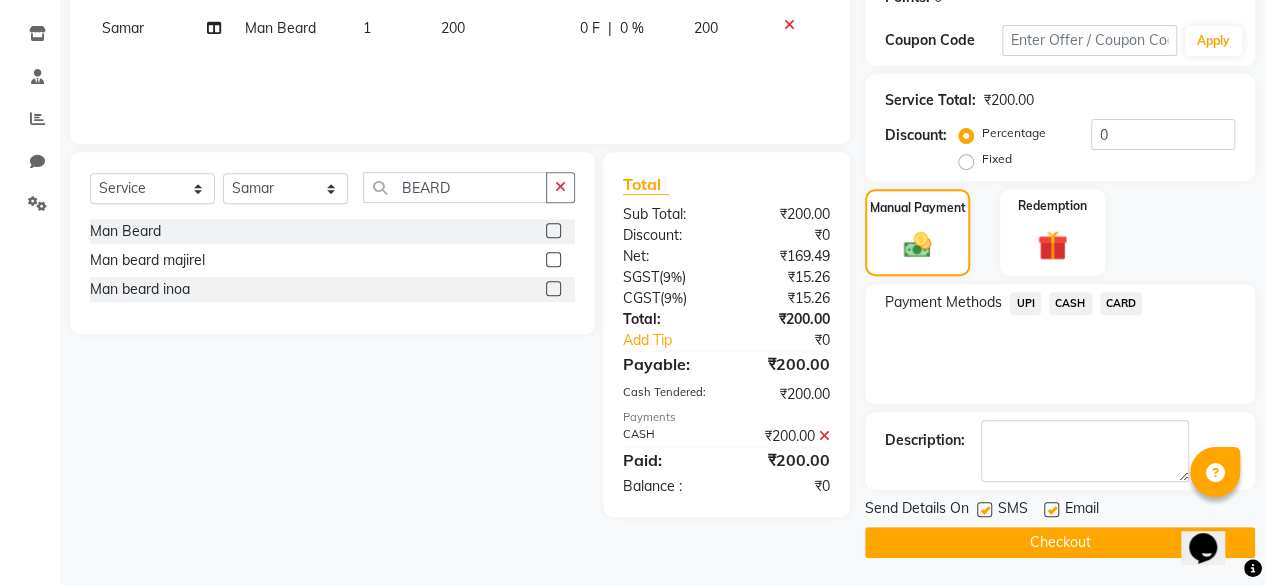 click 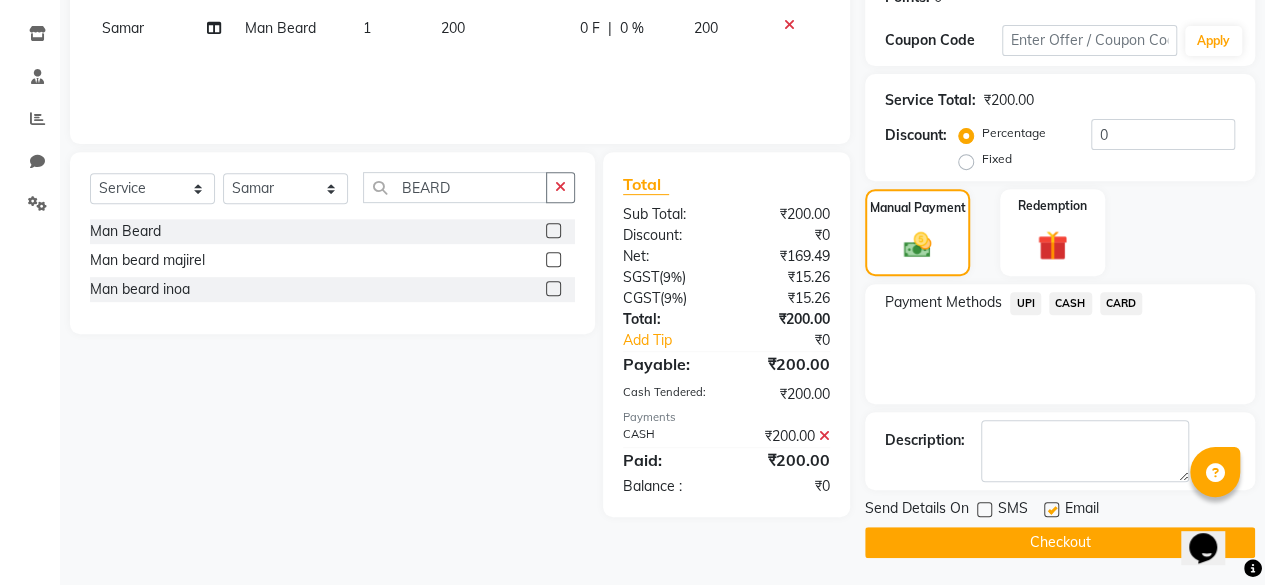 click on "Checkout" 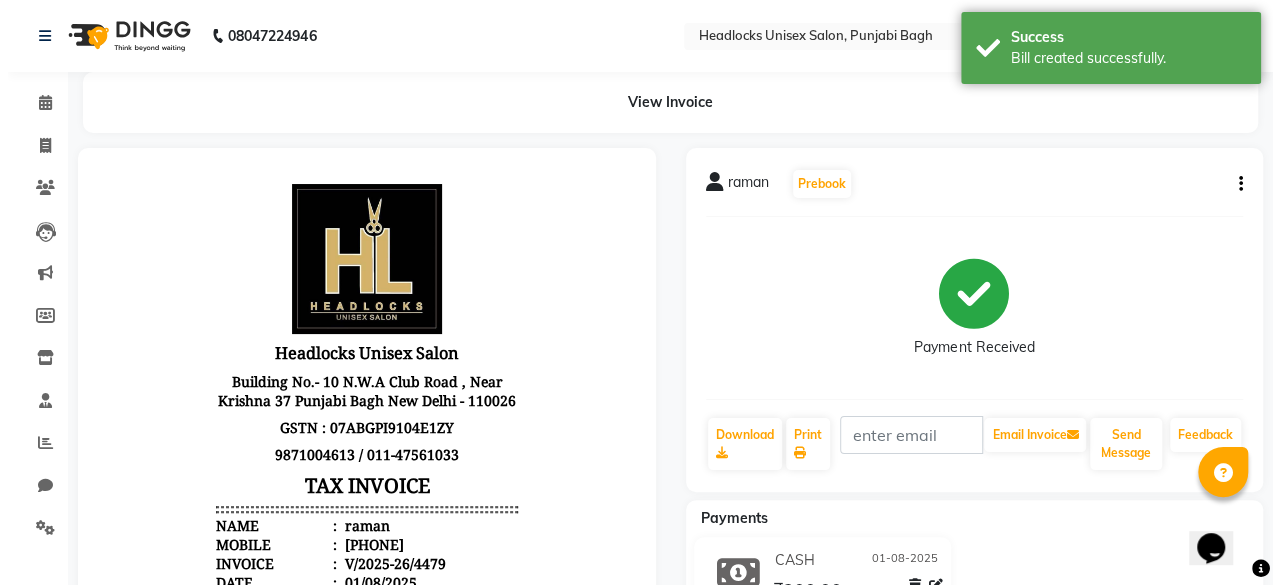scroll, scrollTop: 0, scrollLeft: 0, axis: both 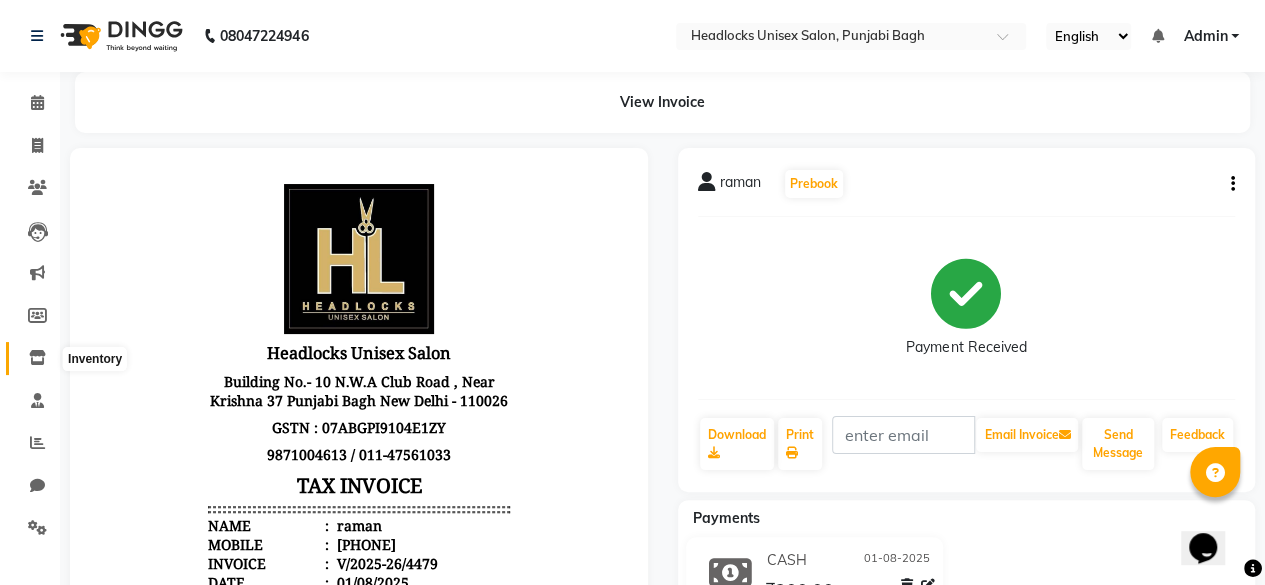 click 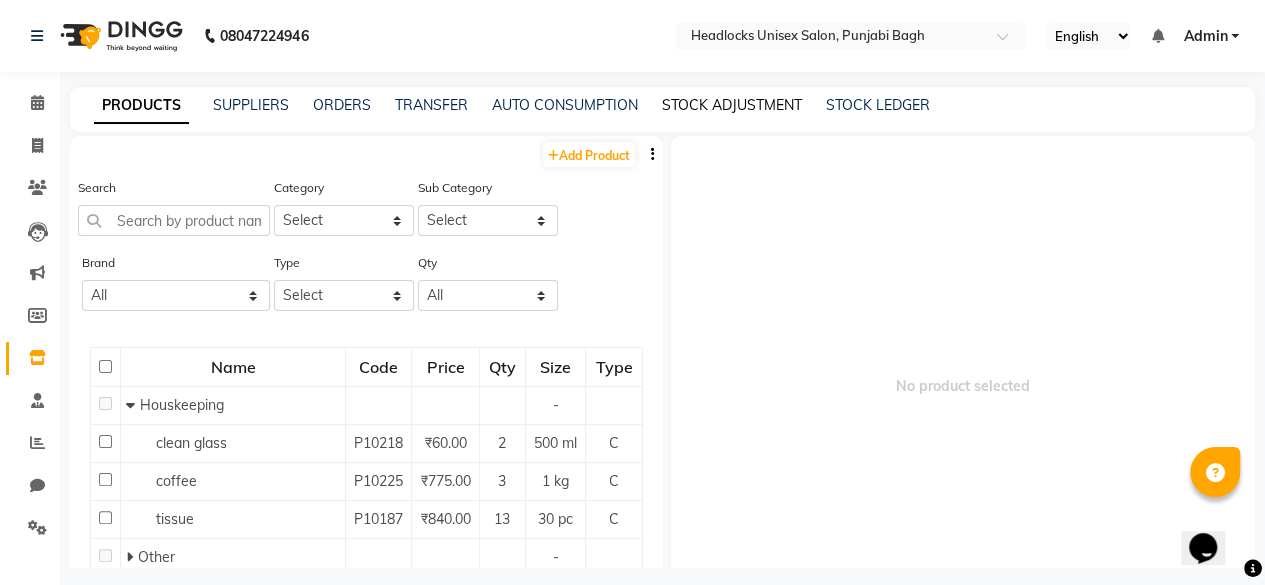 click on "STOCK ADJUSTMENT" 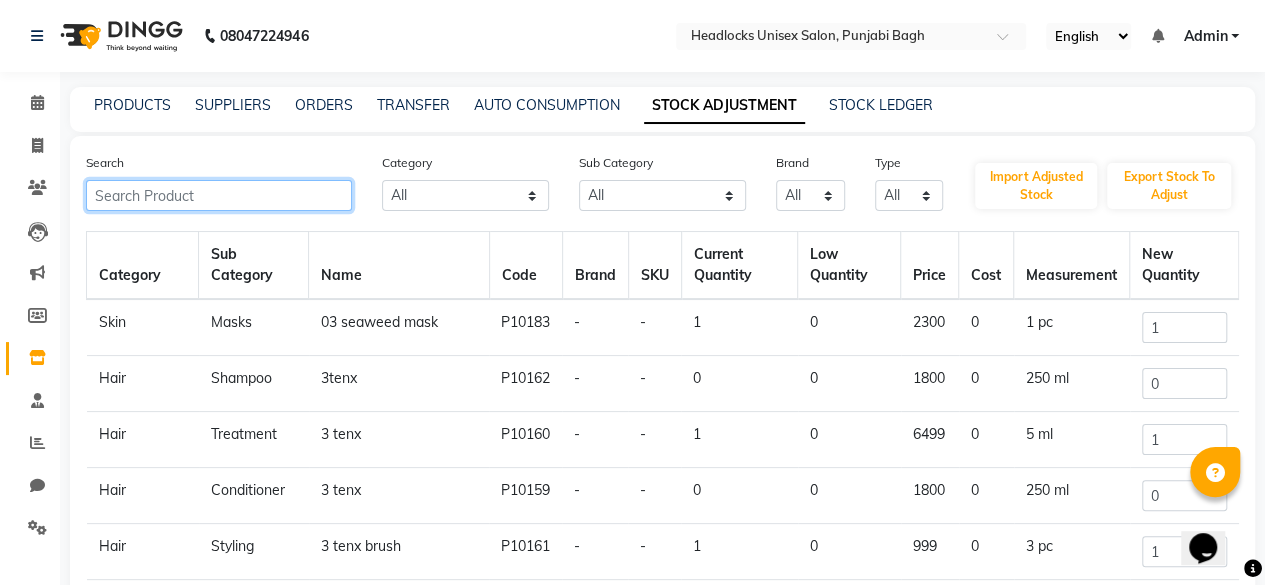 click 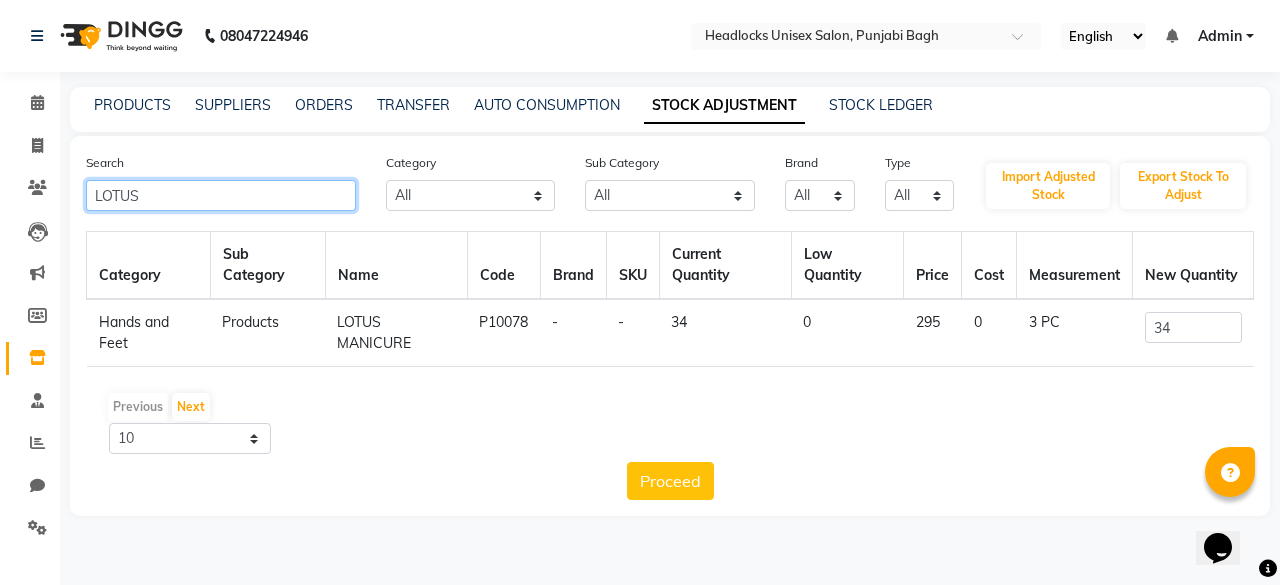 type on "LOTUS" 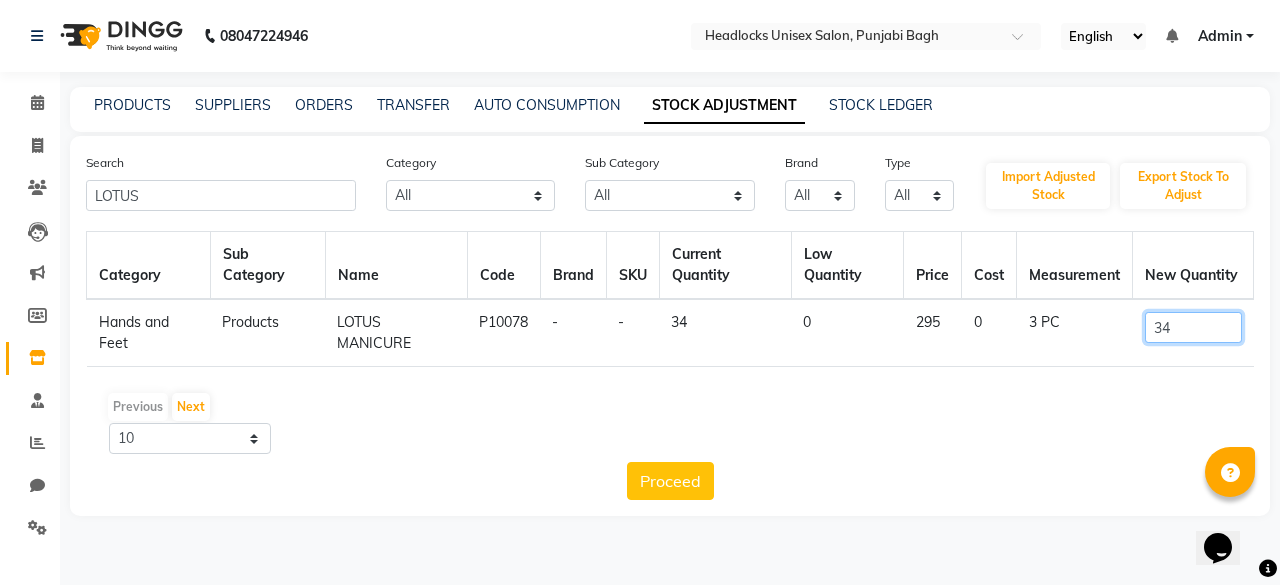 click on "34" 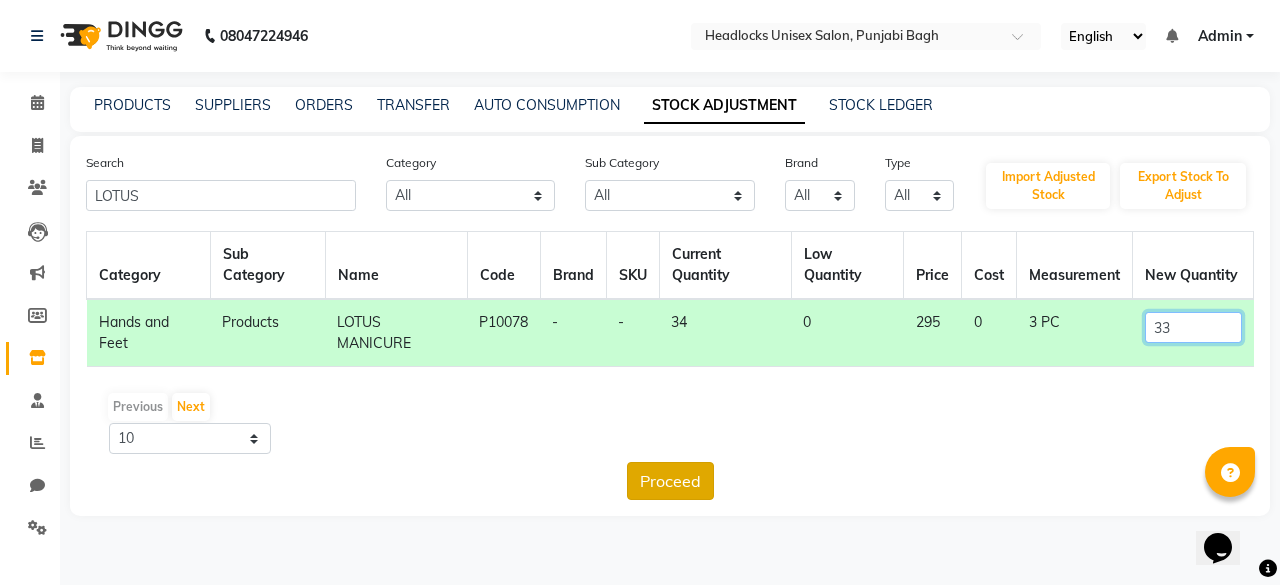type on "33" 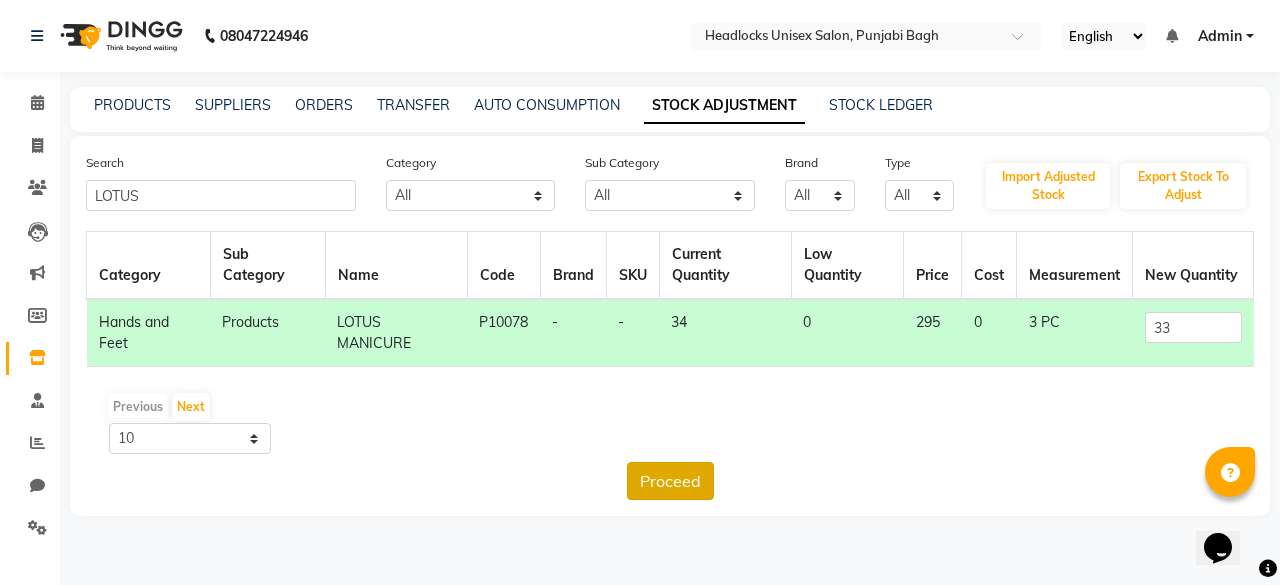 click on "Proceed" 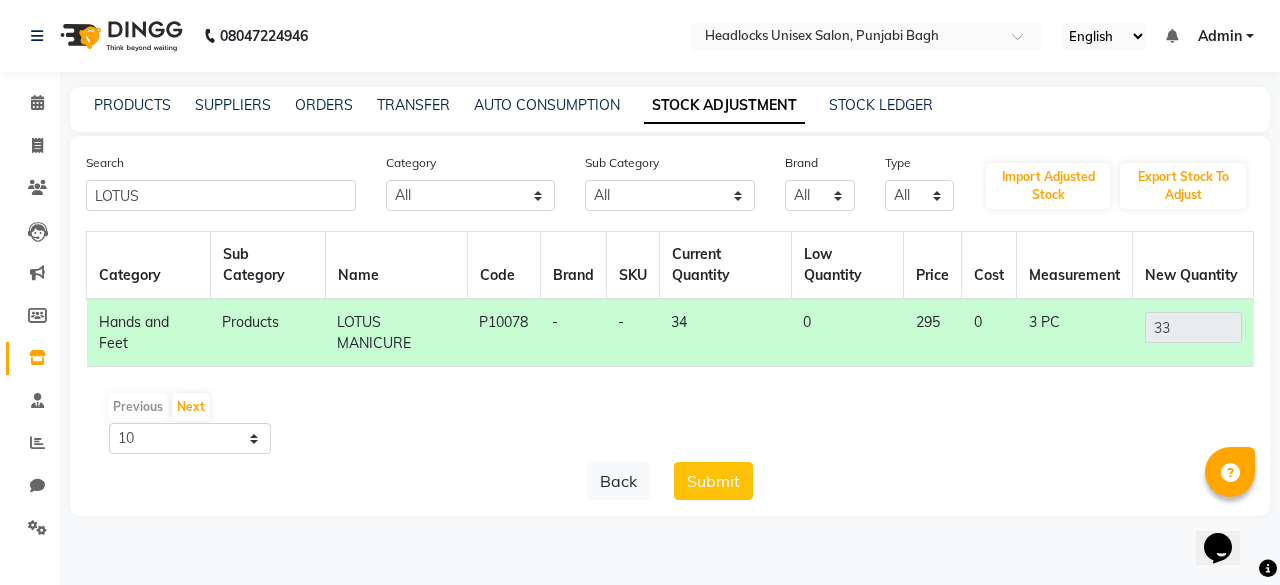 click on "Submit" 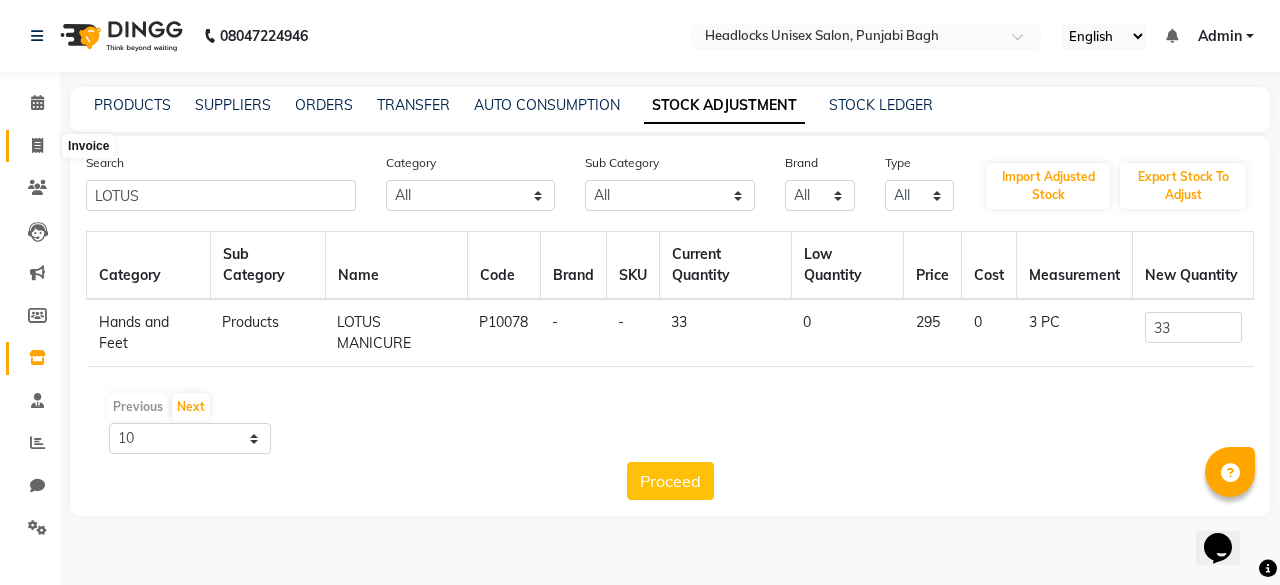 click 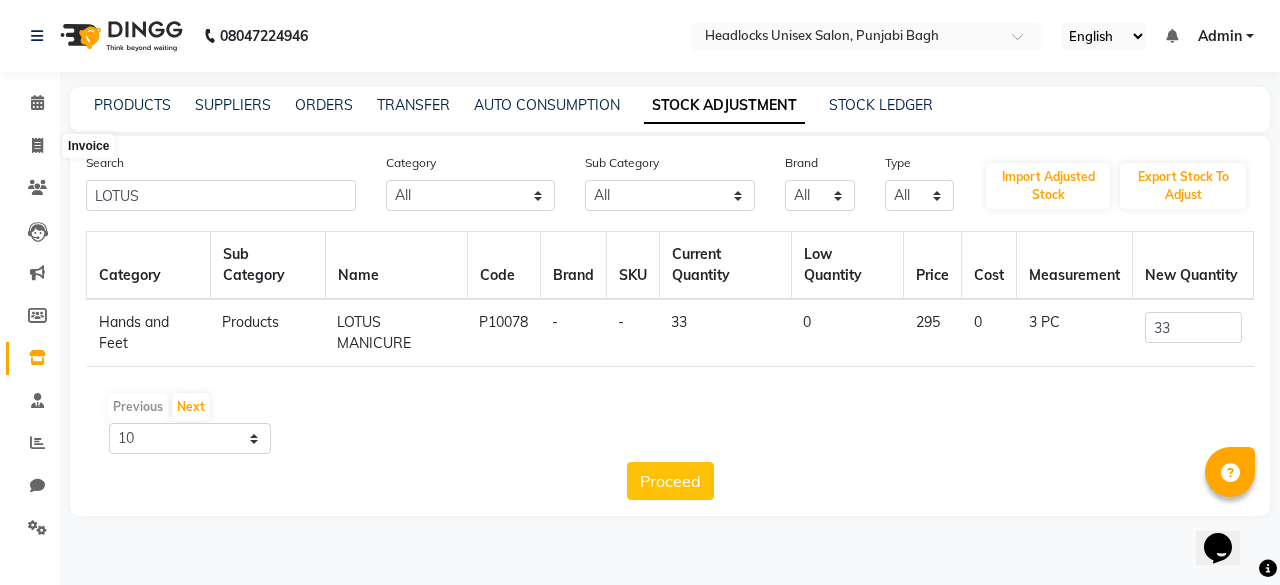 select on "service" 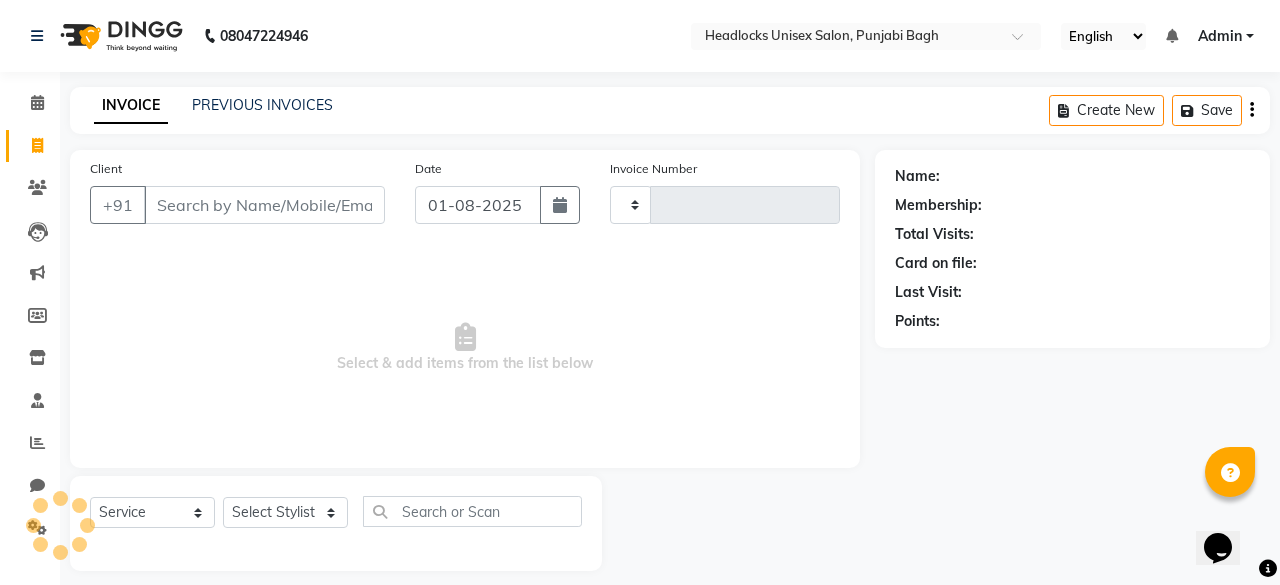 type on "4480" 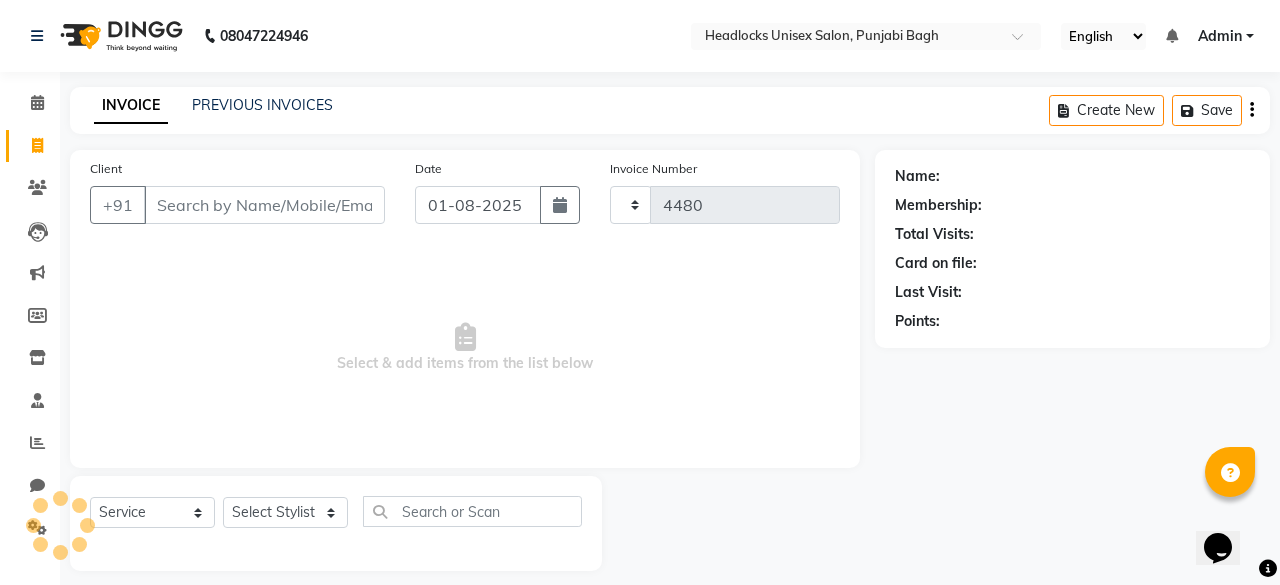 scroll, scrollTop: 15, scrollLeft: 0, axis: vertical 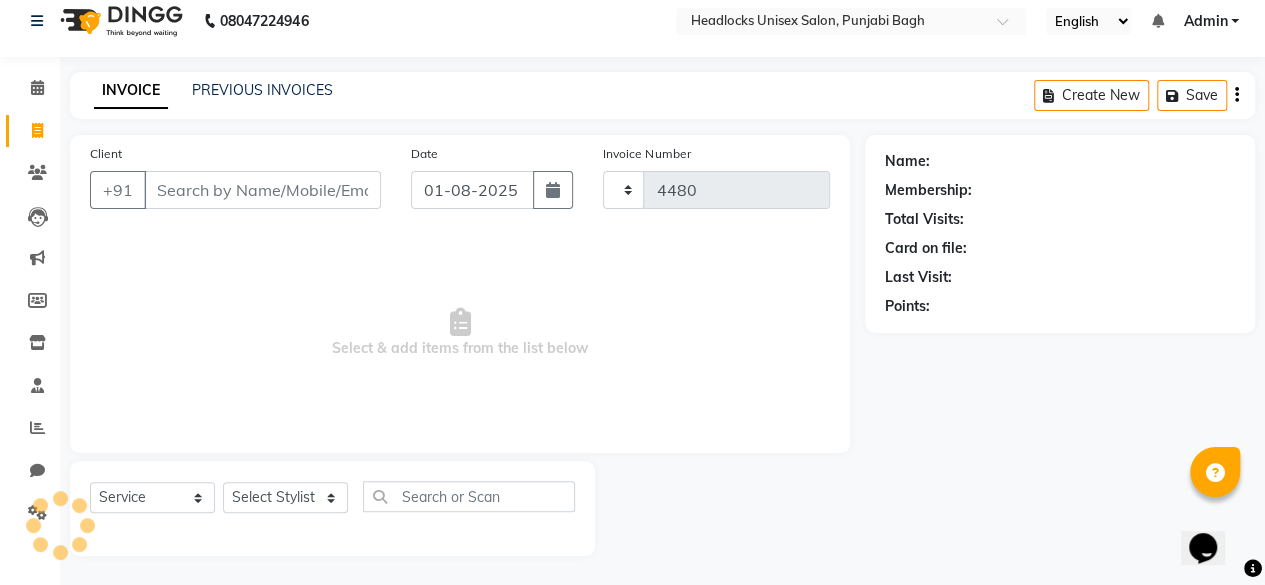select on "7719" 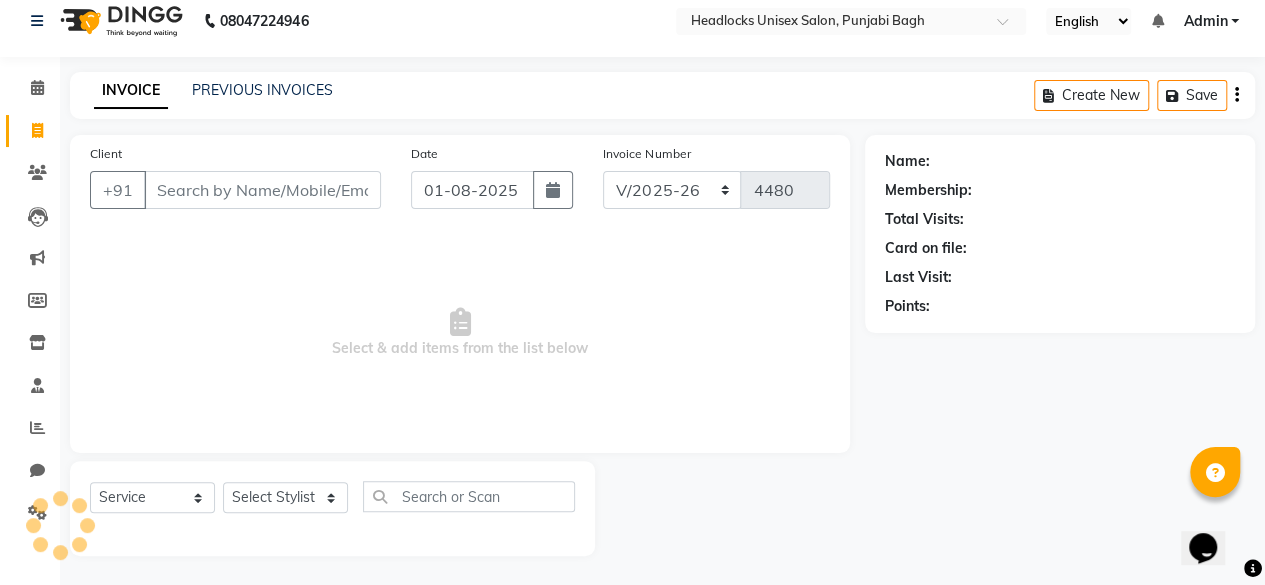 click on "Client" at bounding box center [262, 190] 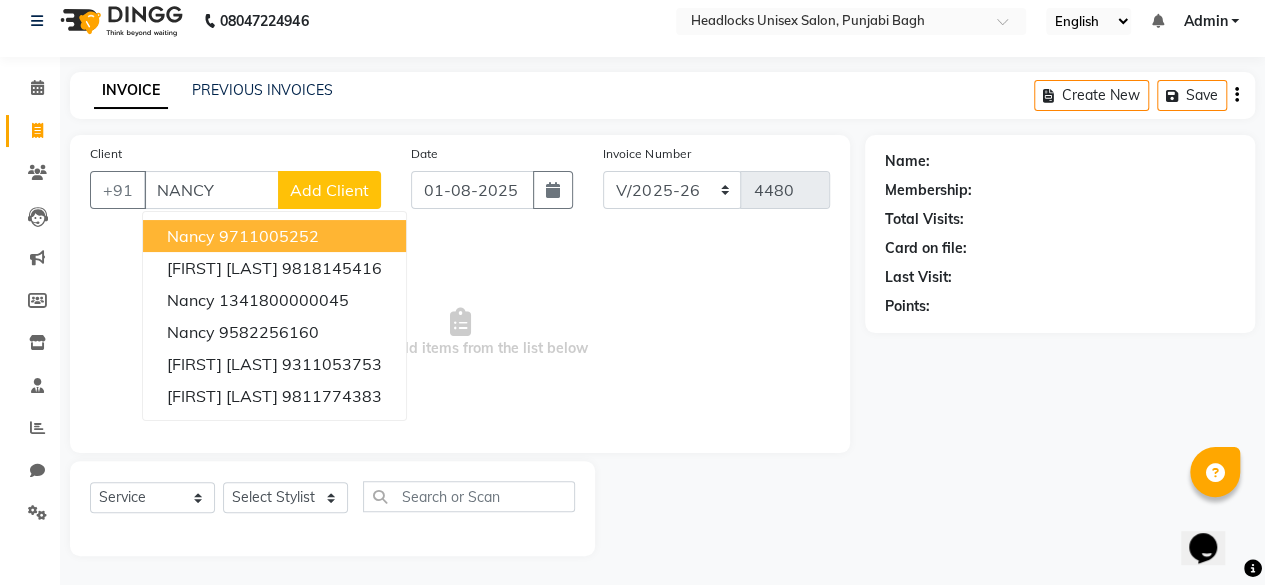 type on "NANCY" 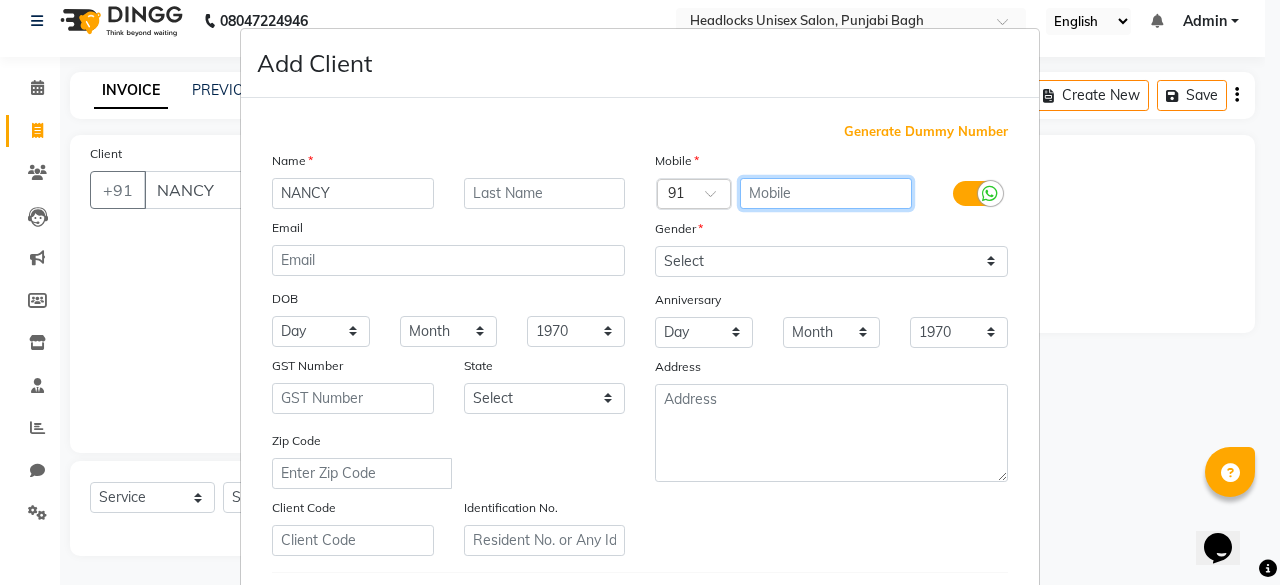 click at bounding box center [826, 193] 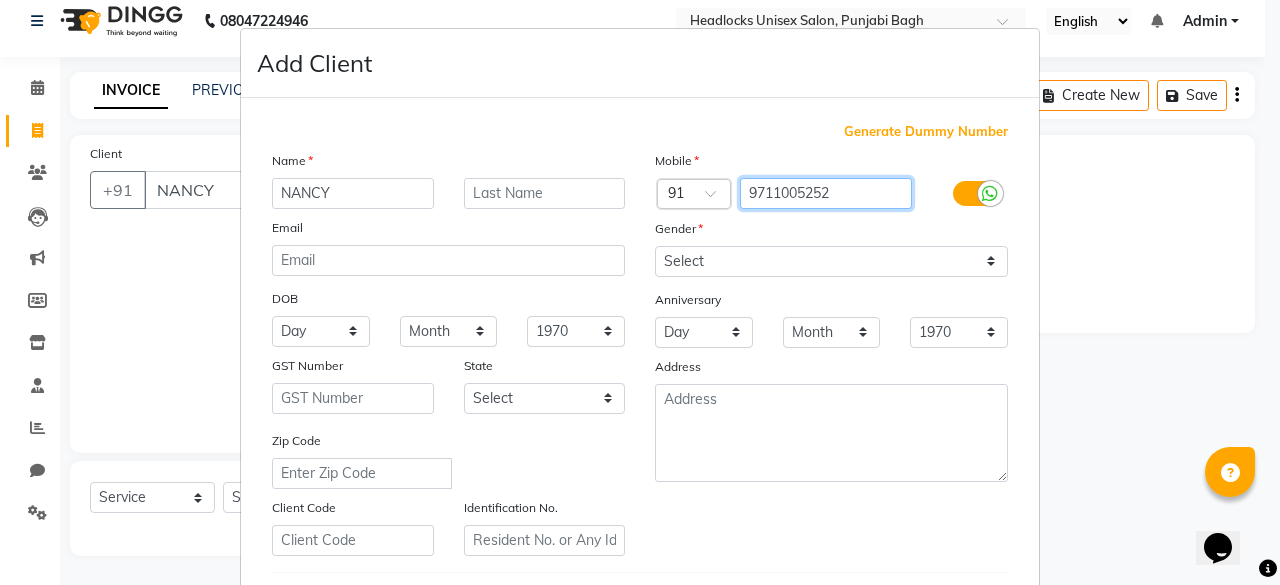 type on "9711005252" 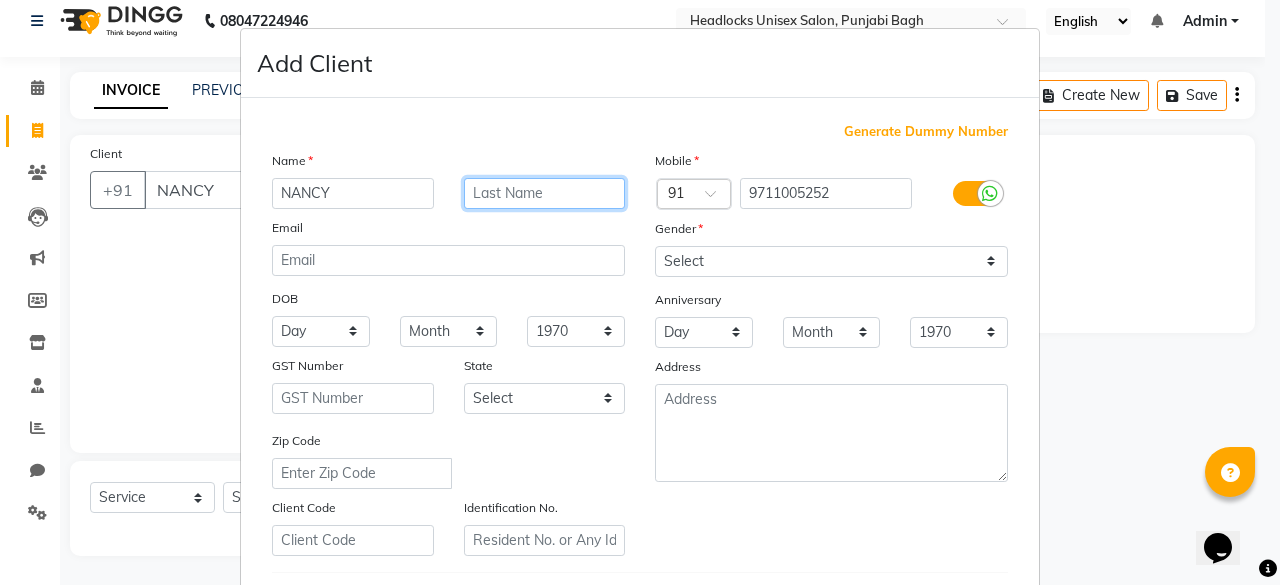 click at bounding box center [545, 193] 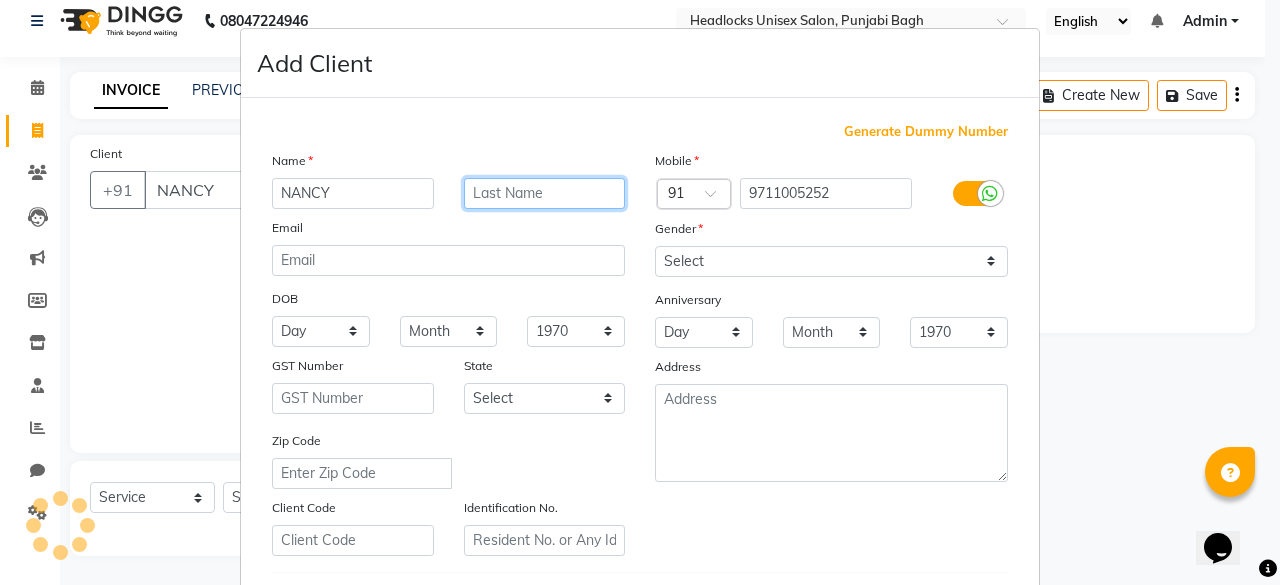 click at bounding box center (545, 193) 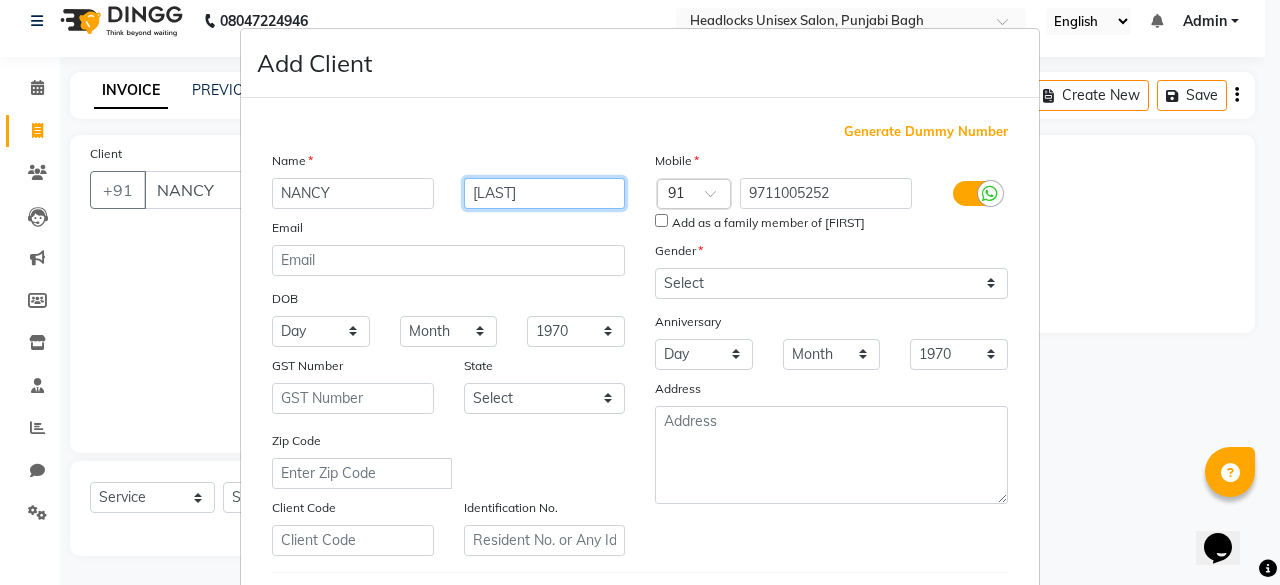 click on "[LAST]" at bounding box center (545, 193) 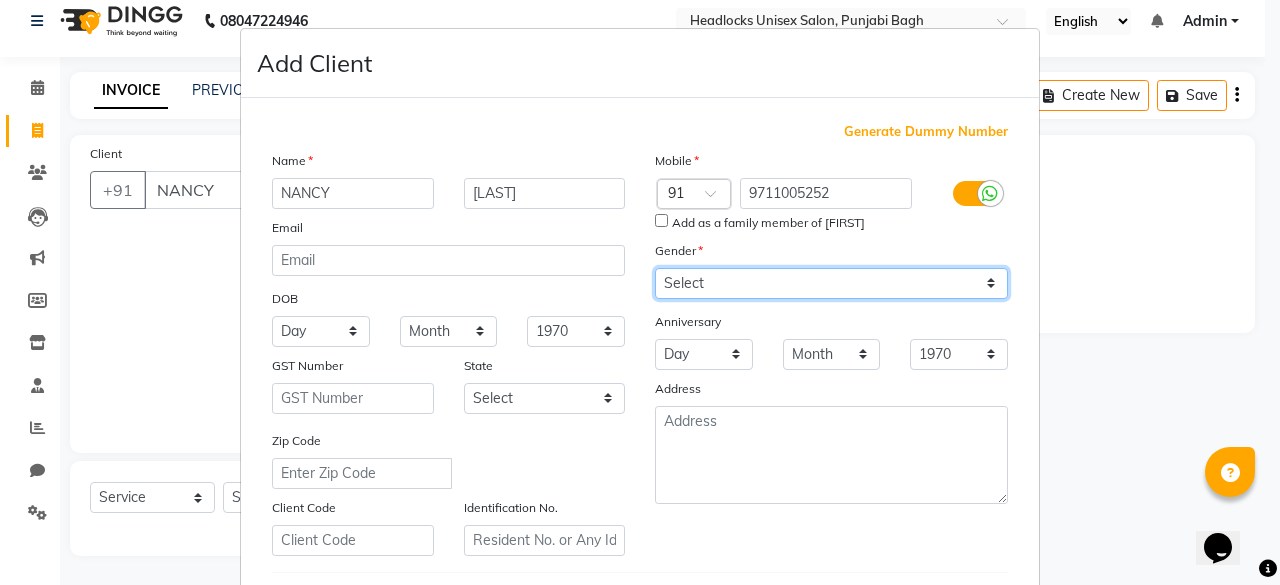 click on "Select Male Female Other Prefer Not To Say" at bounding box center [831, 283] 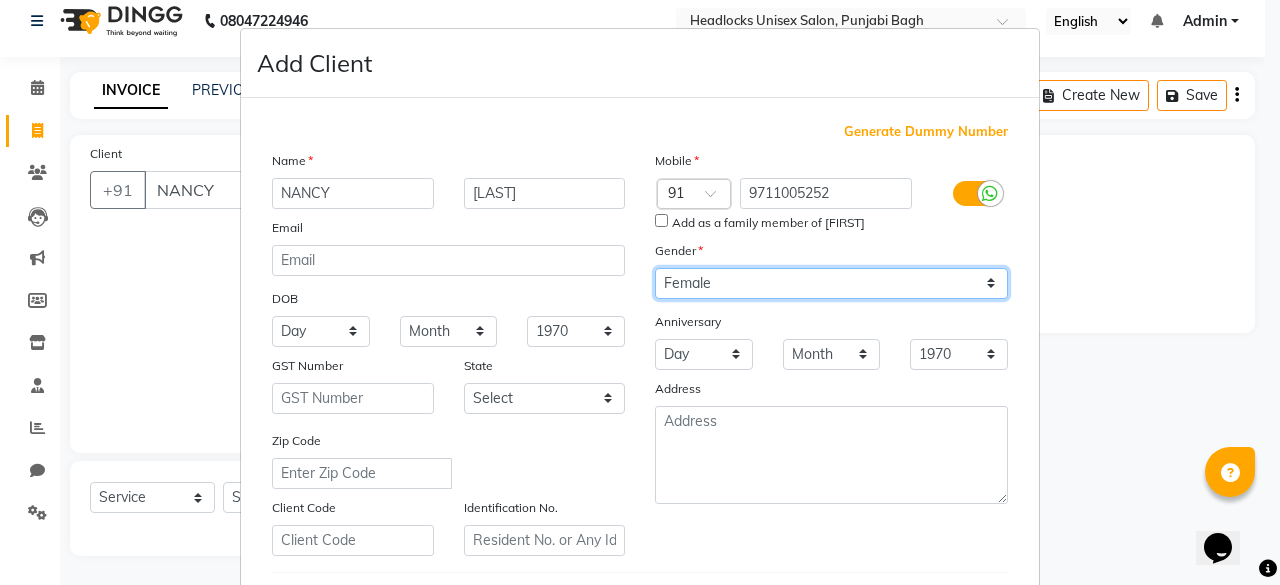 click on "Select Male Female Other Prefer Not To Say" at bounding box center (831, 283) 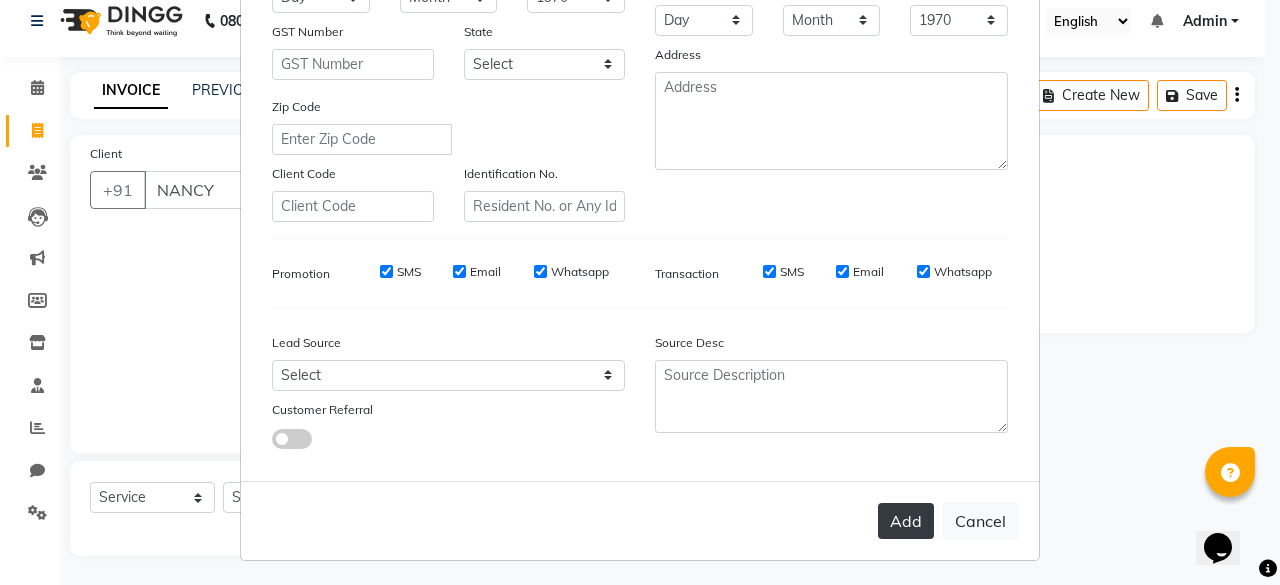 click on "Add" at bounding box center (906, 521) 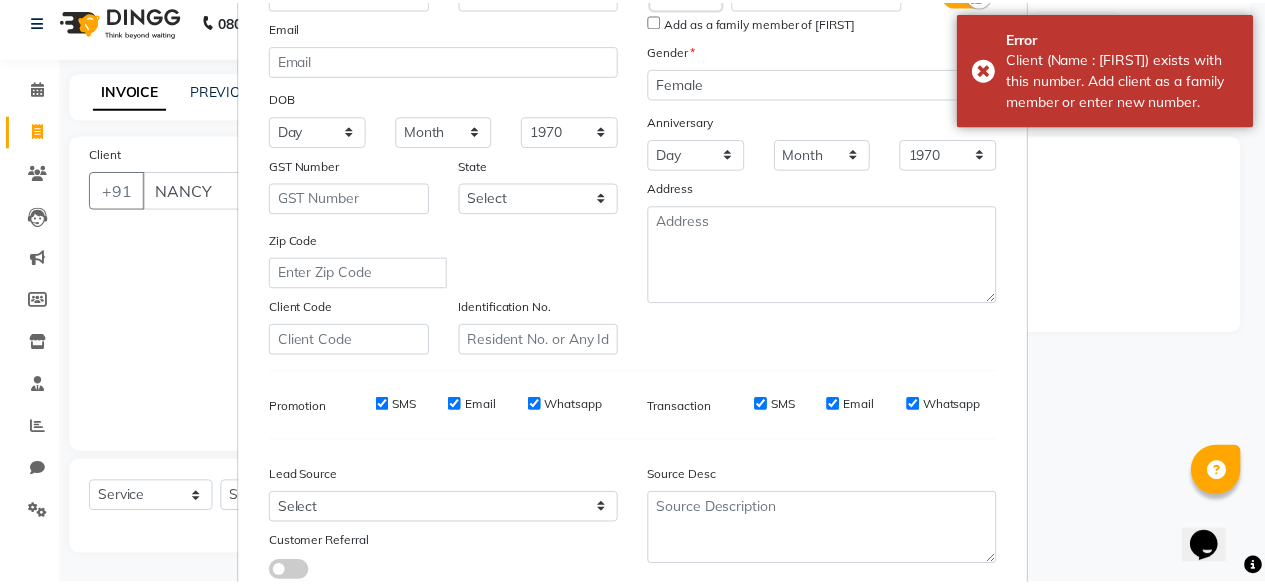 scroll, scrollTop: 334, scrollLeft: 0, axis: vertical 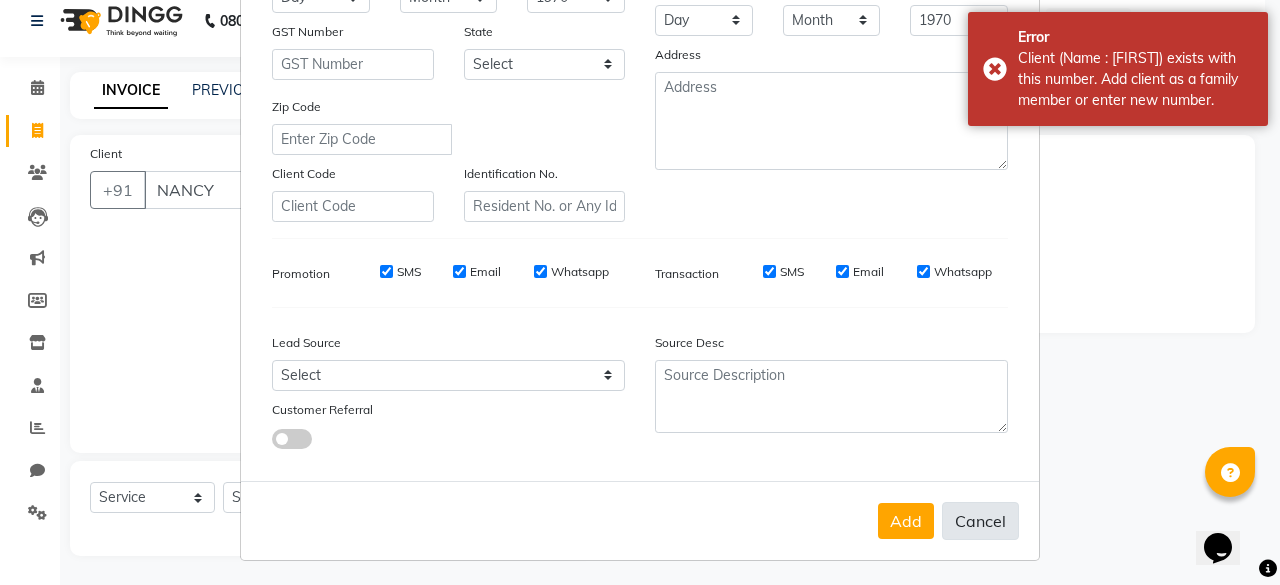 click on "Cancel" at bounding box center [980, 521] 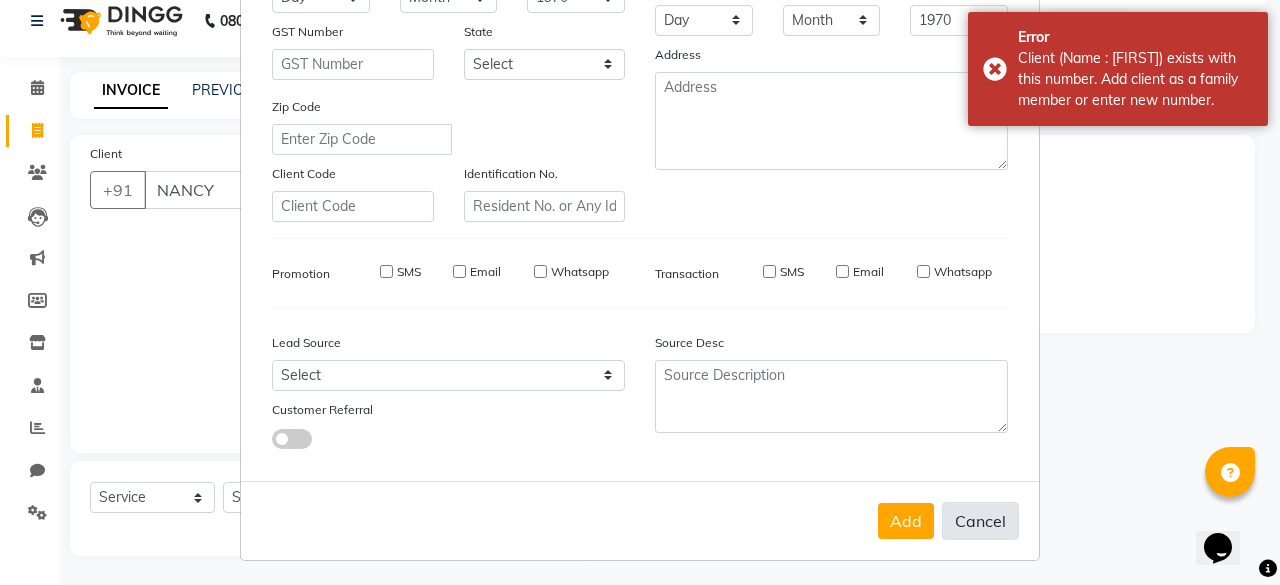 type 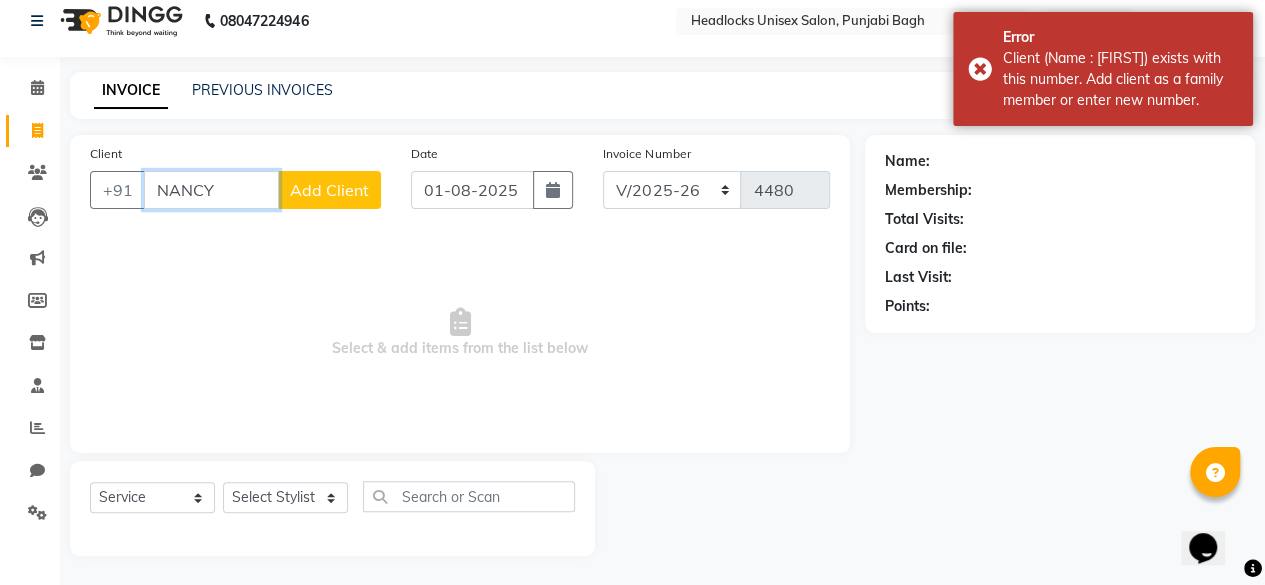 click on "NANCY" at bounding box center (211, 190) 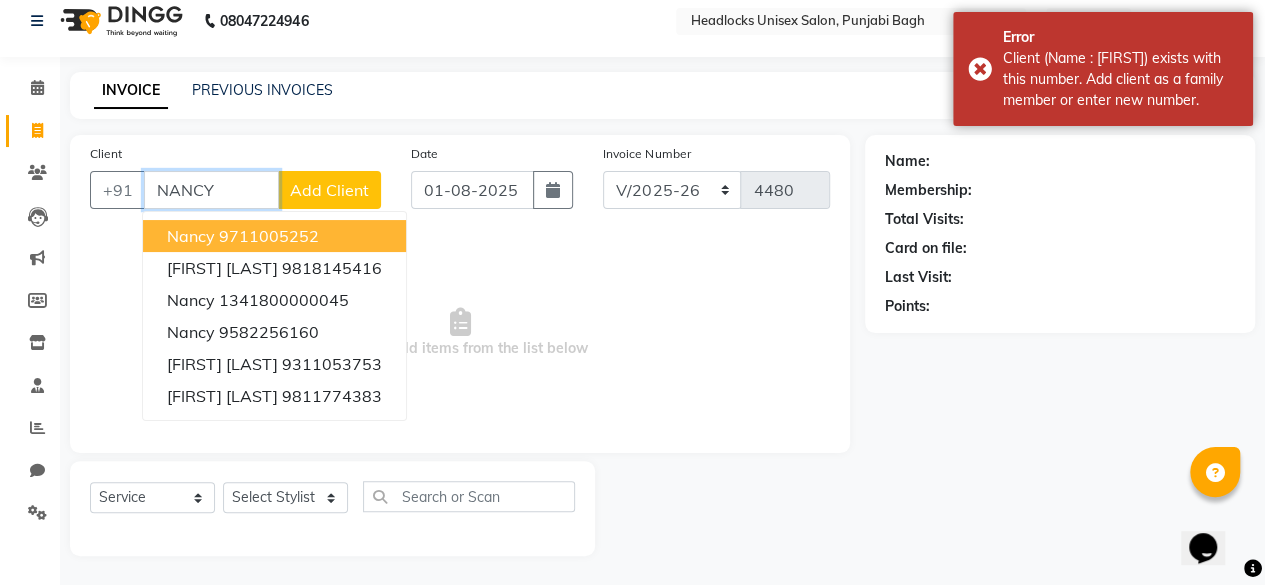 click on "9711005252" at bounding box center [269, 236] 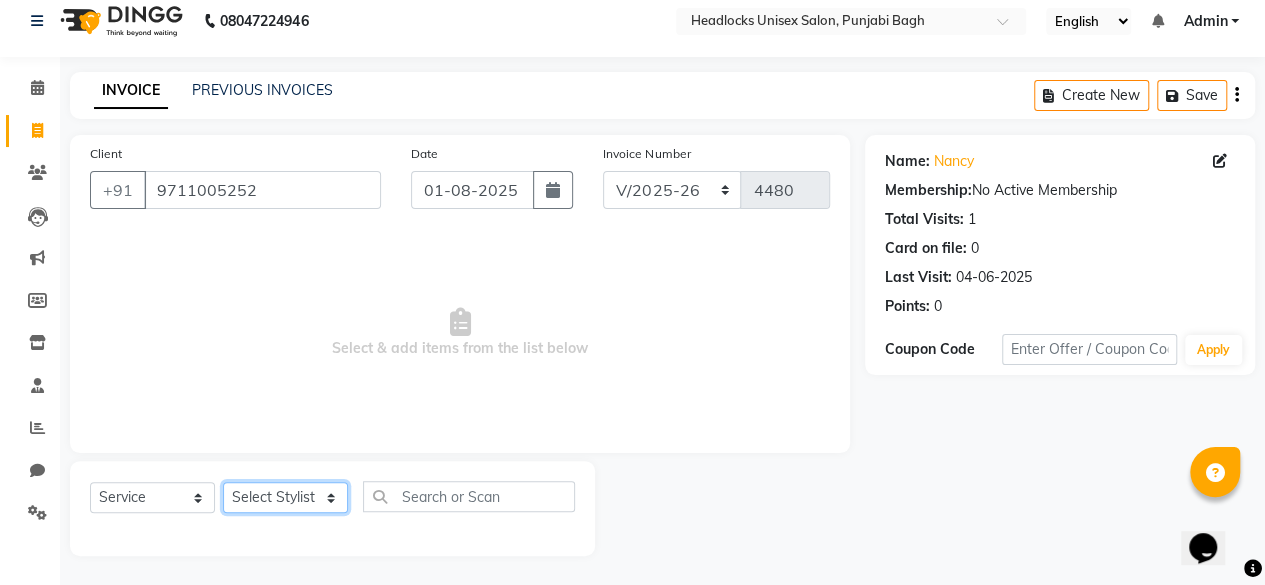 click on "Select Stylist ⁠Agnies ⁠Akash Arjun  Ashi Cefrina  Faizan  Irfan Jamshed Jenny Jullian Keshav kunal Mary mercy ⁠Minto ⁠Narayan nishant  Piyush priyanka Pummy ⁠Raman Rinku ⁠Rohit Roshan Ruby Samar Shanib Sonu  Sunny ⁠Sunny kumar  ⁠Usman ⁠Vikas Vikram" 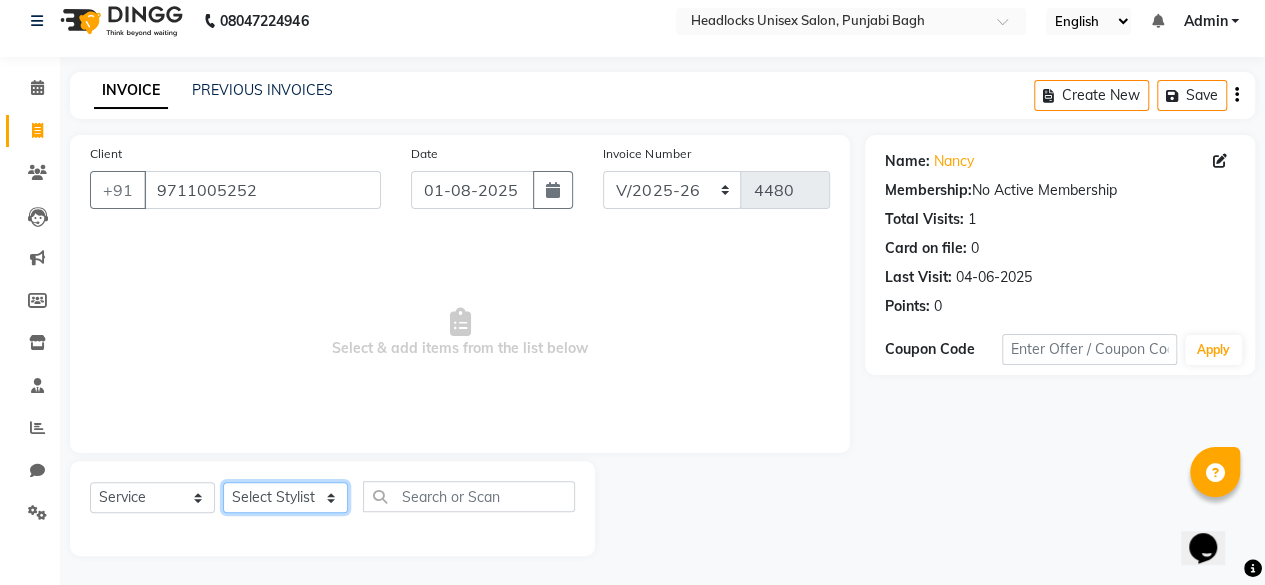 click on "Select Stylist ⁠Agnies ⁠Akash Arjun  Ashi Cefrina  Faizan  Irfan Jamshed Jenny Jullian Keshav kunal Mary mercy ⁠Minto ⁠Narayan nishant  Piyush priyanka Pummy ⁠Raman Rinku ⁠Rohit Roshan Ruby Samar Shanib Sonu  Sunny ⁠Sunny kumar  ⁠Usman ⁠Vikas Vikram" 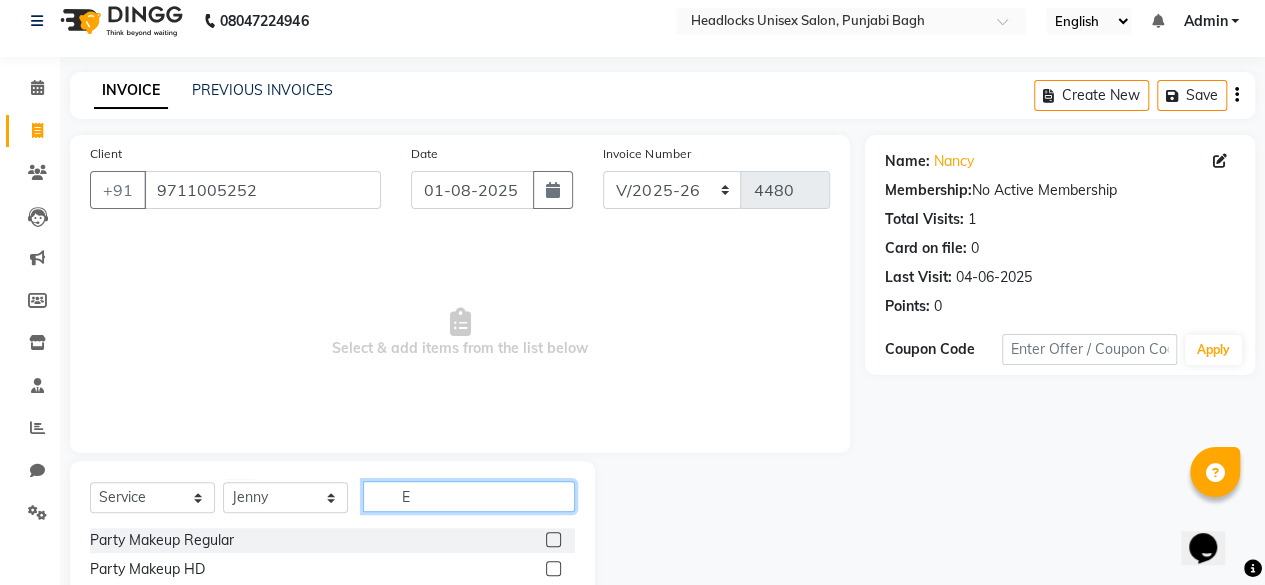 click on "E" 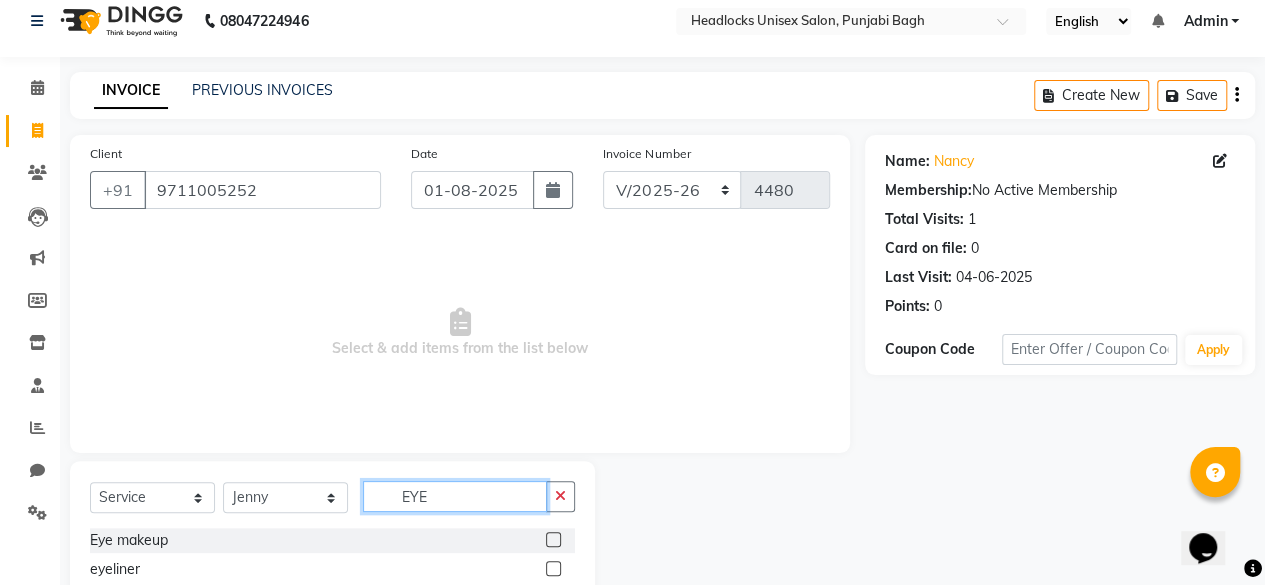 scroll, scrollTop: 160, scrollLeft: 0, axis: vertical 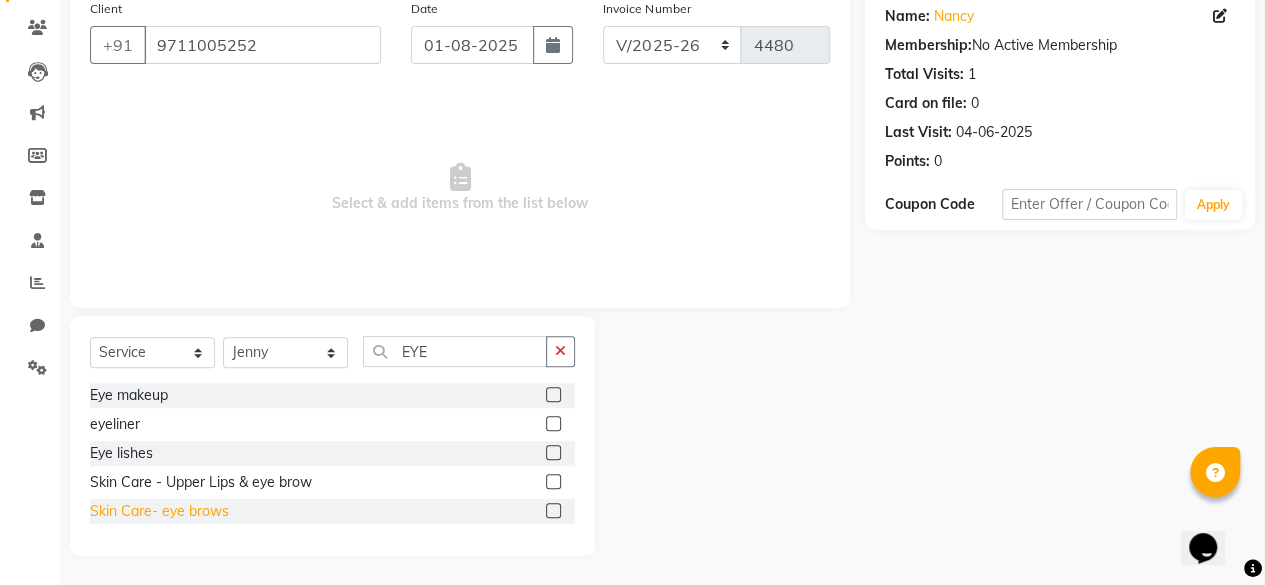 click on "Skin Care- eye brows" 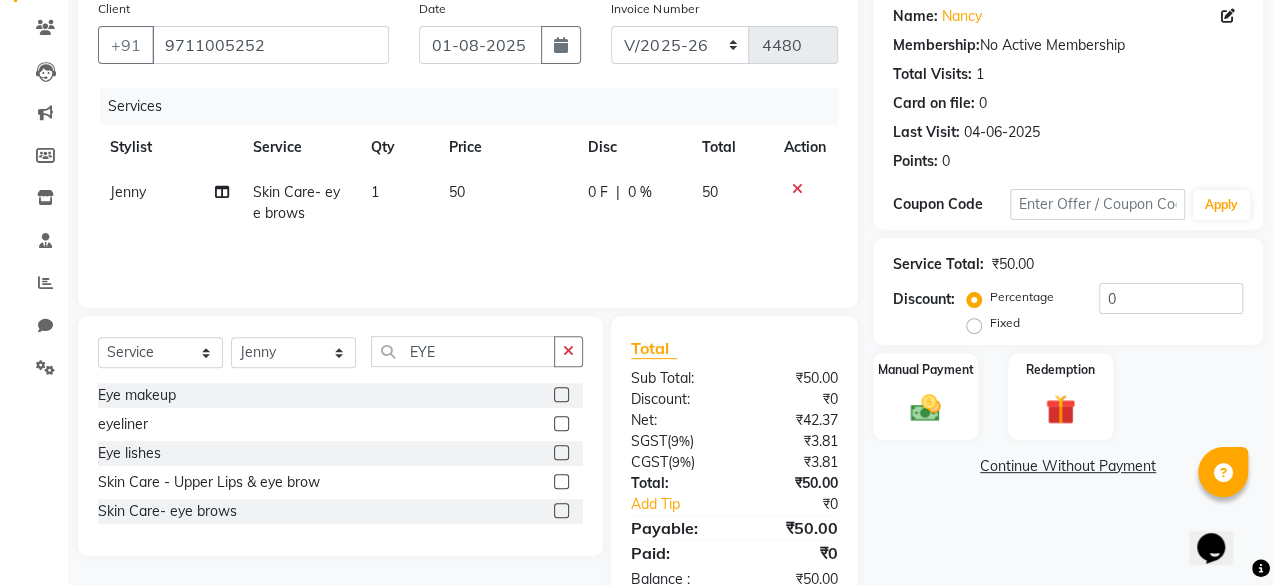 scroll, scrollTop: 0, scrollLeft: 0, axis: both 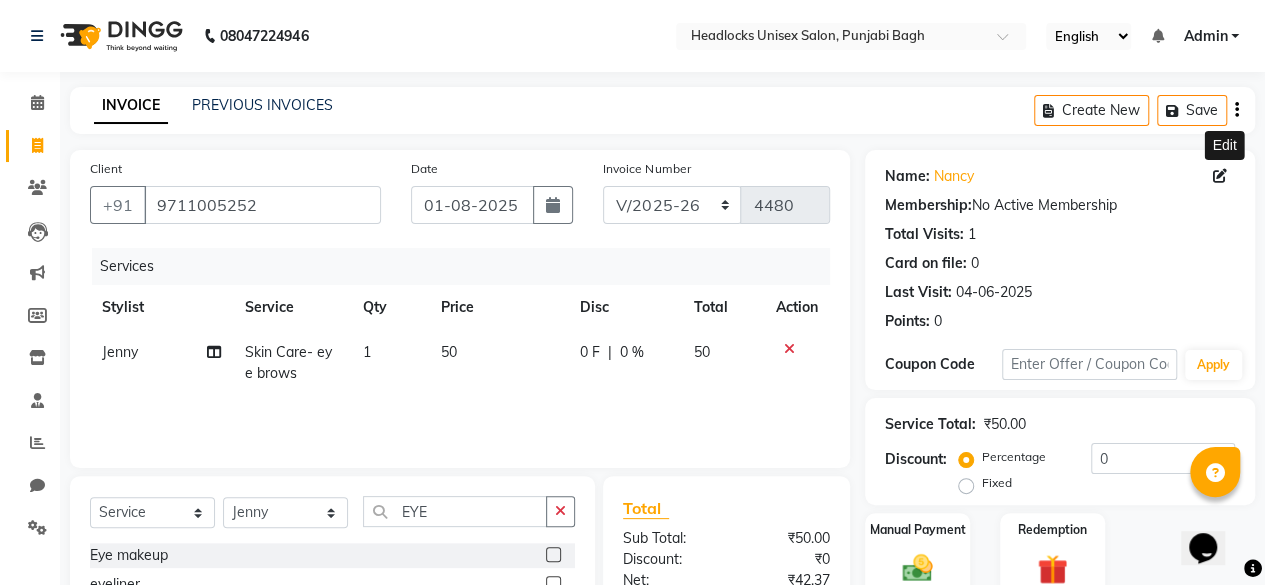 click 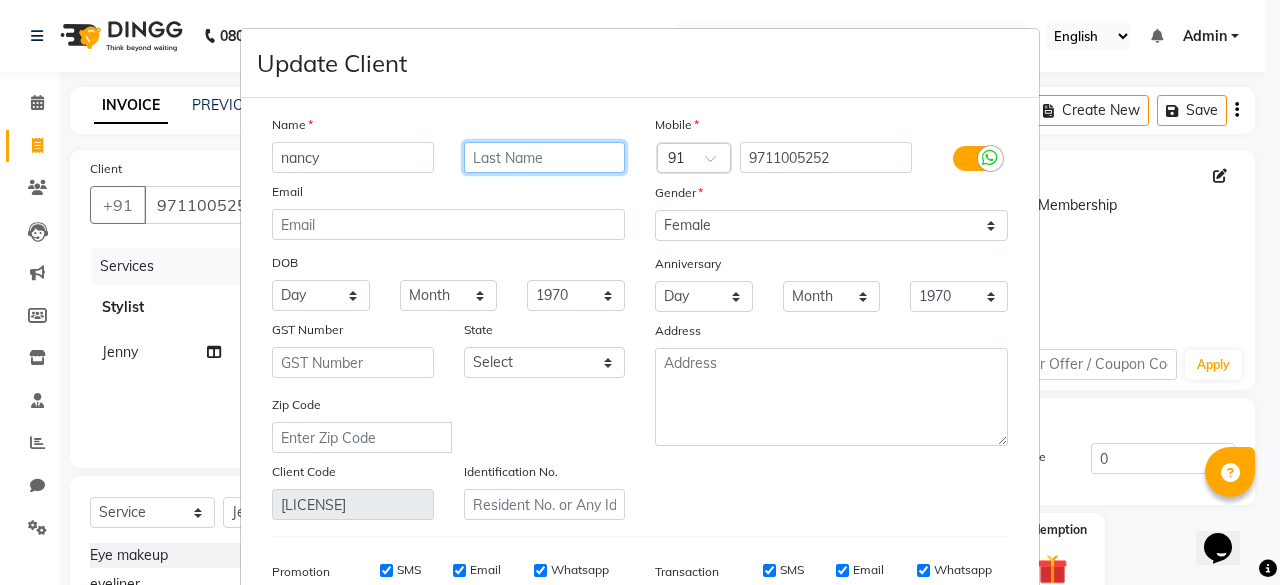 click at bounding box center [545, 157] 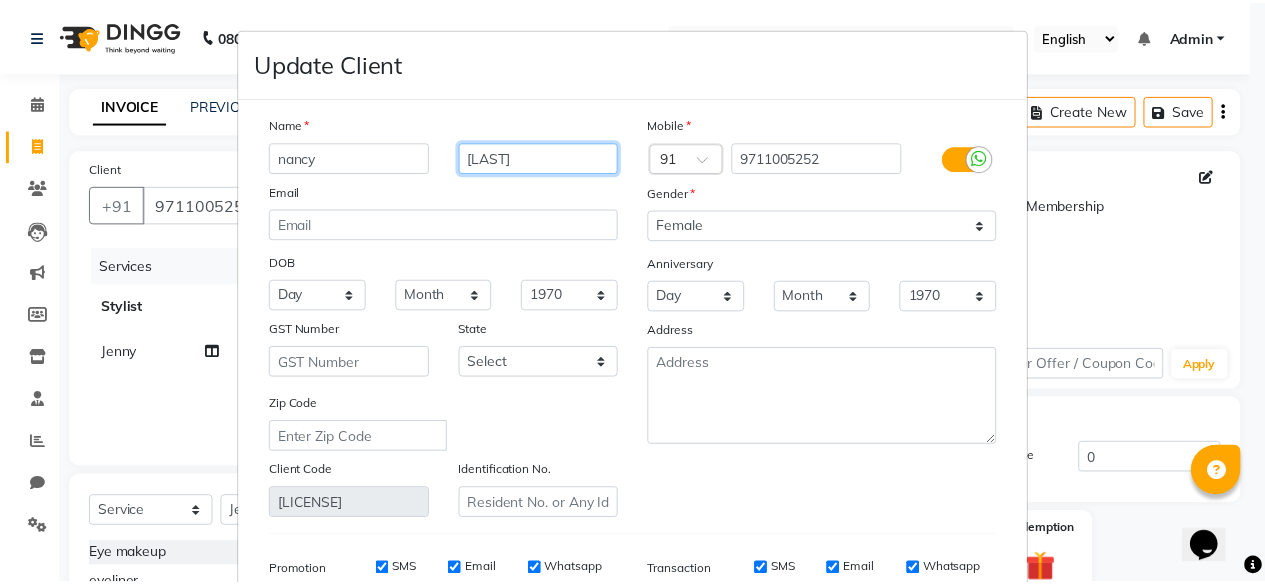 scroll, scrollTop: 299, scrollLeft: 0, axis: vertical 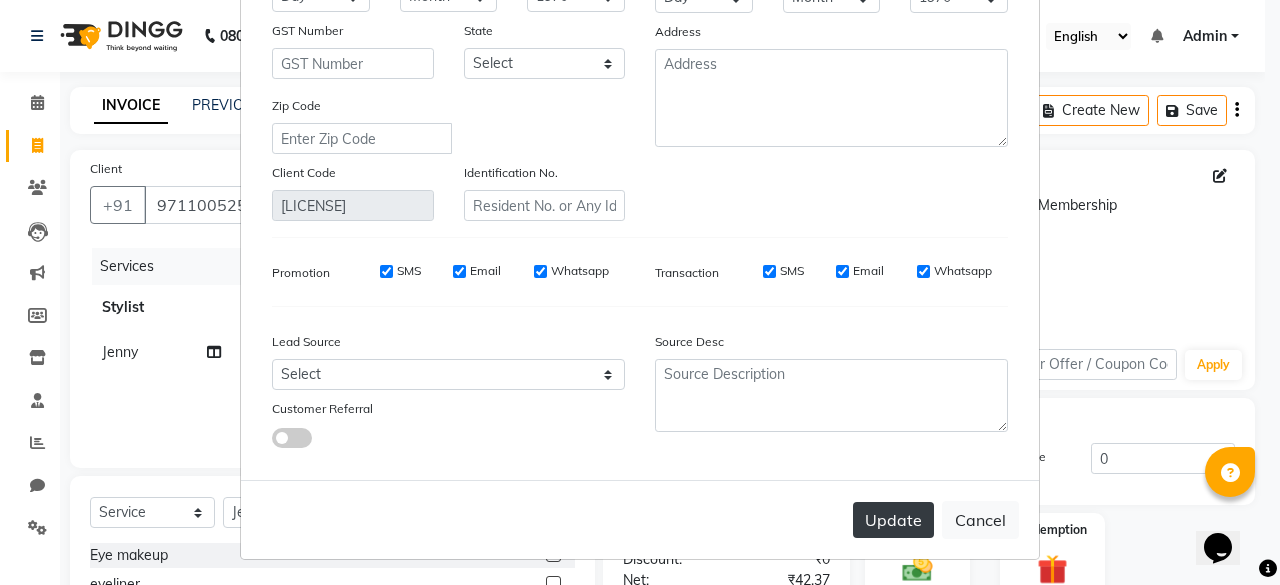click on "Update" at bounding box center [893, 520] 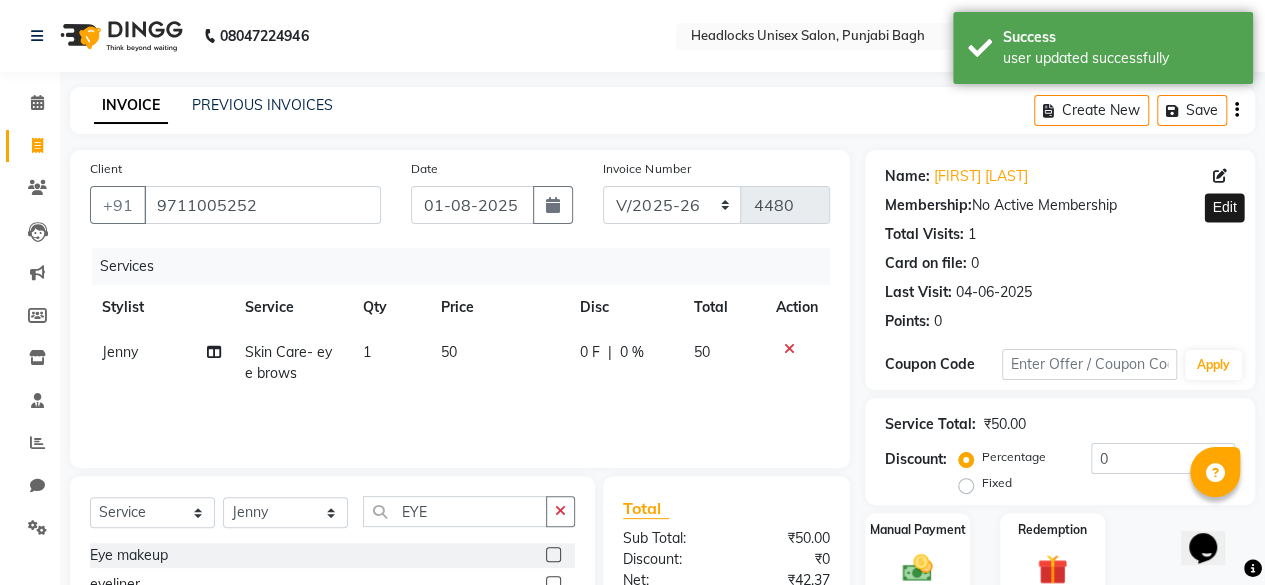 scroll, scrollTop: 213, scrollLeft: 0, axis: vertical 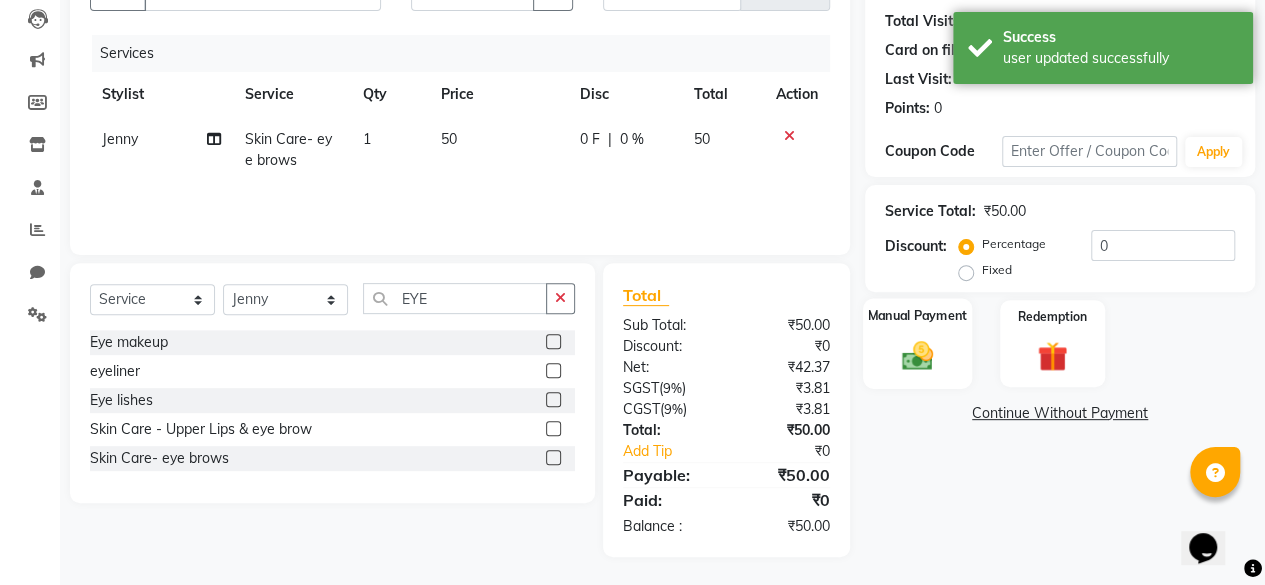 click on "Manual Payment" 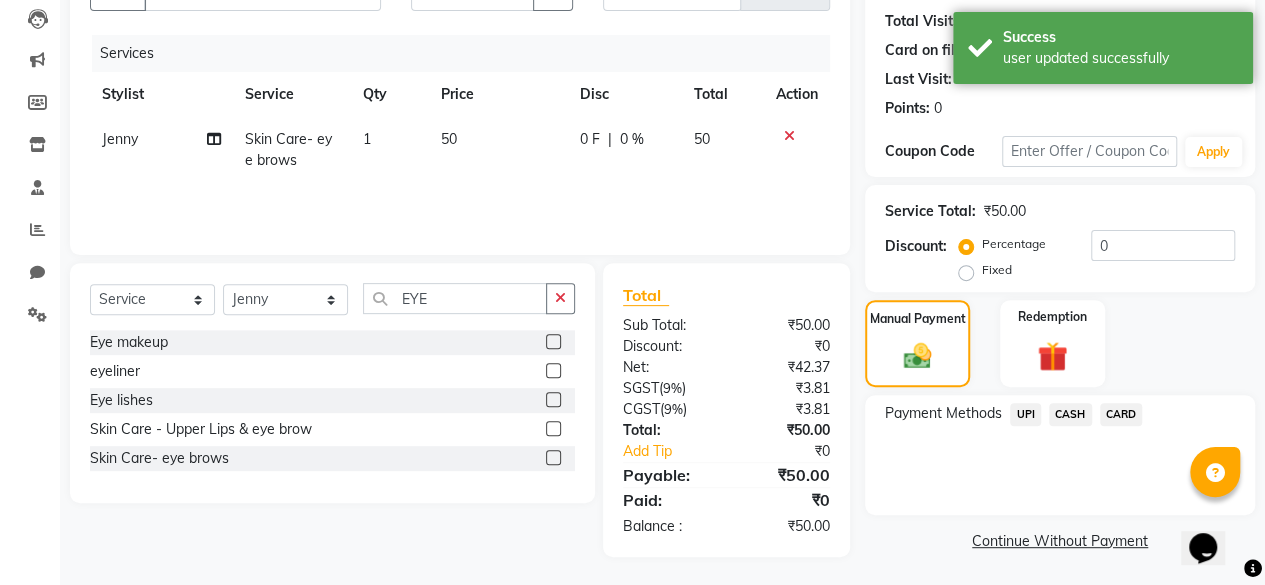 click on "CASH" 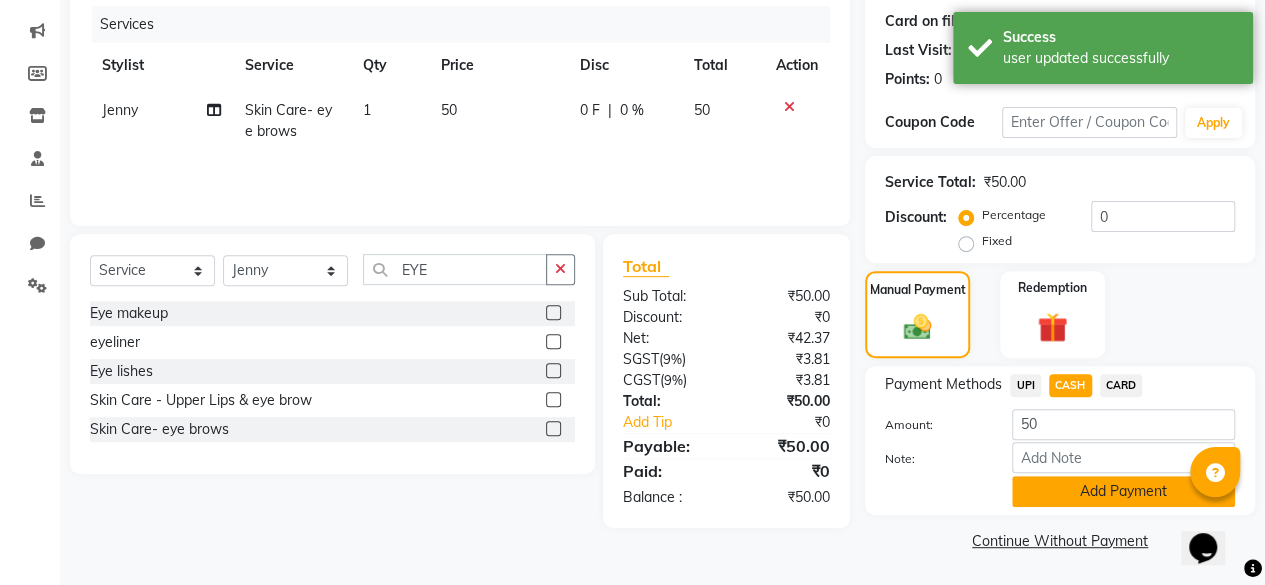 click on "Add Payment" 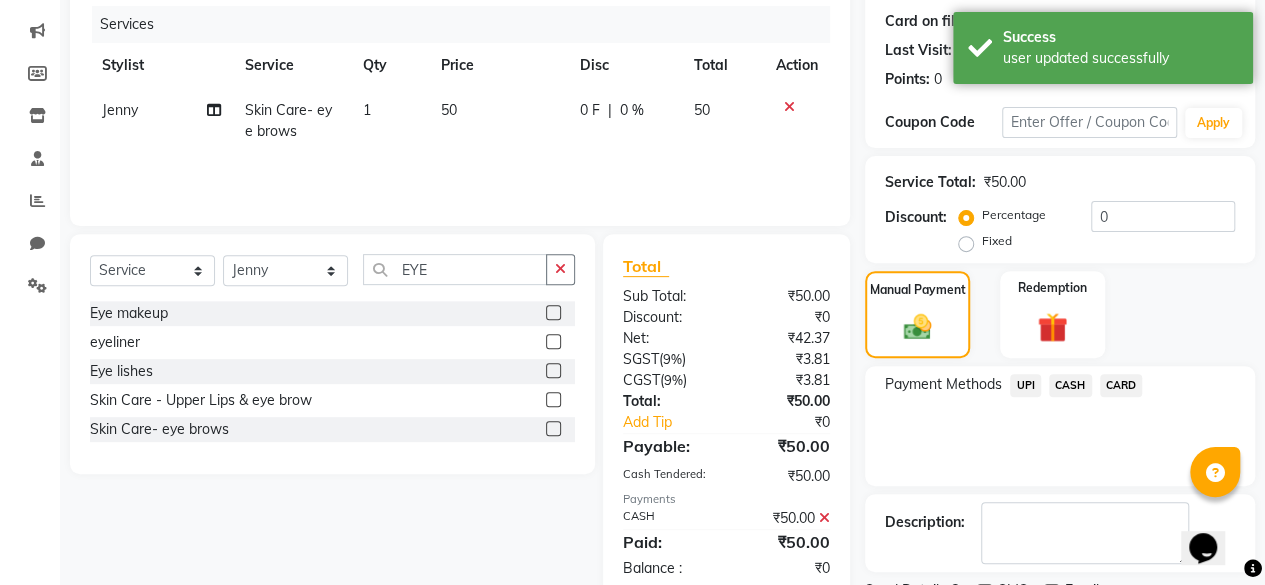 scroll, scrollTop: 324, scrollLeft: 0, axis: vertical 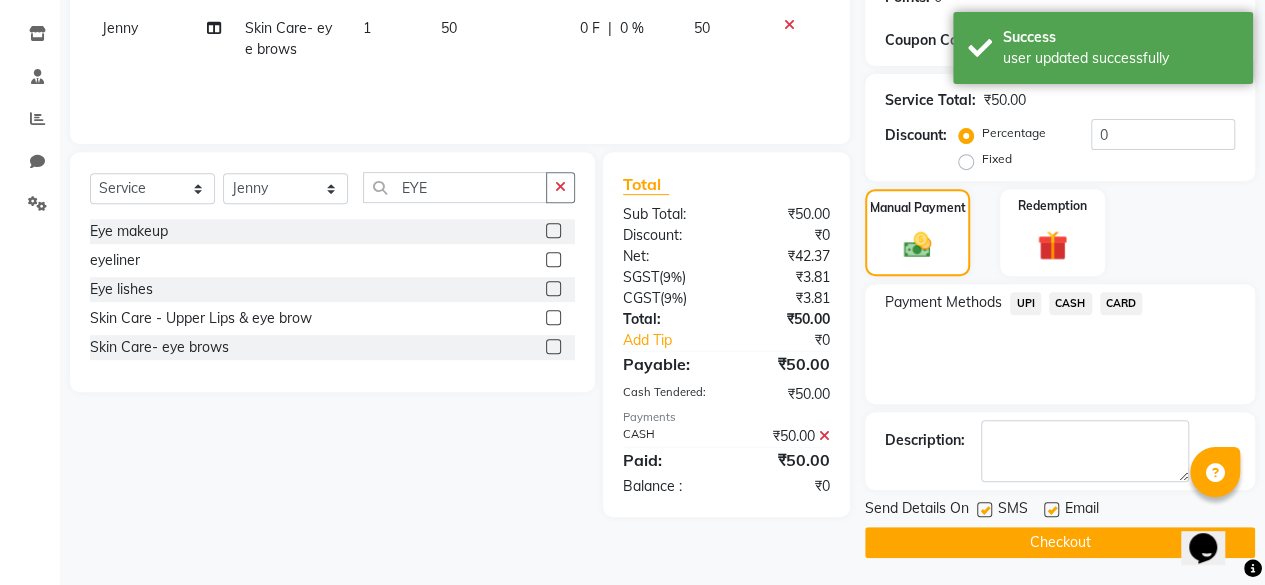click 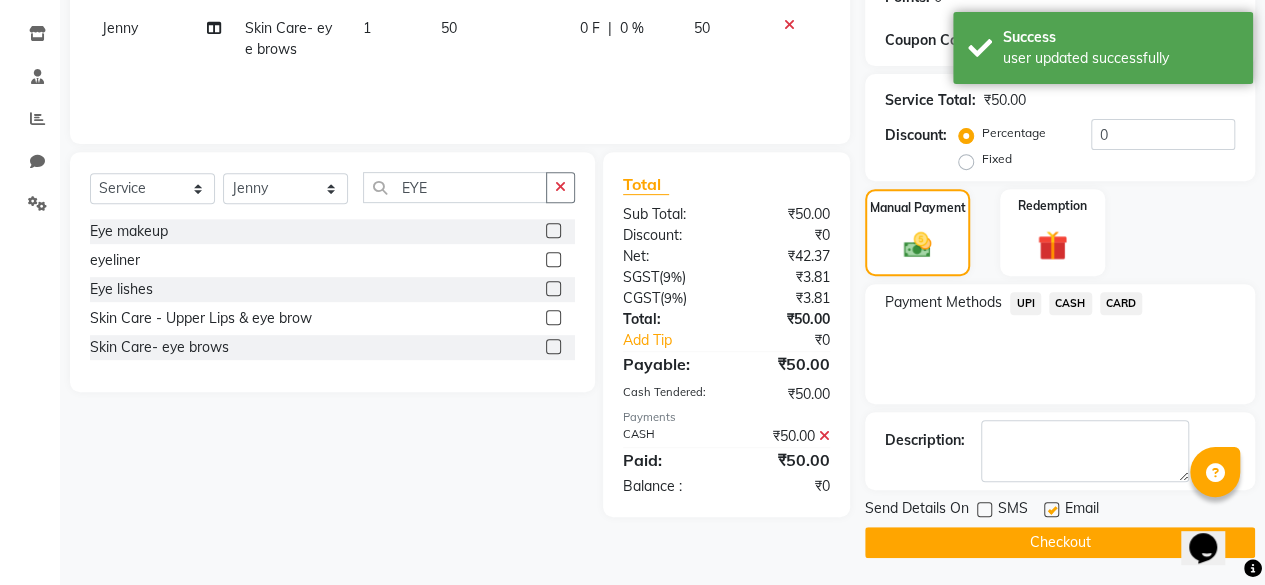 click on "Checkout" 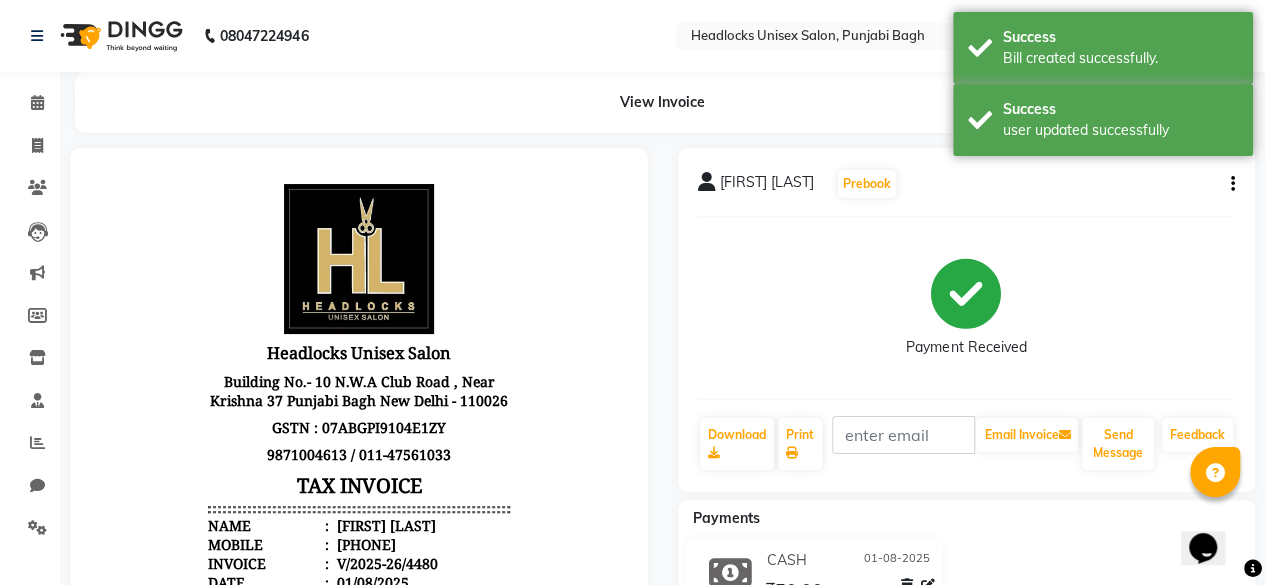 scroll, scrollTop: 0, scrollLeft: 0, axis: both 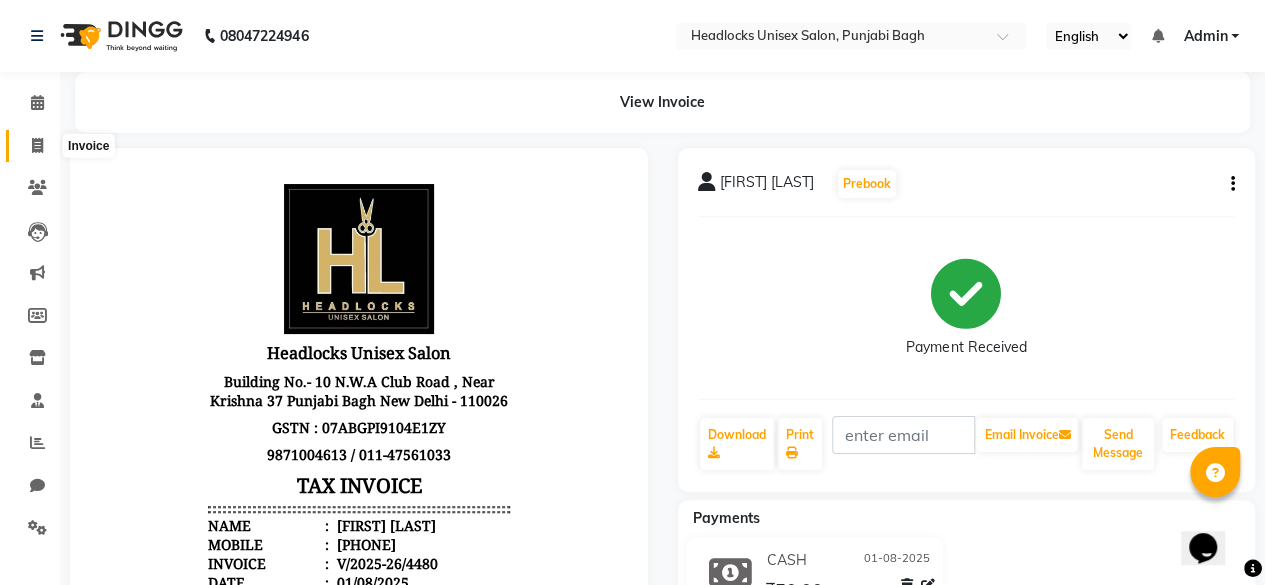 click 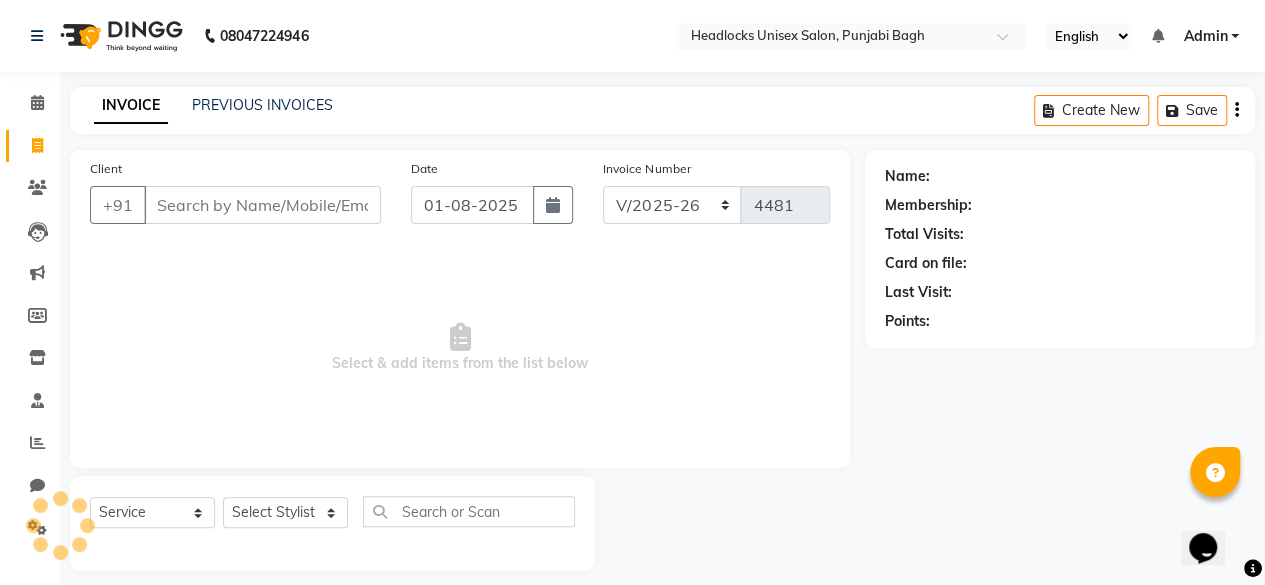scroll, scrollTop: 15, scrollLeft: 0, axis: vertical 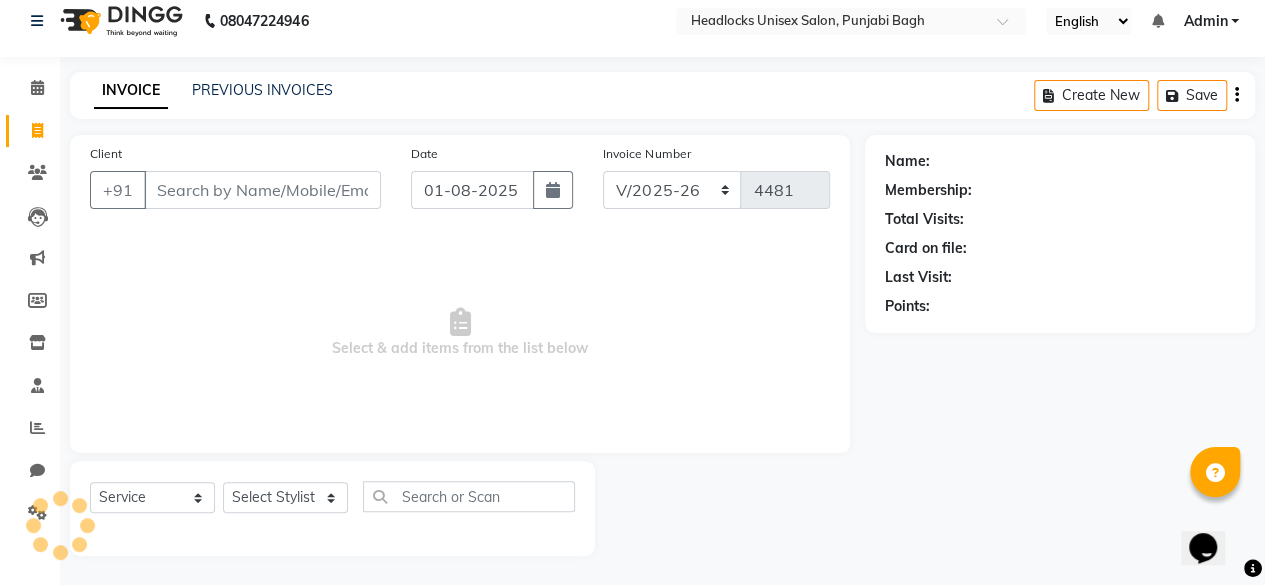 click on "Client" at bounding box center (262, 190) 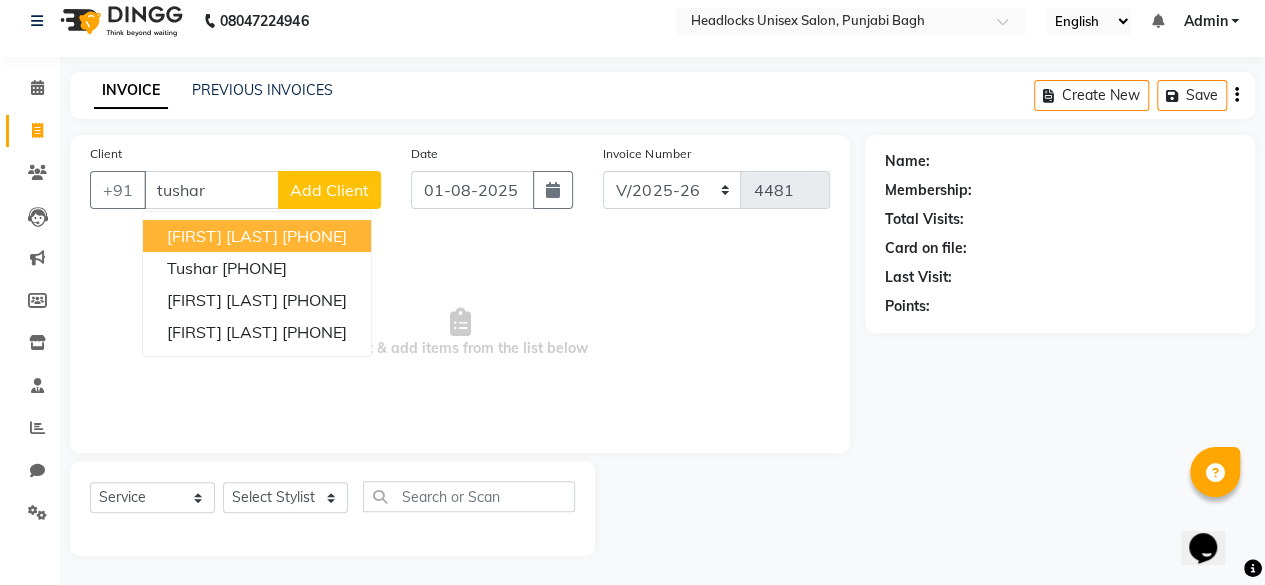 click on "[PHONE]" at bounding box center [314, 236] 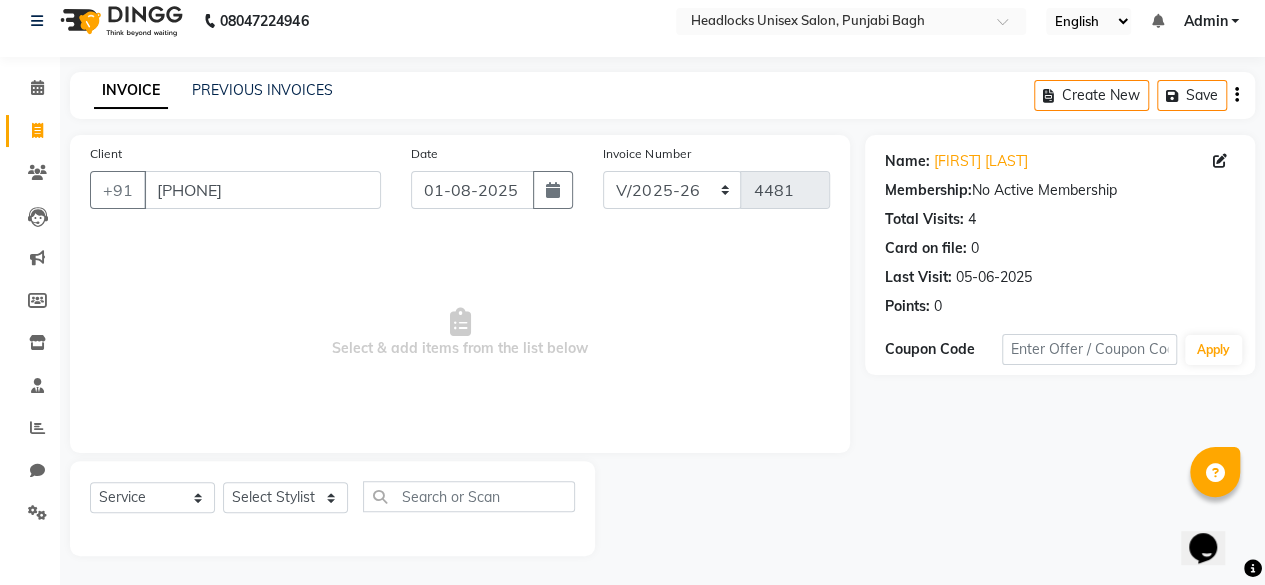 click on "Mobile Country Code × 91 [PHONE] Gender Select Male Female Other Prefer Not To Say Anniversary Day 01 02 03 04 05 06 07 08 09 10 11 12 13 14 15 16 17 18 19 20 21 22 23 24 25 26 27 28 29 30 31 Month January February March April May June July August September October November December 1970 1971 1972 1973 1974 1975 1976 1977 1978 1979 1980 1981 1982 1983 1984 1985 1986 1987 1988 1989 1990 1991 1992 1993 1994 1995 1996 1997 1998 1999 2000 2001 2002 2003 2004 2005 2006 2007 2008 2009 2010 2011 2012 2013 2014 2015 2016 2017 2018 2019 2020 2021 2022 2023 2024 2025 Address" 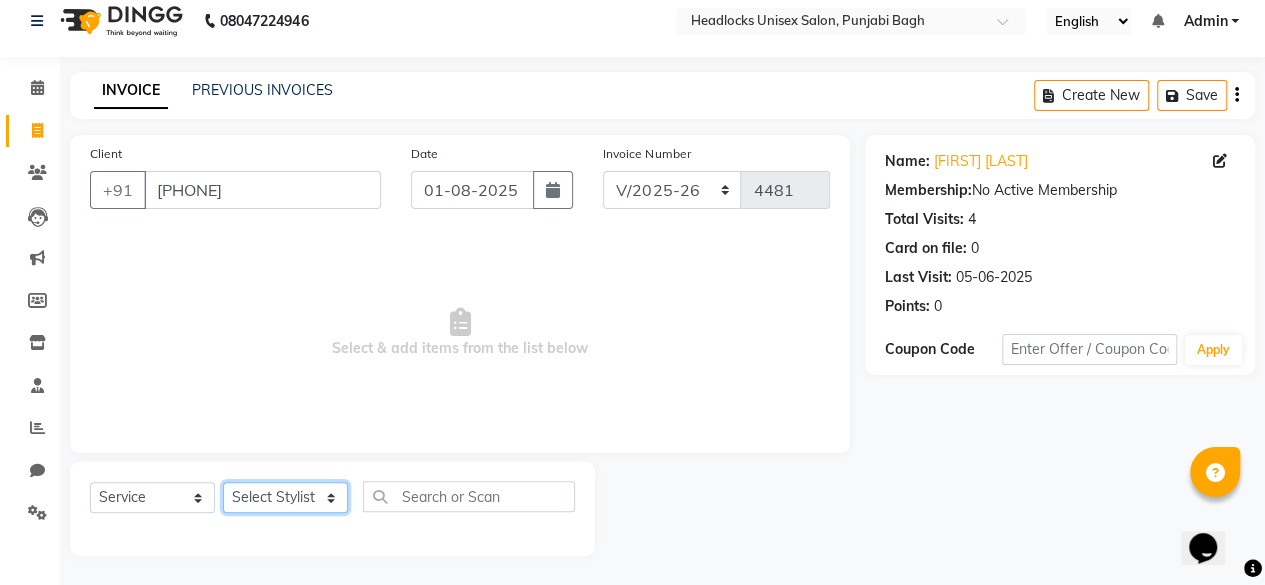 click on "Select Stylist ⁠Agnies ⁠Akash Arjun  Ashi Cefrina  Faizan  Irfan Jamshed Jenny Jullian Keshav kunal Mary mercy ⁠Minto ⁠Narayan nishant  Piyush priyanka Pummy ⁠Raman Rinku ⁠Rohit Roshan Ruby Samar Shanib Sonu  Sunny ⁠Sunny kumar  ⁠Usman ⁠Vikas Vikram" 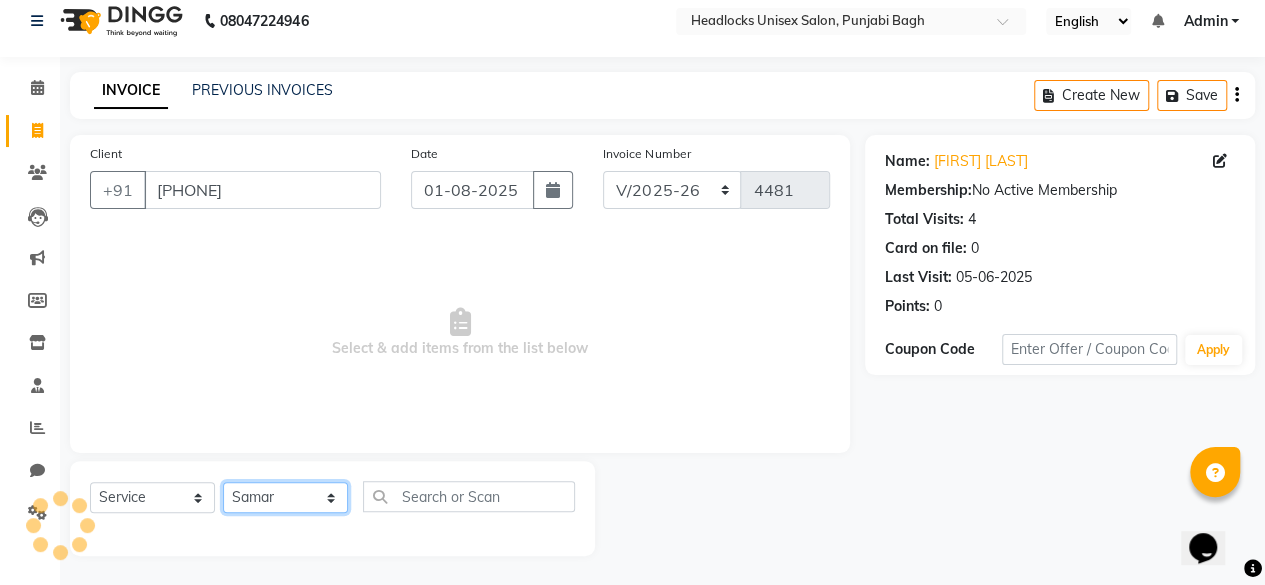 click on "Select Stylist ⁠Agnies ⁠Akash Arjun  Ashi Cefrina  Faizan  Irfan Jamshed Jenny Jullian Keshav kunal Mary mercy ⁠Minto ⁠Narayan nishant  Piyush priyanka Pummy ⁠Raman Rinku ⁠Rohit Roshan Ruby Samar Shanib Sonu  Sunny ⁠Sunny kumar  ⁠Usman ⁠Vikas Vikram" 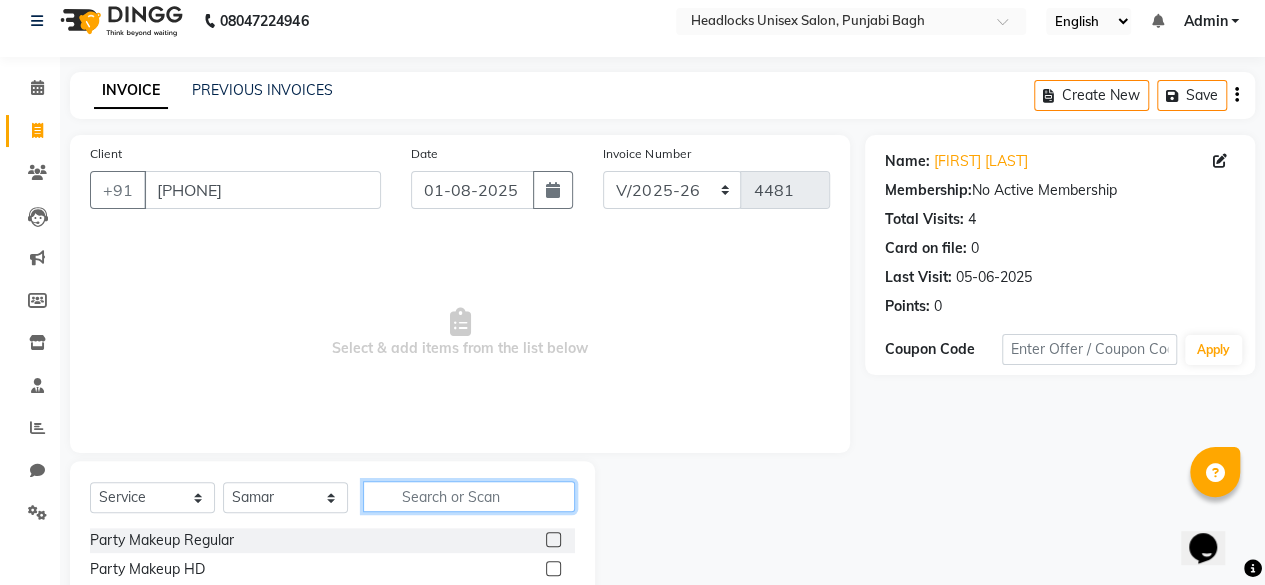 click 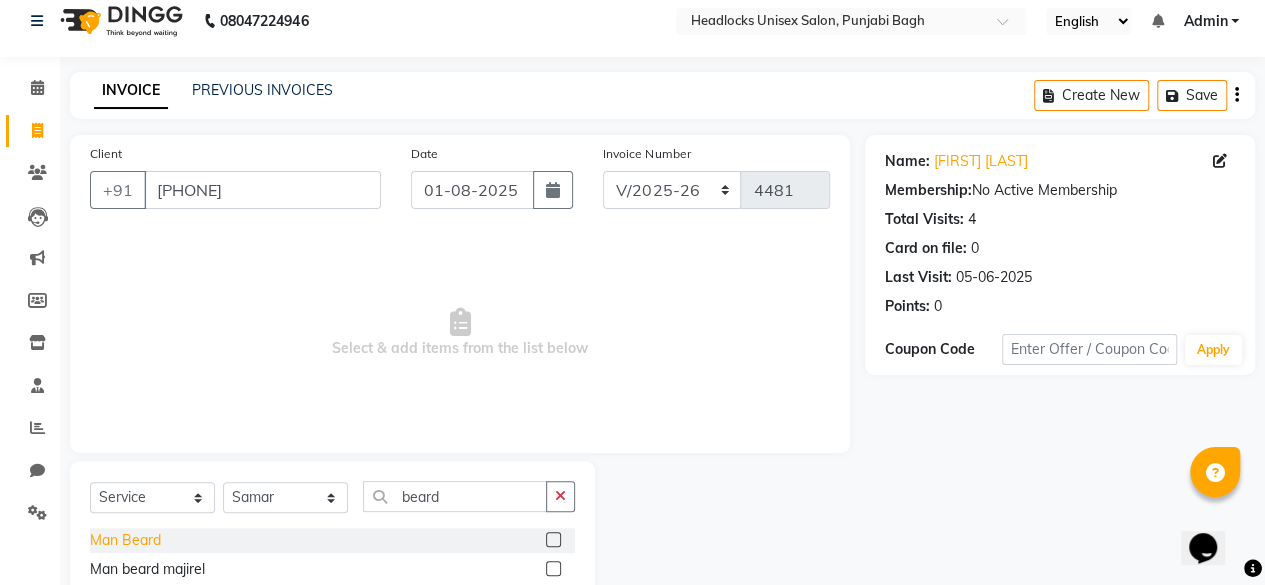 click on "Man Beard" 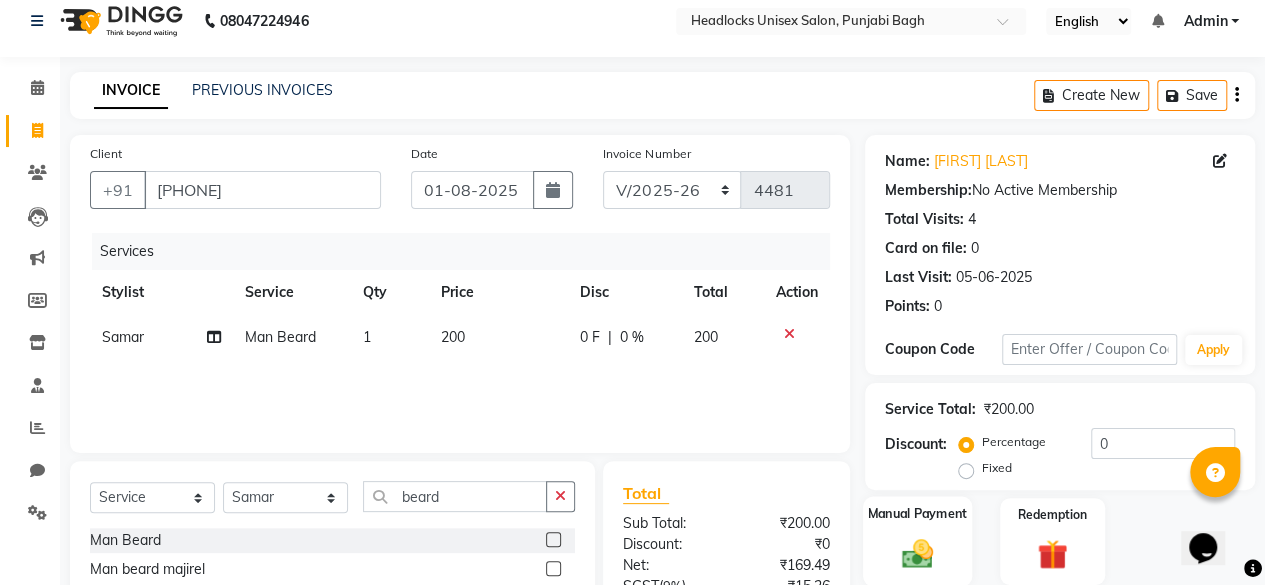 click 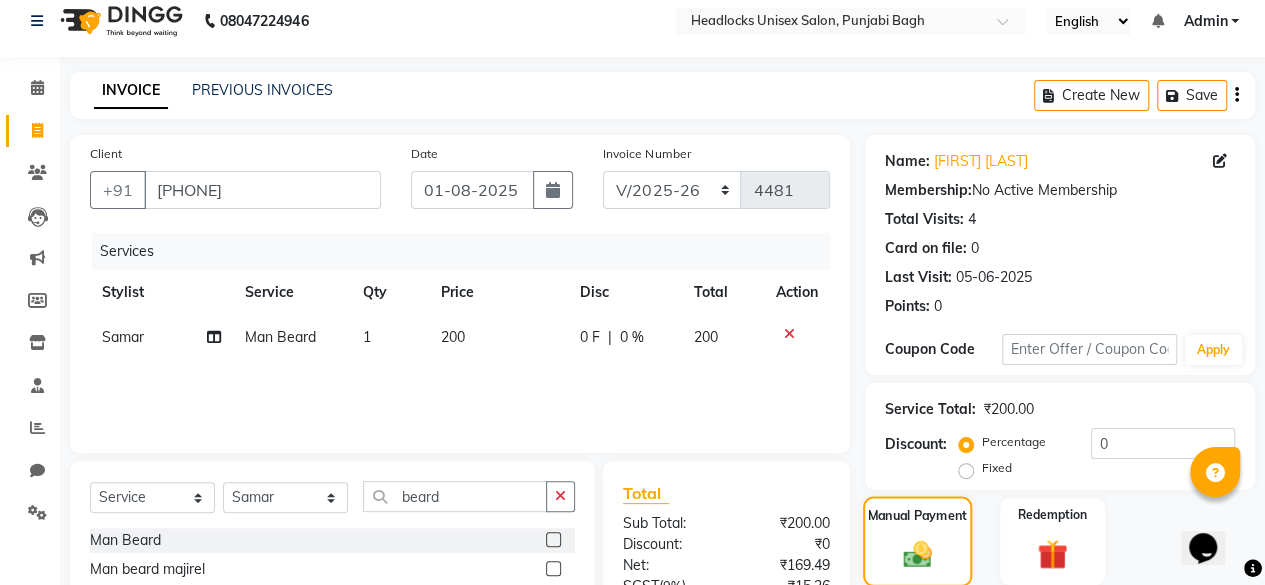 scroll, scrollTop: 213, scrollLeft: 0, axis: vertical 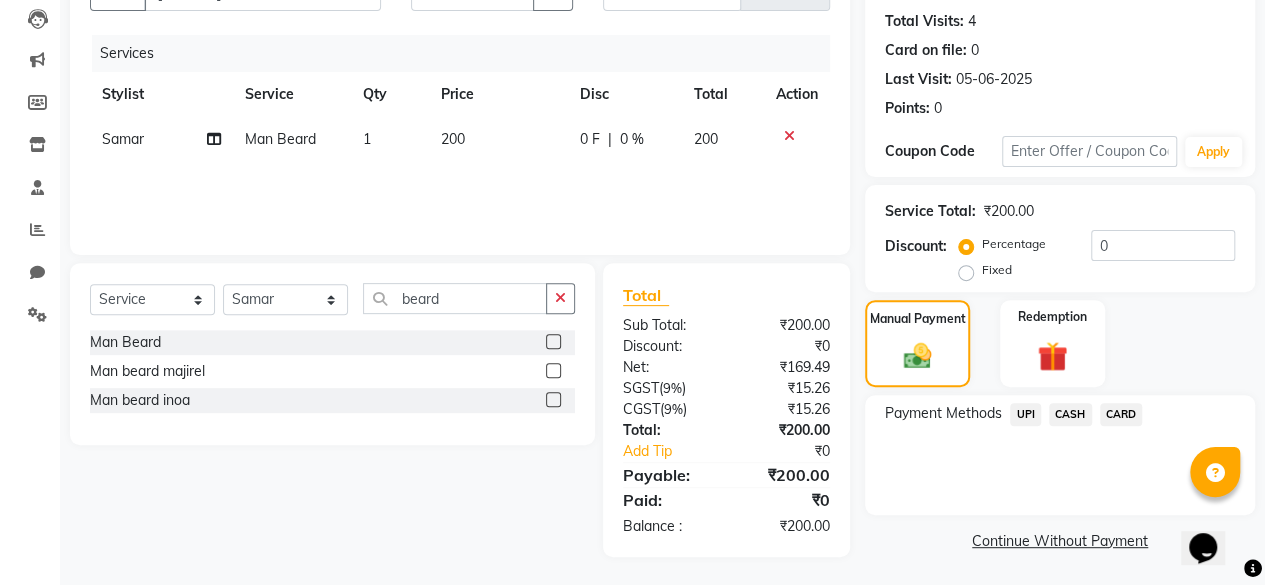 click on "CASH" 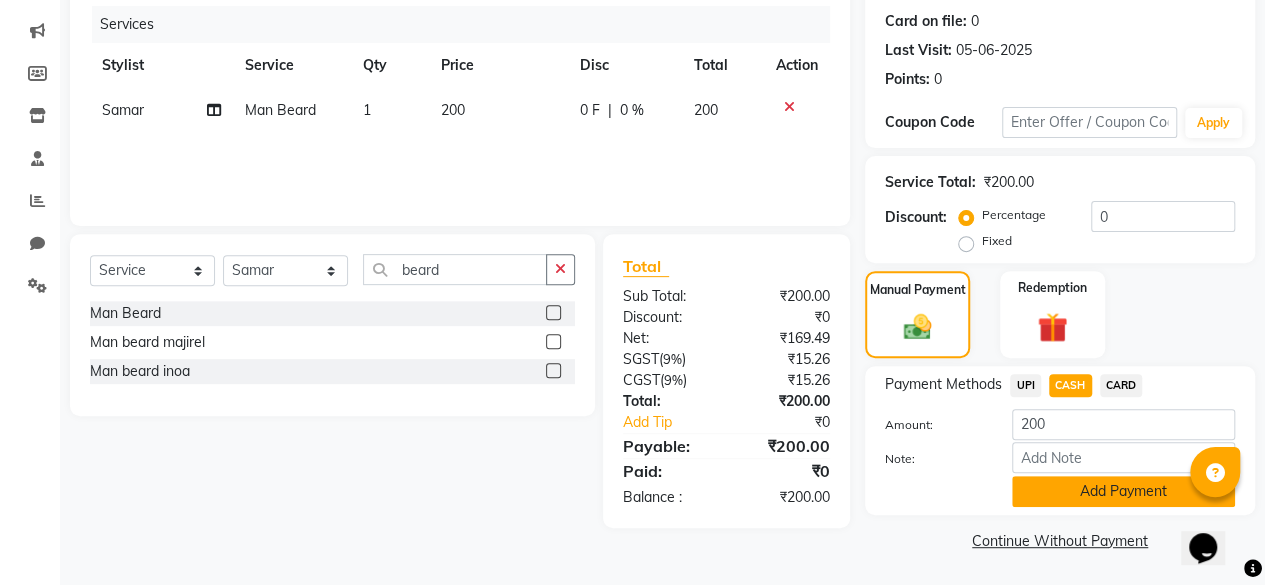 click on "Add Payment" 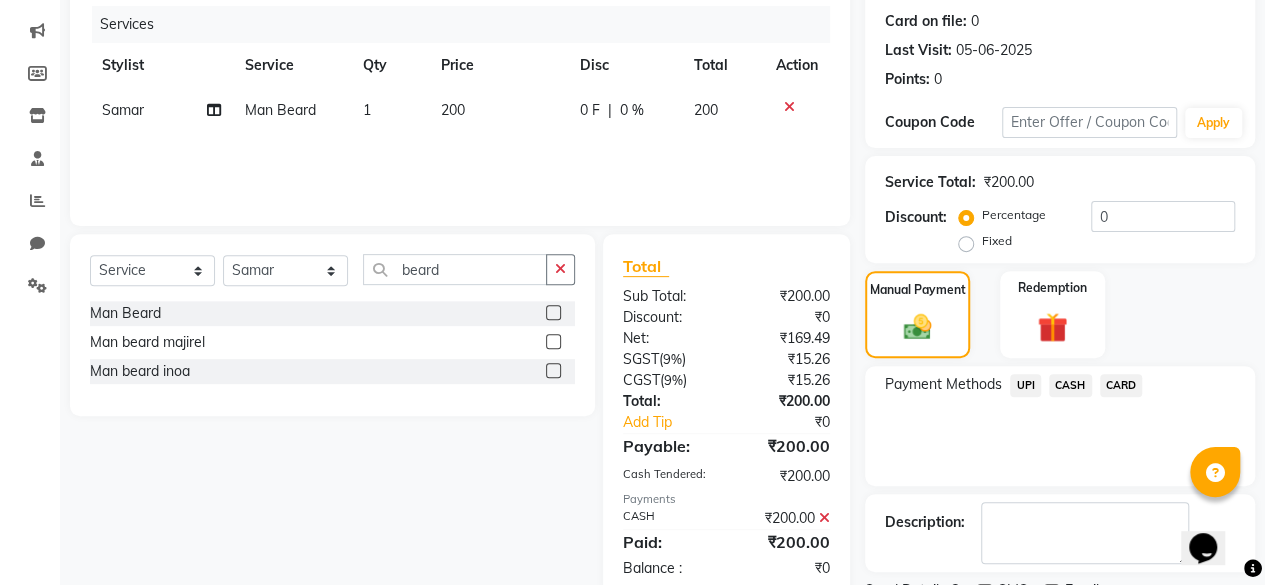 scroll, scrollTop: 324, scrollLeft: 0, axis: vertical 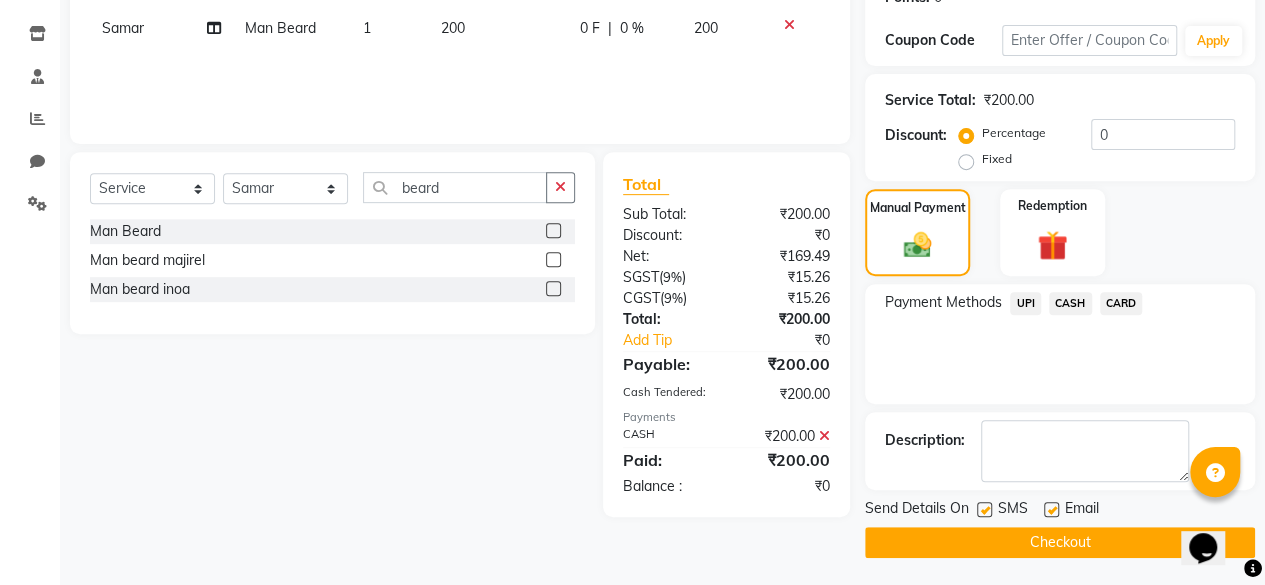 click 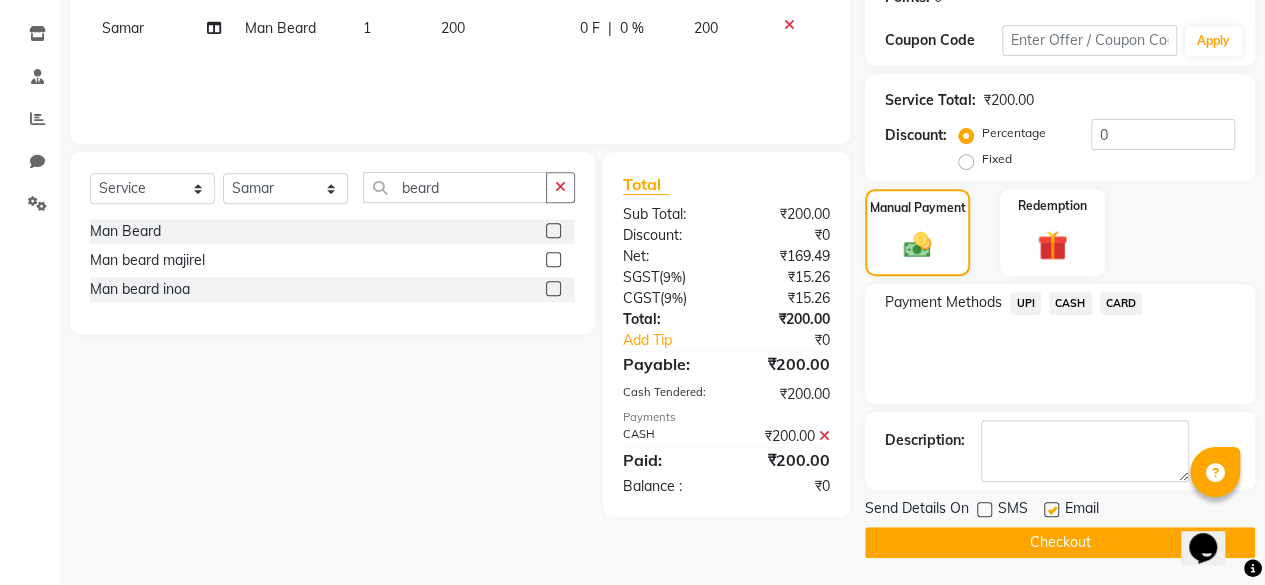 click on "Send Details On SMS Email  Checkout" 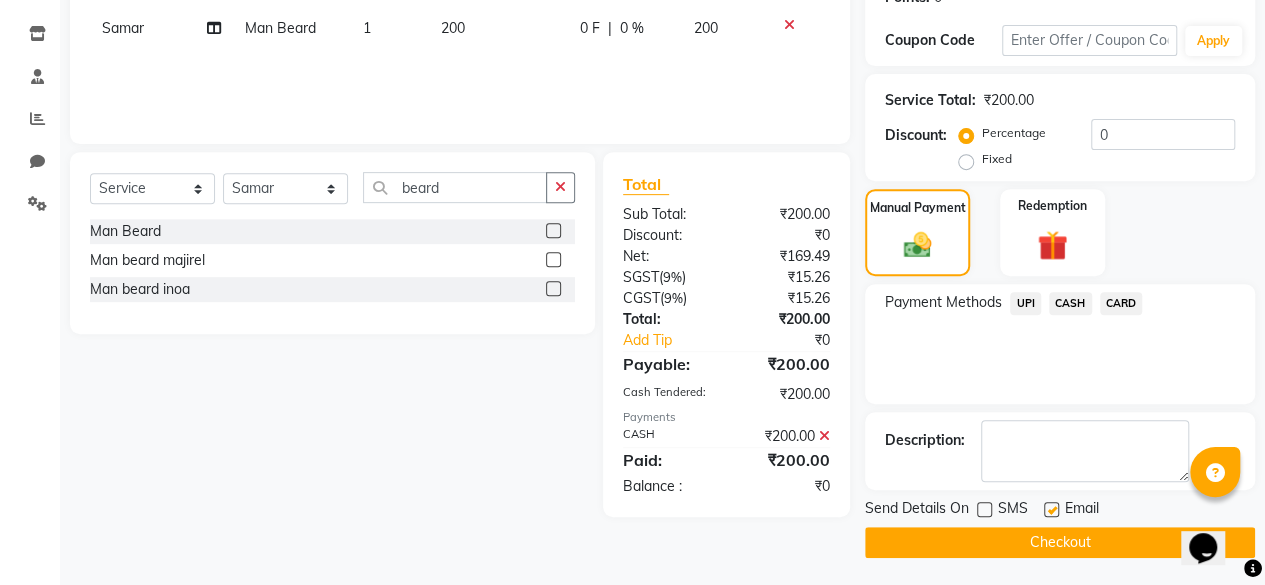 click on "Checkout" 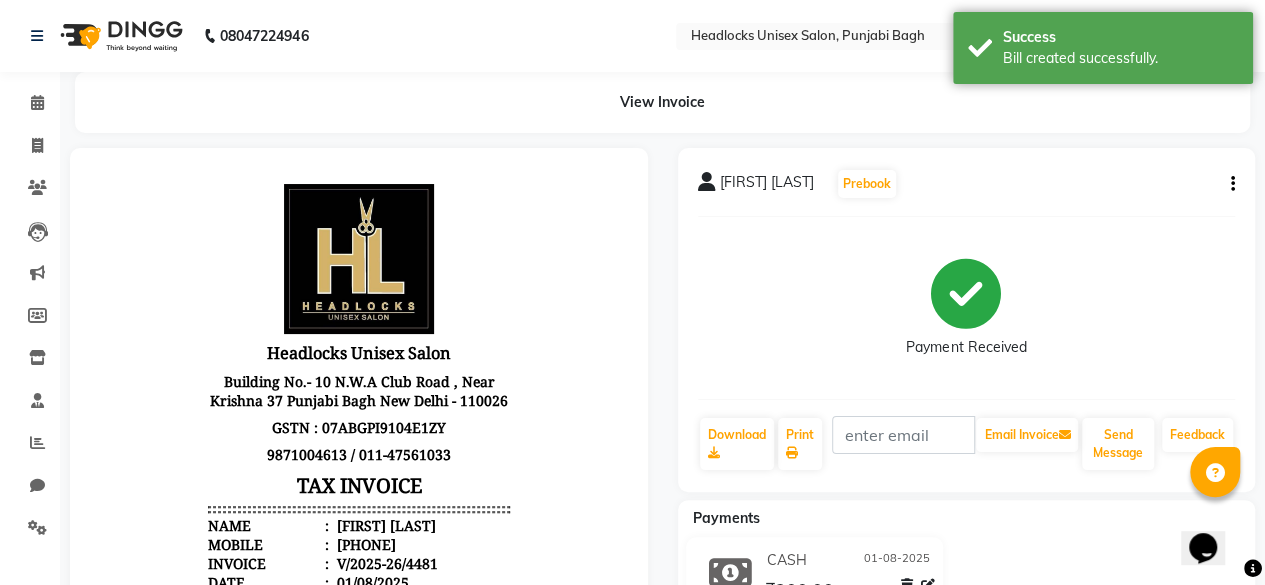 scroll, scrollTop: 0, scrollLeft: 0, axis: both 